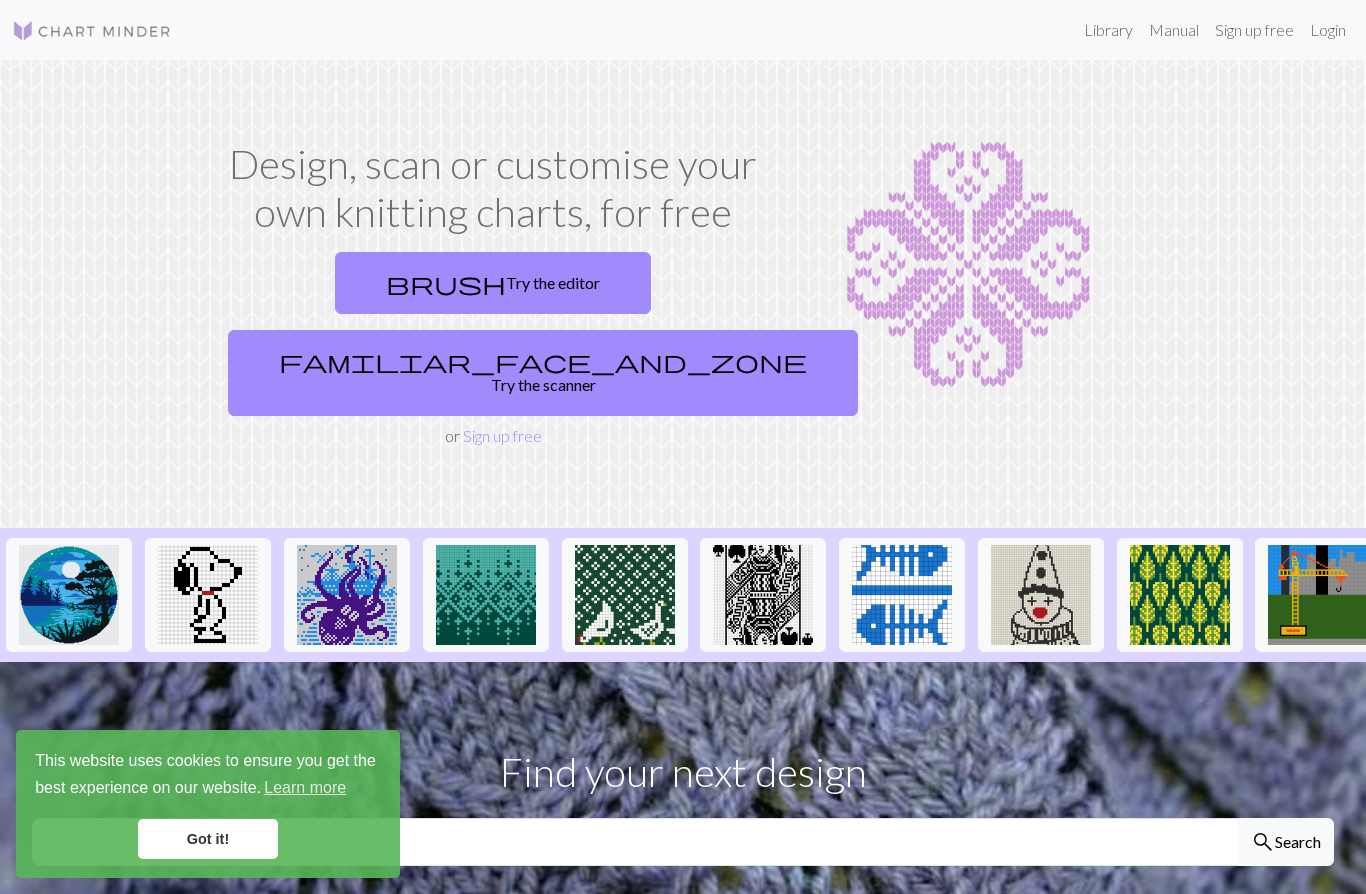 scroll, scrollTop: 0, scrollLeft: 0, axis: both 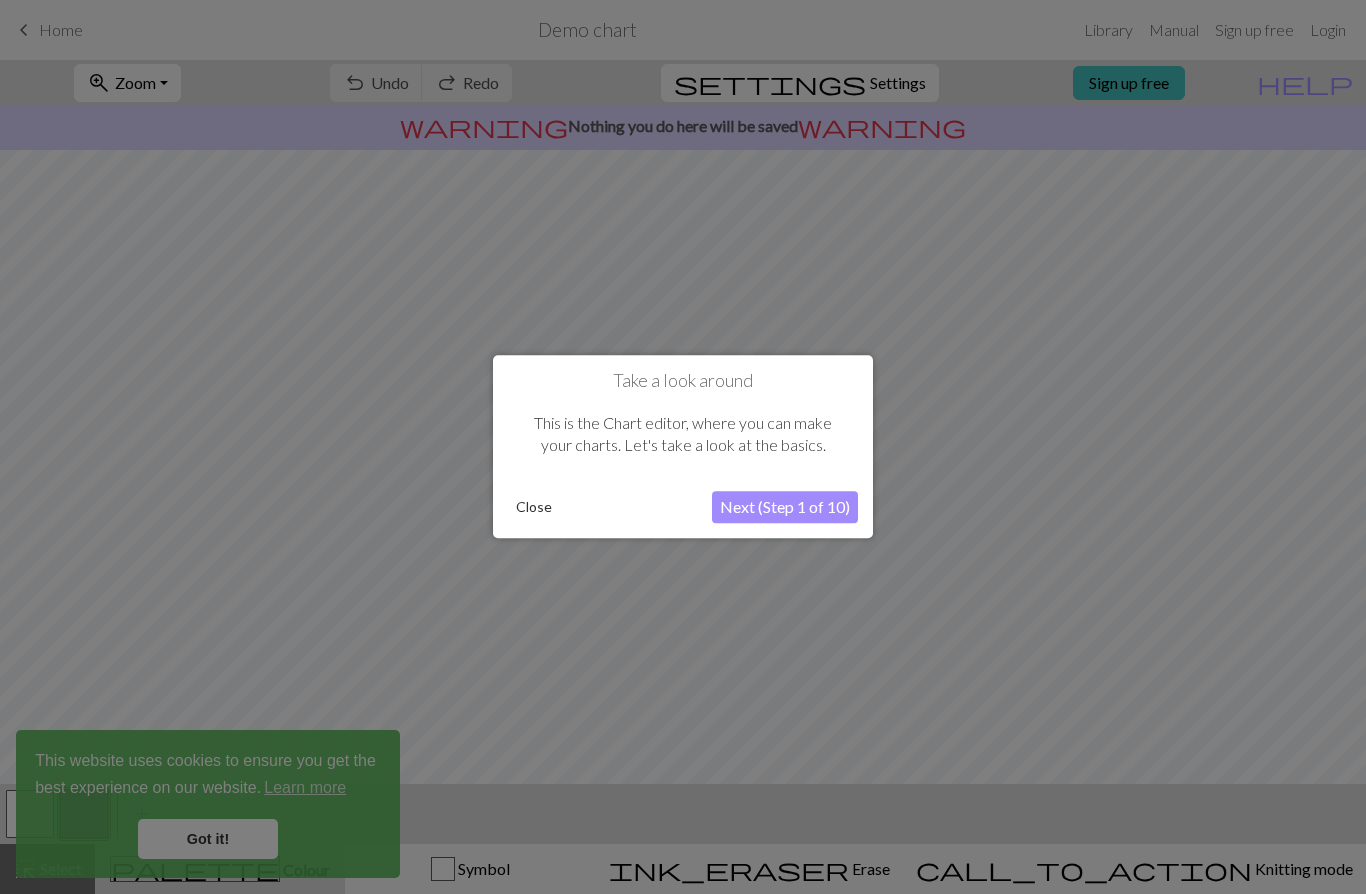 click on "Next (Step 1 of 10)" at bounding box center (785, 508) 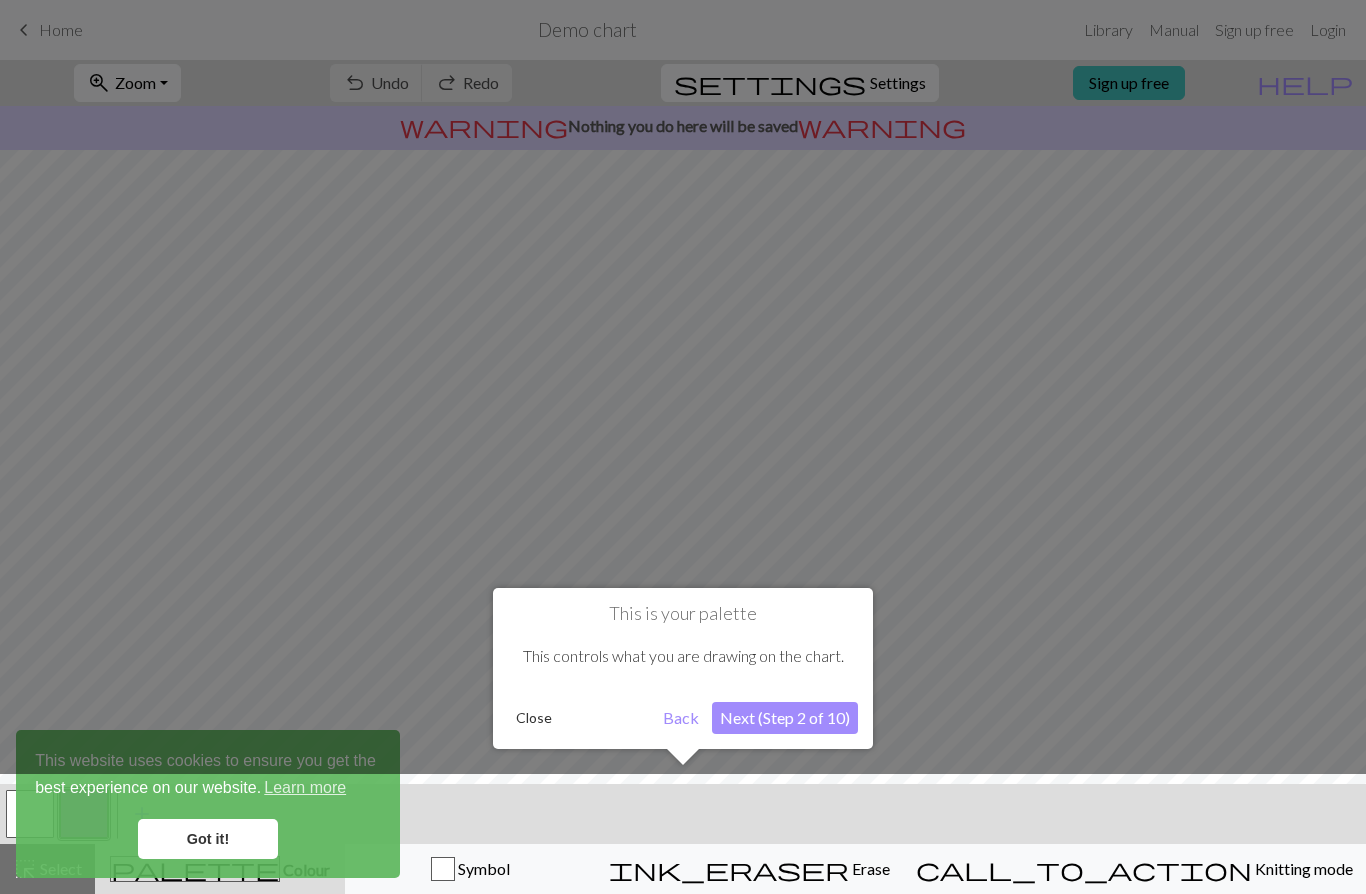 click on "Next (Step 2 of 10)" at bounding box center [785, 718] 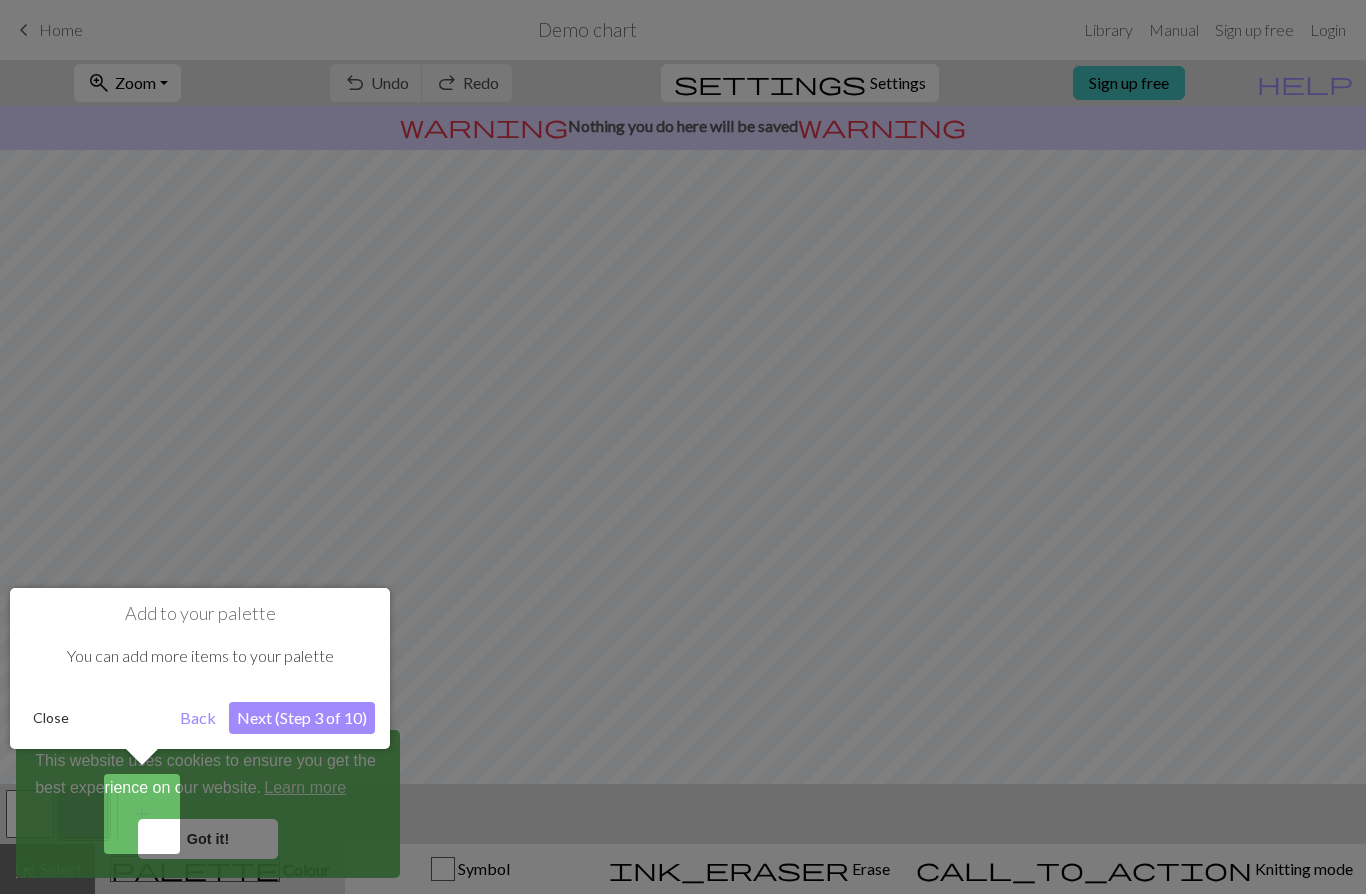 click on "Add to your palette You can add more items to your palette Close Back Next (Step 3 of 10)" at bounding box center [200, 668] 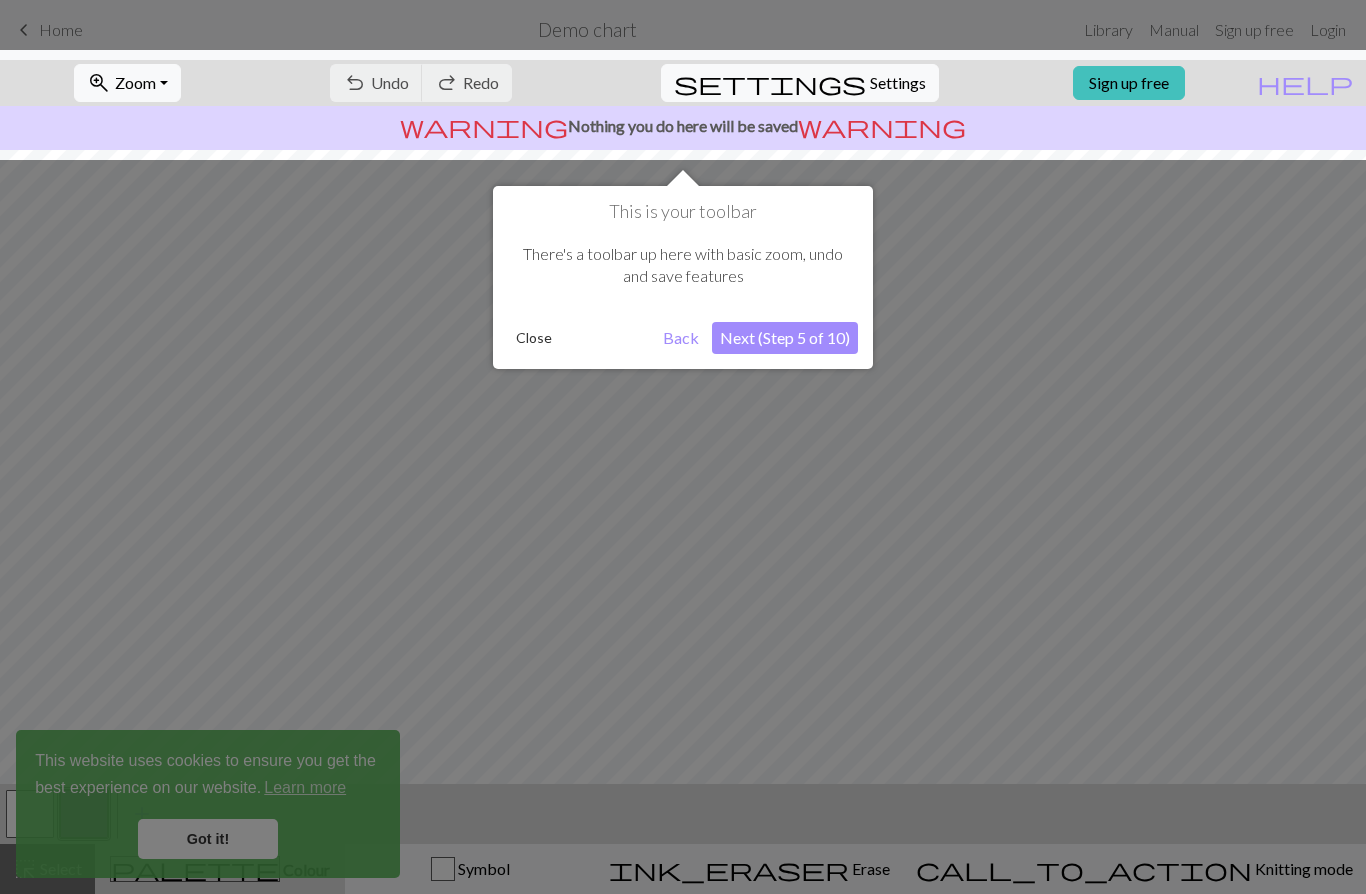 click on "Next (Step 5 of 10)" at bounding box center [785, 338] 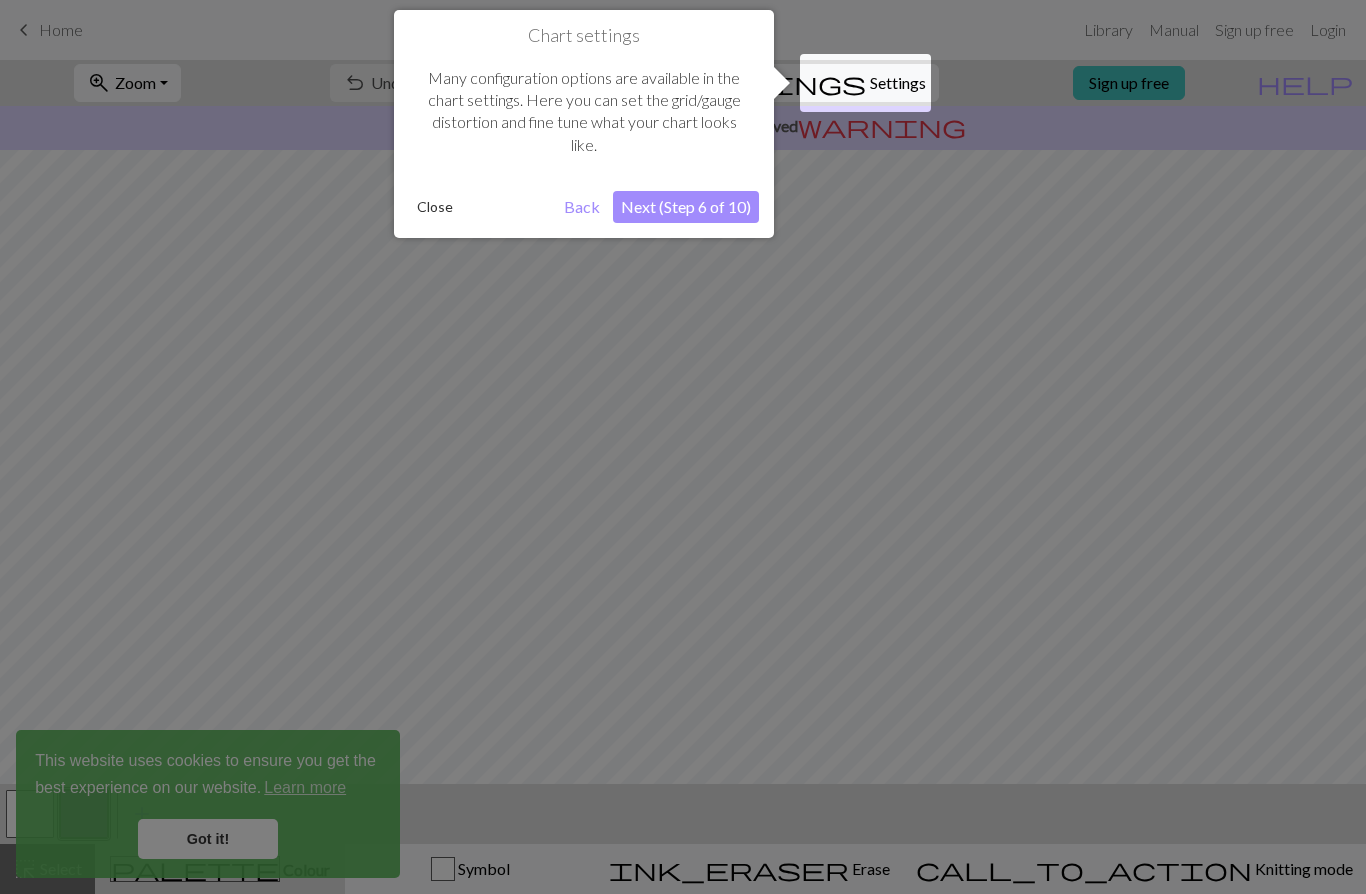 click on "Next (Step 6 of 10)" at bounding box center (686, 207) 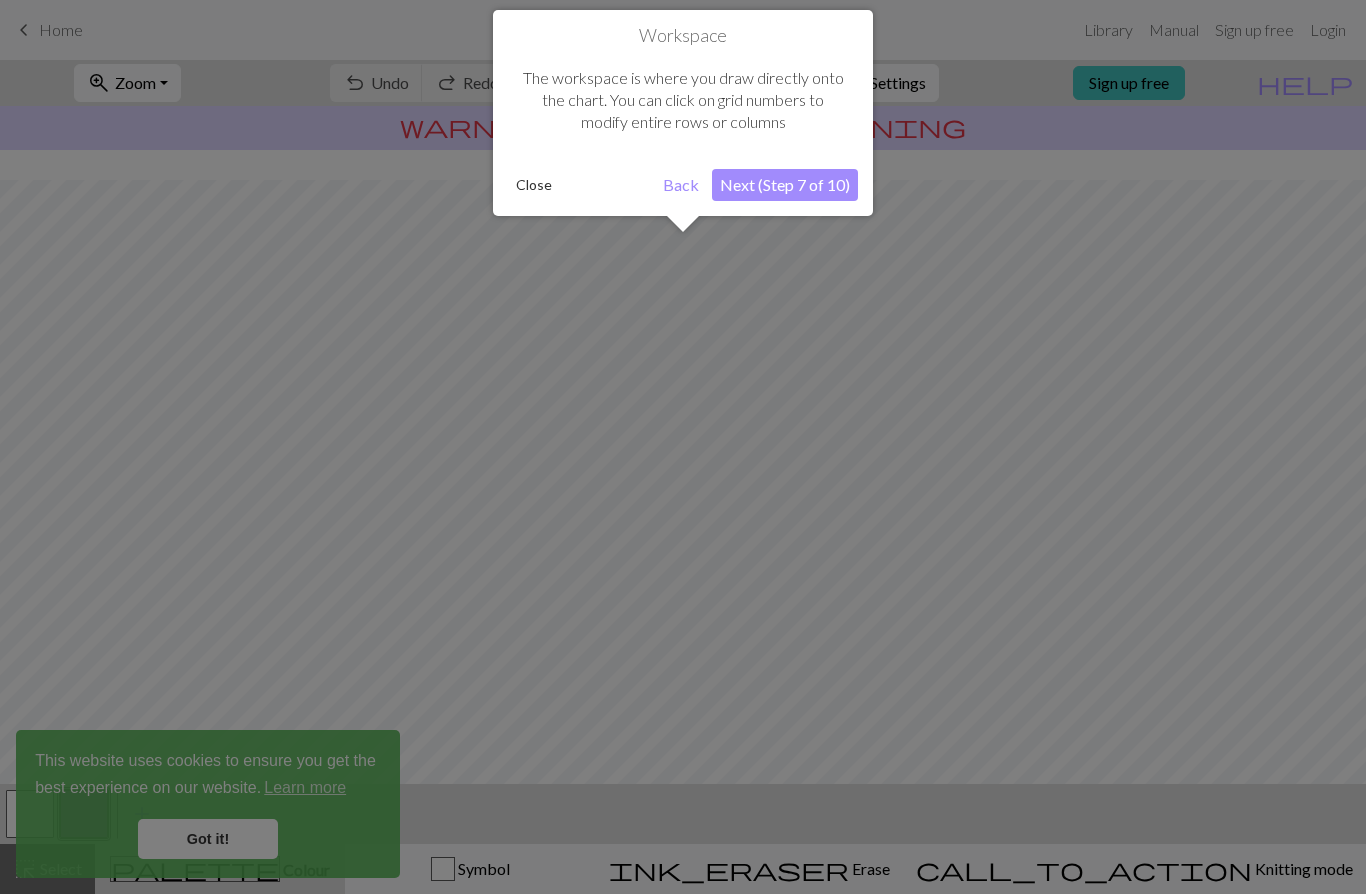 scroll, scrollTop: 96, scrollLeft: 0, axis: vertical 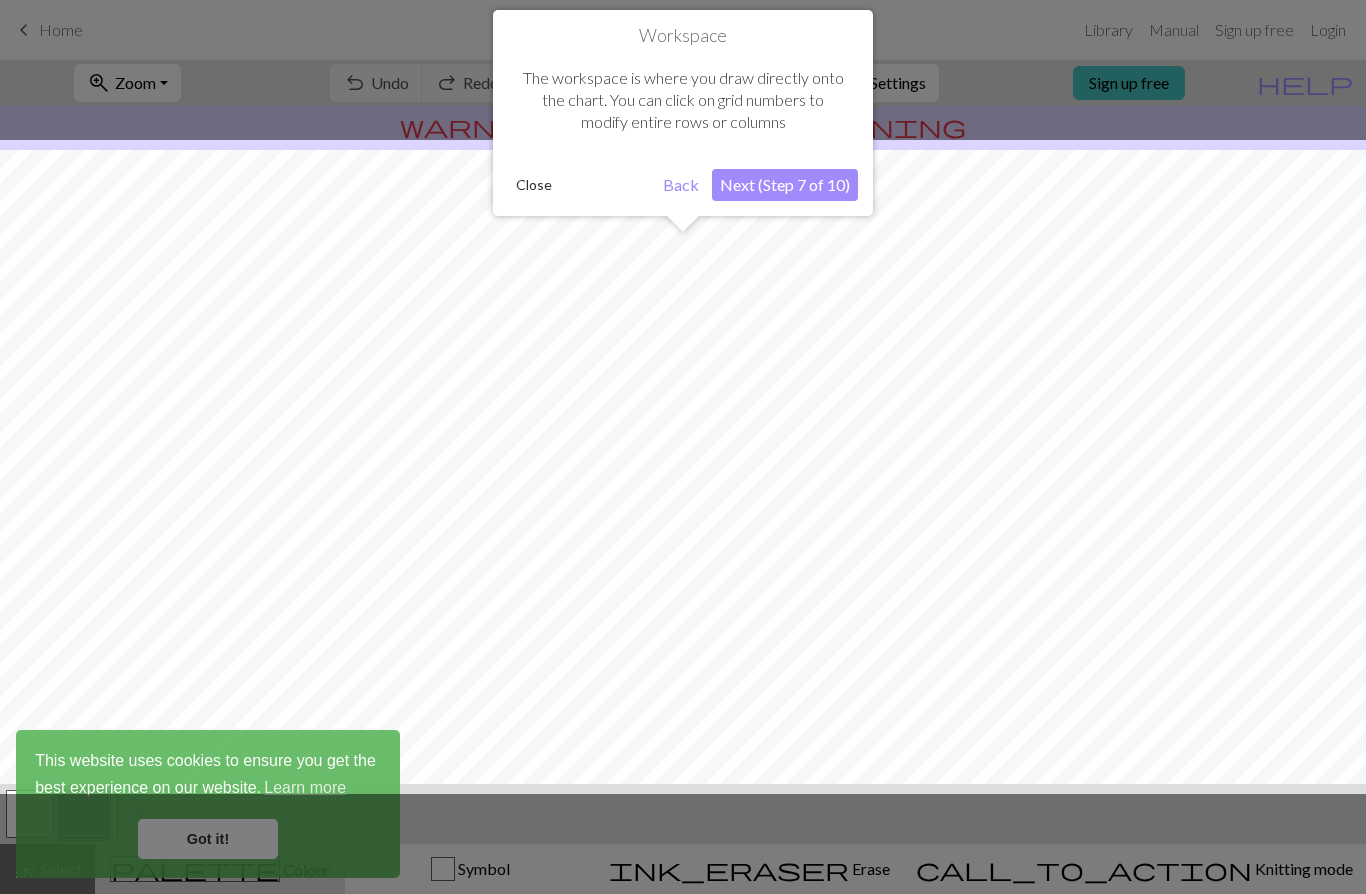 click on "Next (Step 7 of 10)" at bounding box center (785, 185) 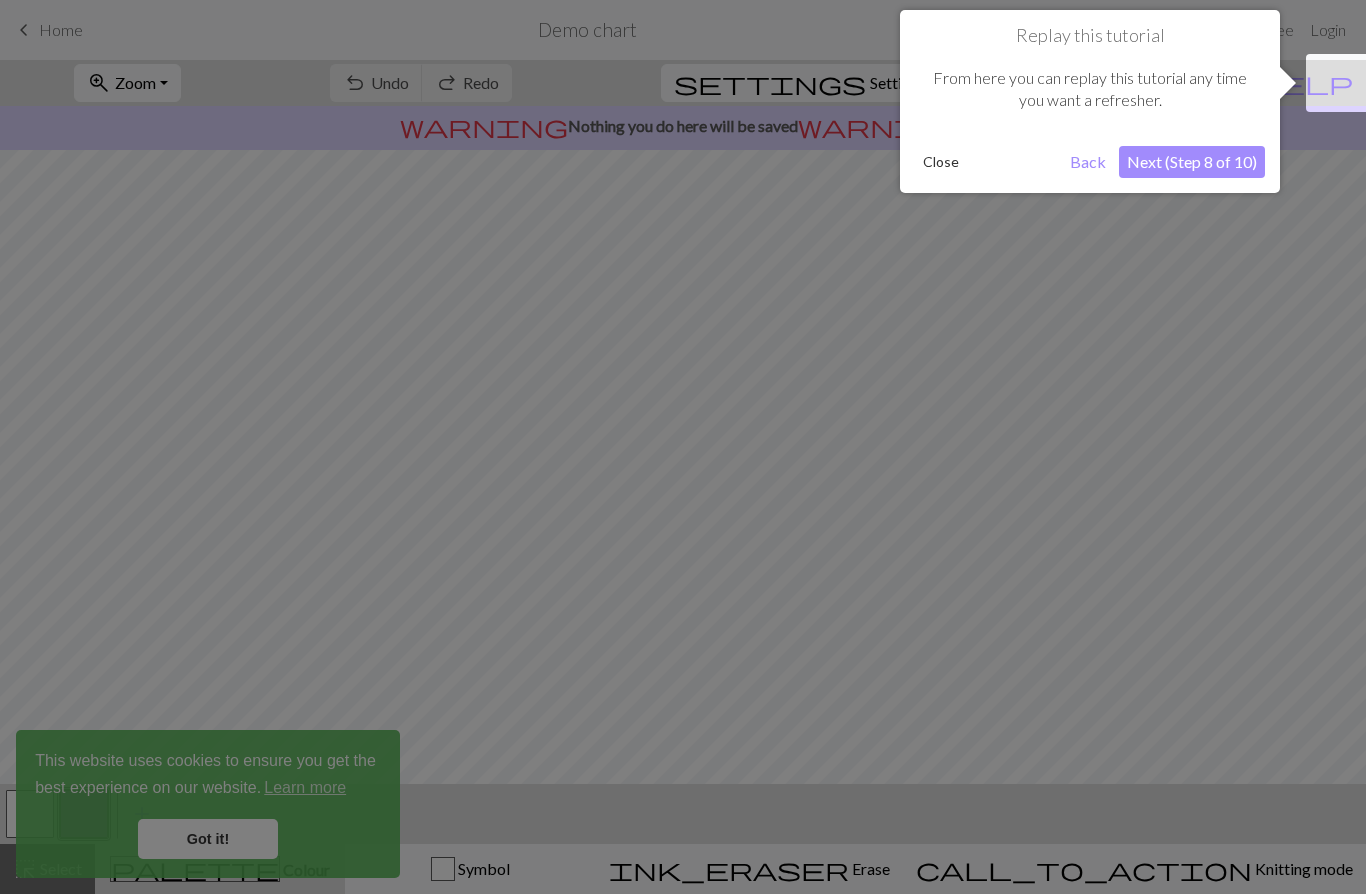 click on "Close" at bounding box center (941, 162) 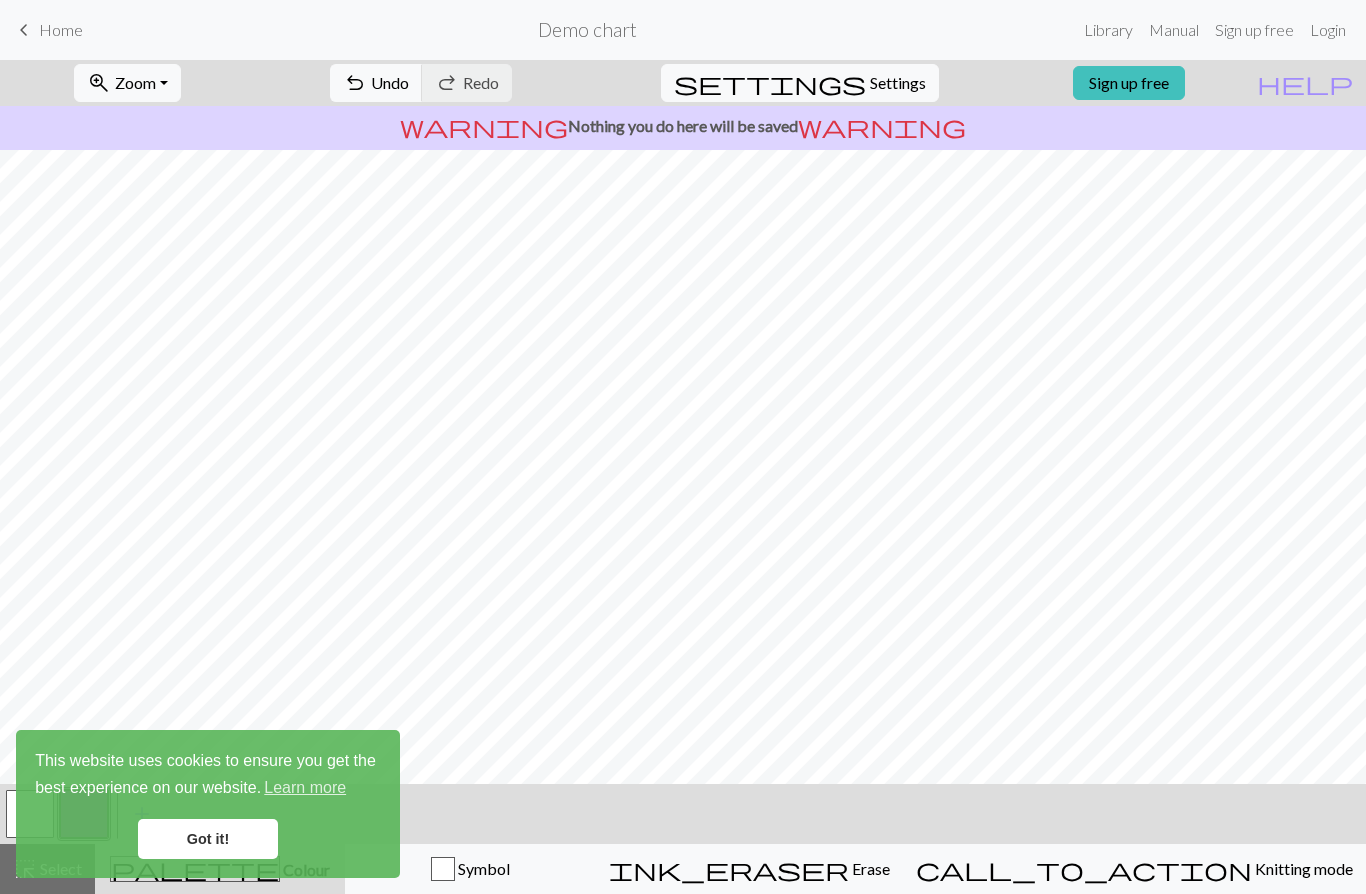 click on "Sign up free" at bounding box center [1129, 83] 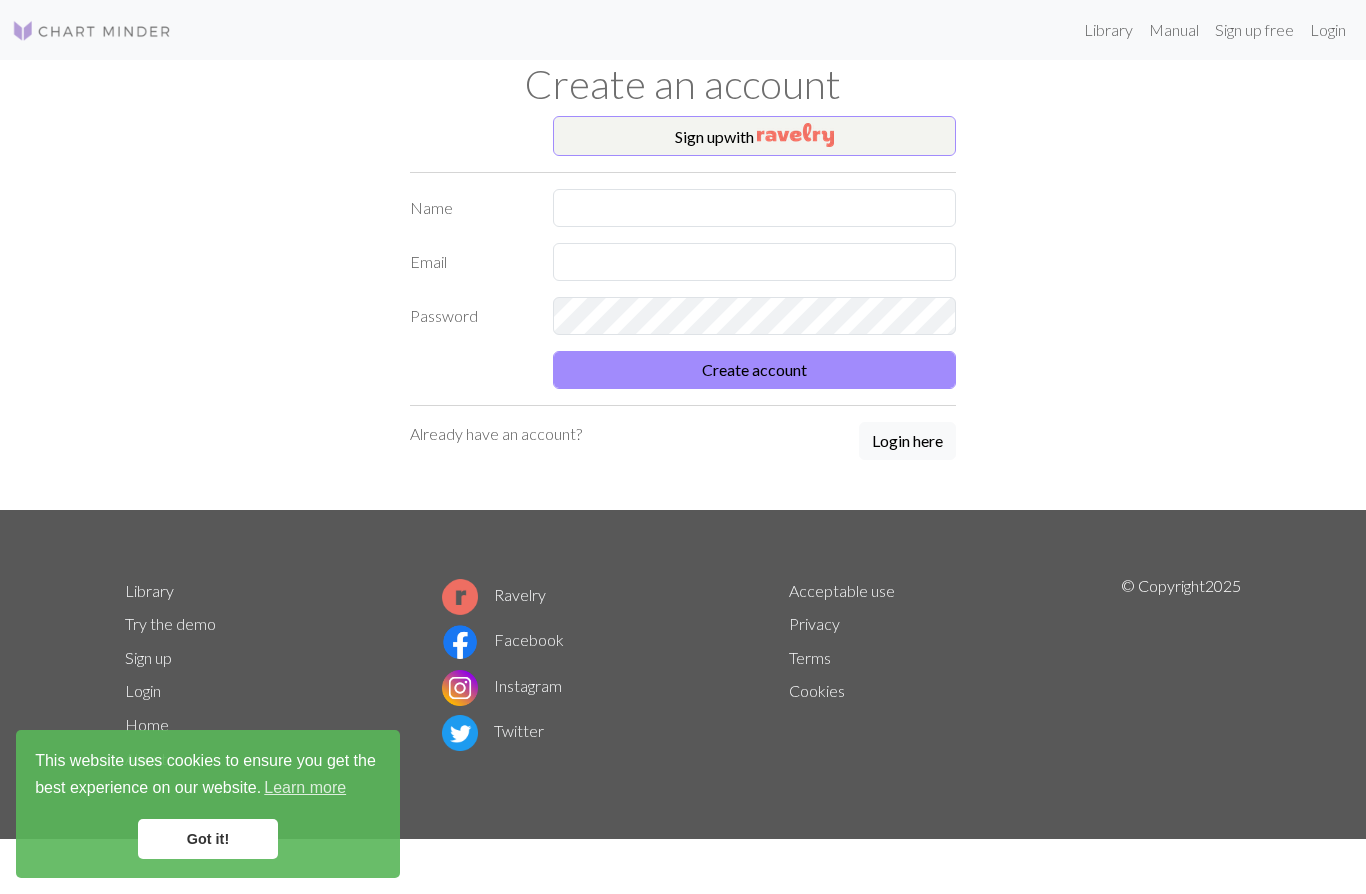 click at bounding box center [795, 135] 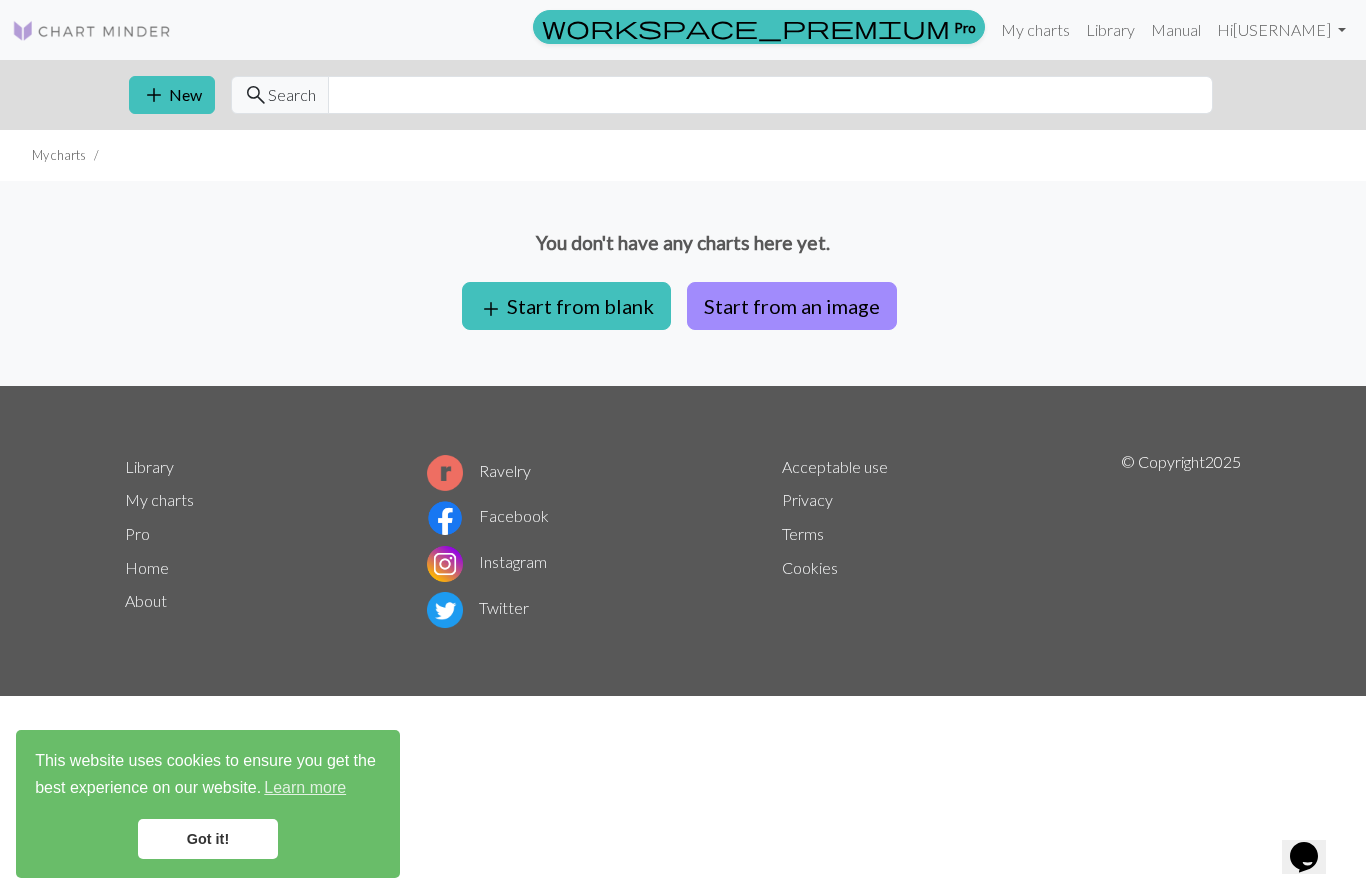 click on "Hi  [USERNAME]" at bounding box center (1281, 30) 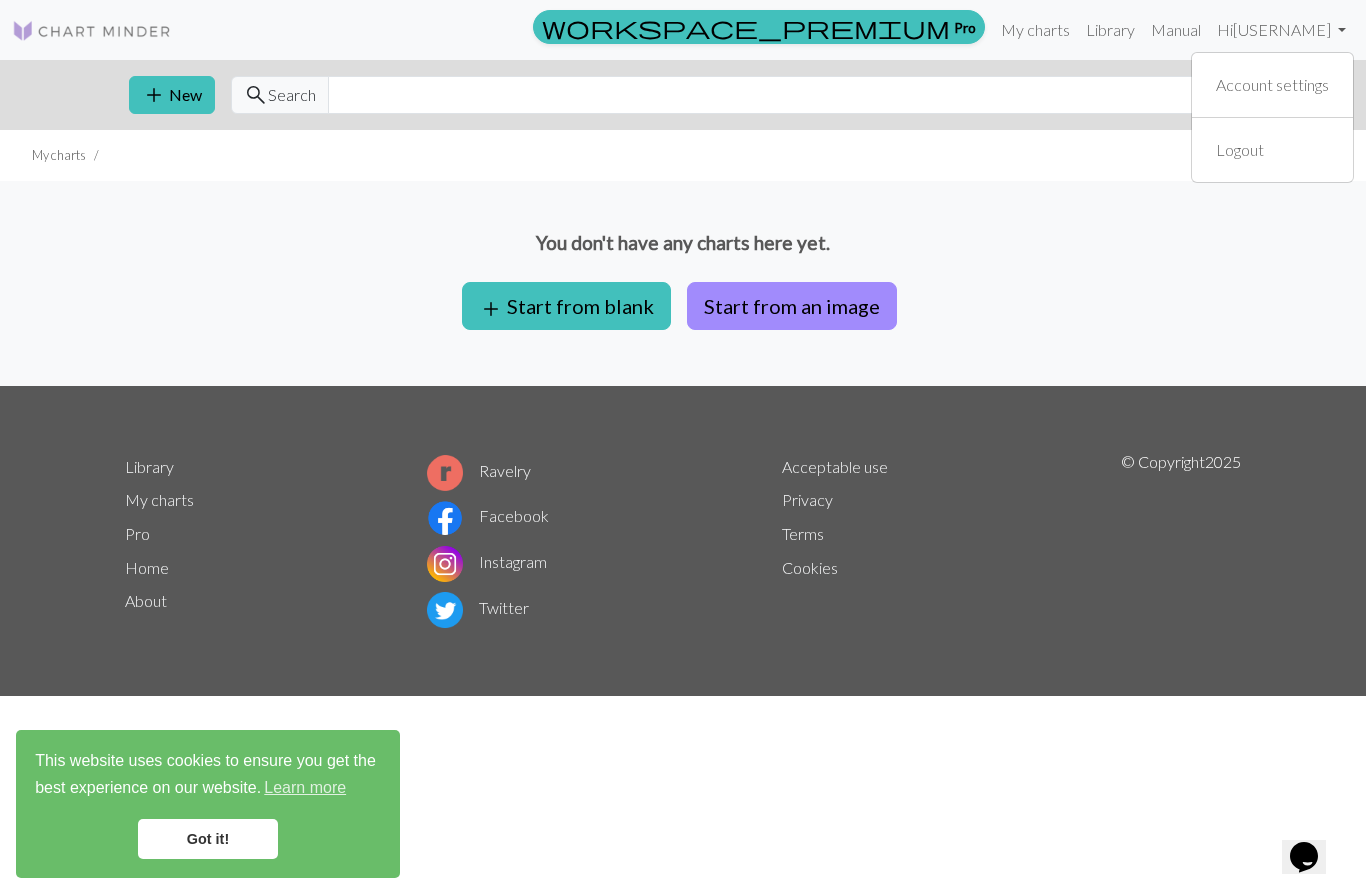 click on "Hi  [USERNAME]" at bounding box center [1281, 30] 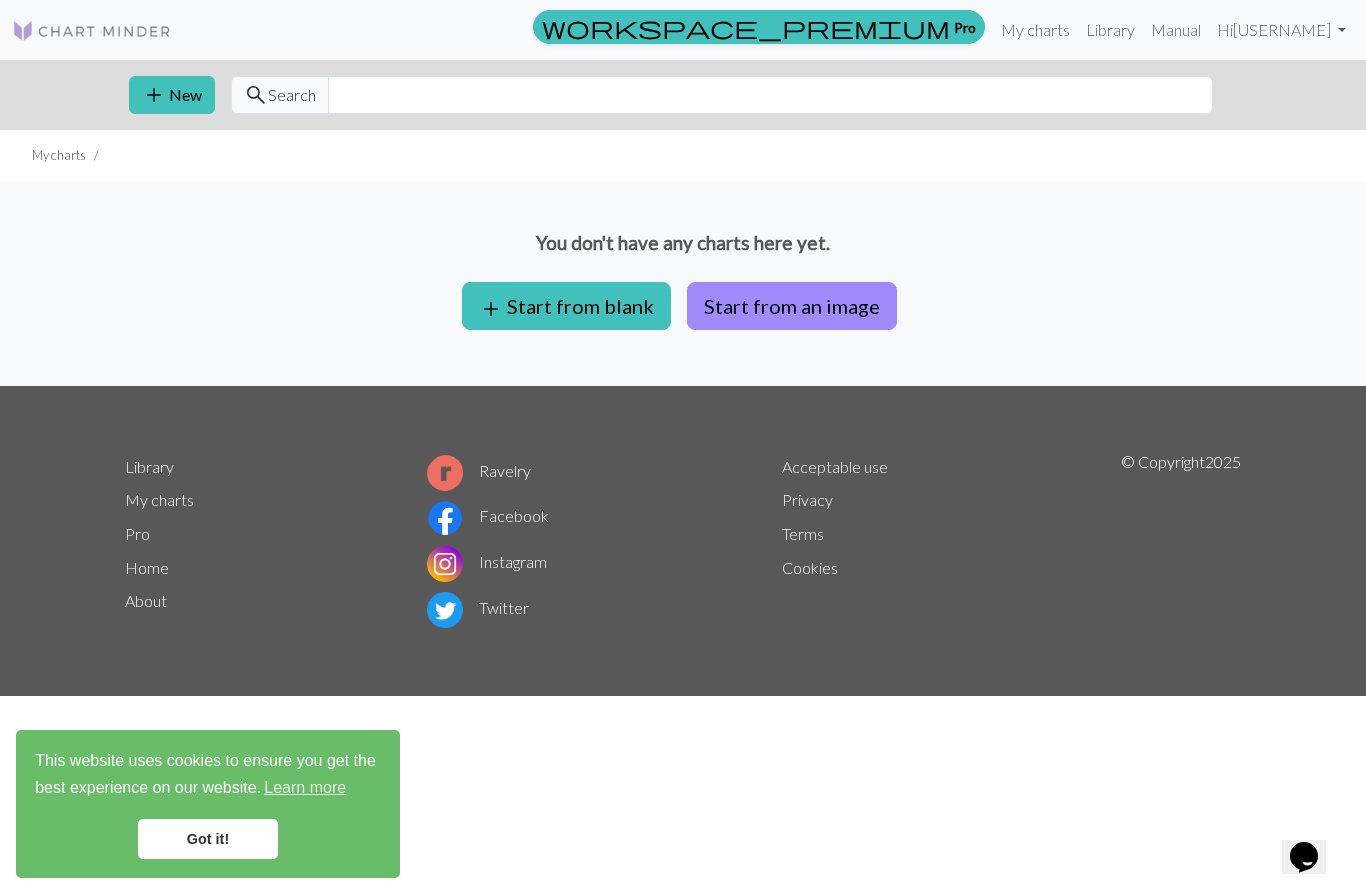 click on "add   Start from blank" at bounding box center (566, 306) 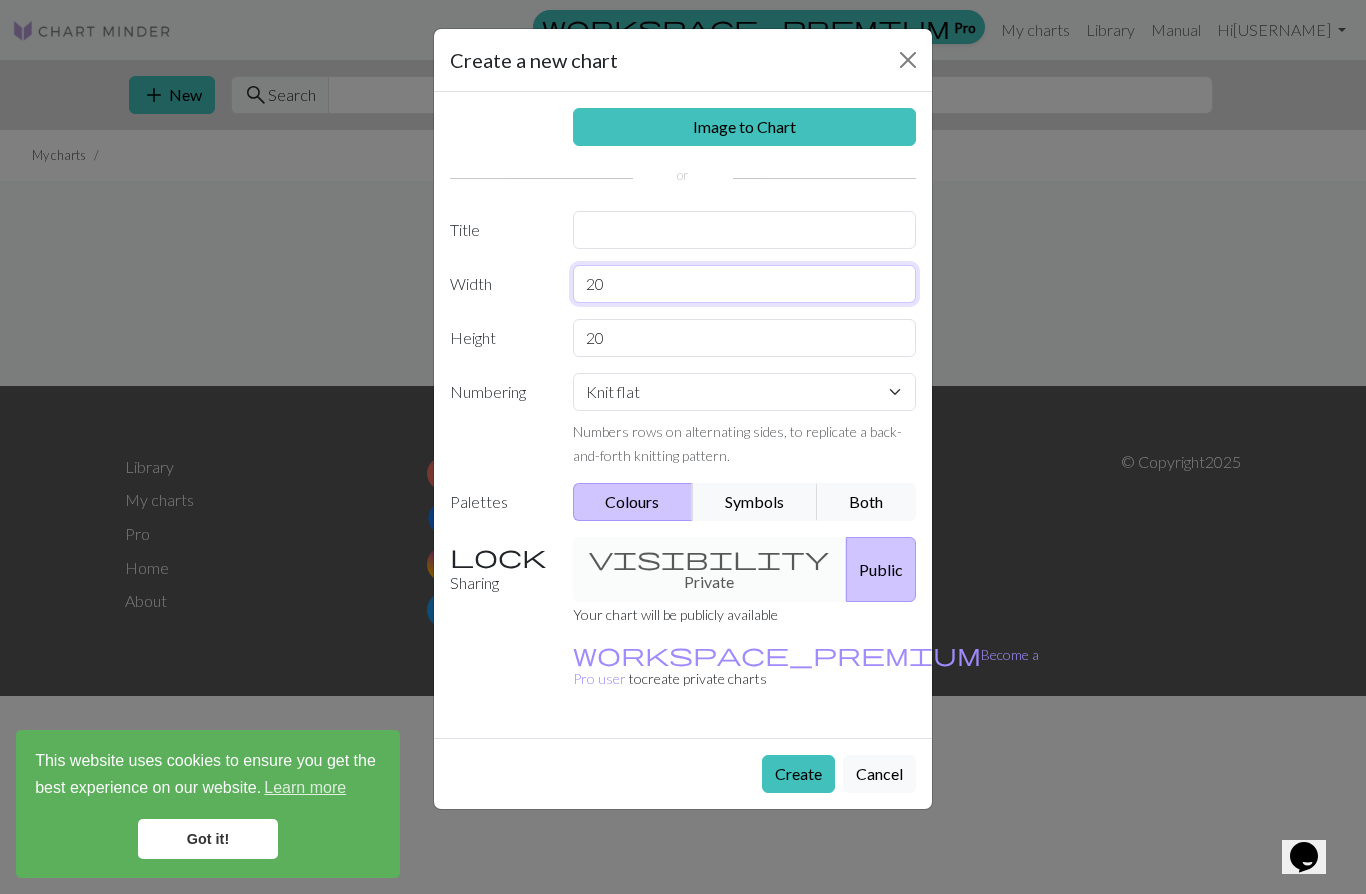 click on "20" at bounding box center [745, 284] 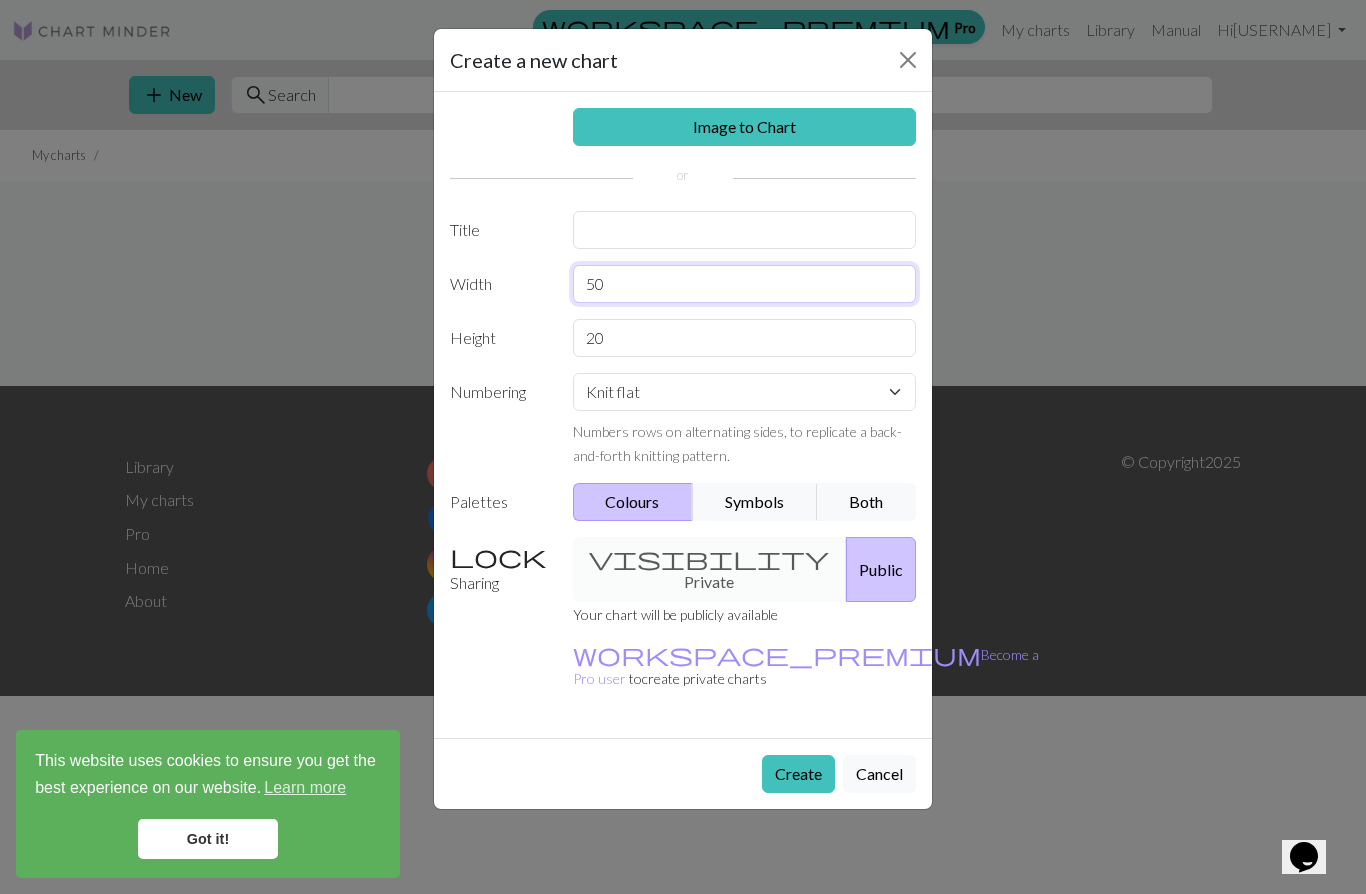 click on "50" at bounding box center (745, 284) 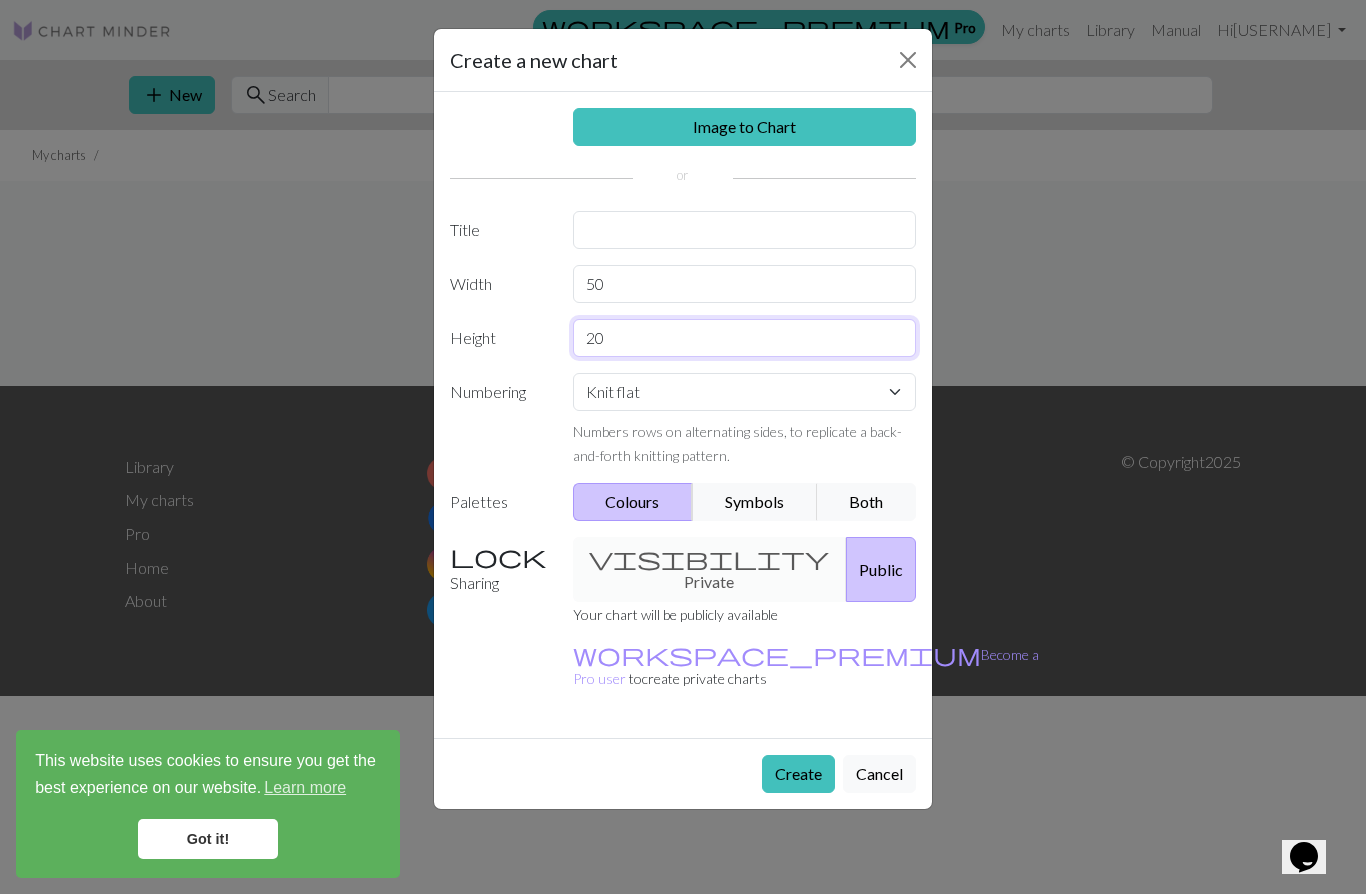 click on "20" at bounding box center (745, 338) 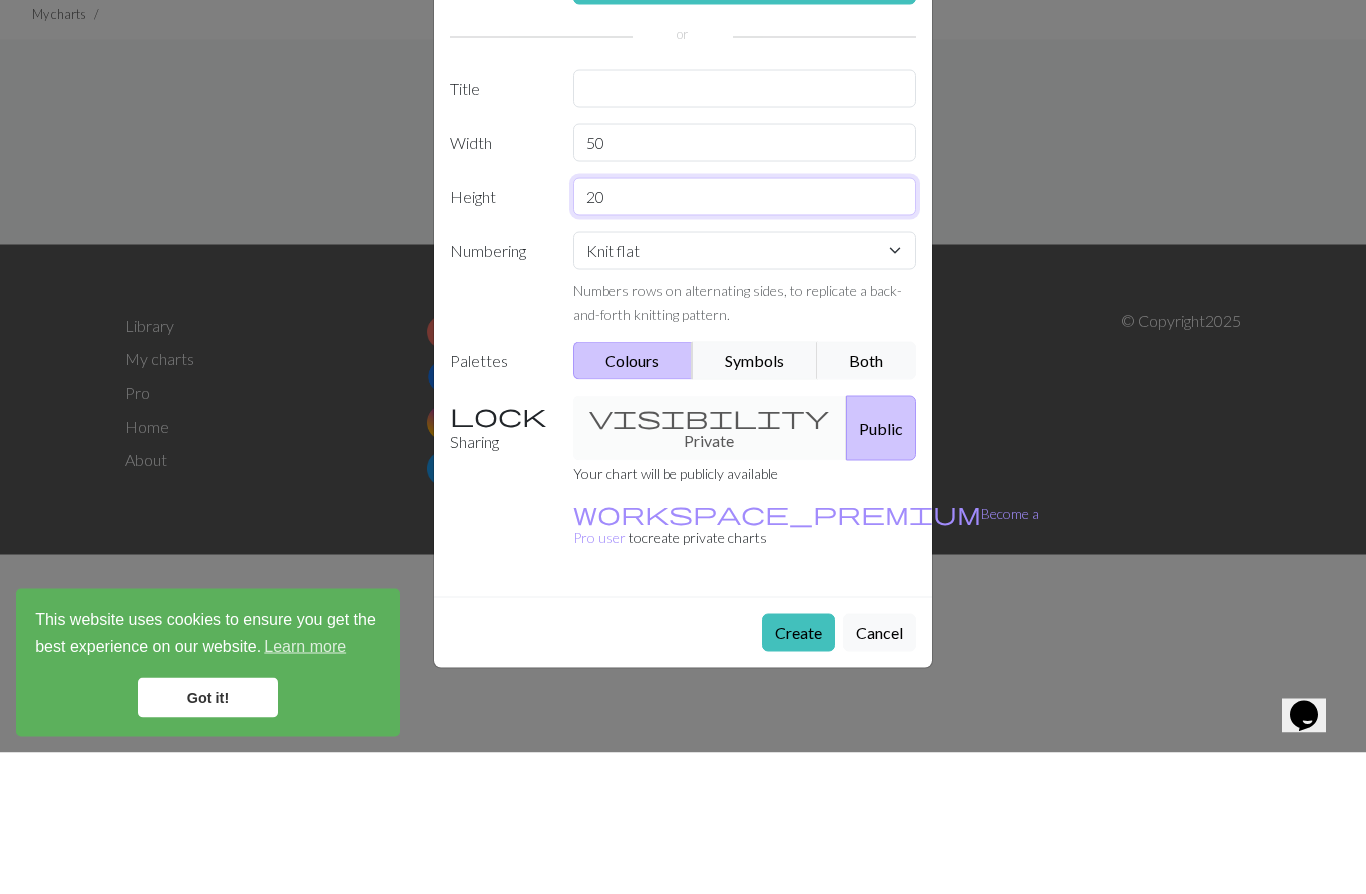 type on "2" 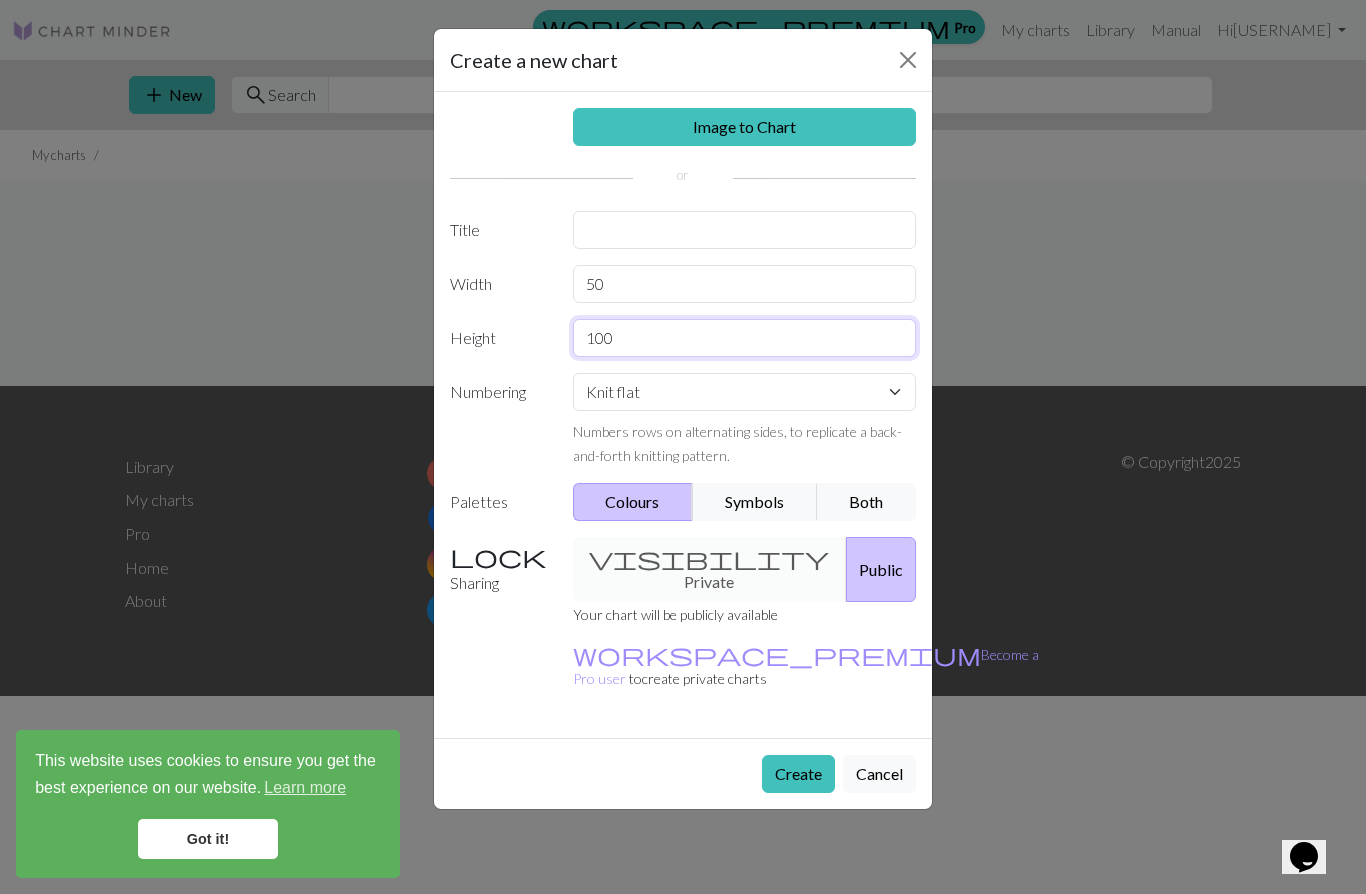 type on "100" 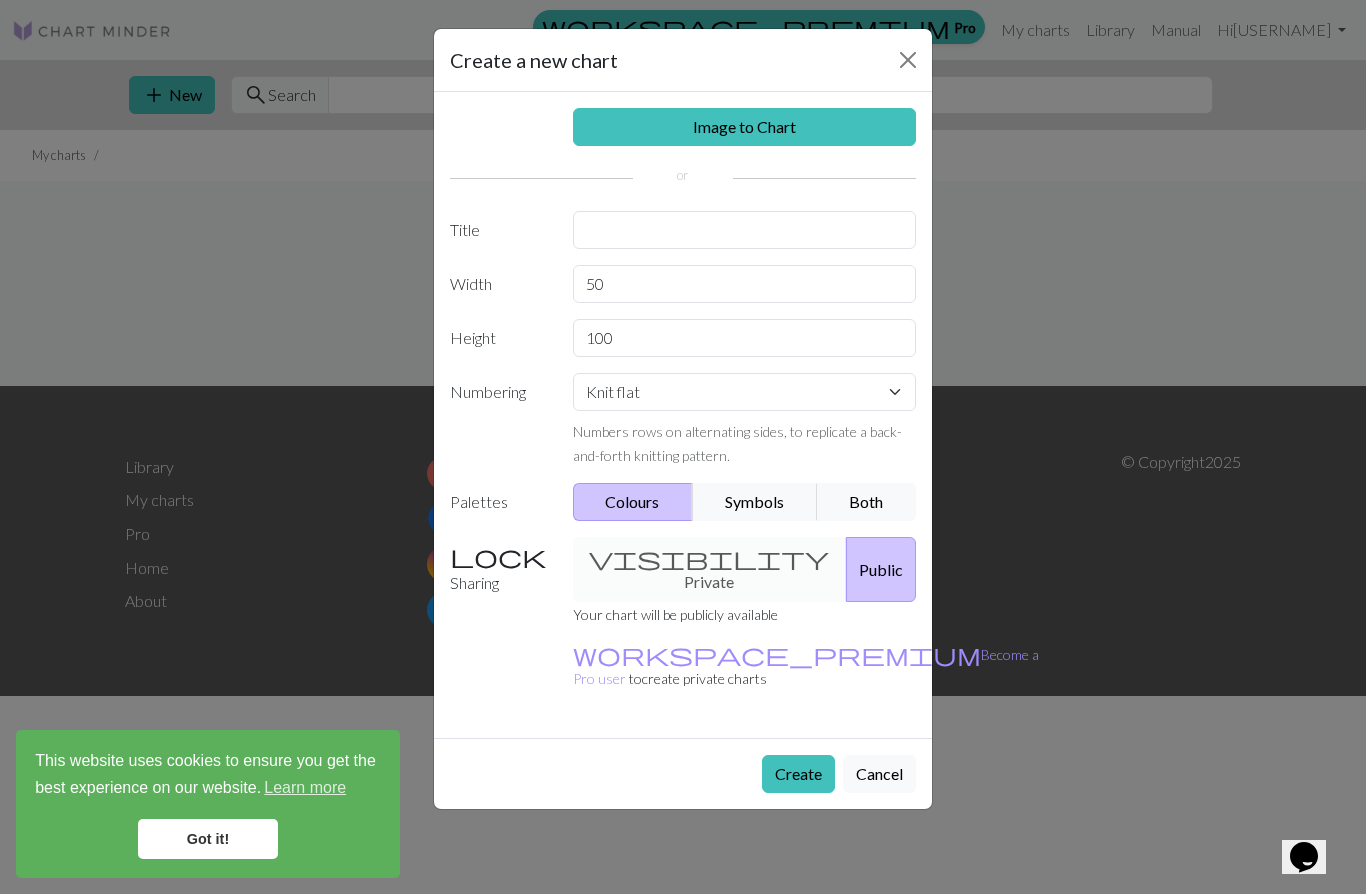 click on "Both" at bounding box center [867, 502] 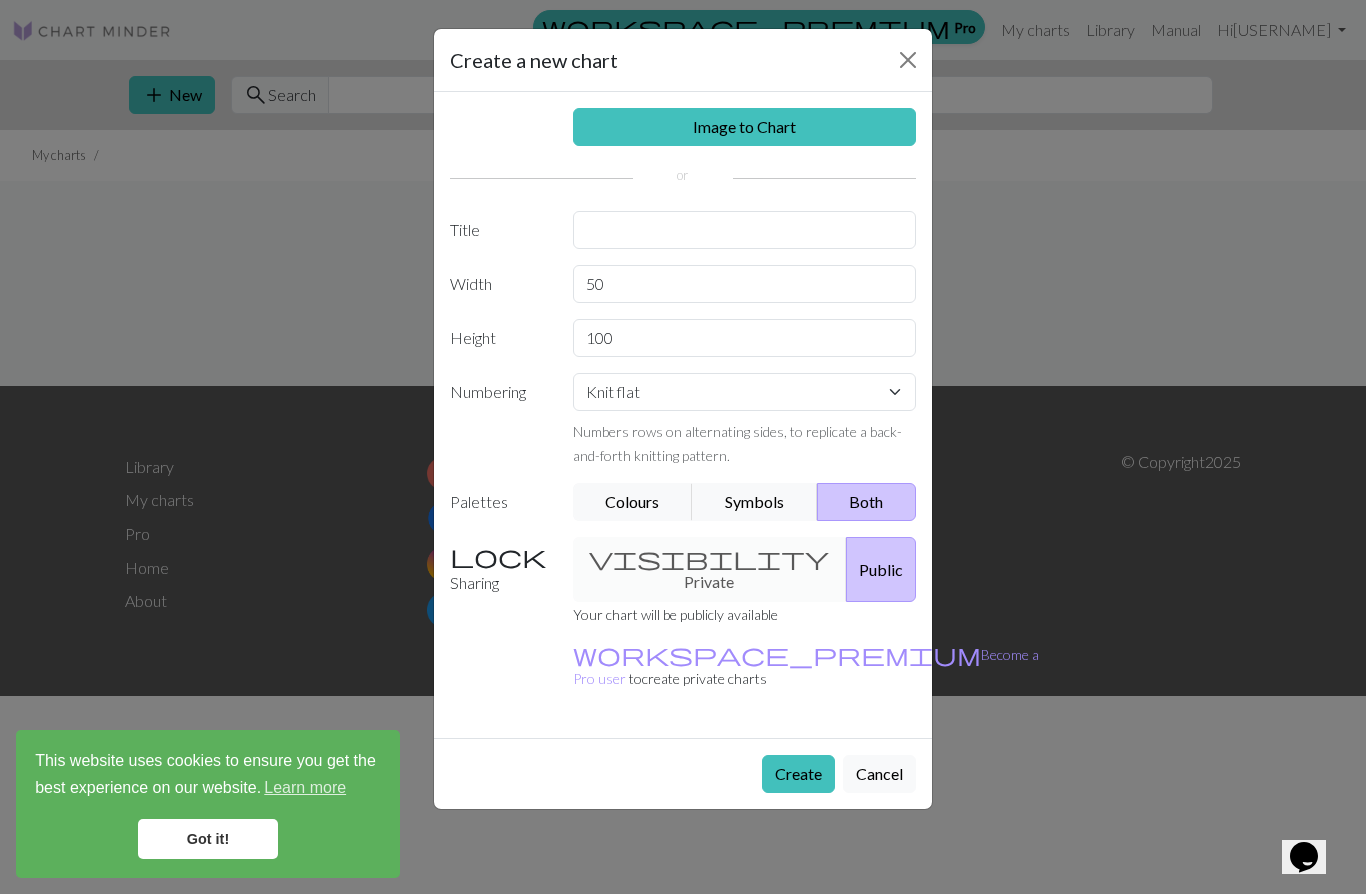 click on "visibility  Private Public" at bounding box center (745, 569) 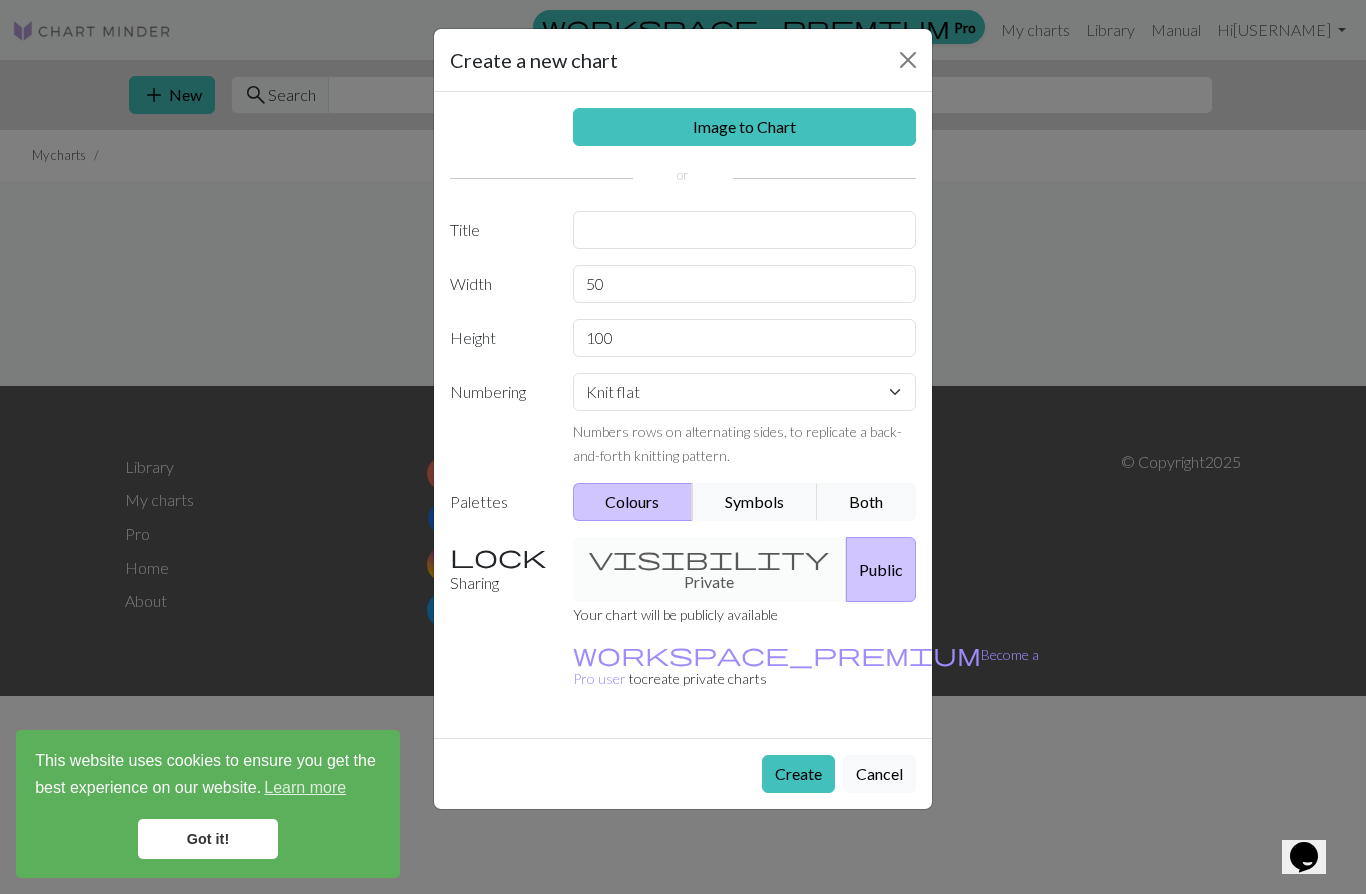 click on "visibility  Private Public" at bounding box center [745, 569] 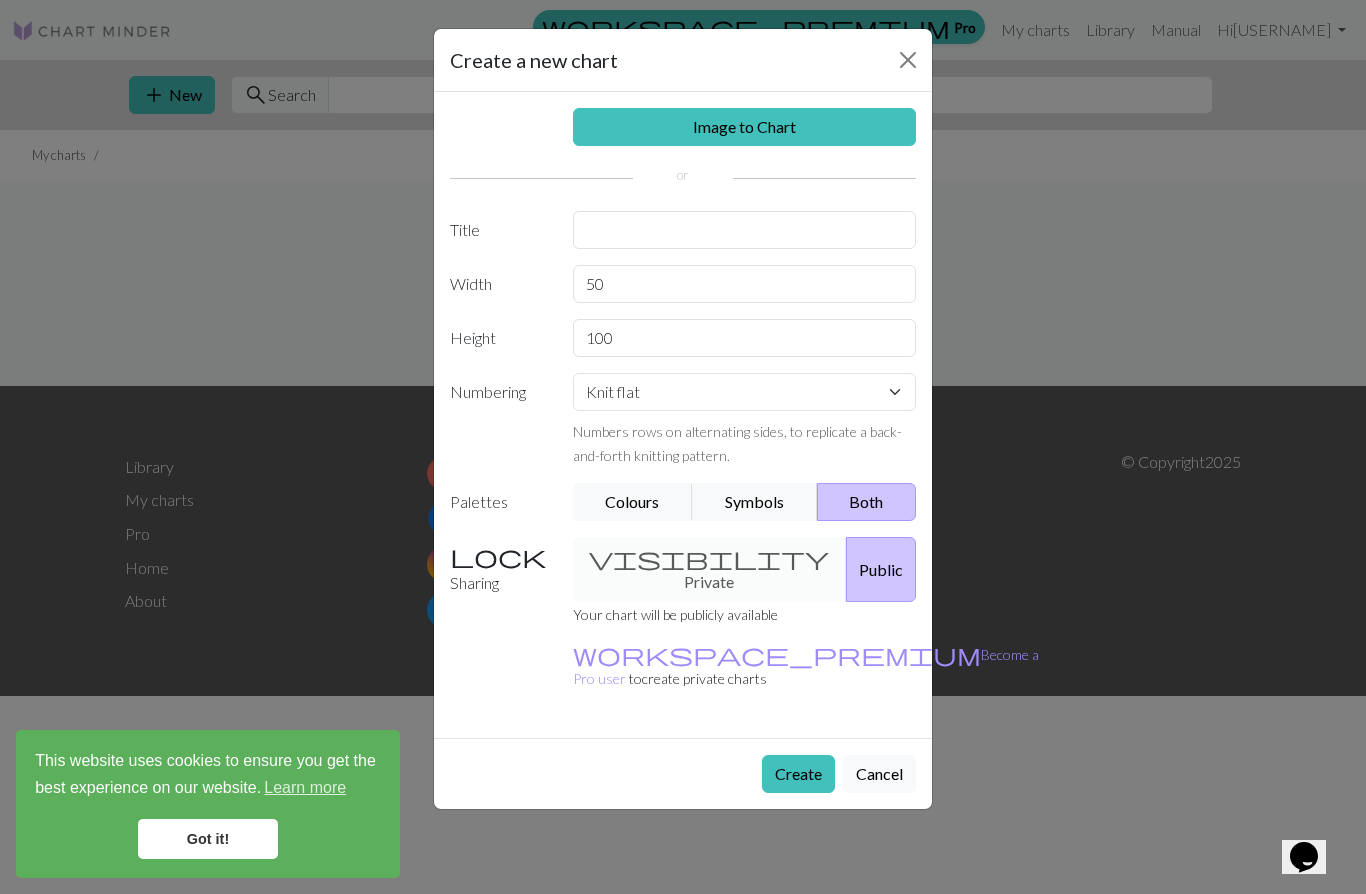 click on "Create" at bounding box center [798, 774] 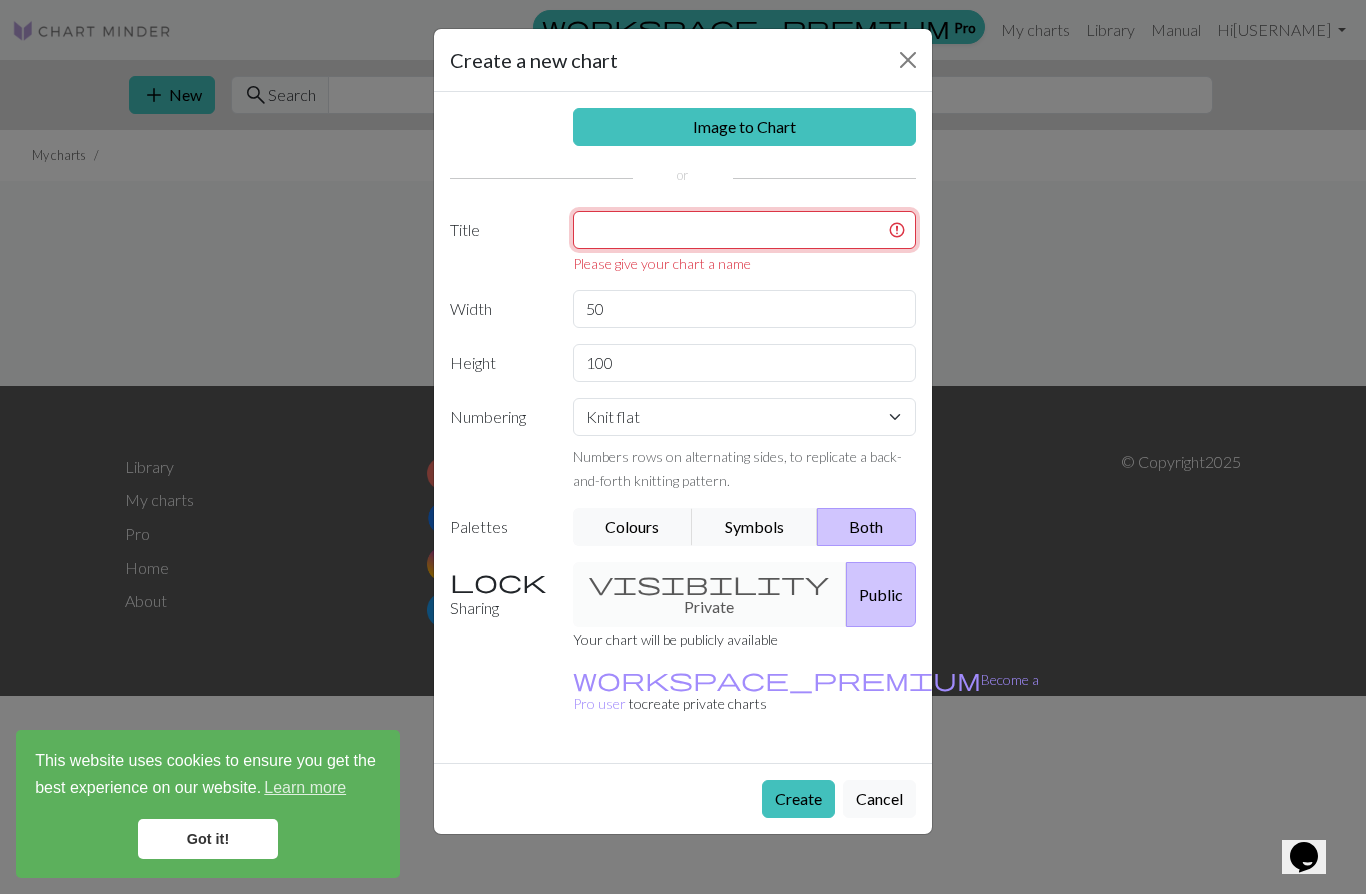 click at bounding box center (745, 230) 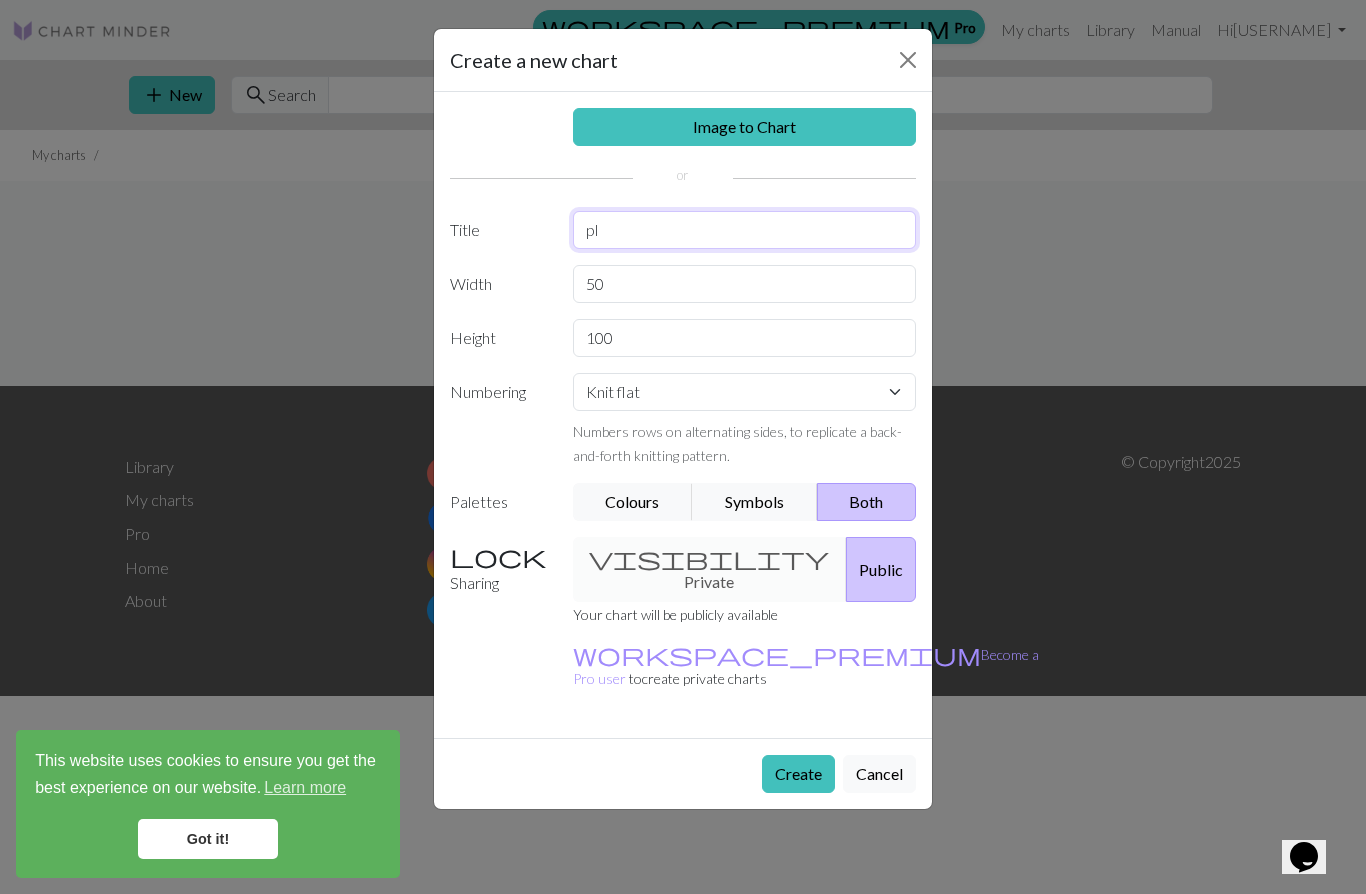 type on "p" 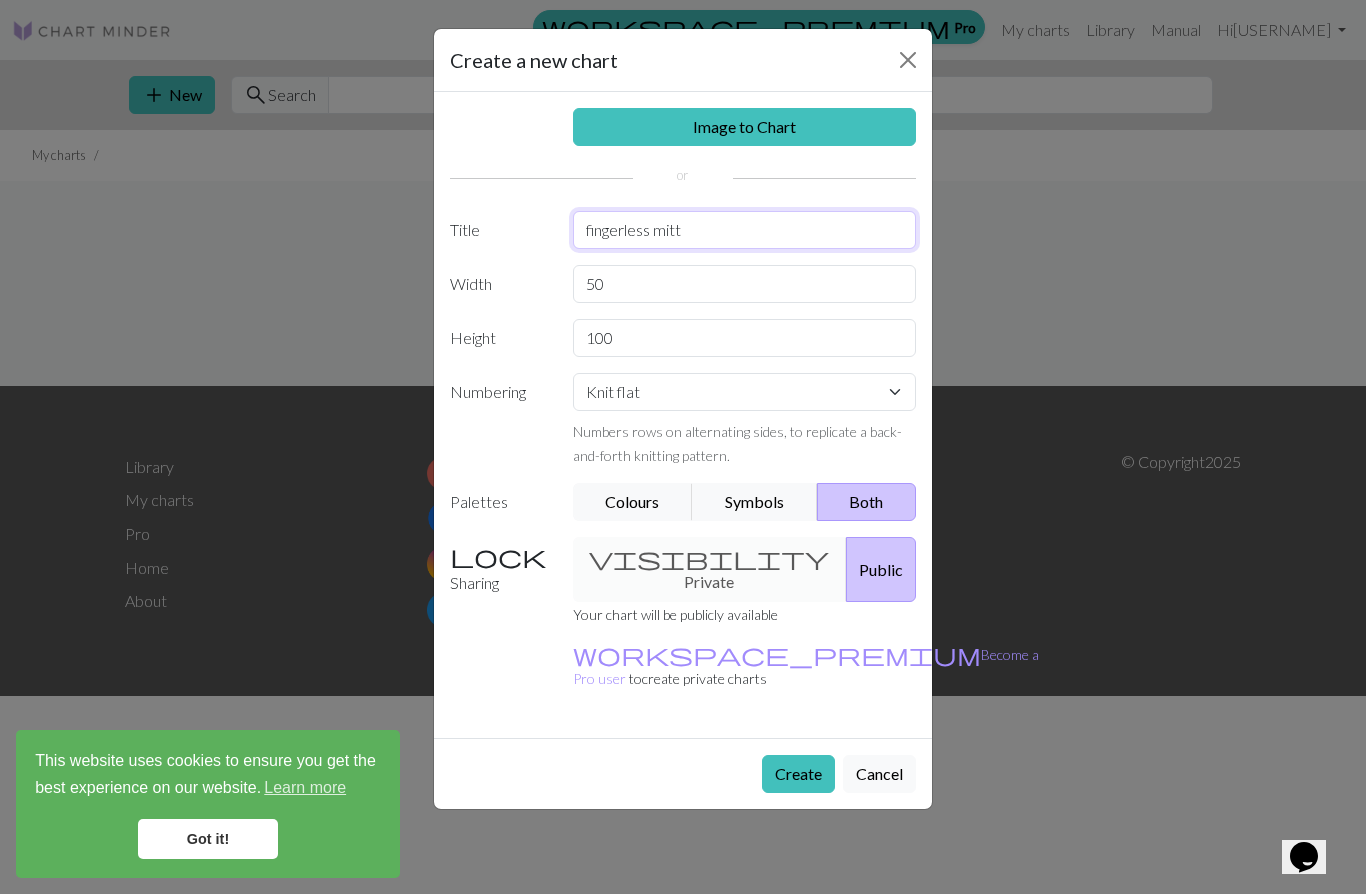 type on "fingerless mitt" 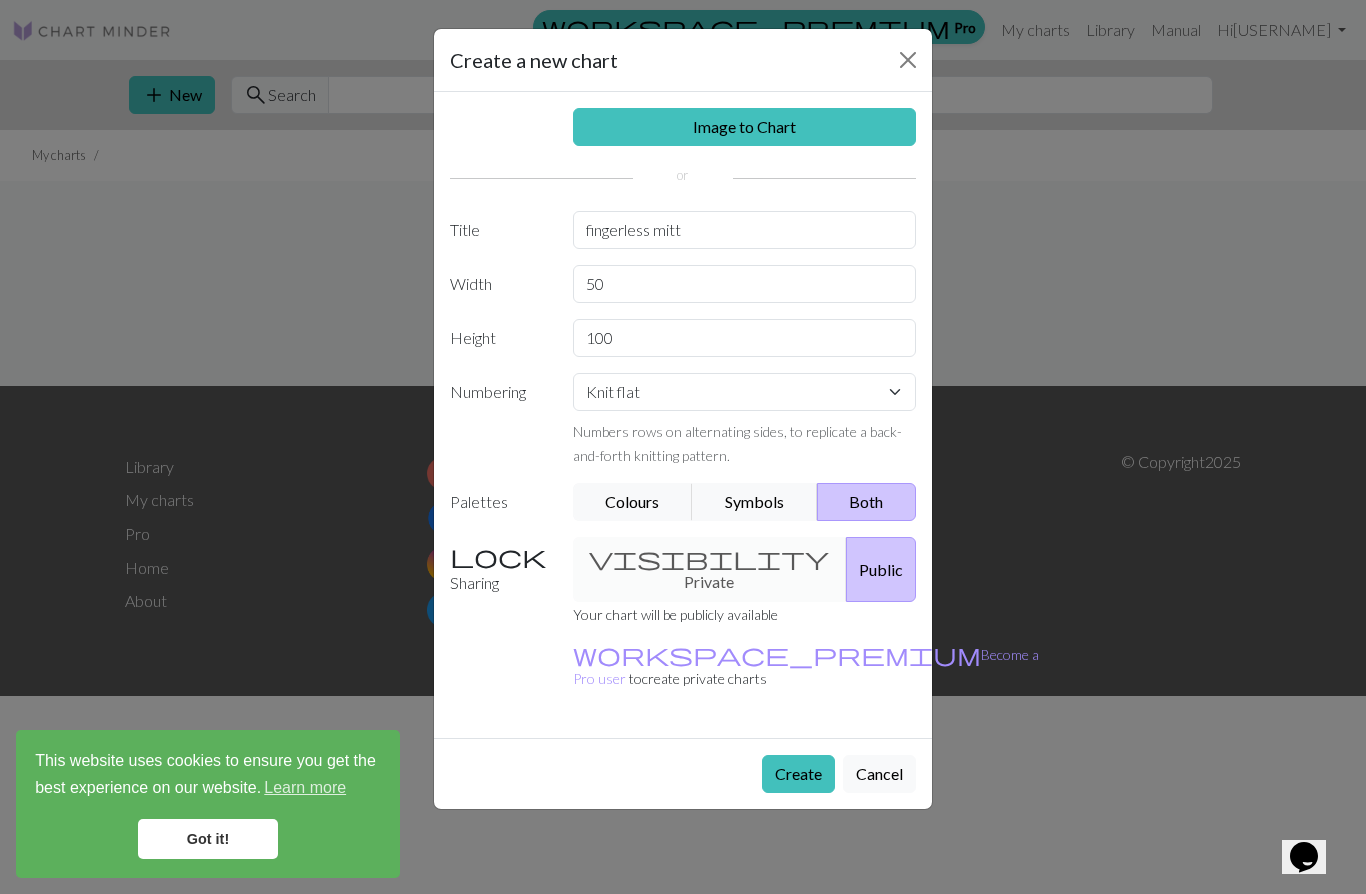 click on "Create" at bounding box center (798, 774) 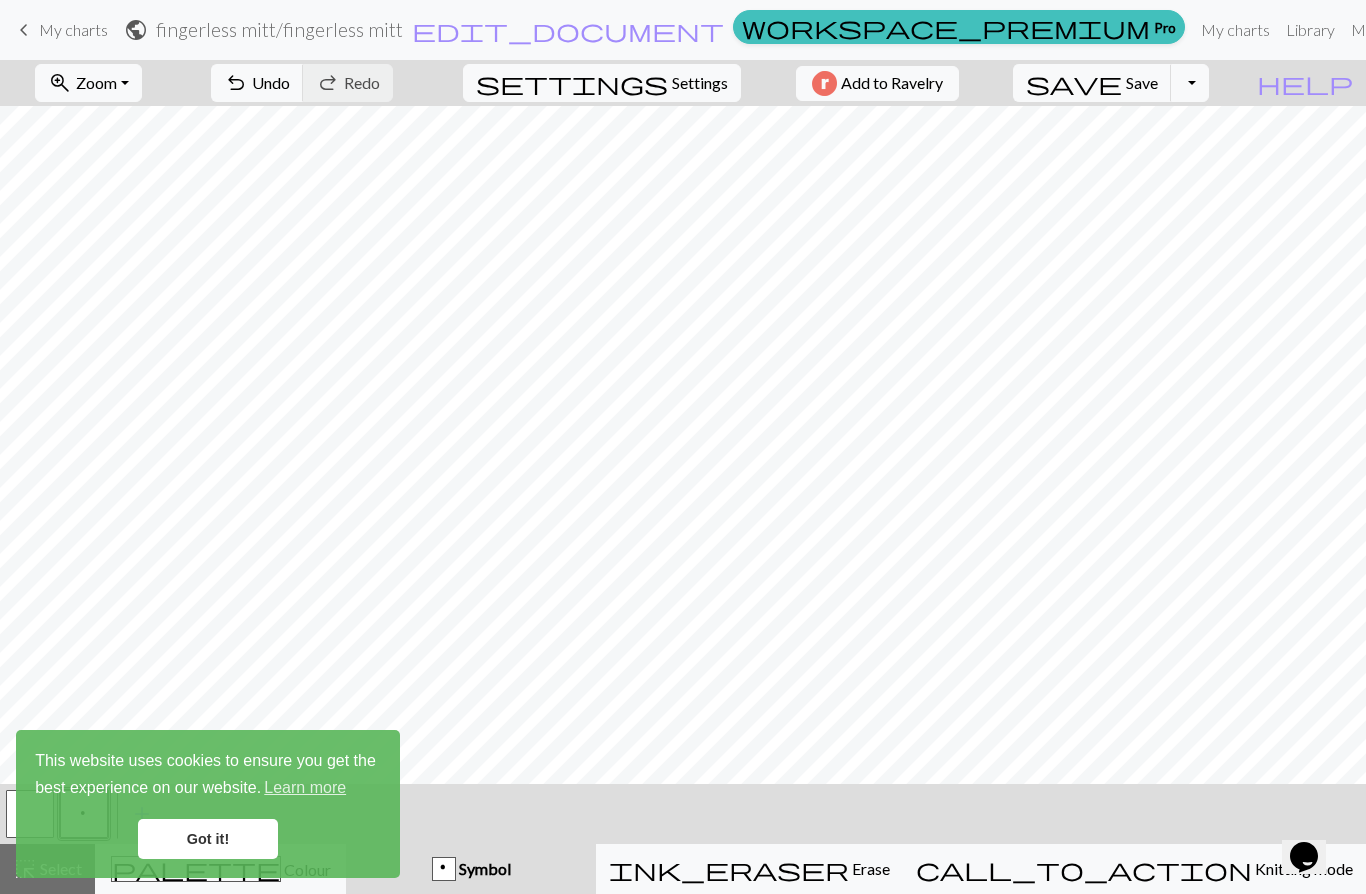 click on "Undo" at bounding box center (271, 82) 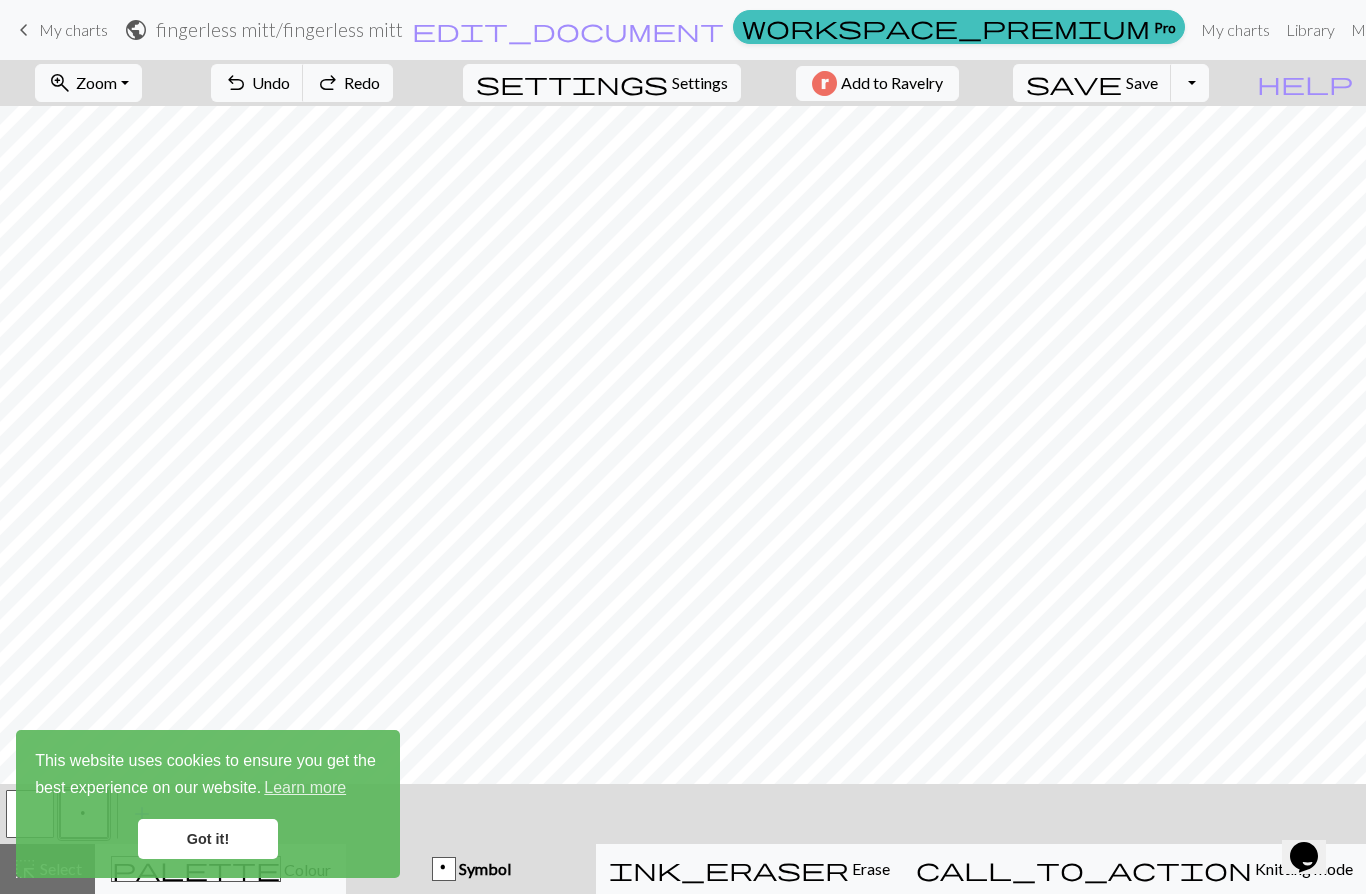 click on "Undo" at bounding box center (271, 82) 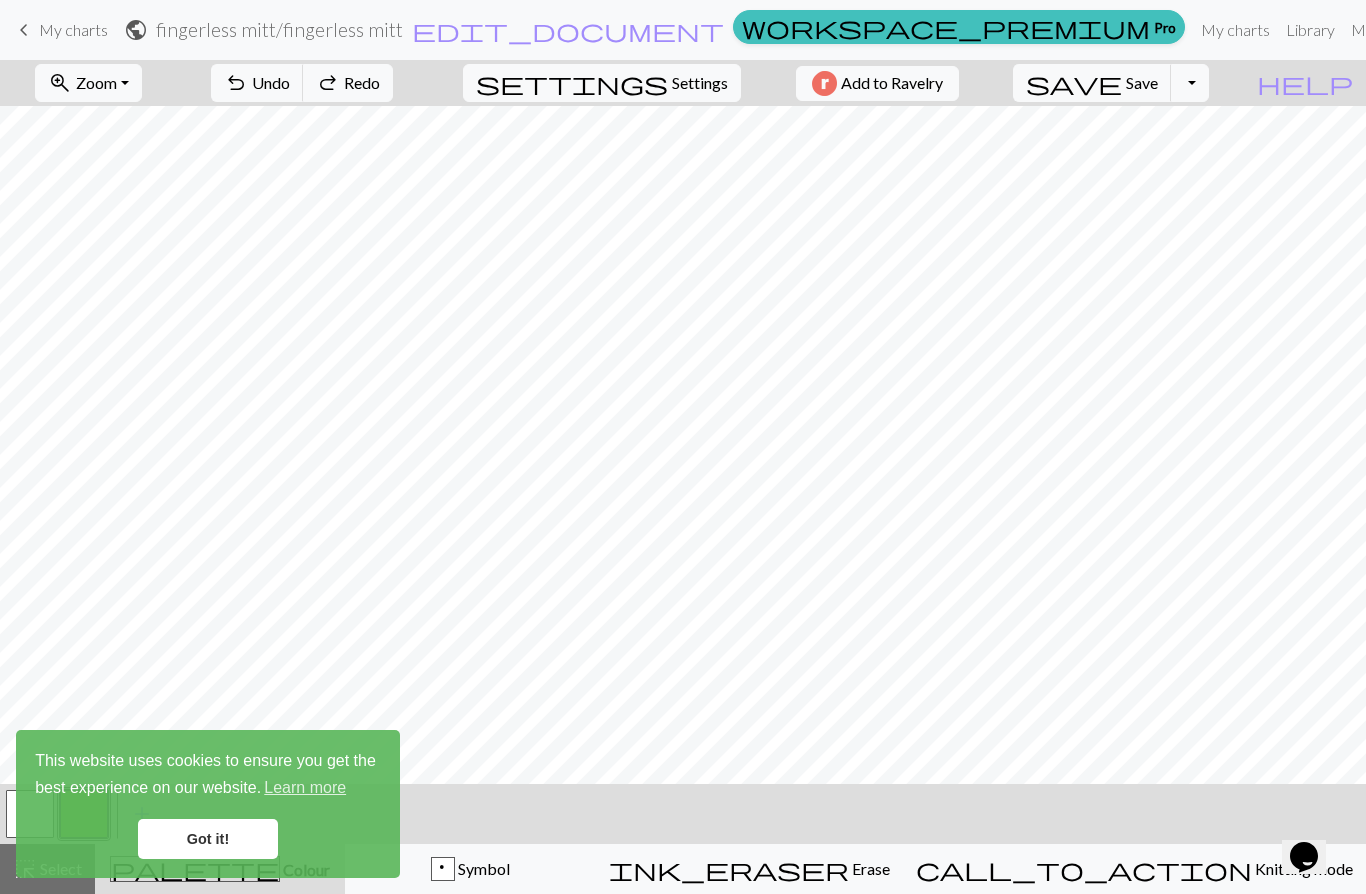 click on "Got it!" at bounding box center (208, 839) 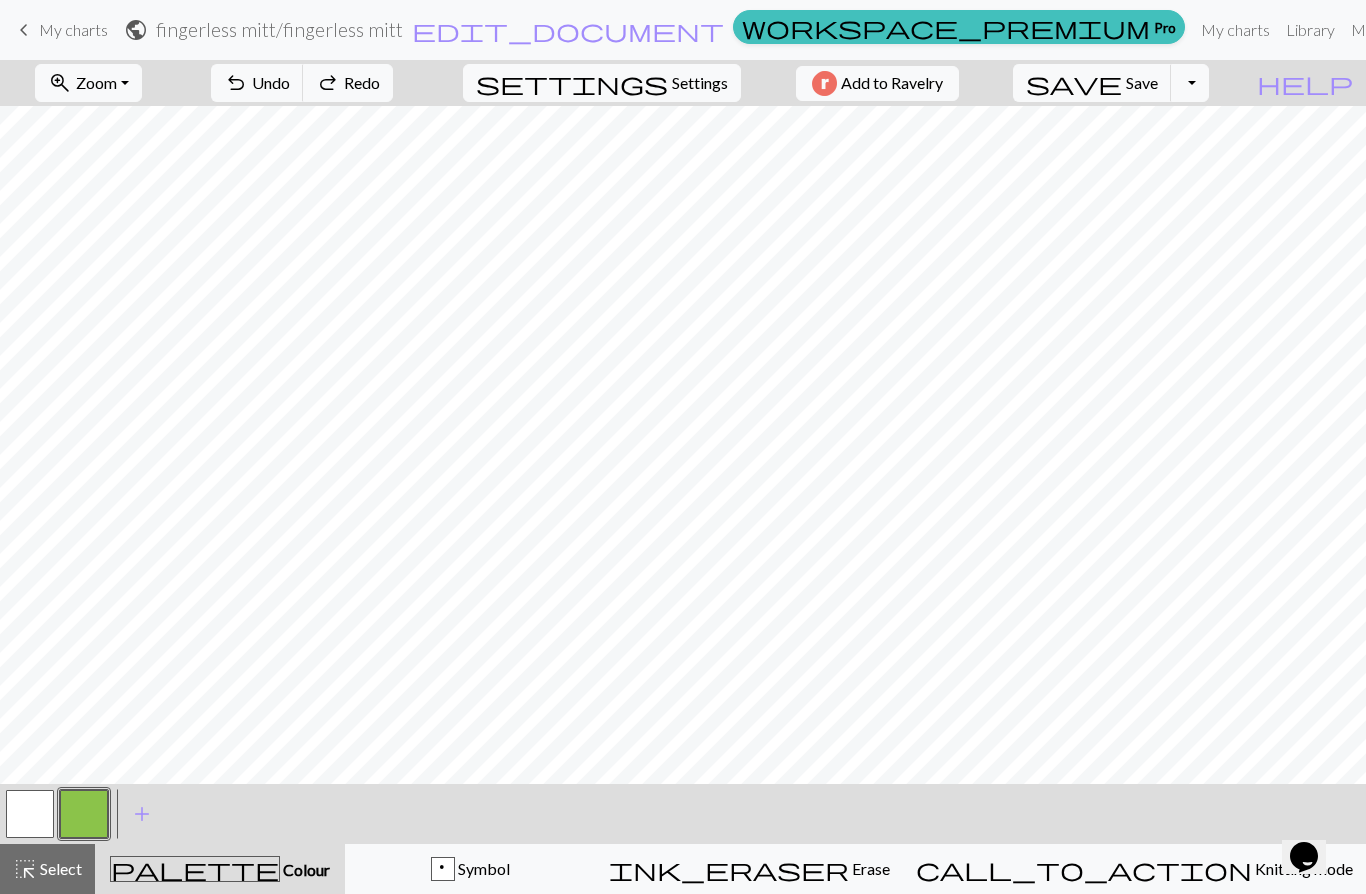 click on "add" at bounding box center (142, 814) 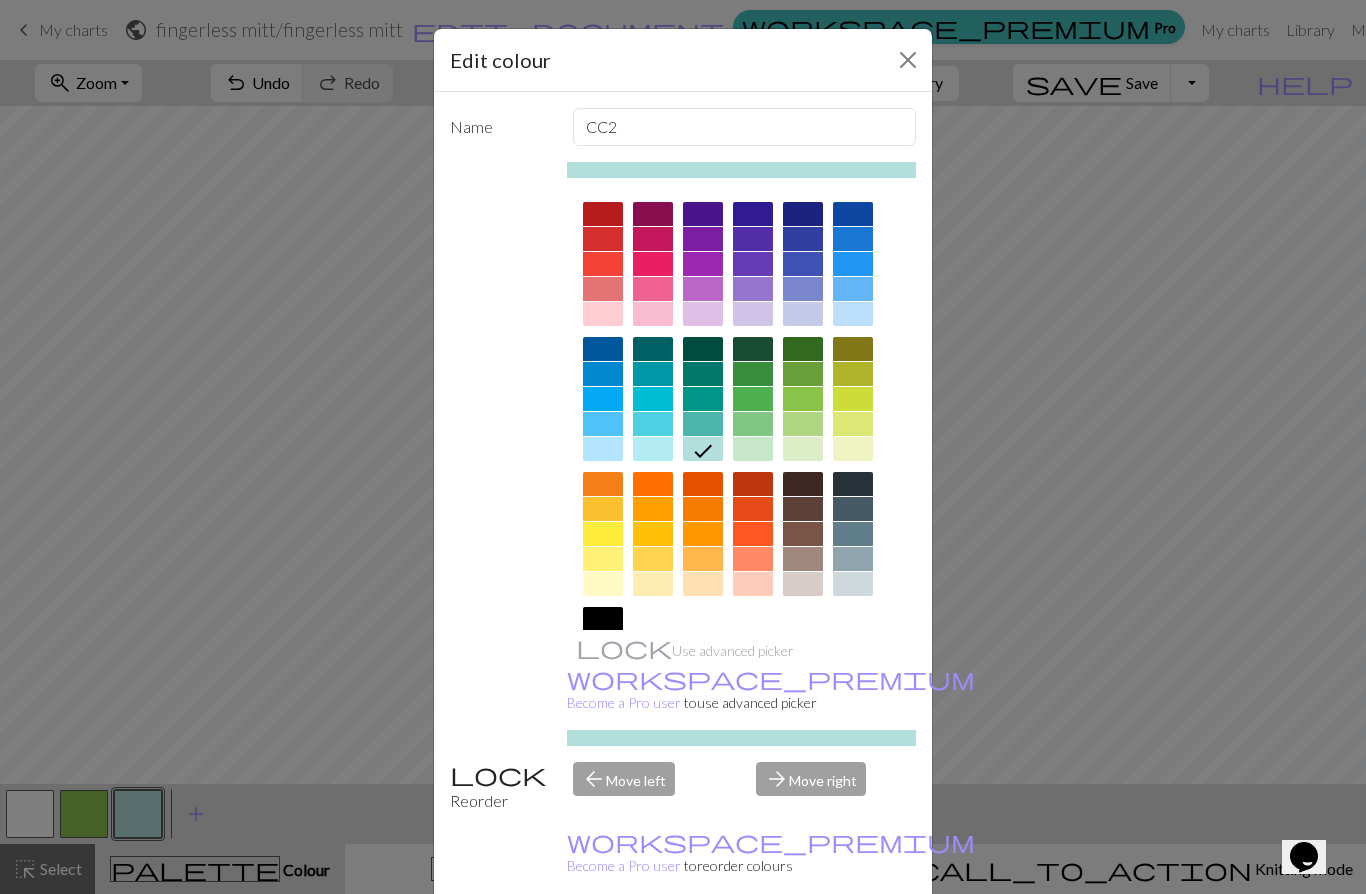 click at bounding box center [803, 214] 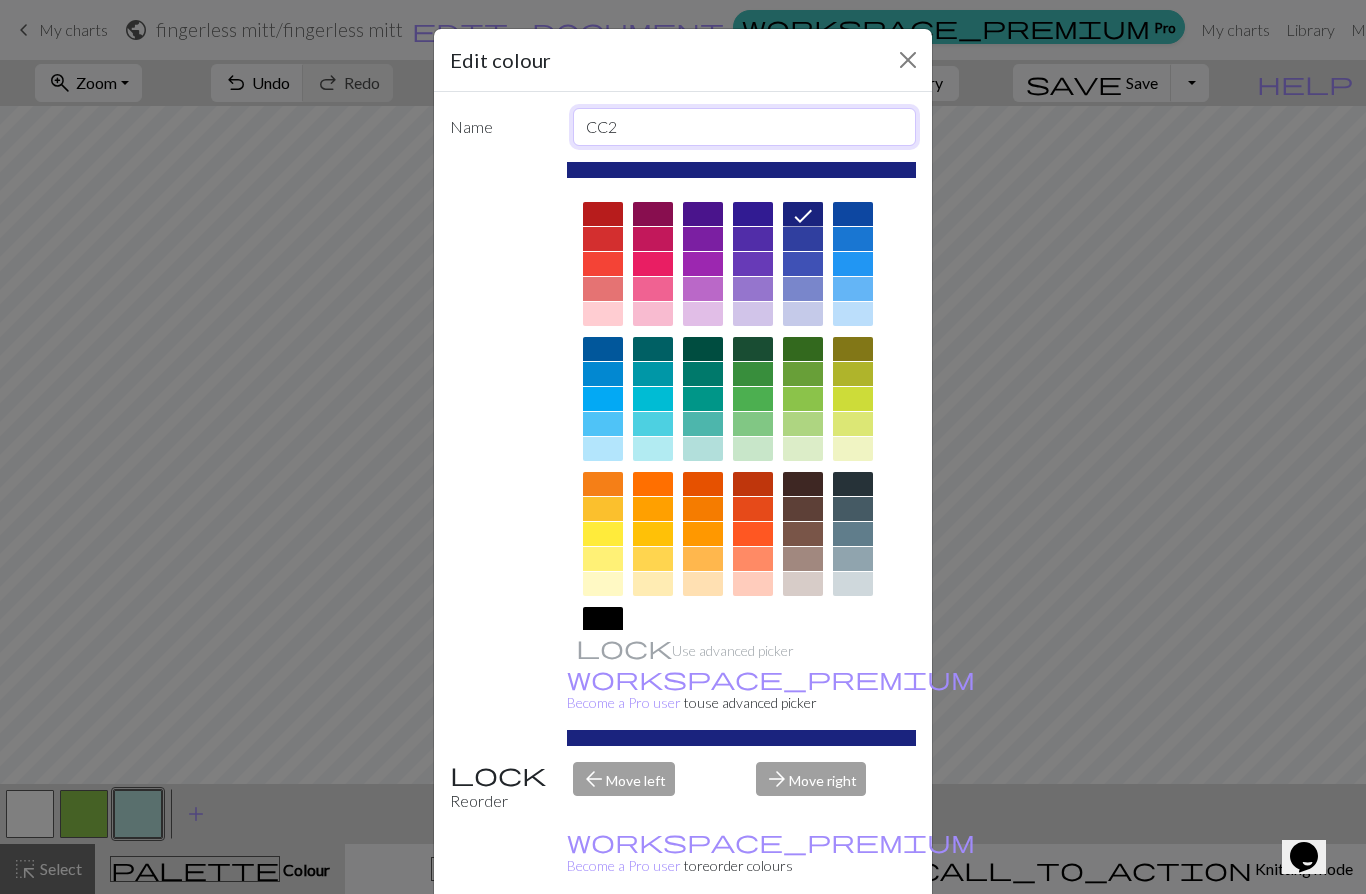 click on "CC2" at bounding box center (745, 127) 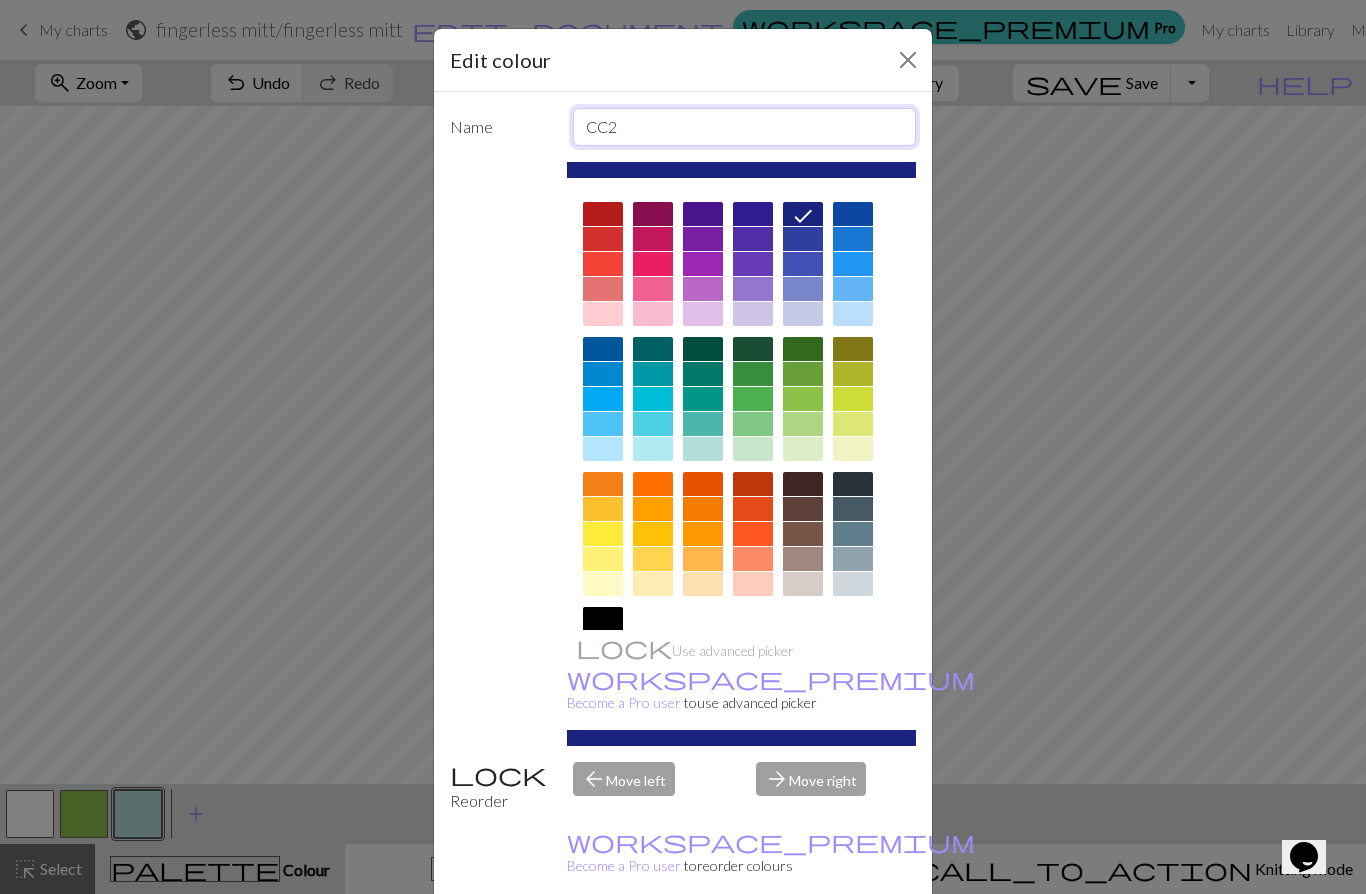 click on "CC2" at bounding box center (745, 127) 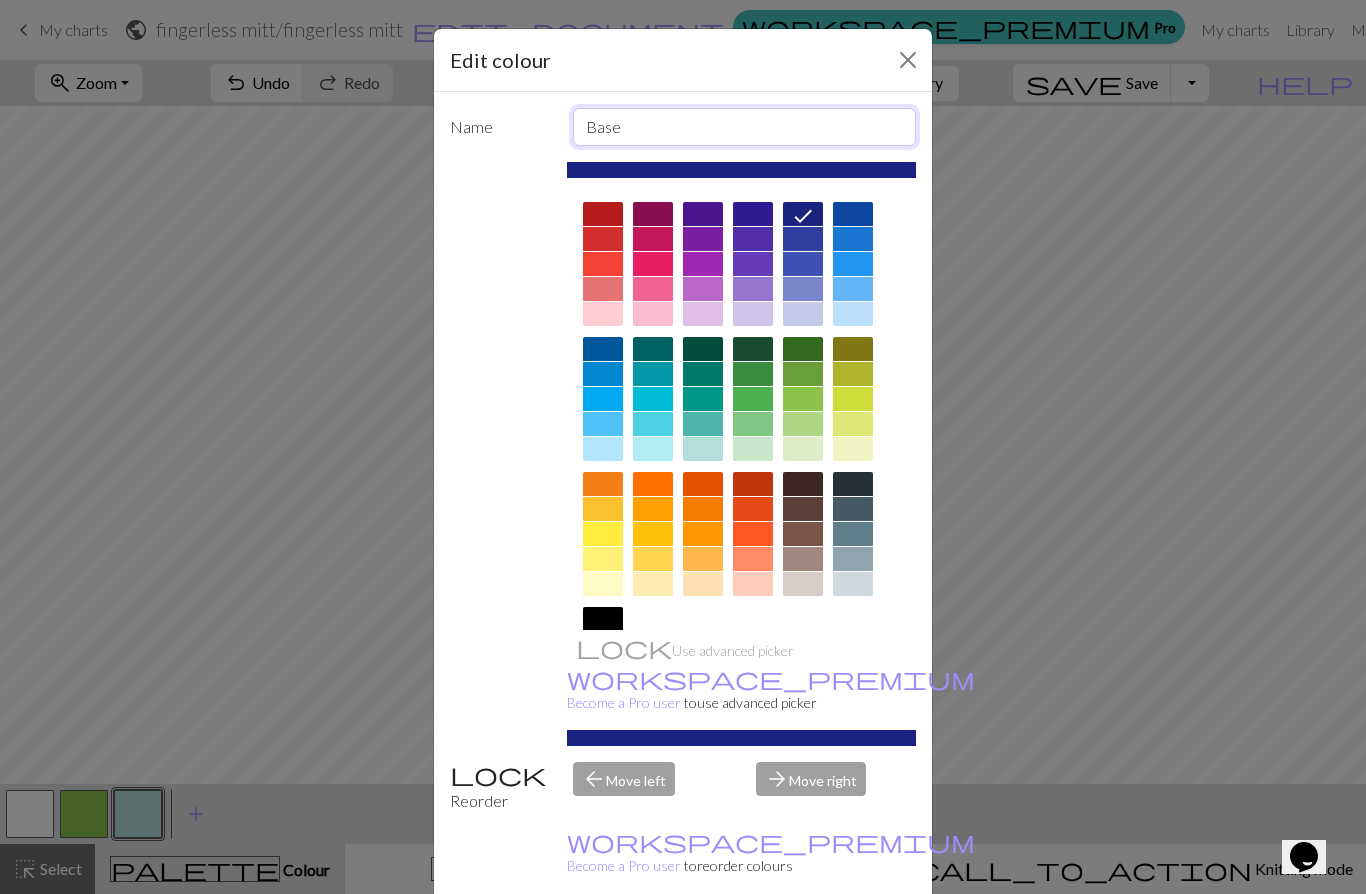 type on "Base" 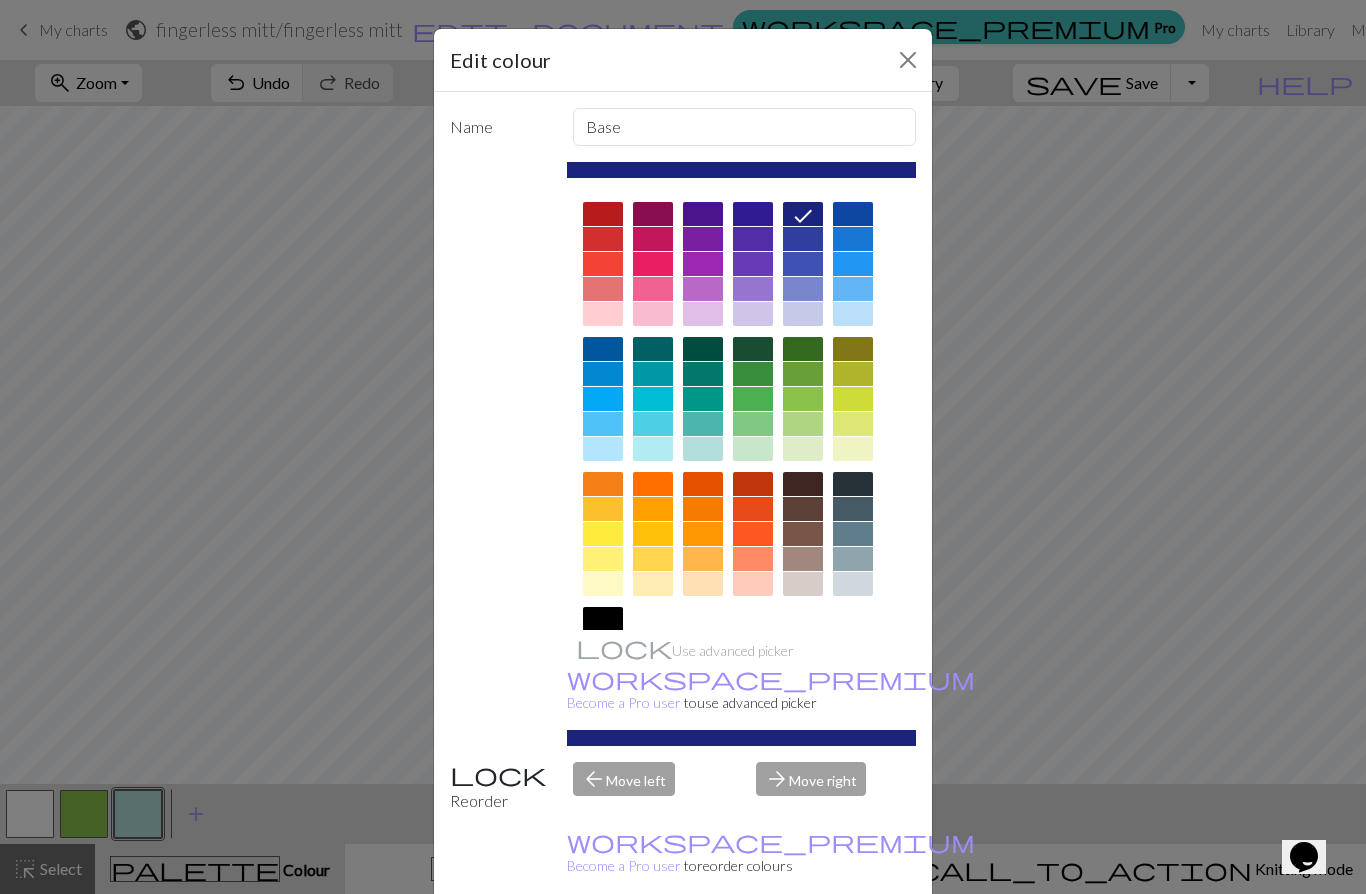 click on "Edit colour" at bounding box center [683, 60] 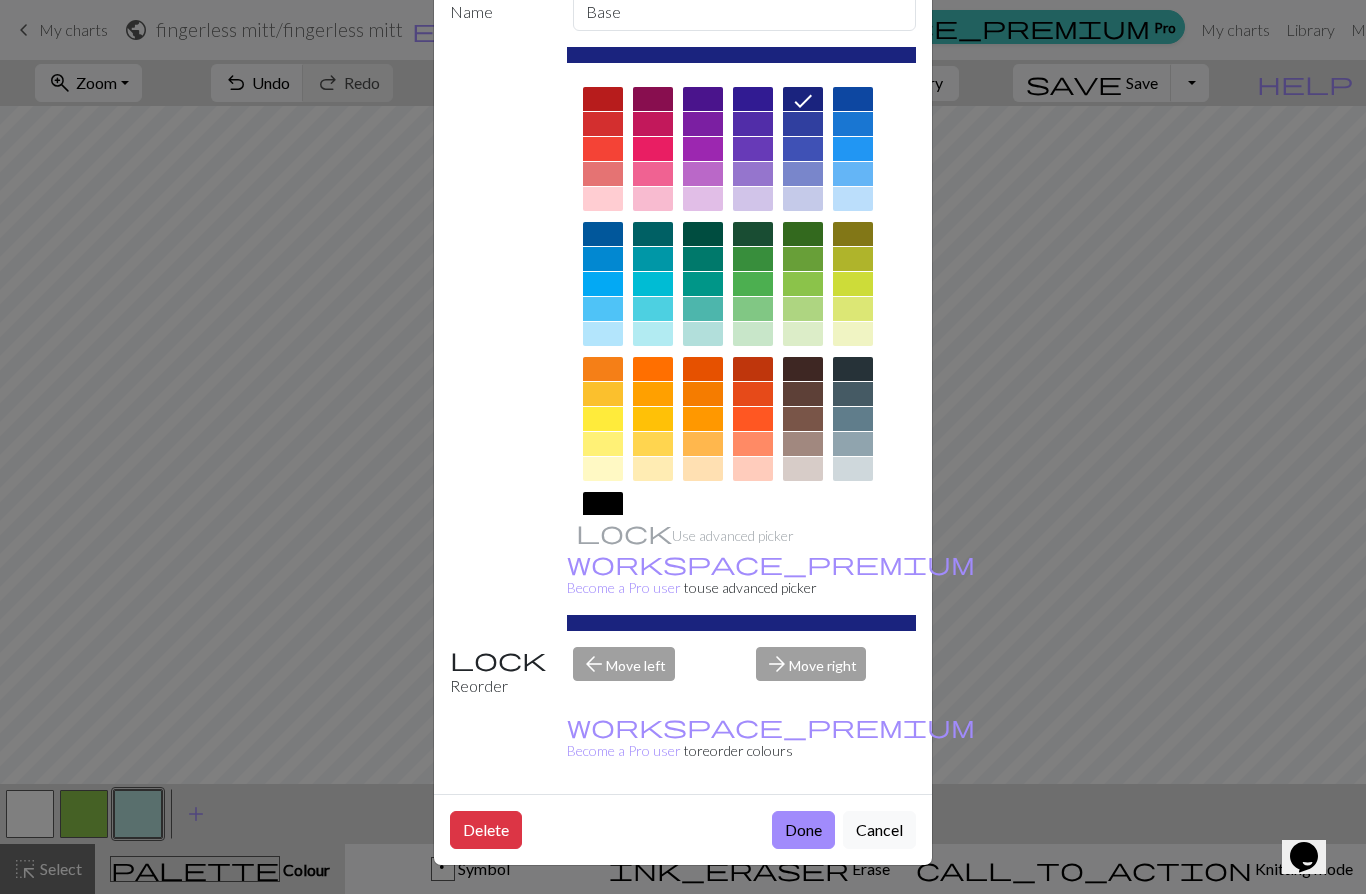 scroll, scrollTop: 137, scrollLeft: 0, axis: vertical 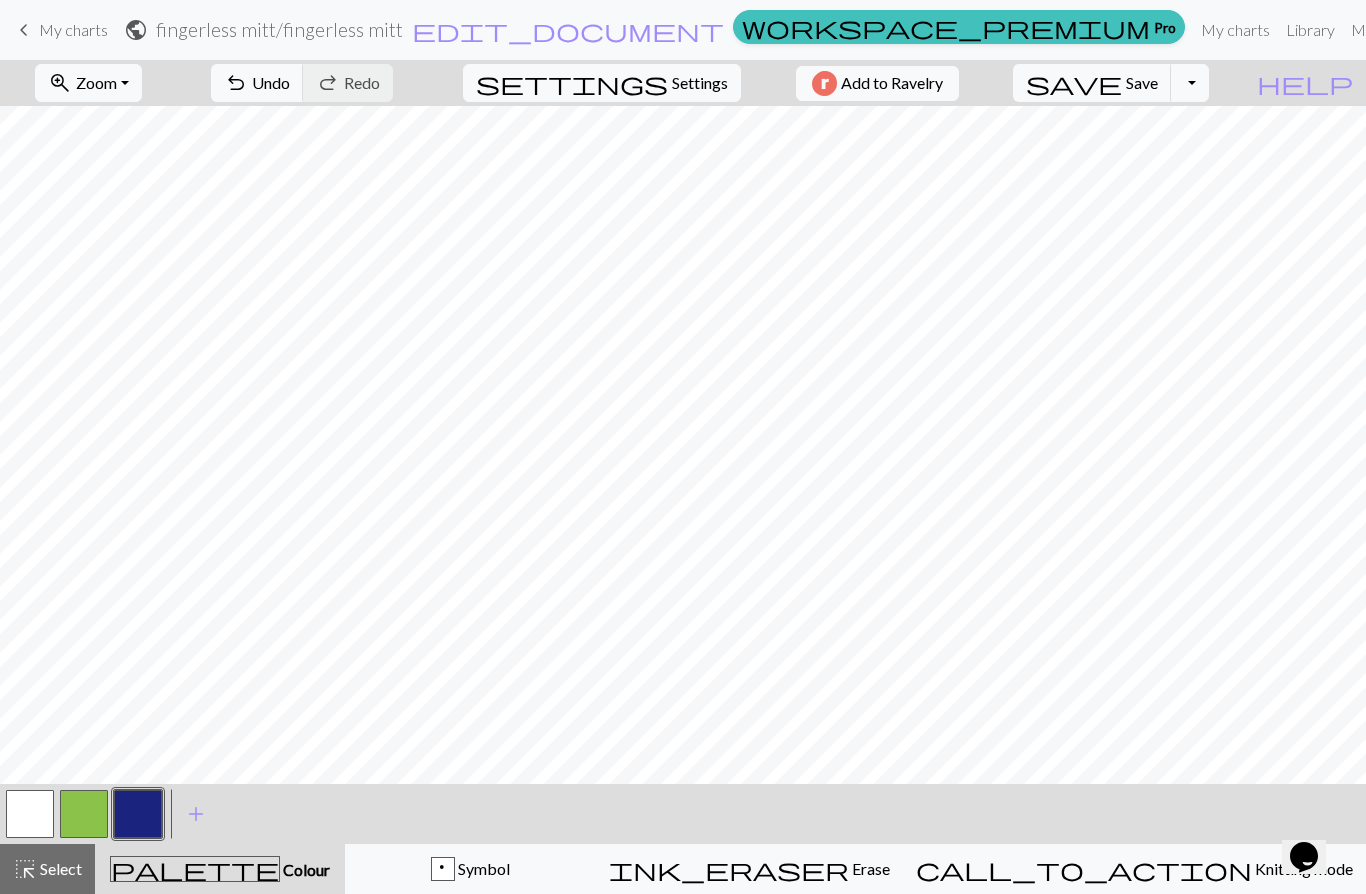 click at bounding box center (84, 814) 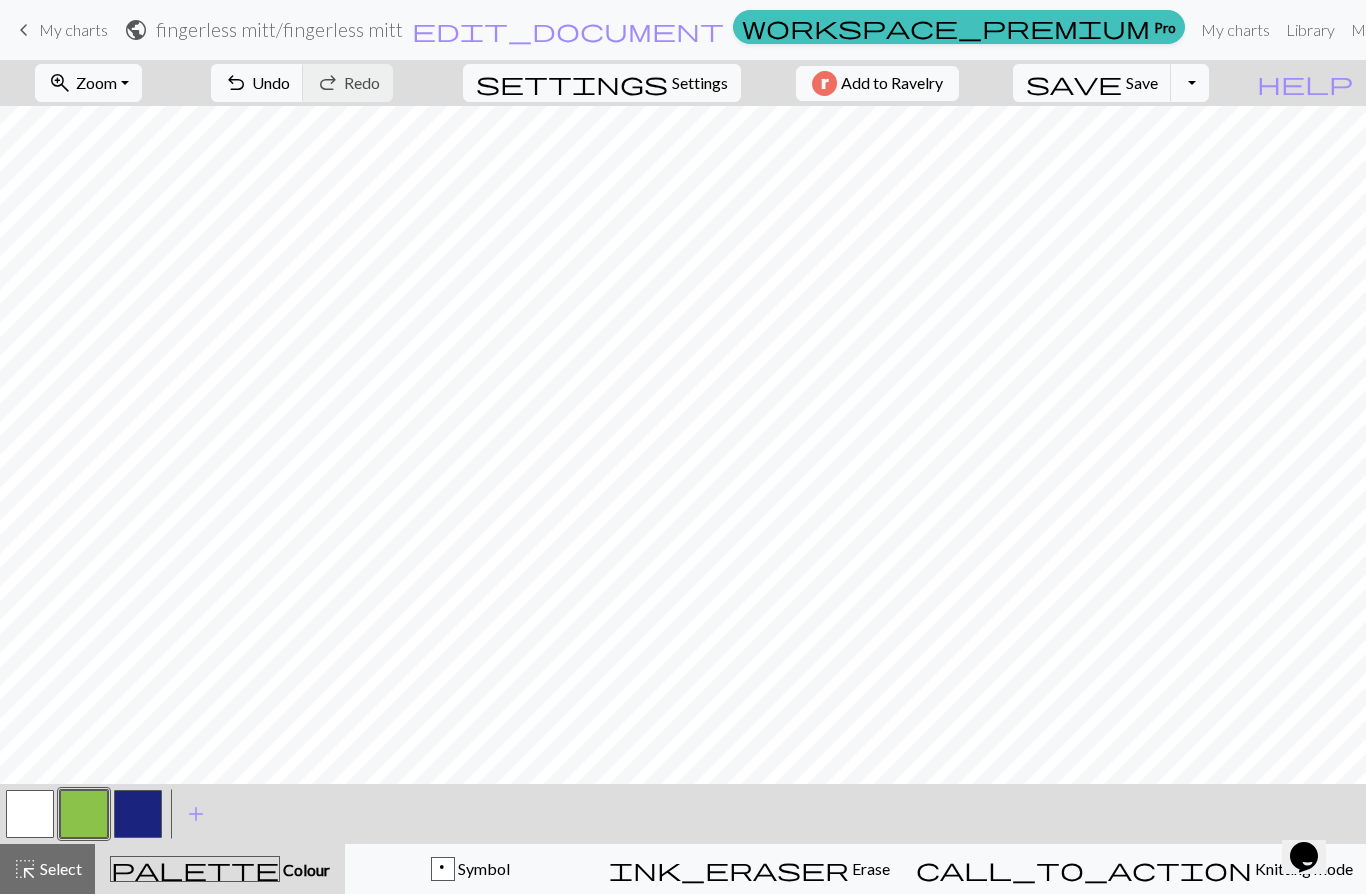 click at bounding box center (84, 814) 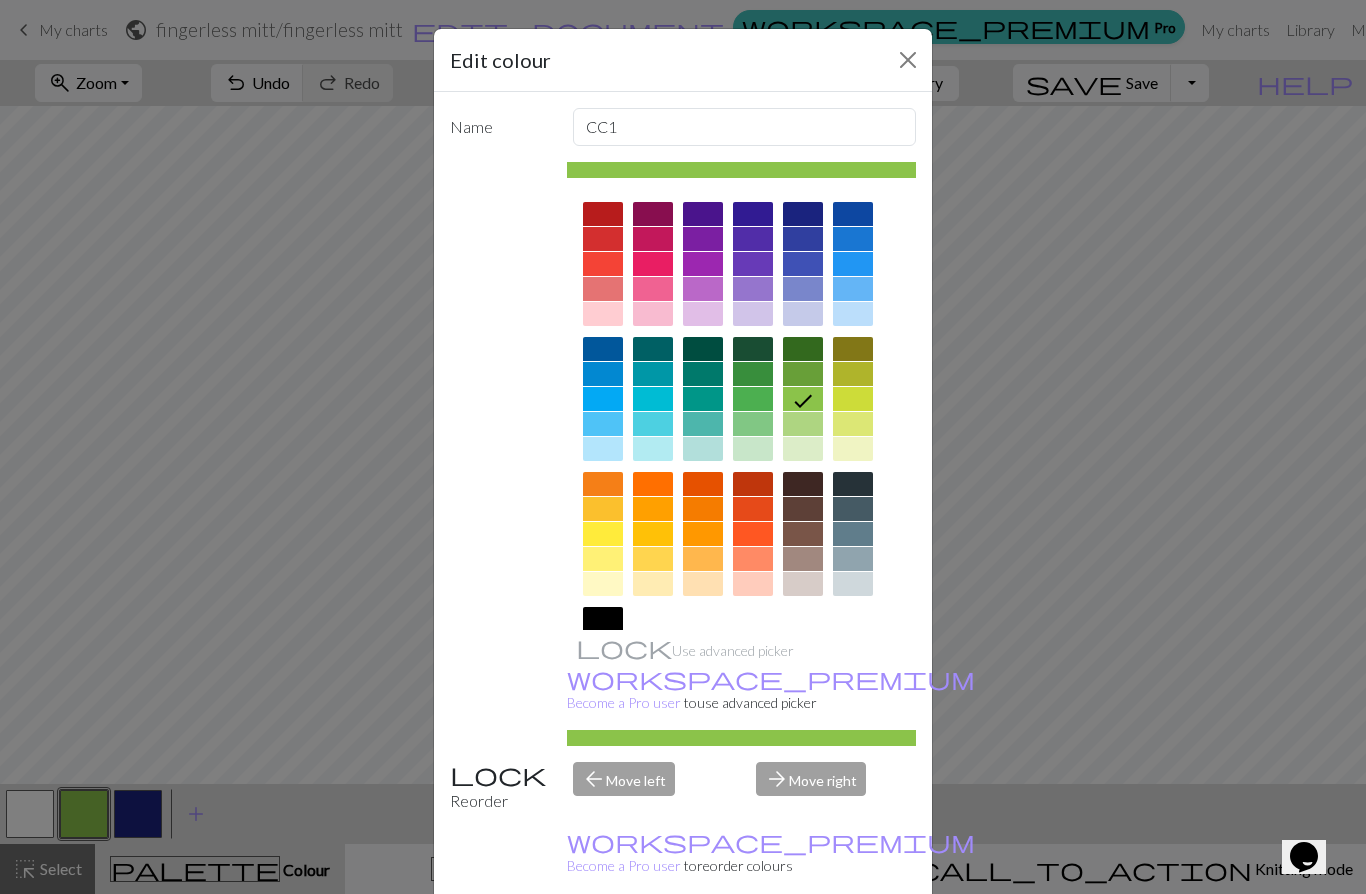 click at bounding box center (603, 584) 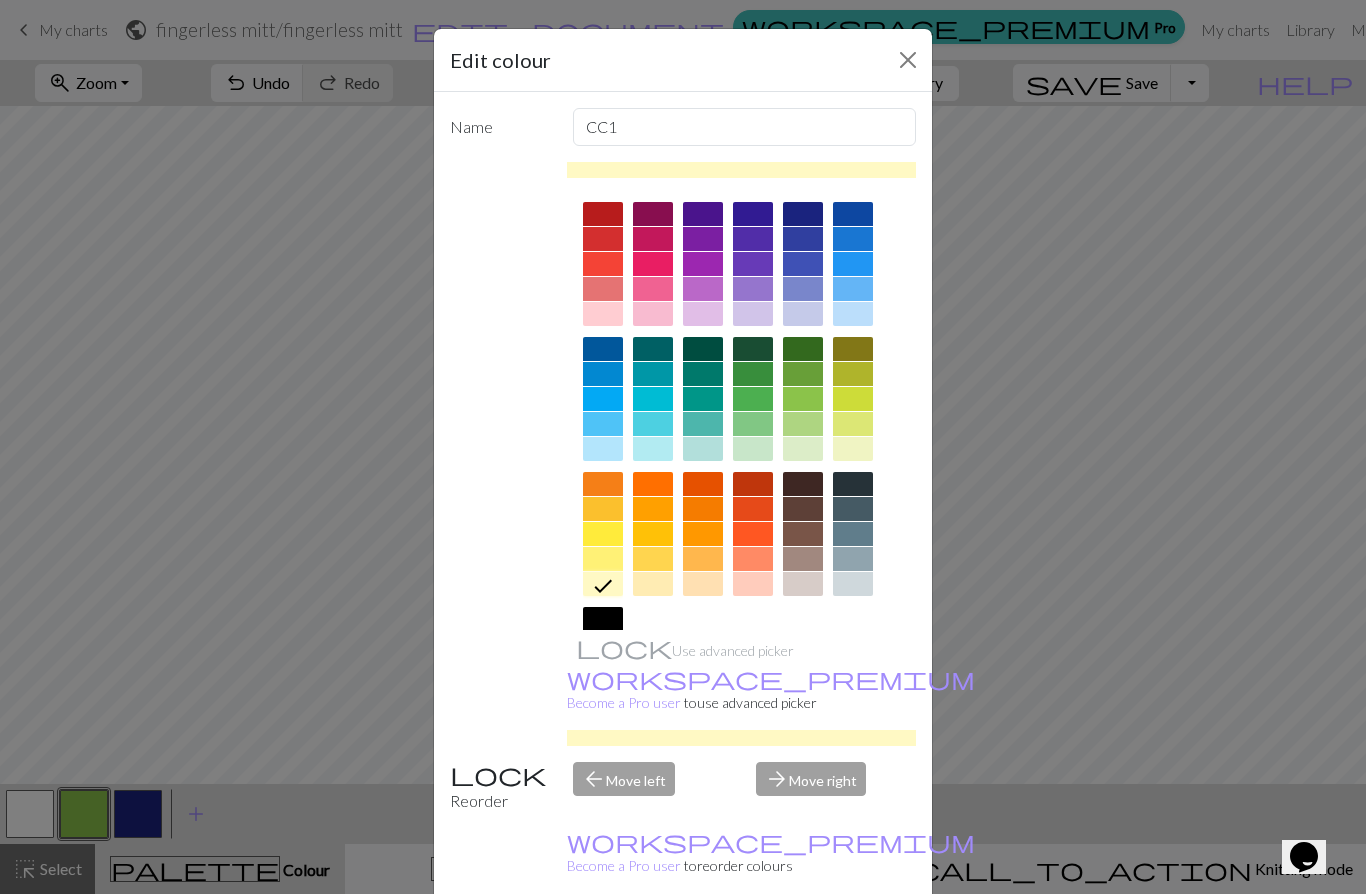 click at bounding box center [653, 449] 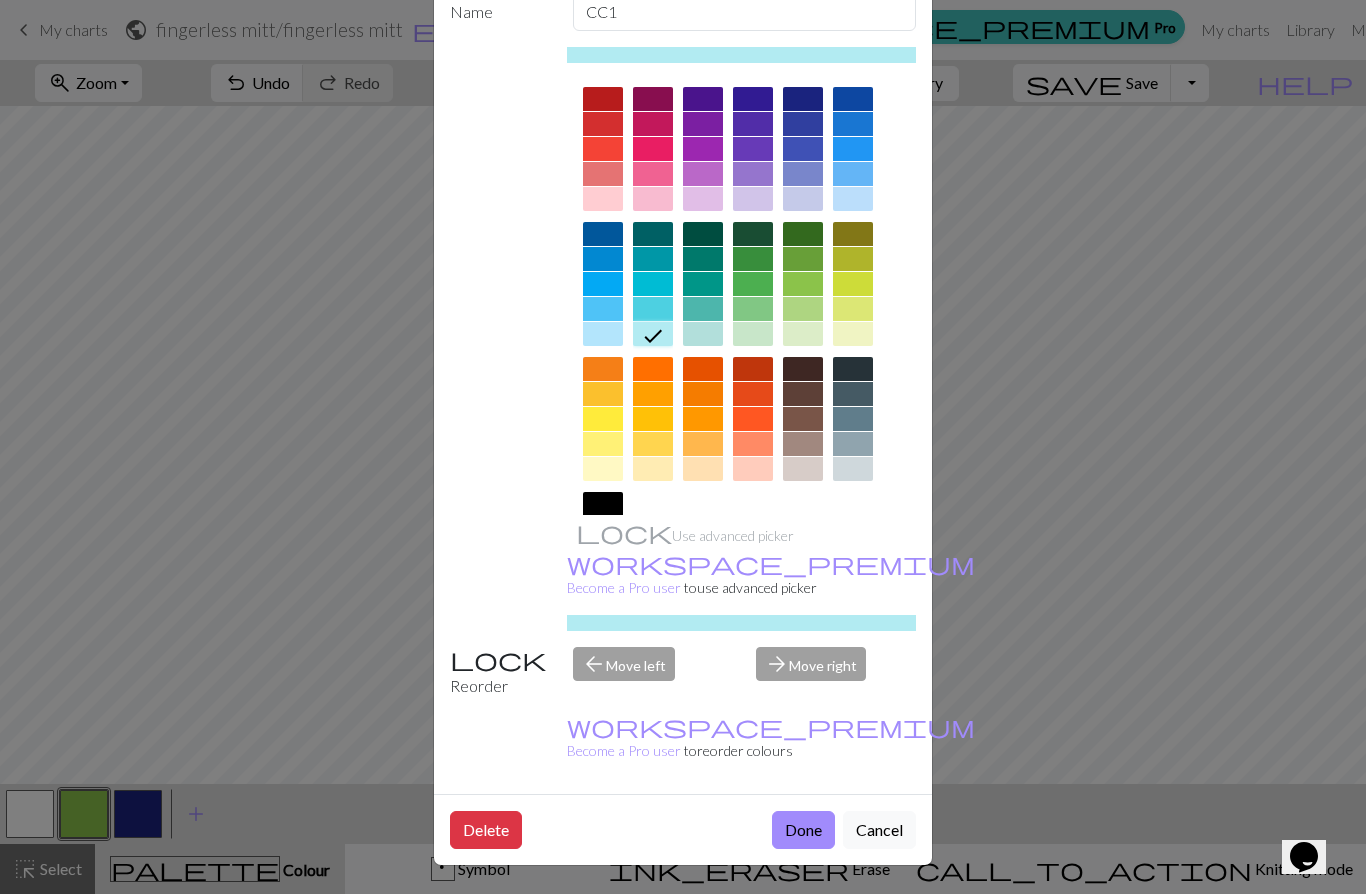 scroll, scrollTop: 137, scrollLeft: 0, axis: vertical 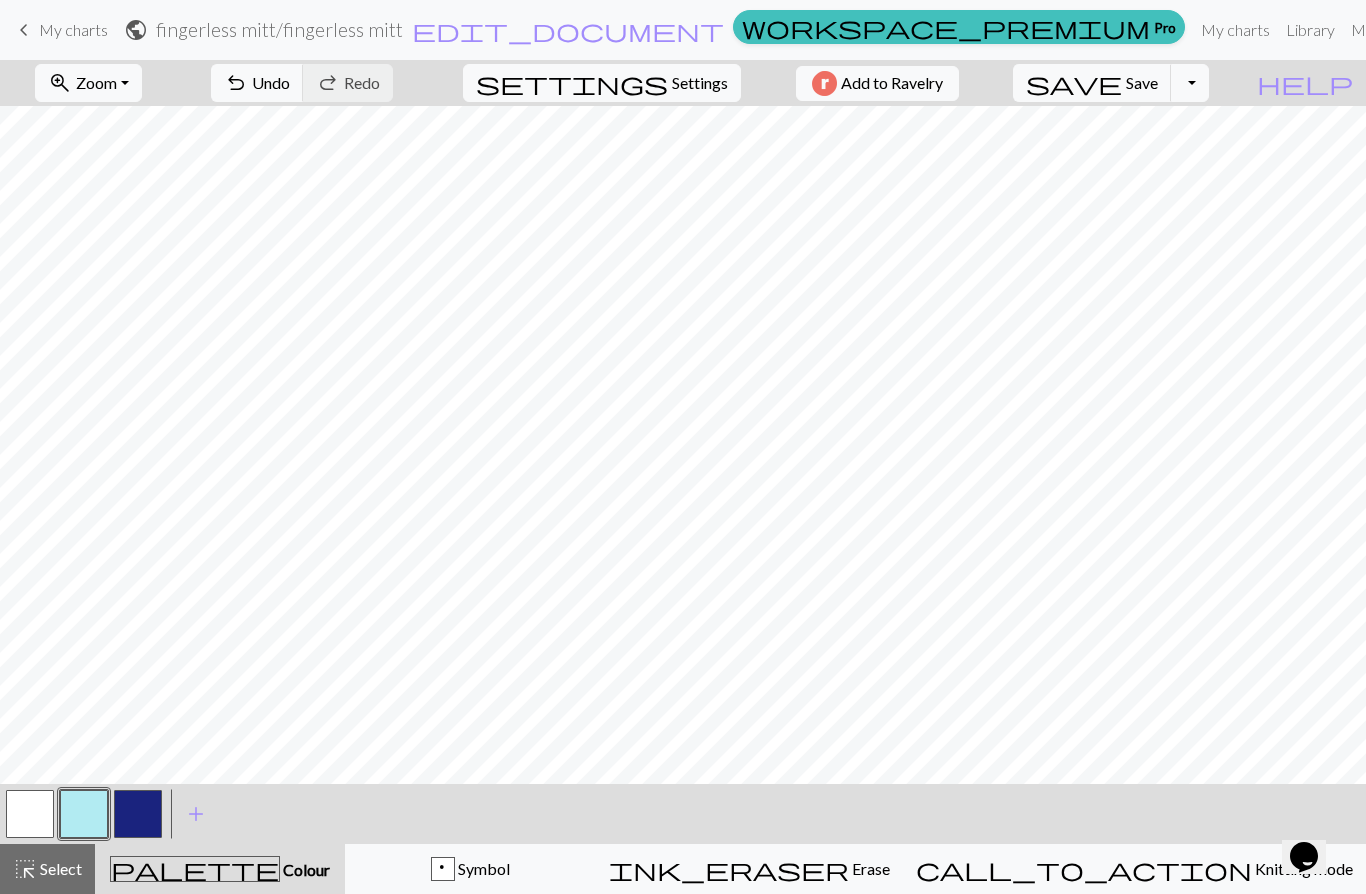 click on "Symbol" at bounding box center [482, 868] 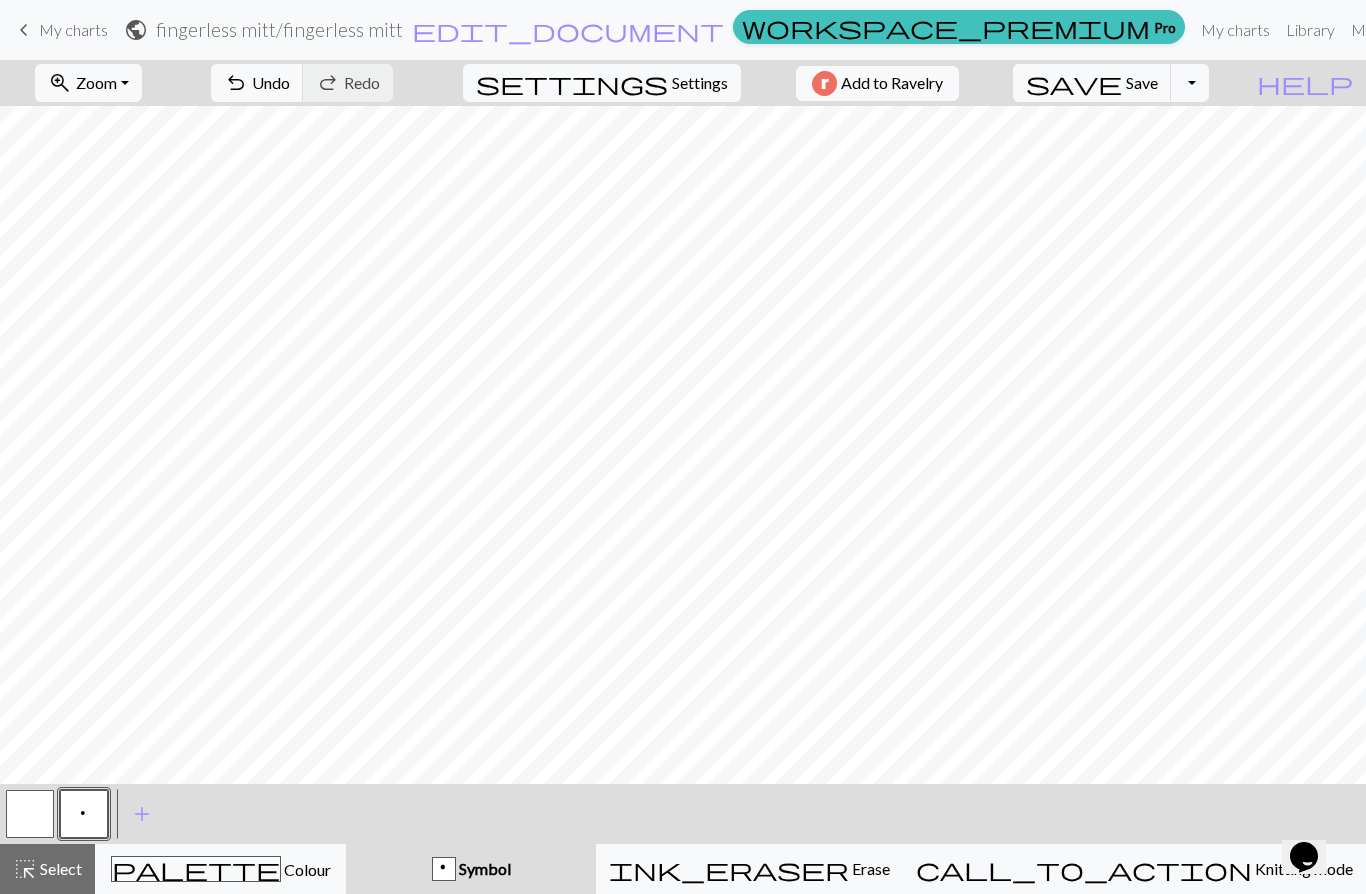 click on "p" at bounding box center (84, 814) 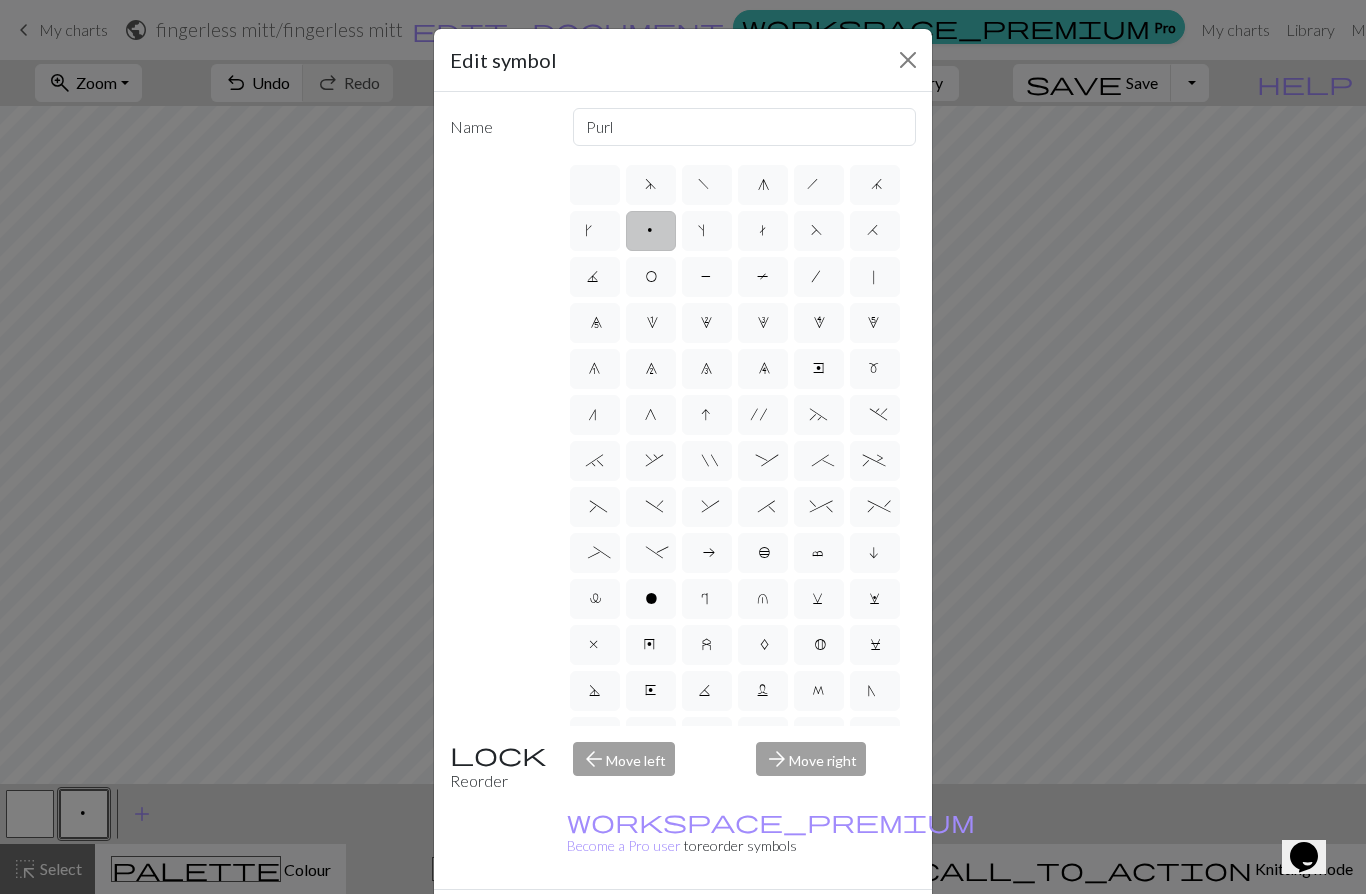 click on "Edit symbol Name Purl d f g h j k p s t F H J O P T / | 0 1 2 3 4 5 6 7 8 9 e m n G I ' ~ . ` , " : ; + ( ) & * ^ % _ - a b c i l o r u v w x y z A B C D E K L M N R S U V W X Y < > Reorder arrow_back Move left arrow_forward Move right workspace_premium Become a Pro user   to  reorder symbols Delete Done Cancel" at bounding box center (683, 447) 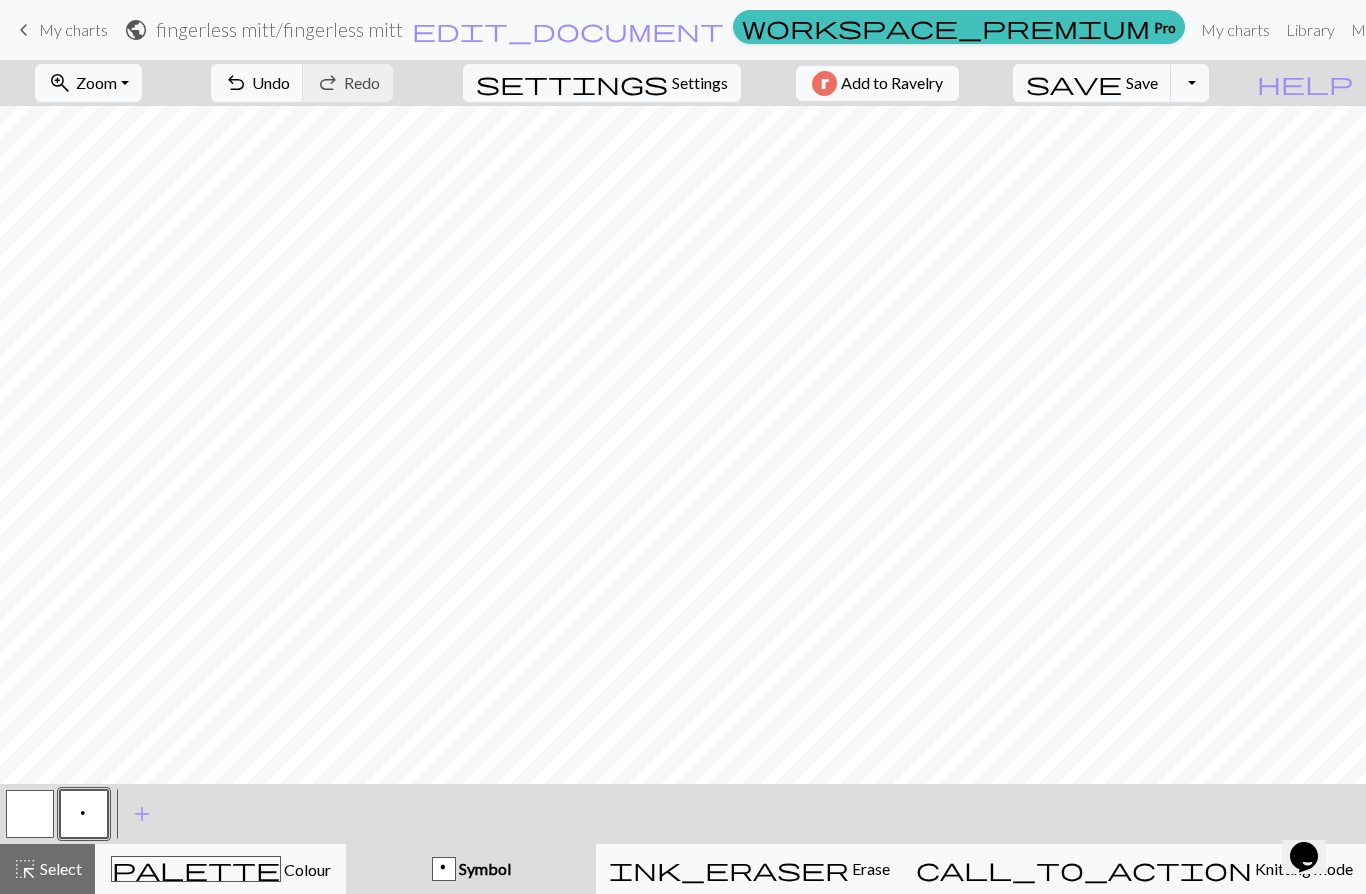 click at bounding box center [30, 814] 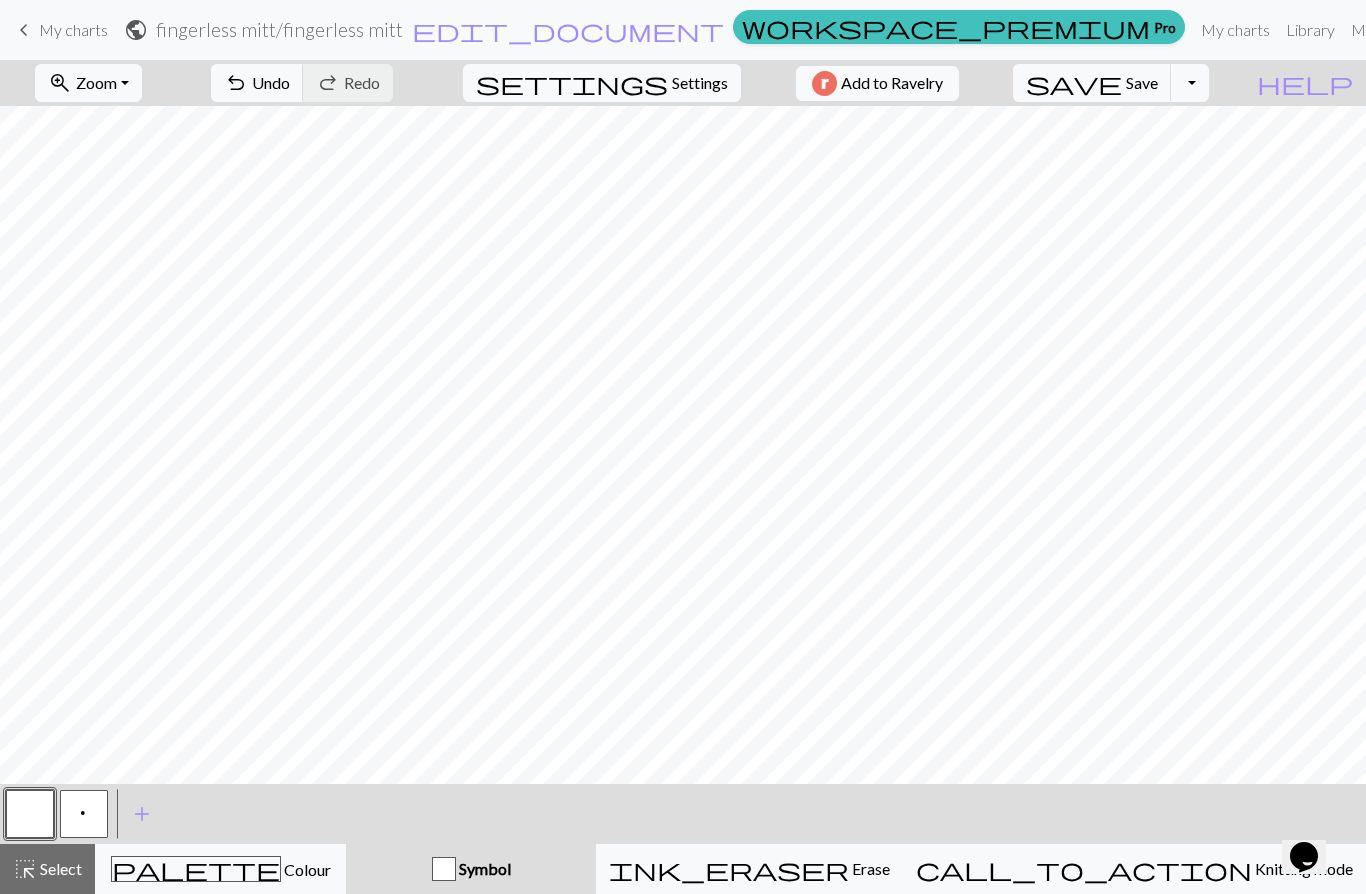 click on "add" at bounding box center (142, 814) 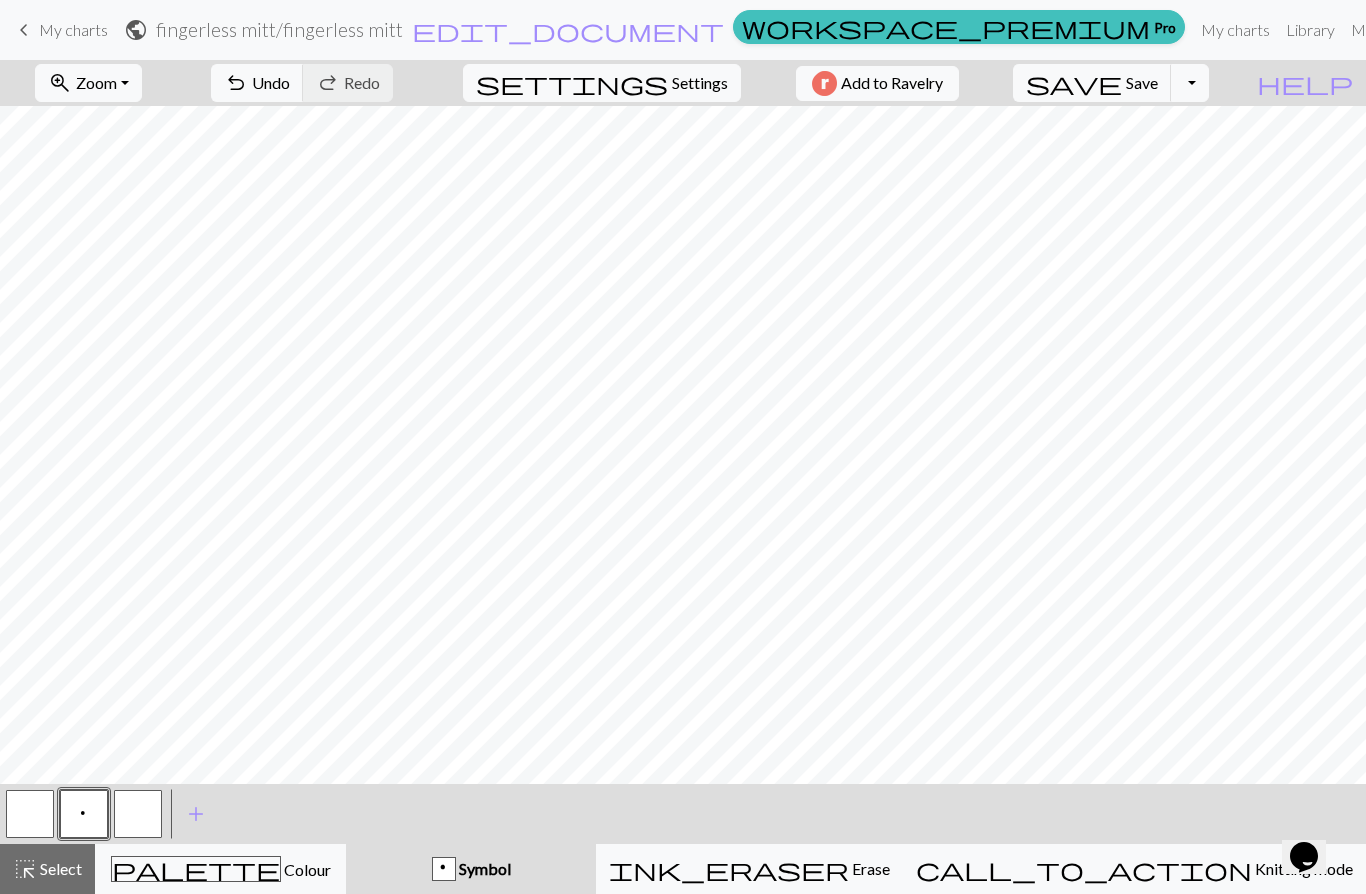 click at bounding box center [138, 814] 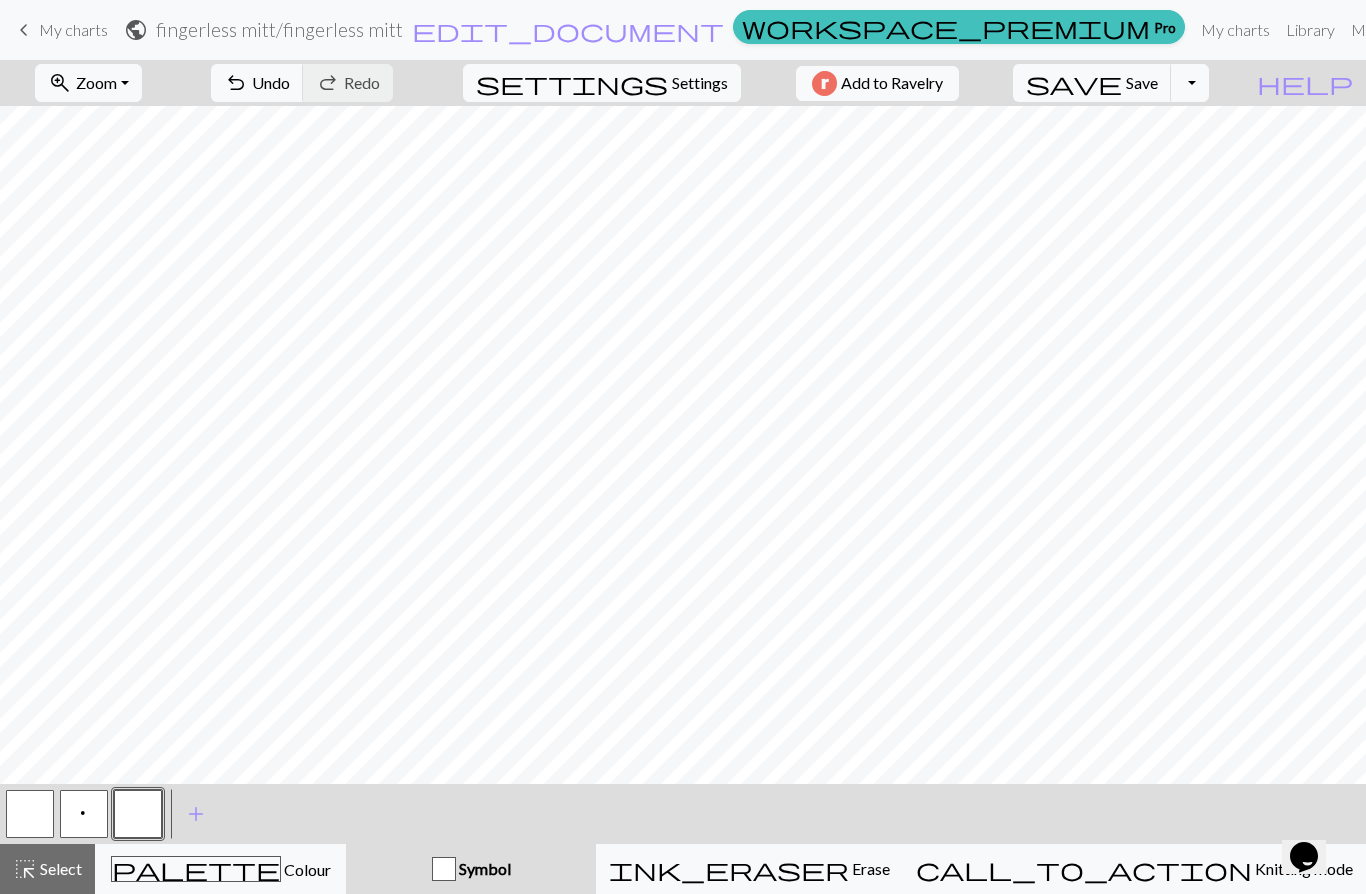 click at bounding box center (138, 814) 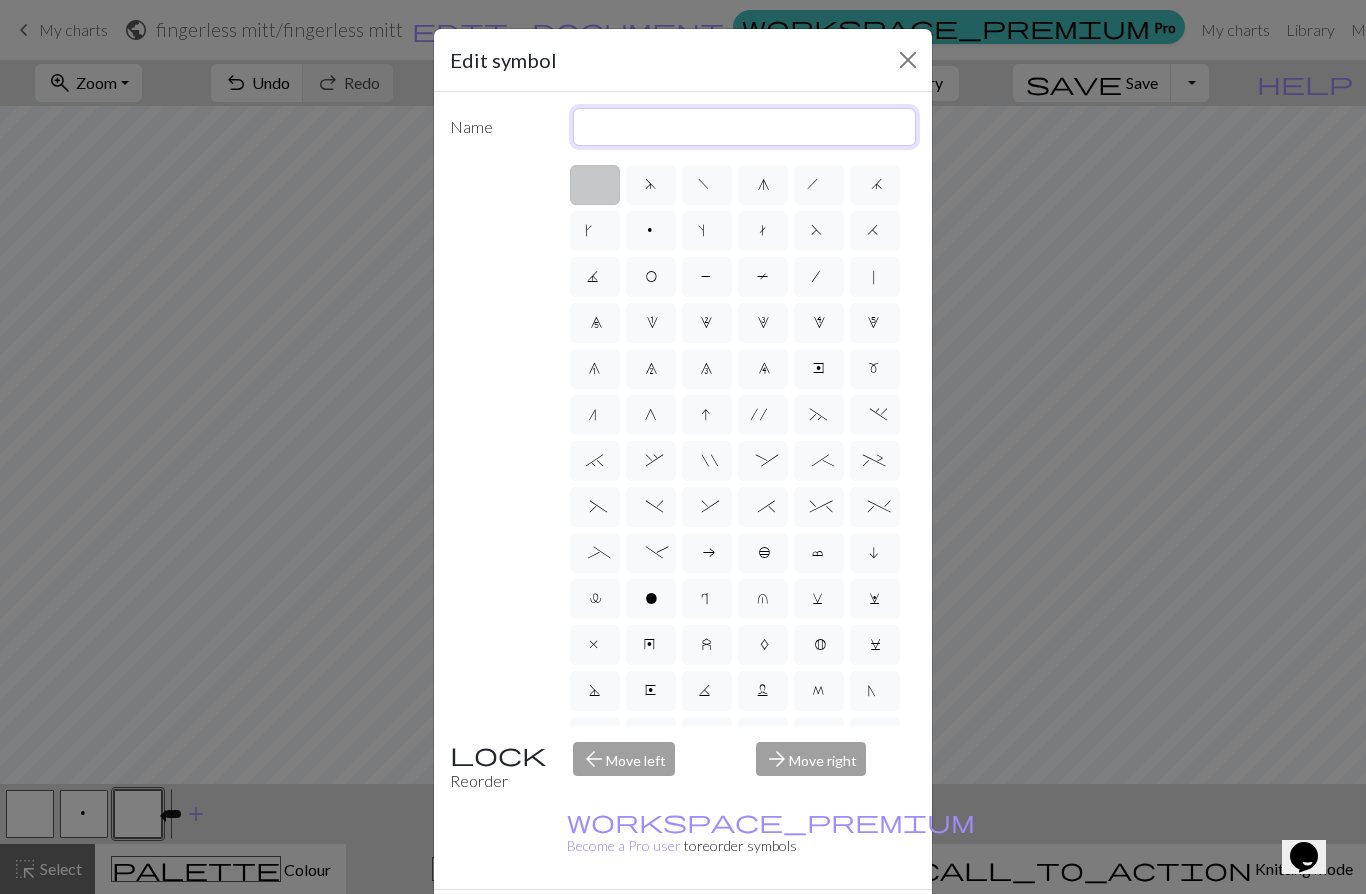 click at bounding box center [745, 127] 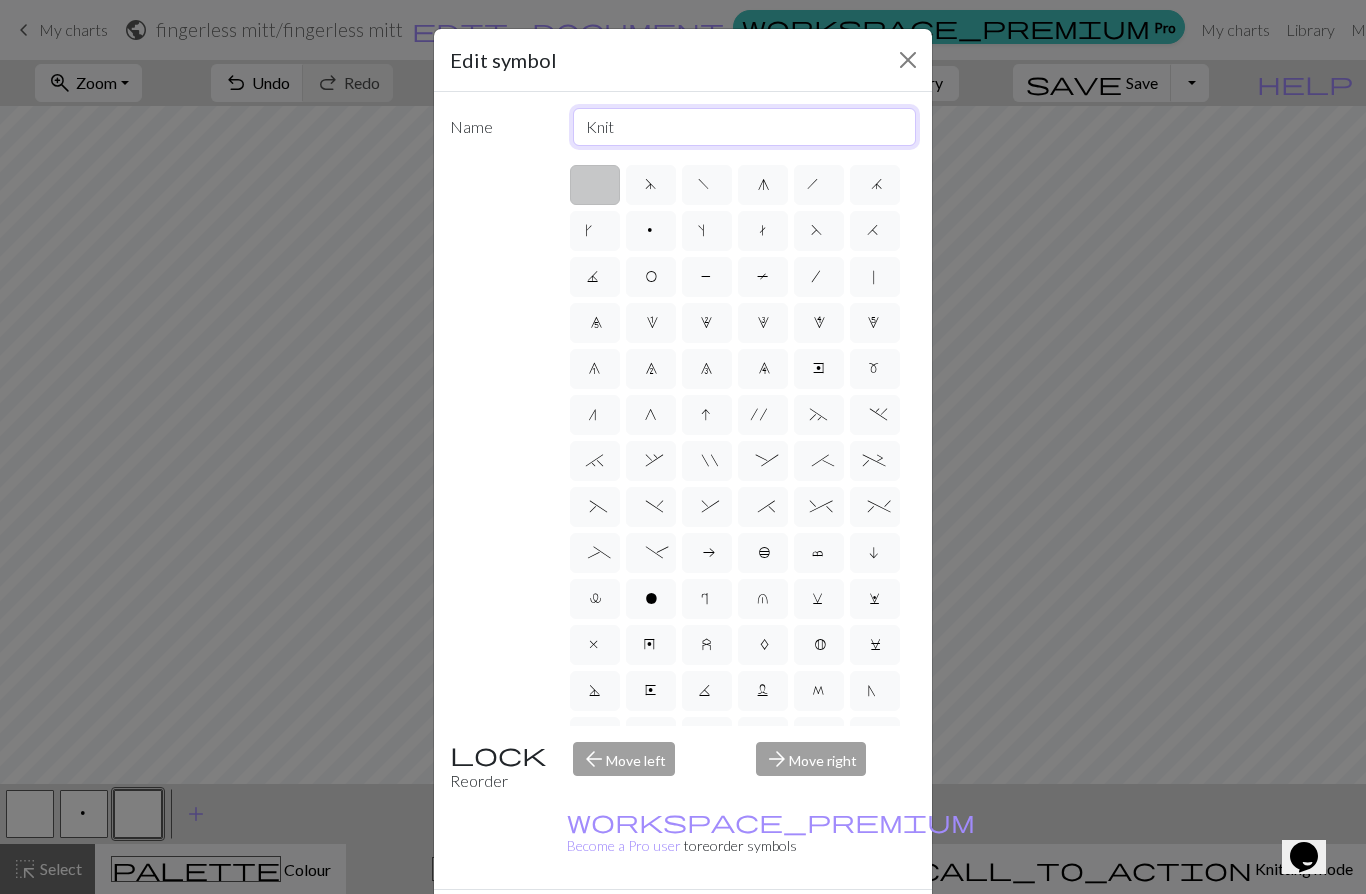 type on "Knit" 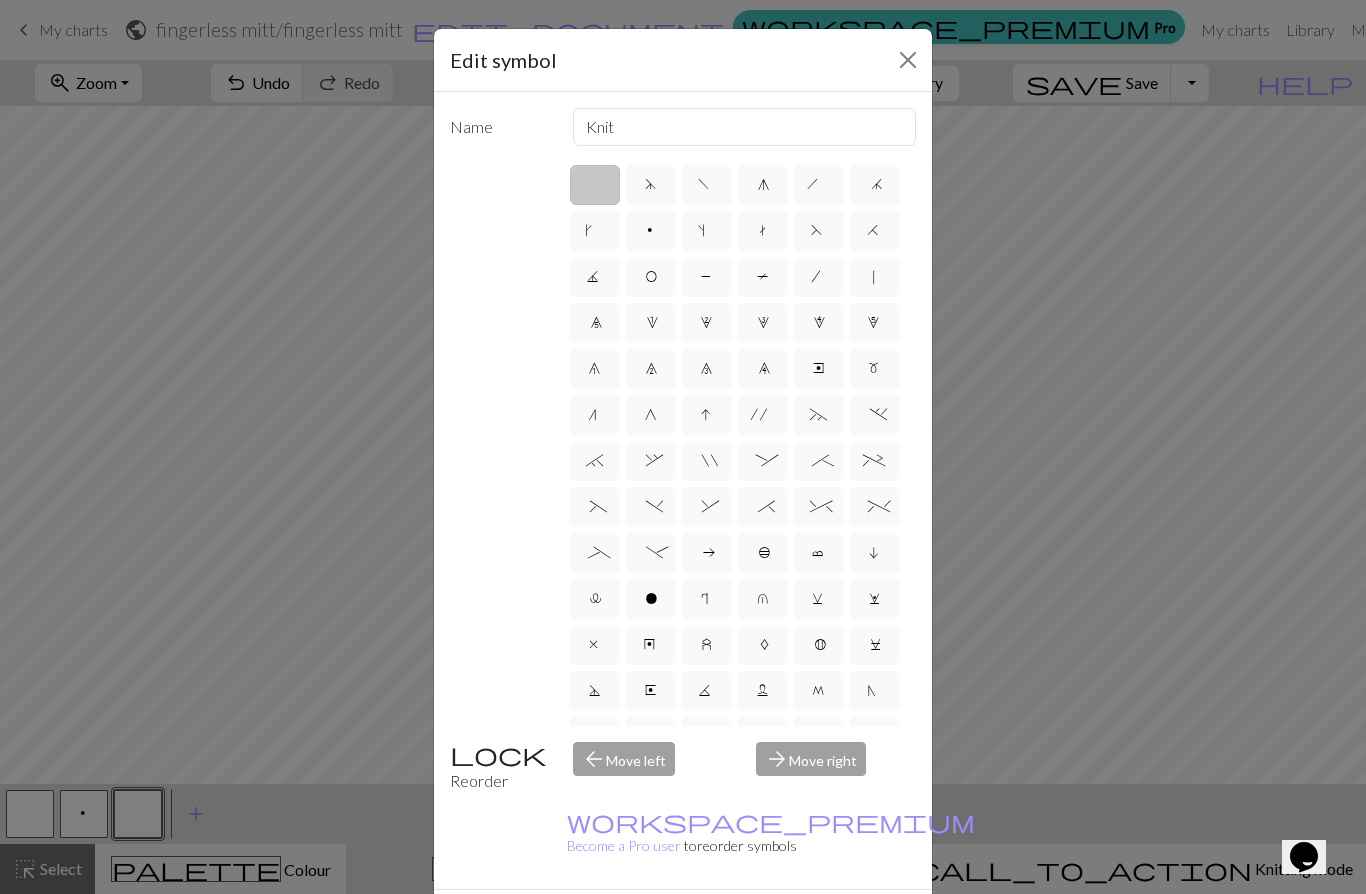 click on "d" at bounding box center [650, 187] 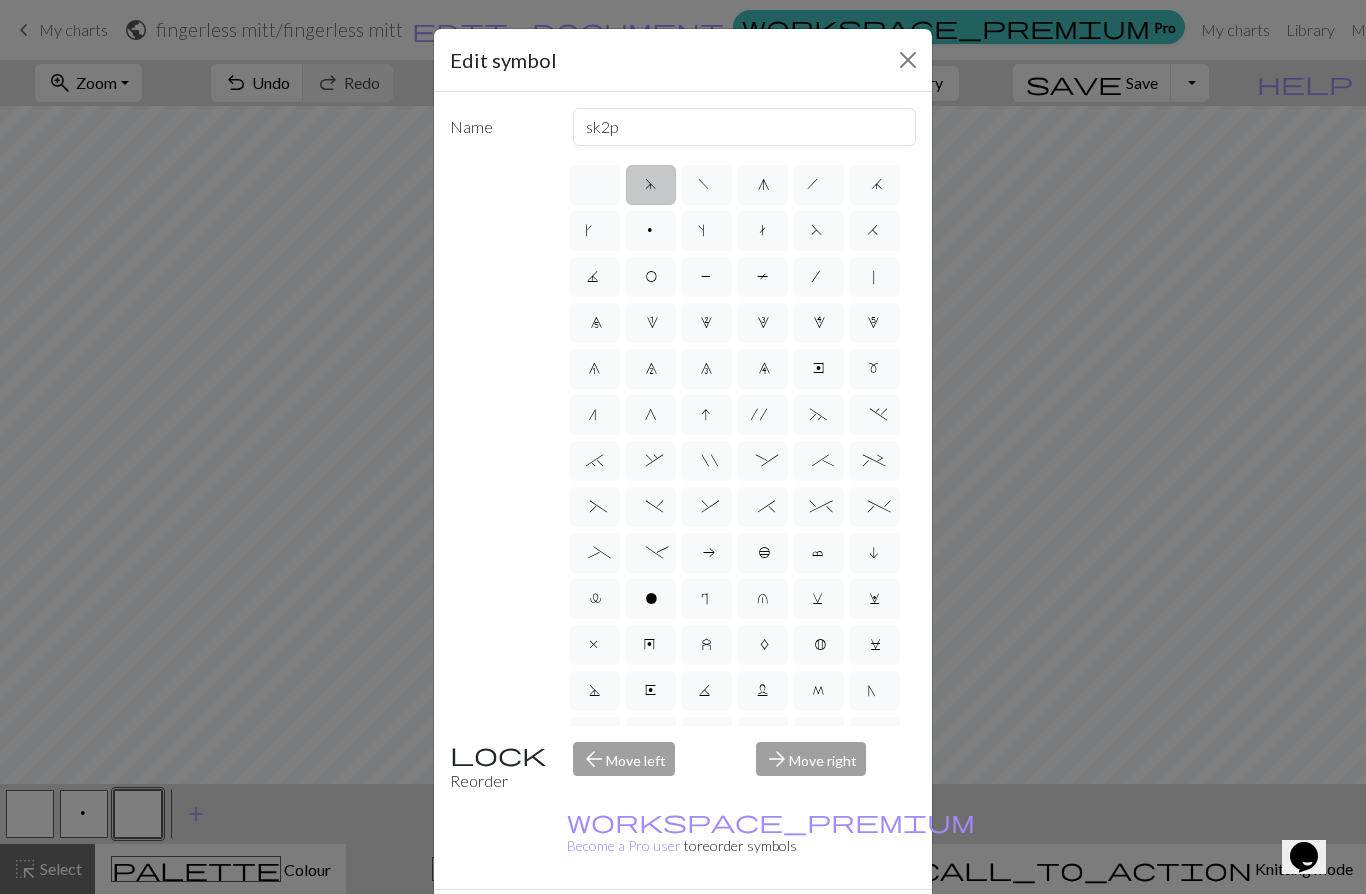 click on "f" at bounding box center [707, 185] 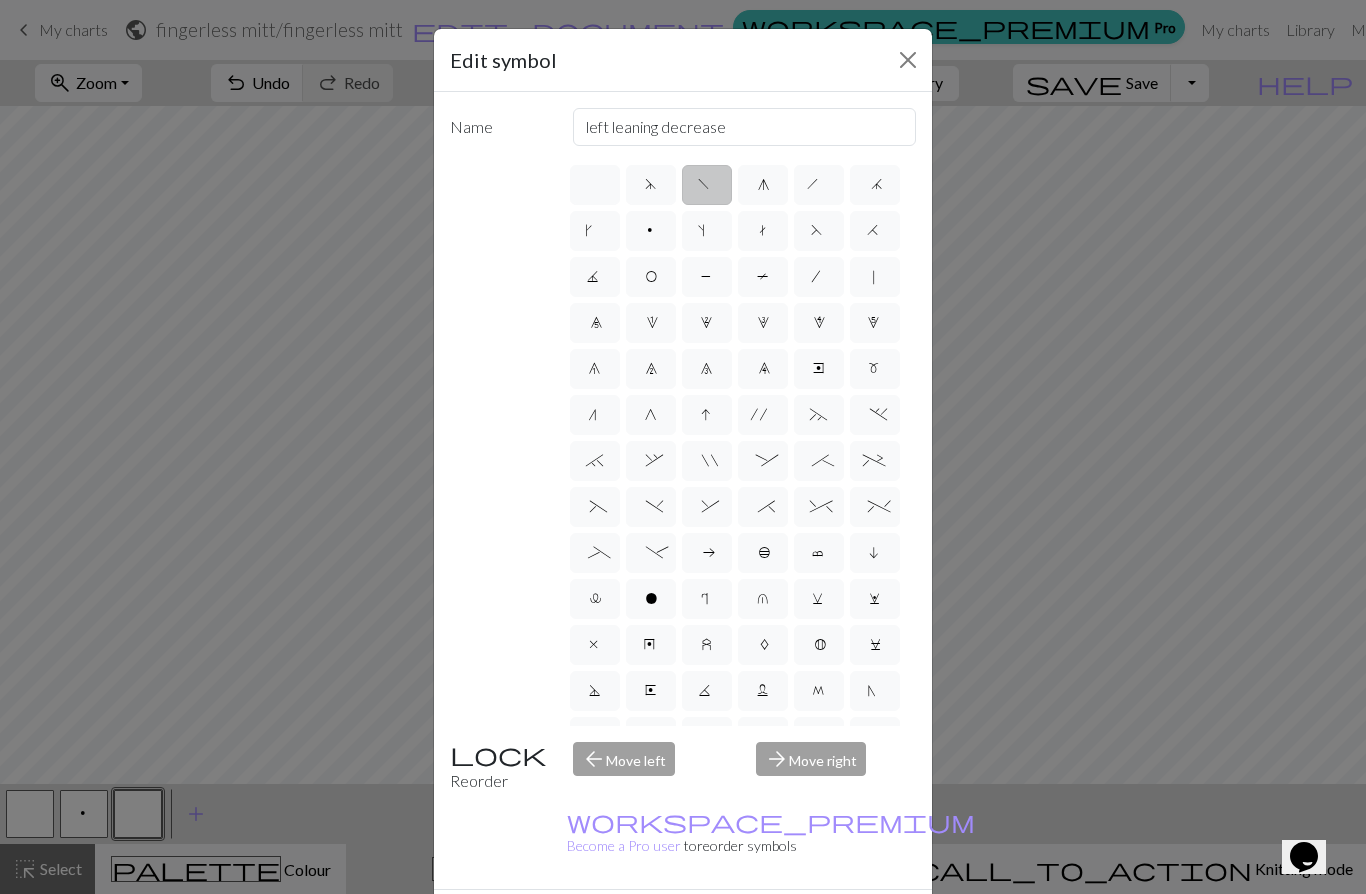 click on "g" at bounding box center [763, 185] 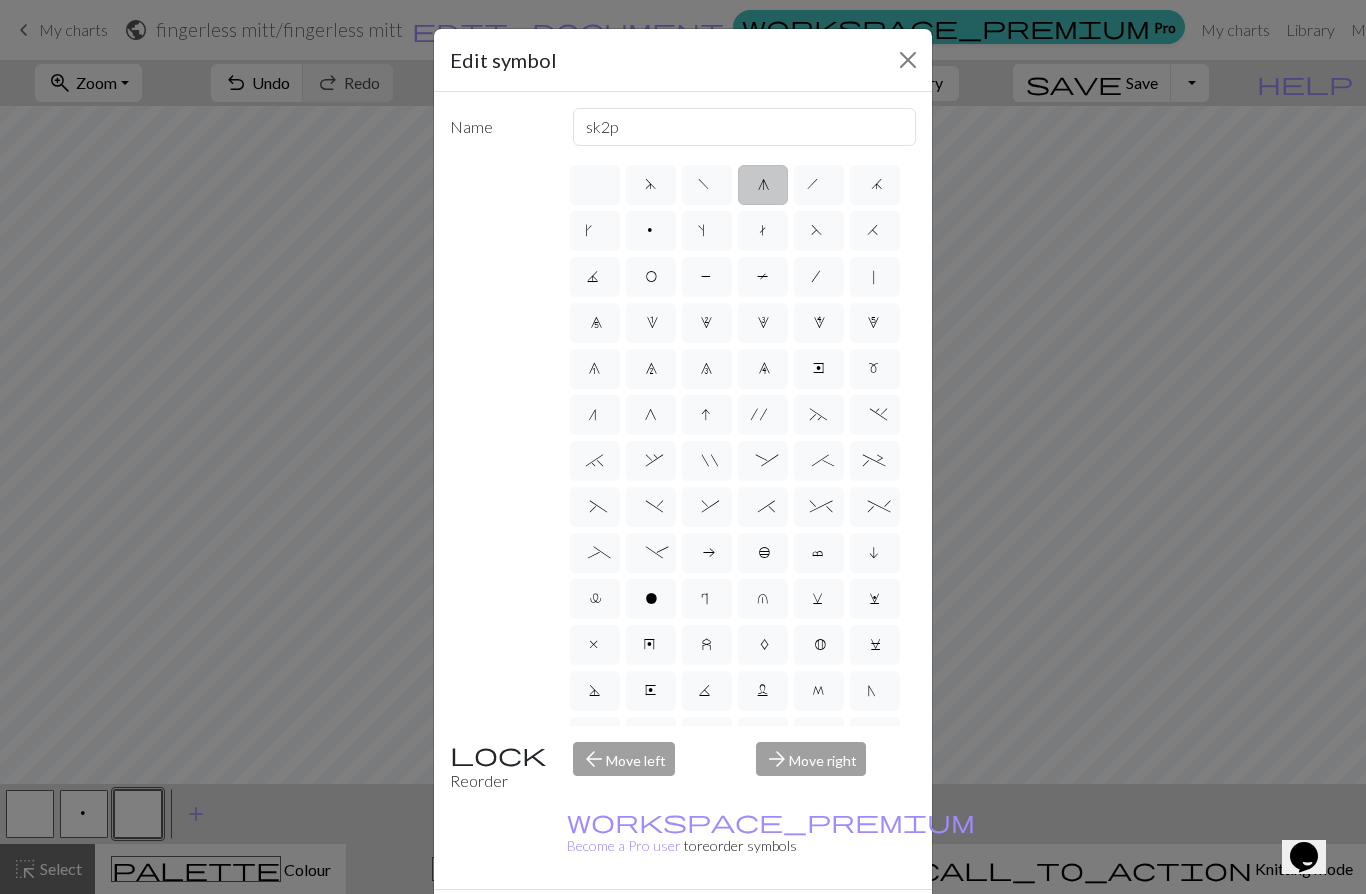 click on "h" at bounding box center (819, 185) 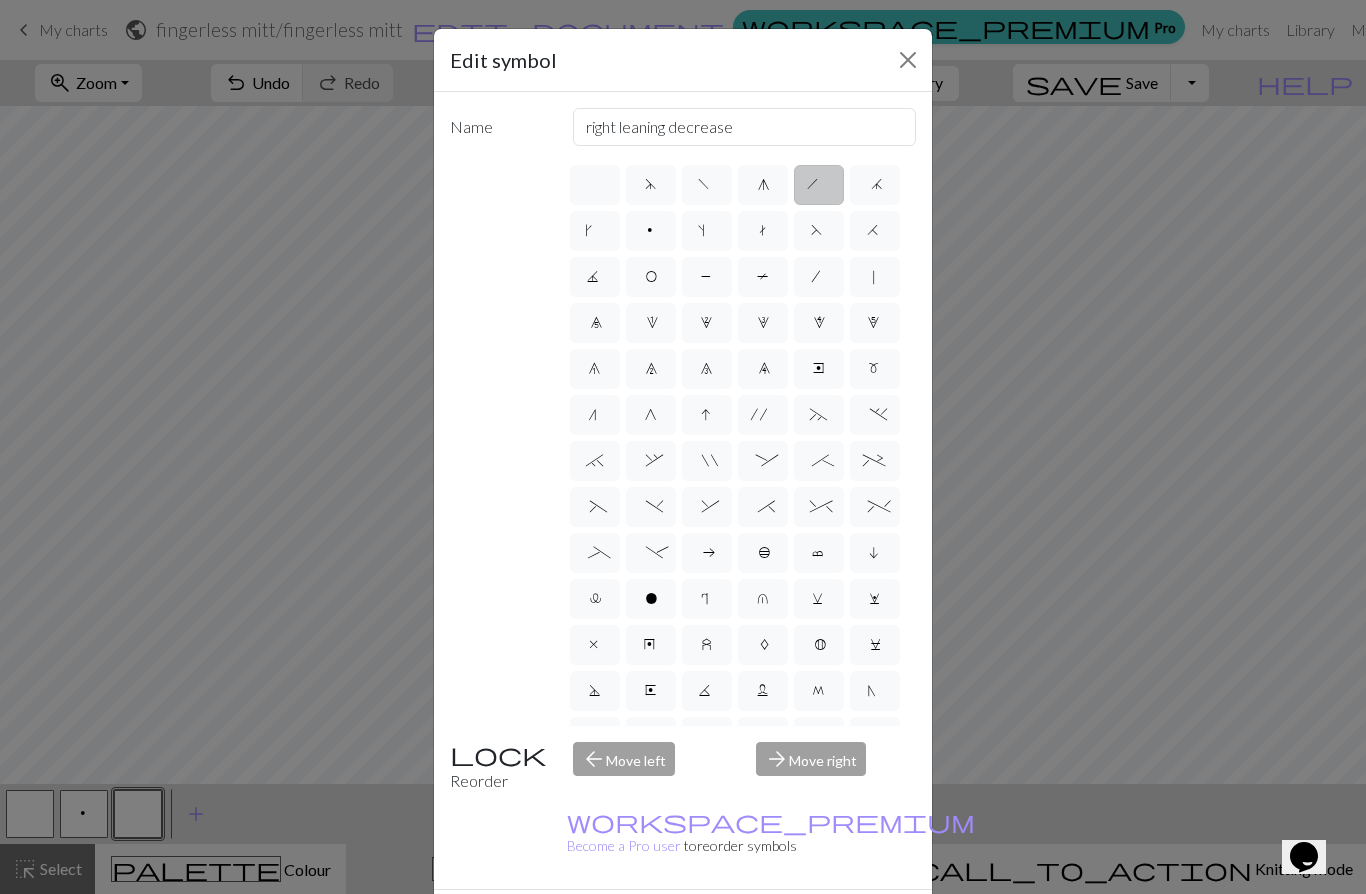 click on "j" at bounding box center (875, 185) 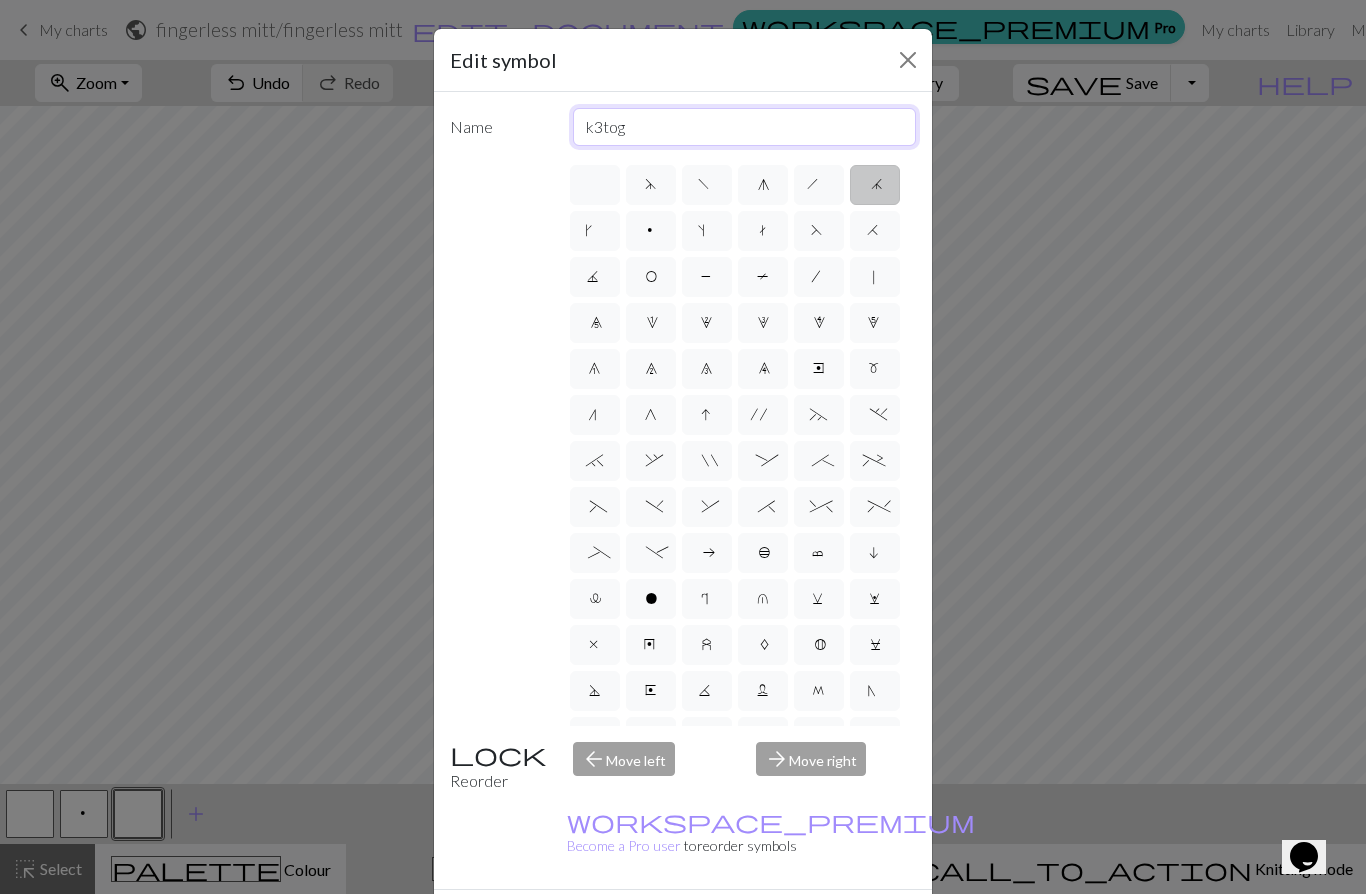 click on "k3tog" at bounding box center (745, 127) 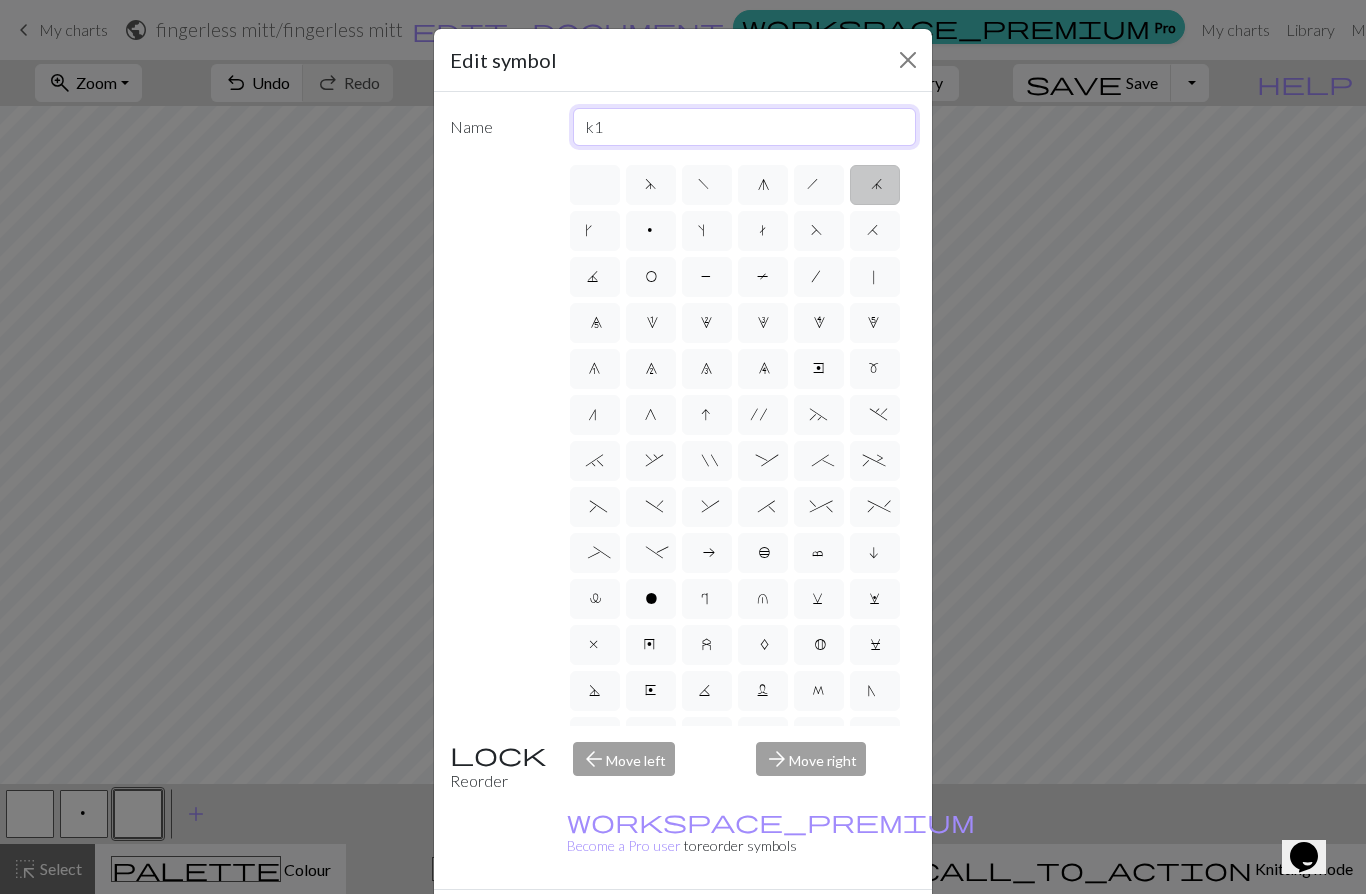 type on "k1" 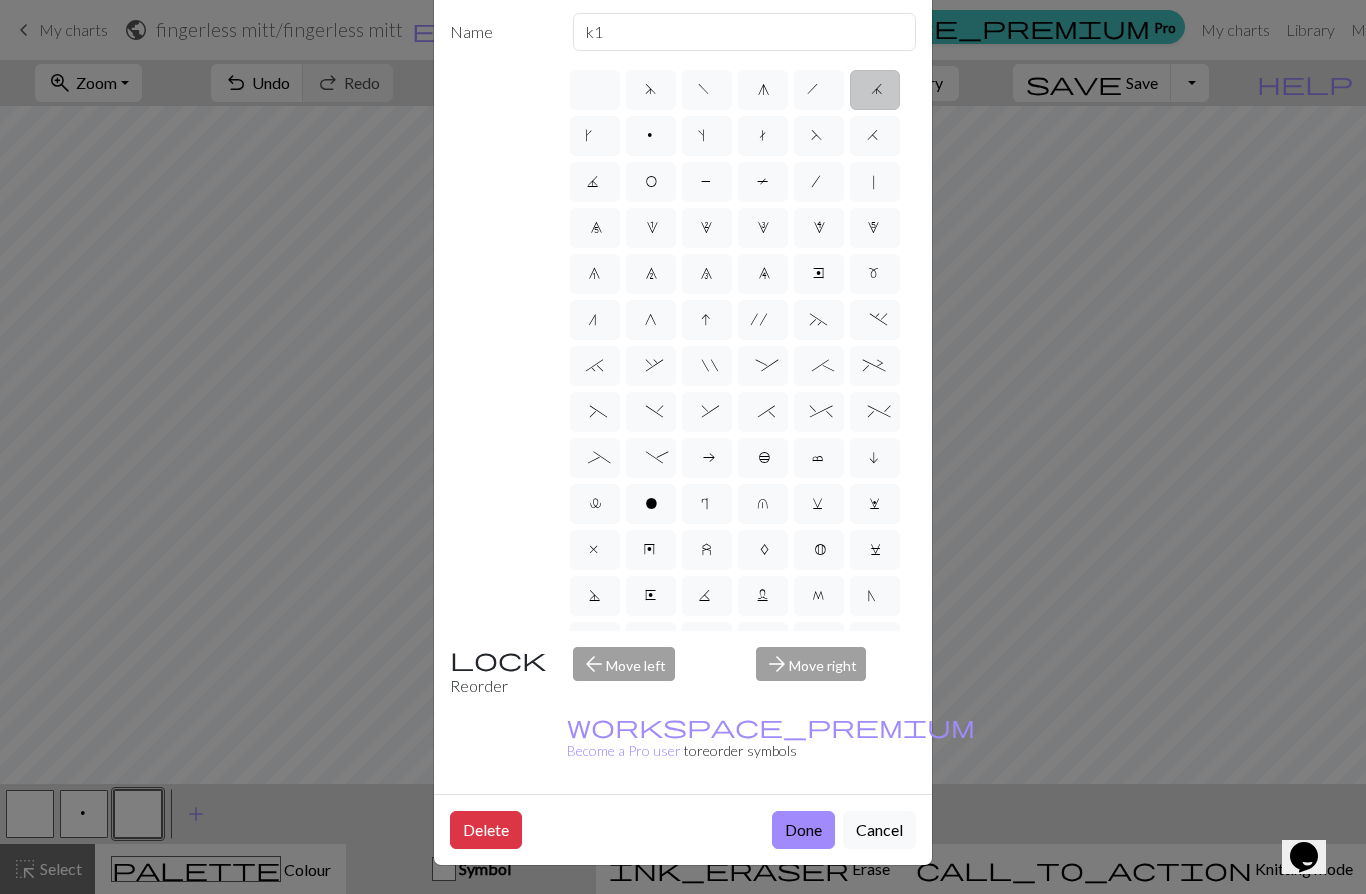 scroll, scrollTop: 134, scrollLeft: 0, axis: vertical 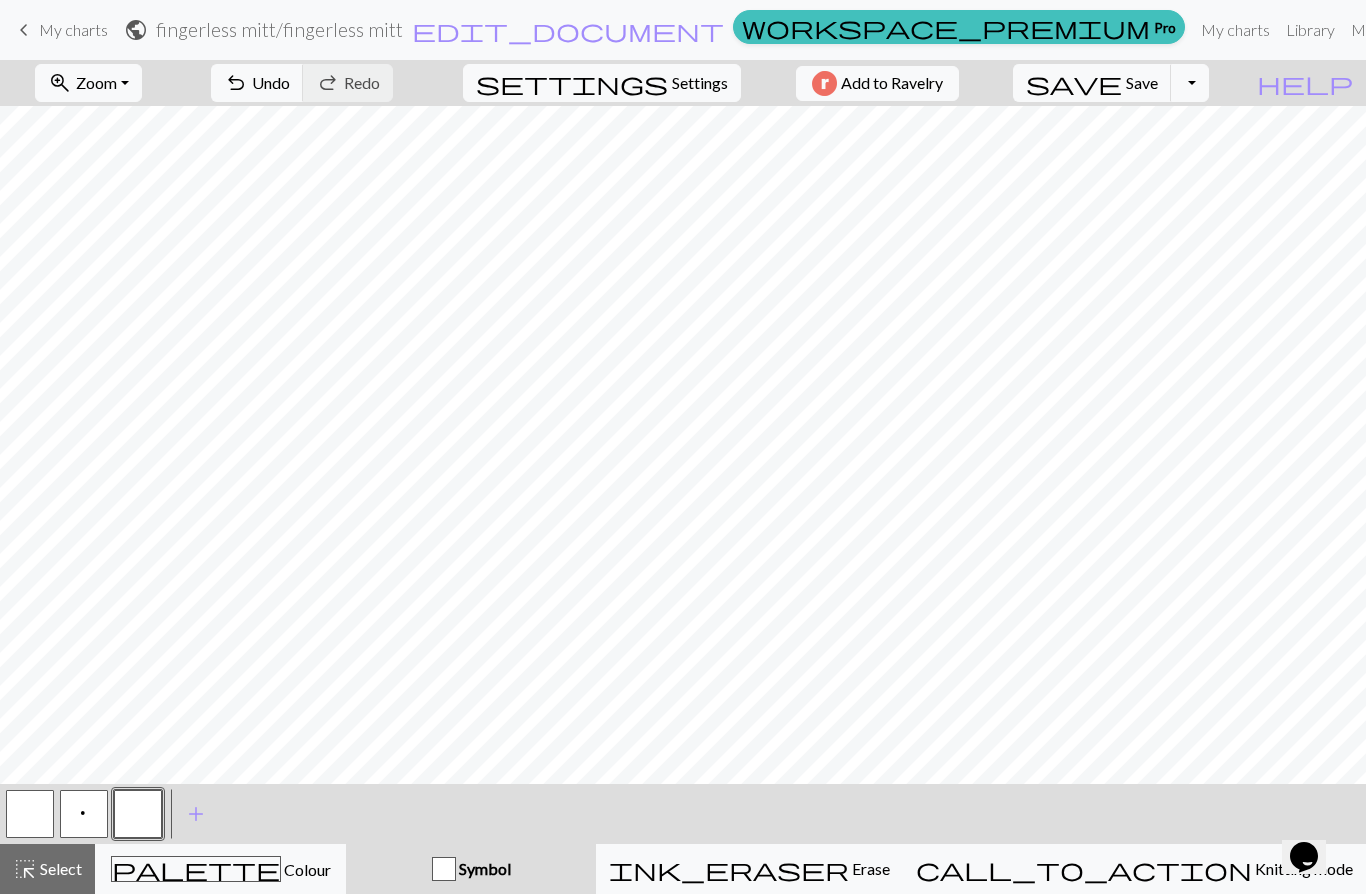 click at bounding box center (138, 814) 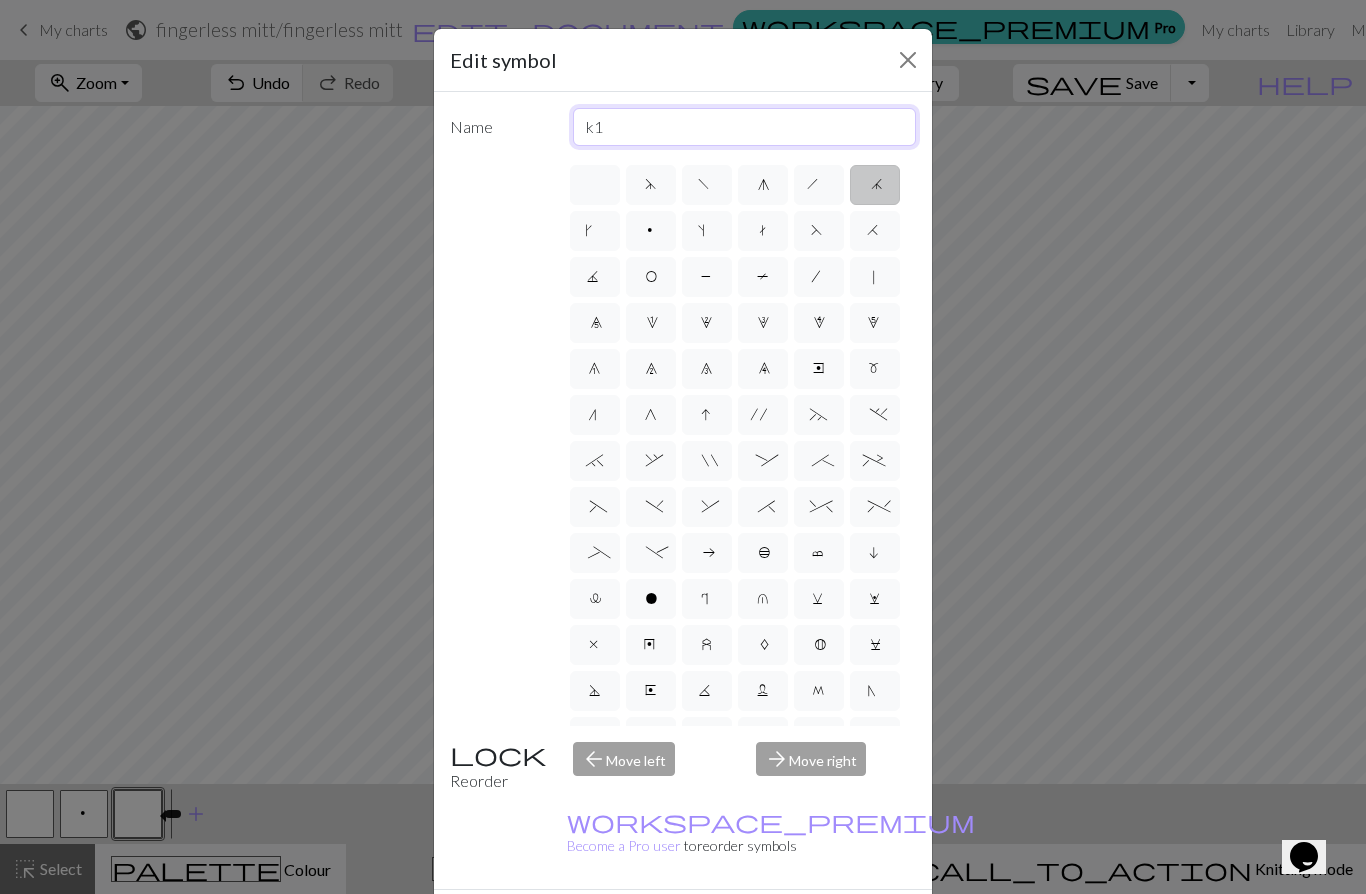 click on "k1" at bounding box center [745, 127] 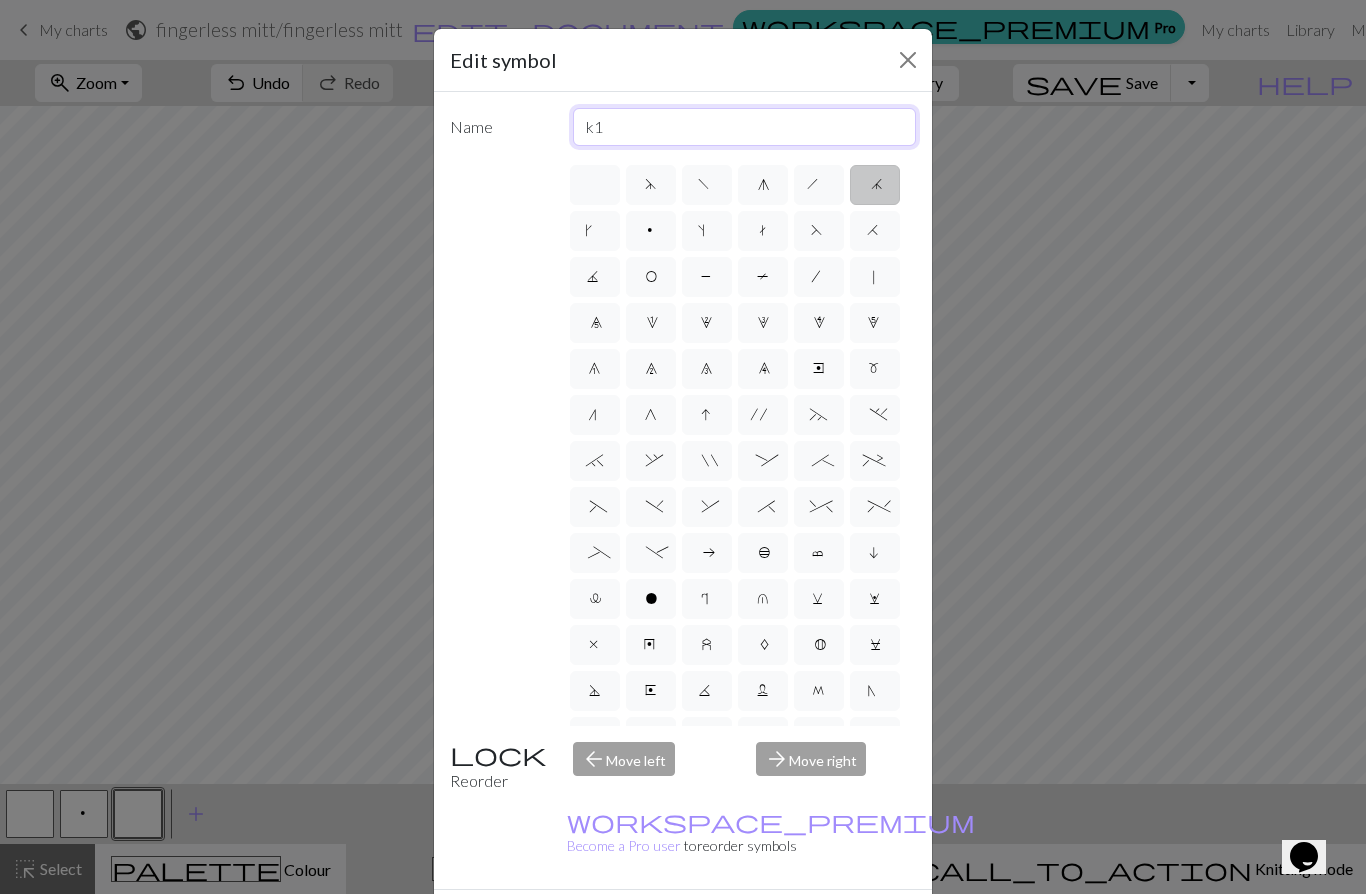 type on "k" 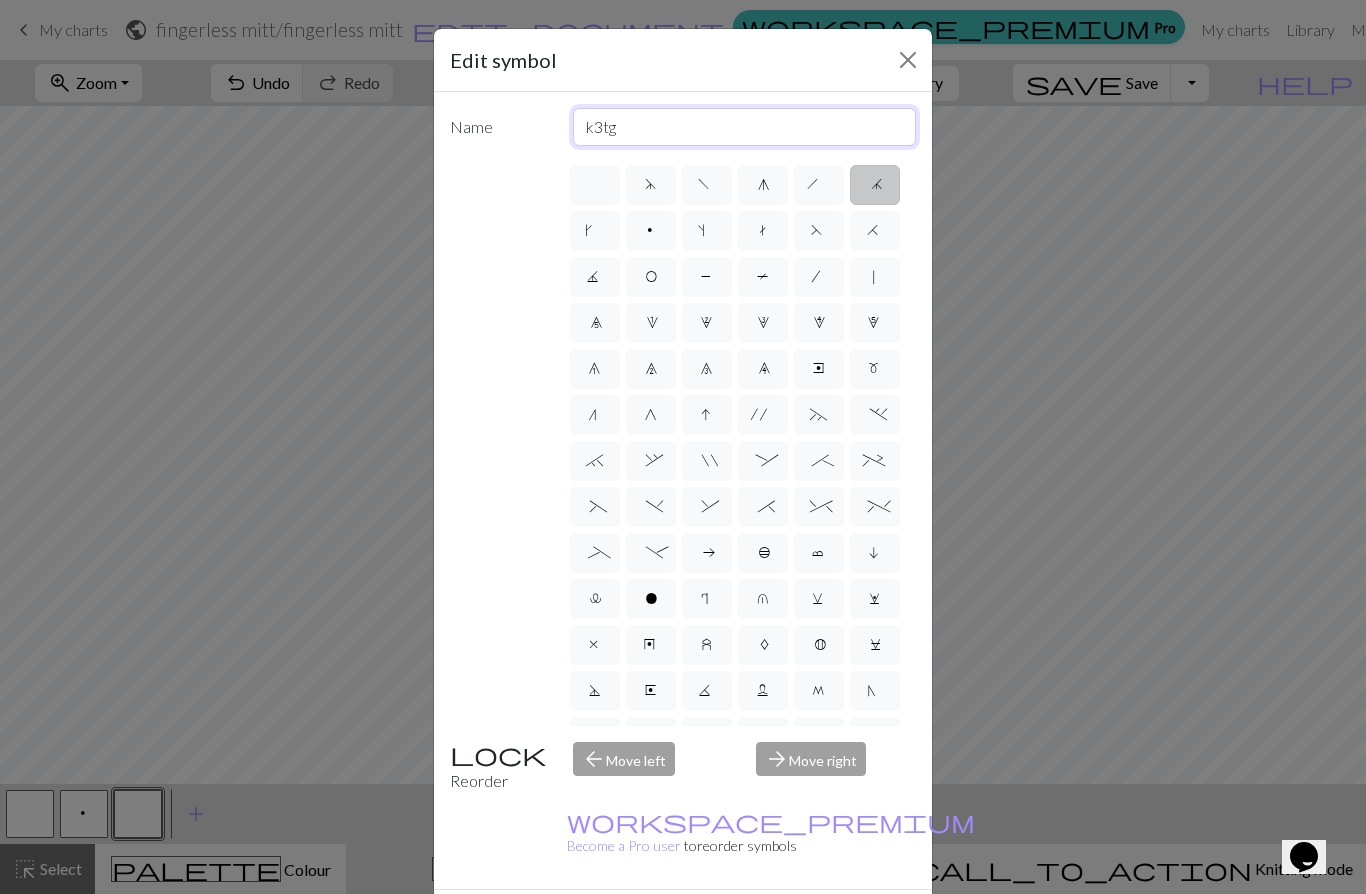 type on "k3tg" 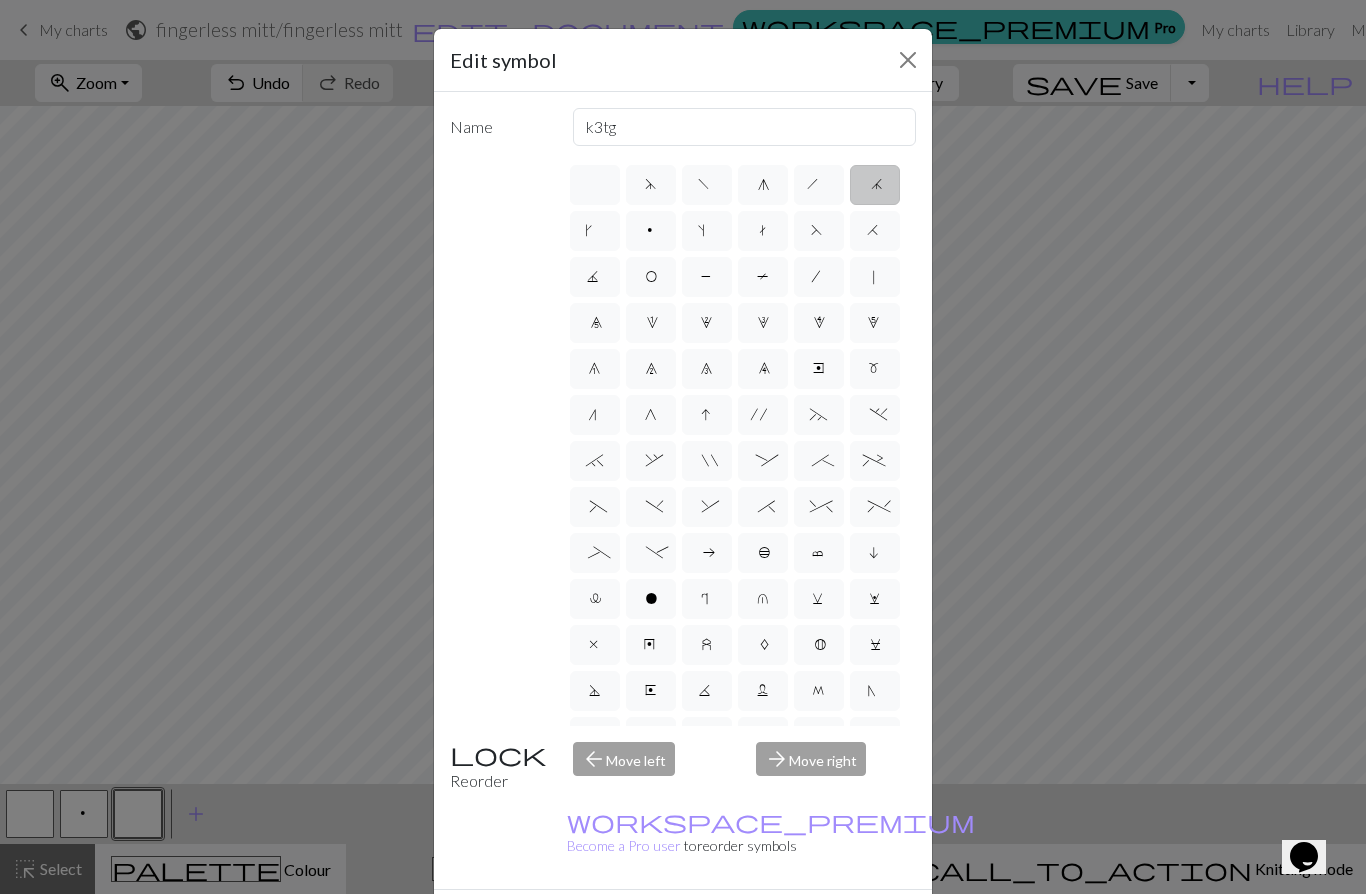click at bounding box center [595, 185] 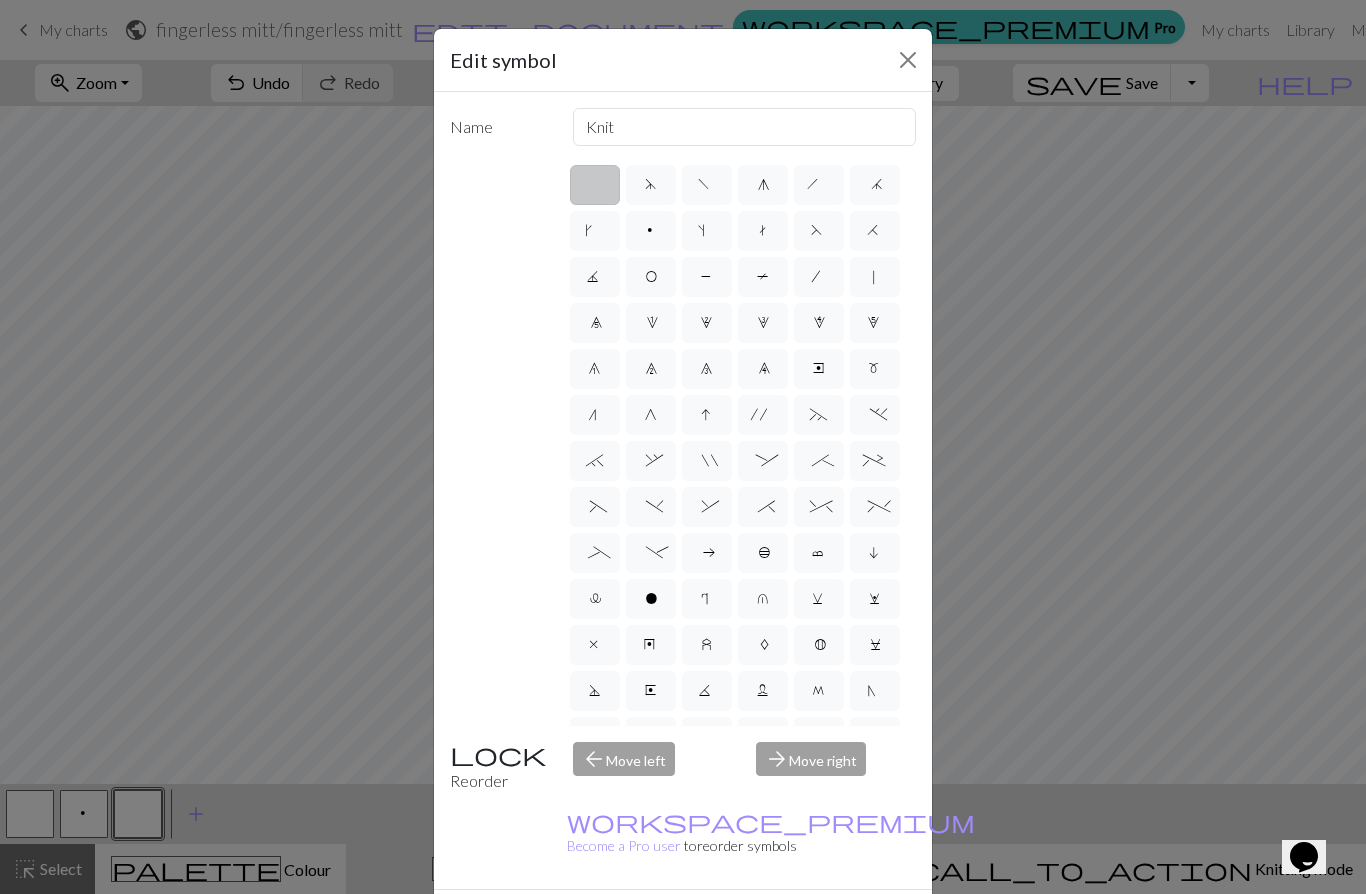 click on "d" at bounding box center (650, 187) 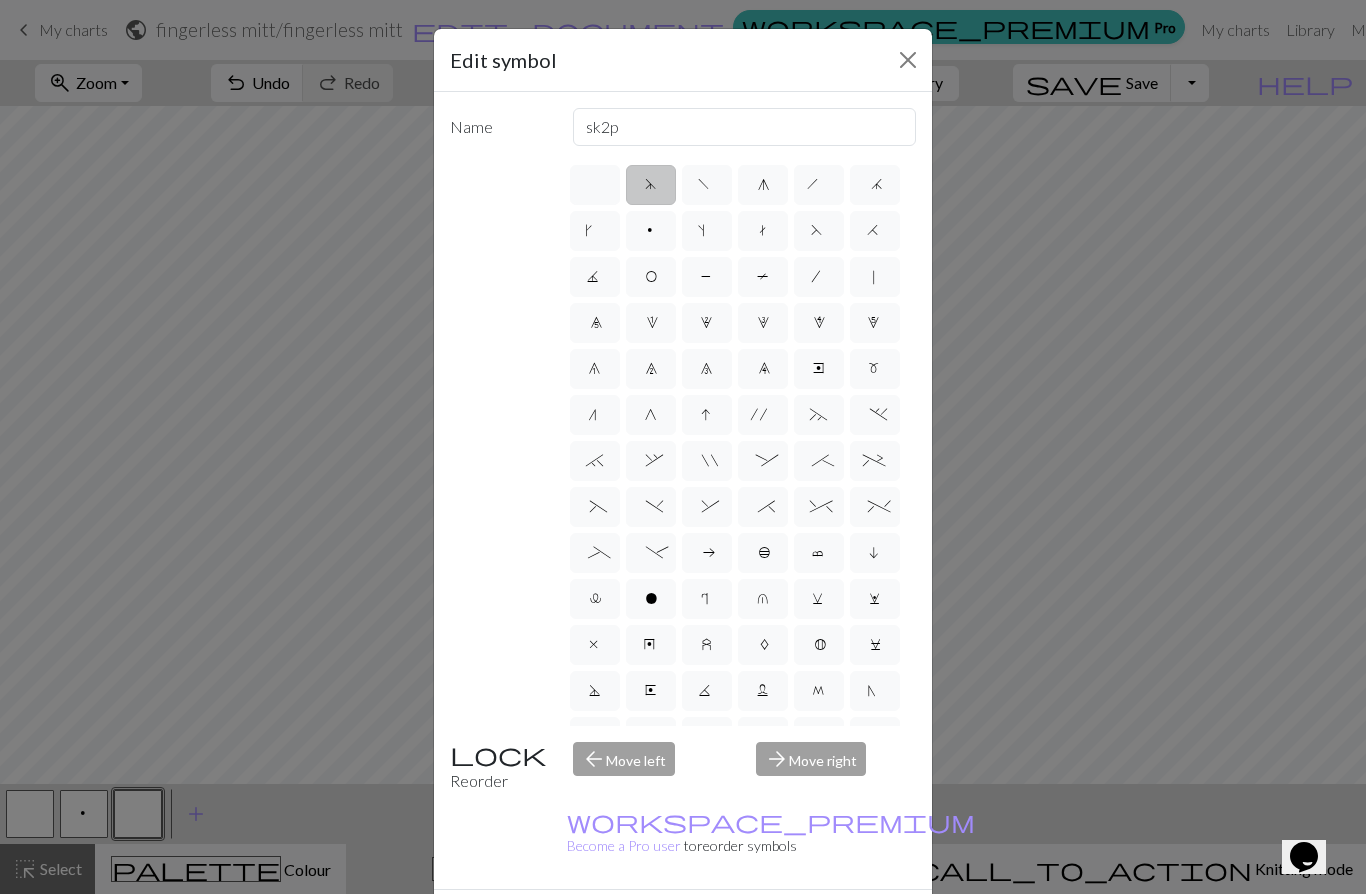 click at bounding box center (595, 185) 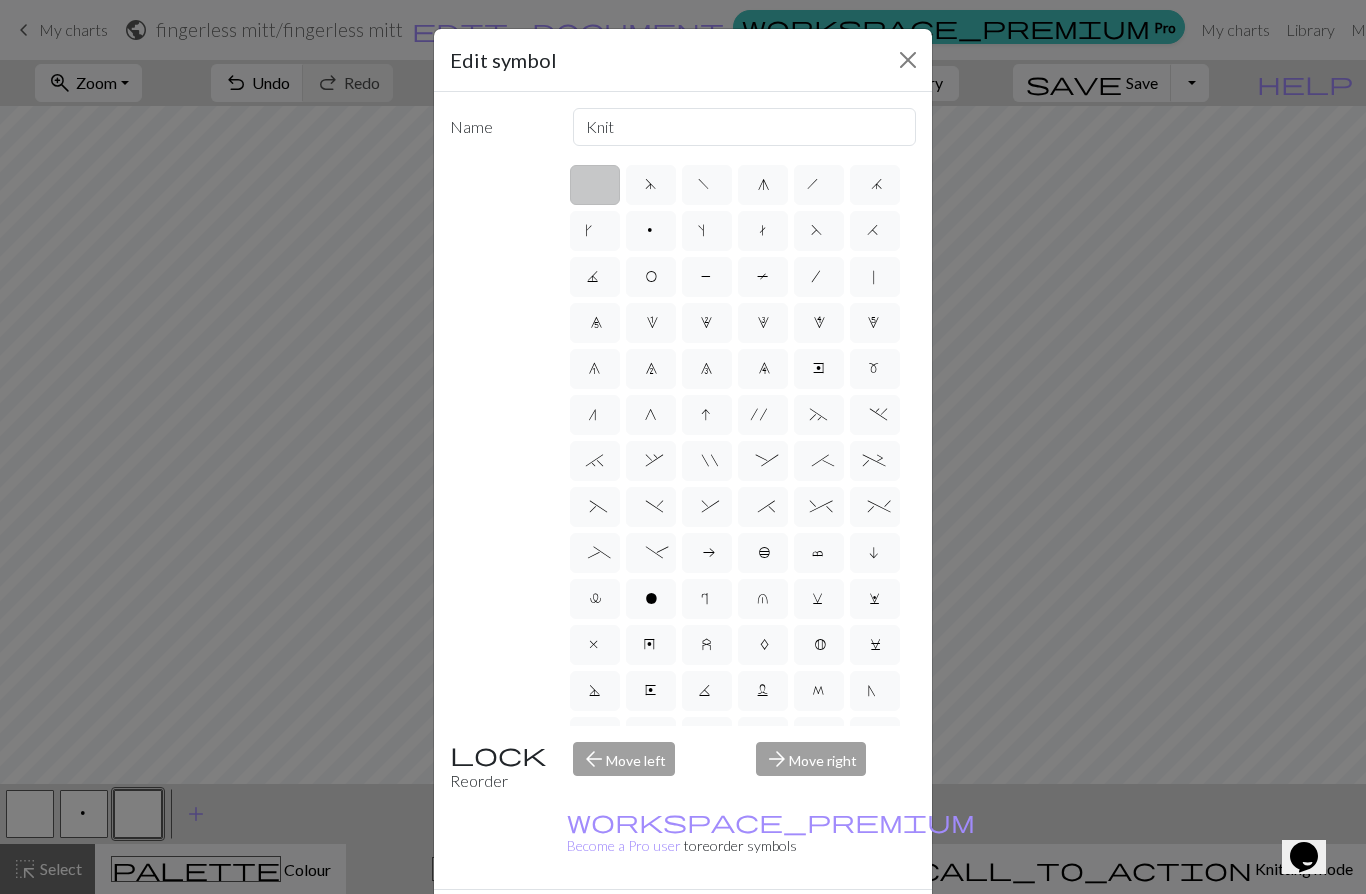 click on "d" at bounding box center [651, 185] 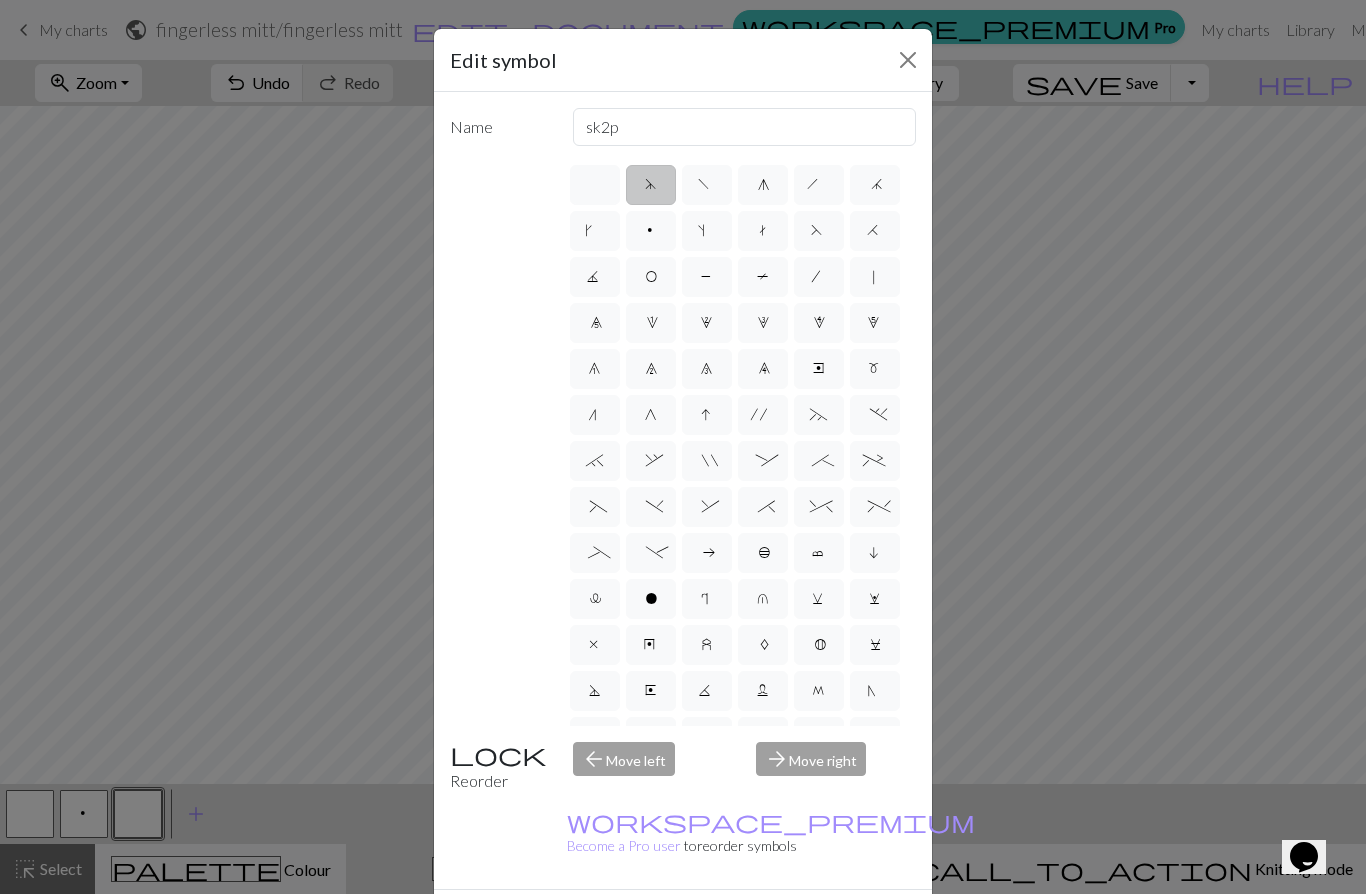 click on "f" at bounding box center [707, 185] 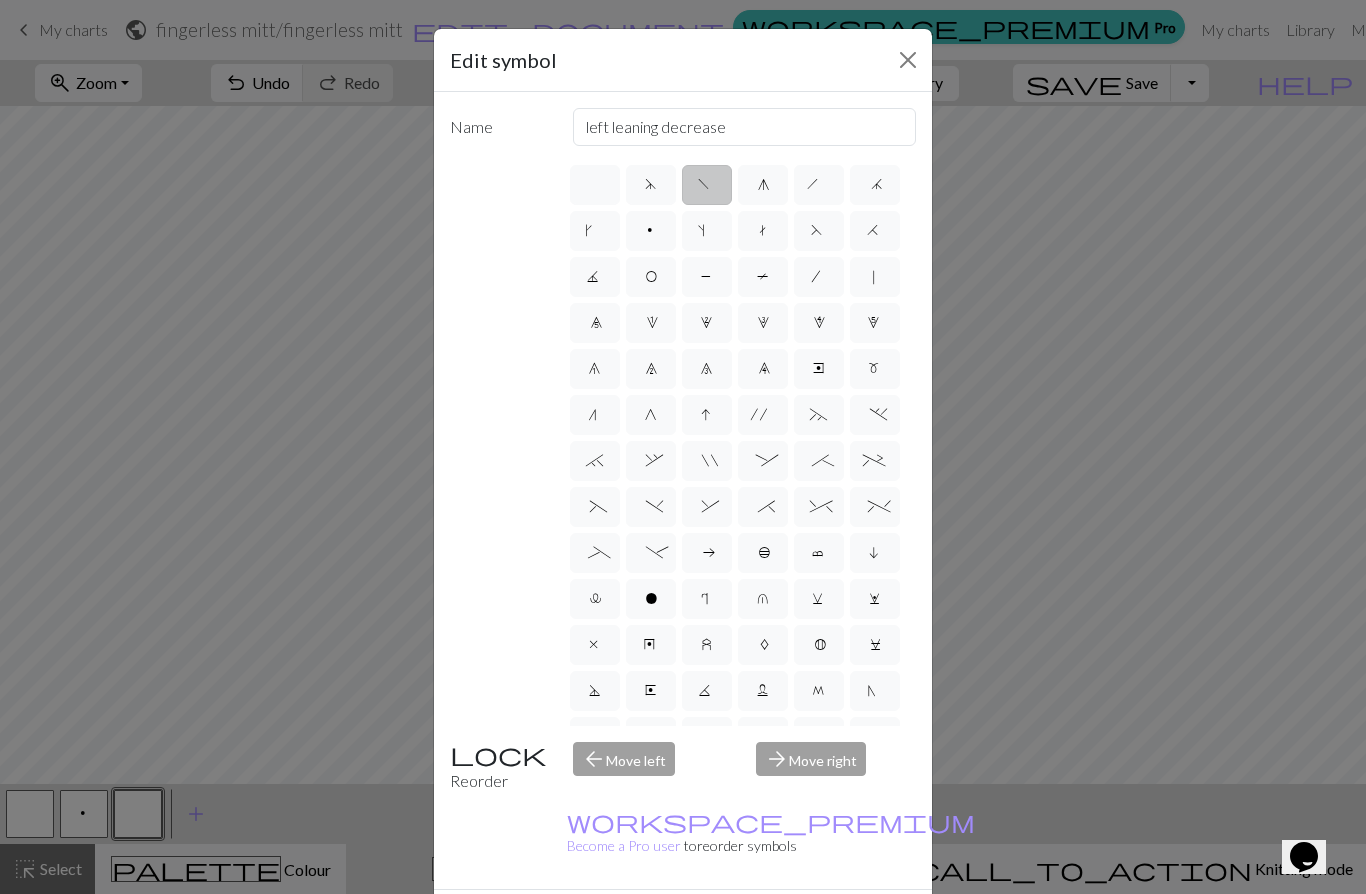 click on "g" at bounding box center [763, 185] 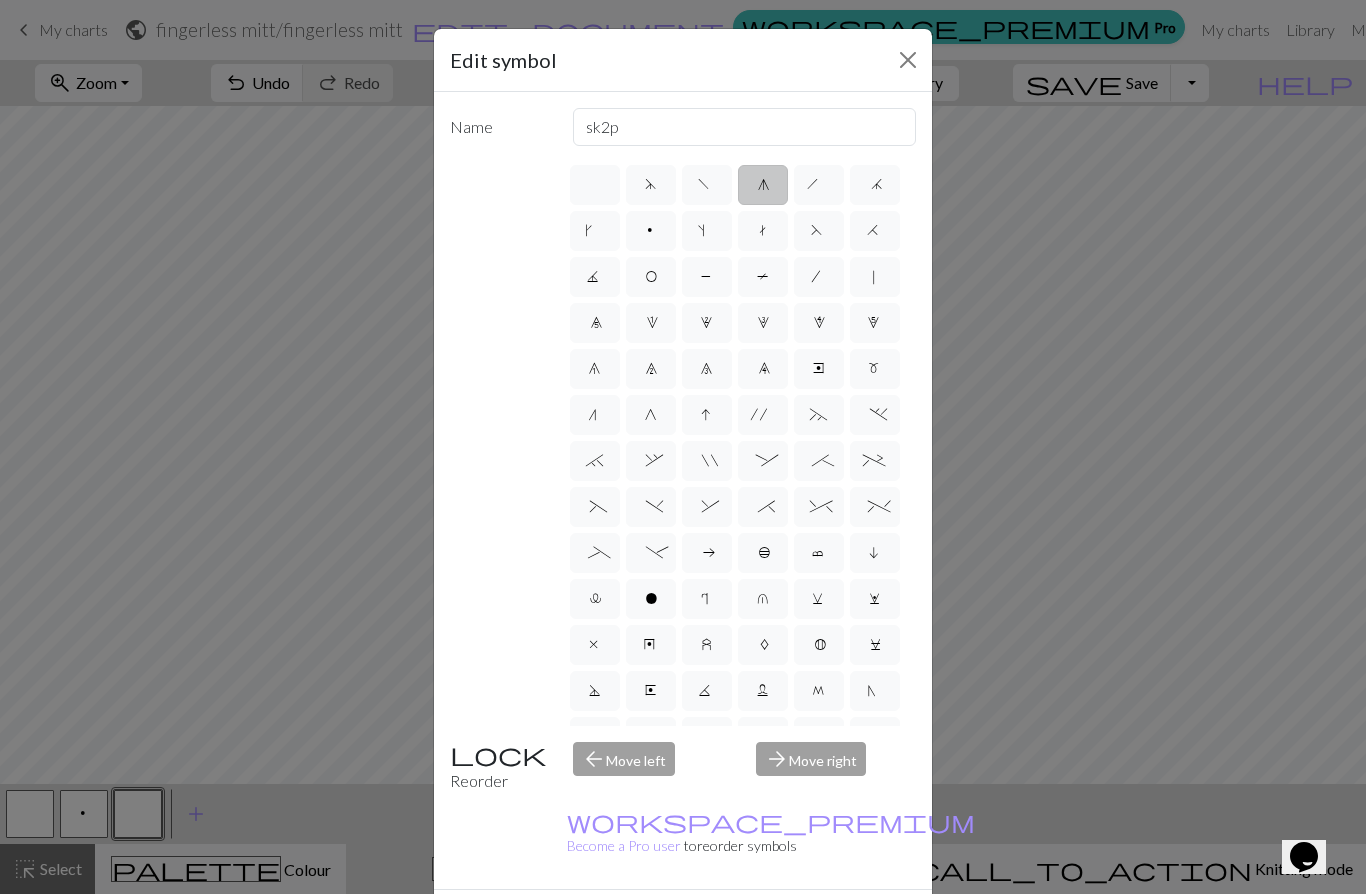 click on "h" at bounding box center [819, 185] 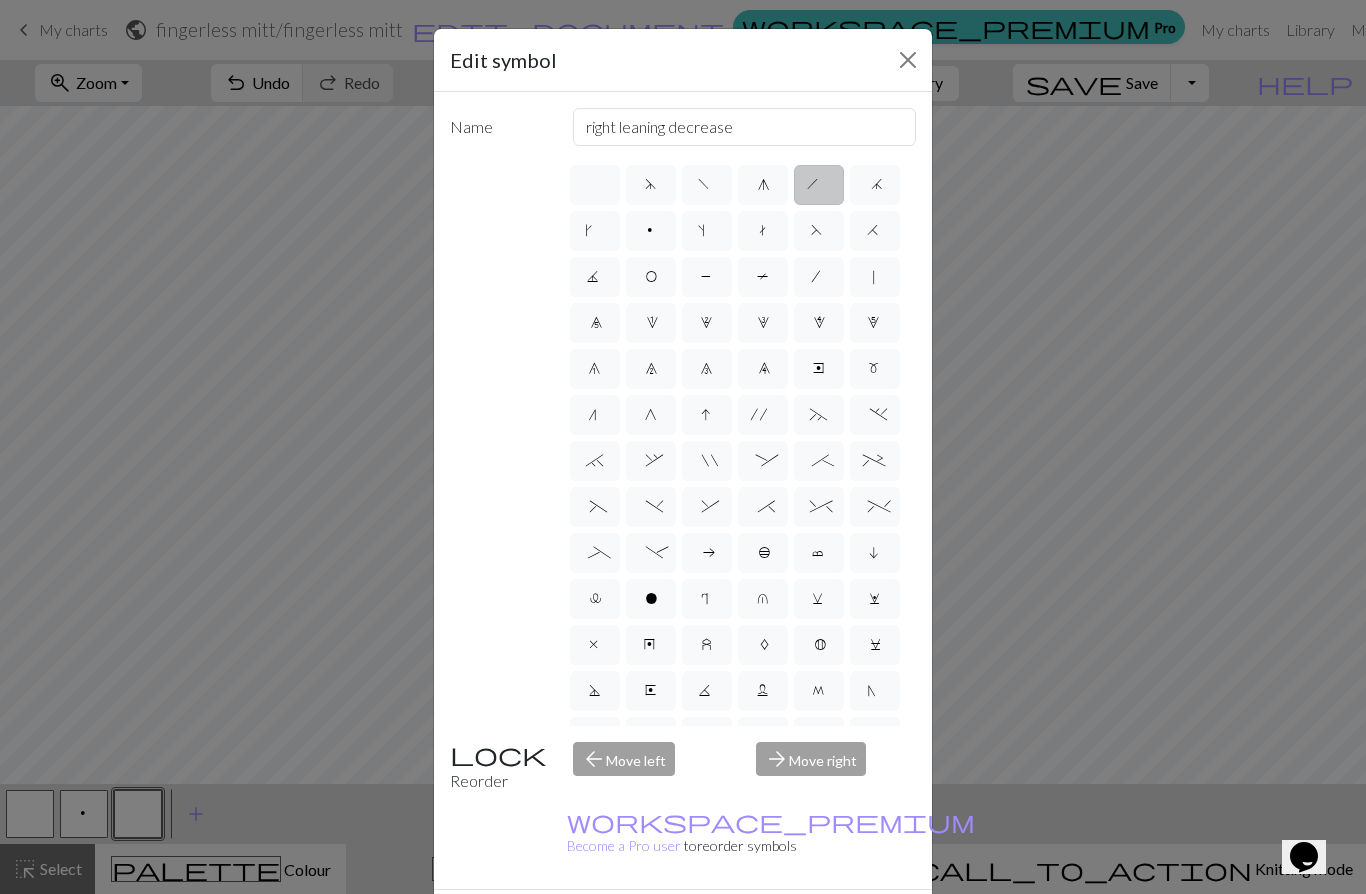 click on "j" at bounding box center [875, 185] 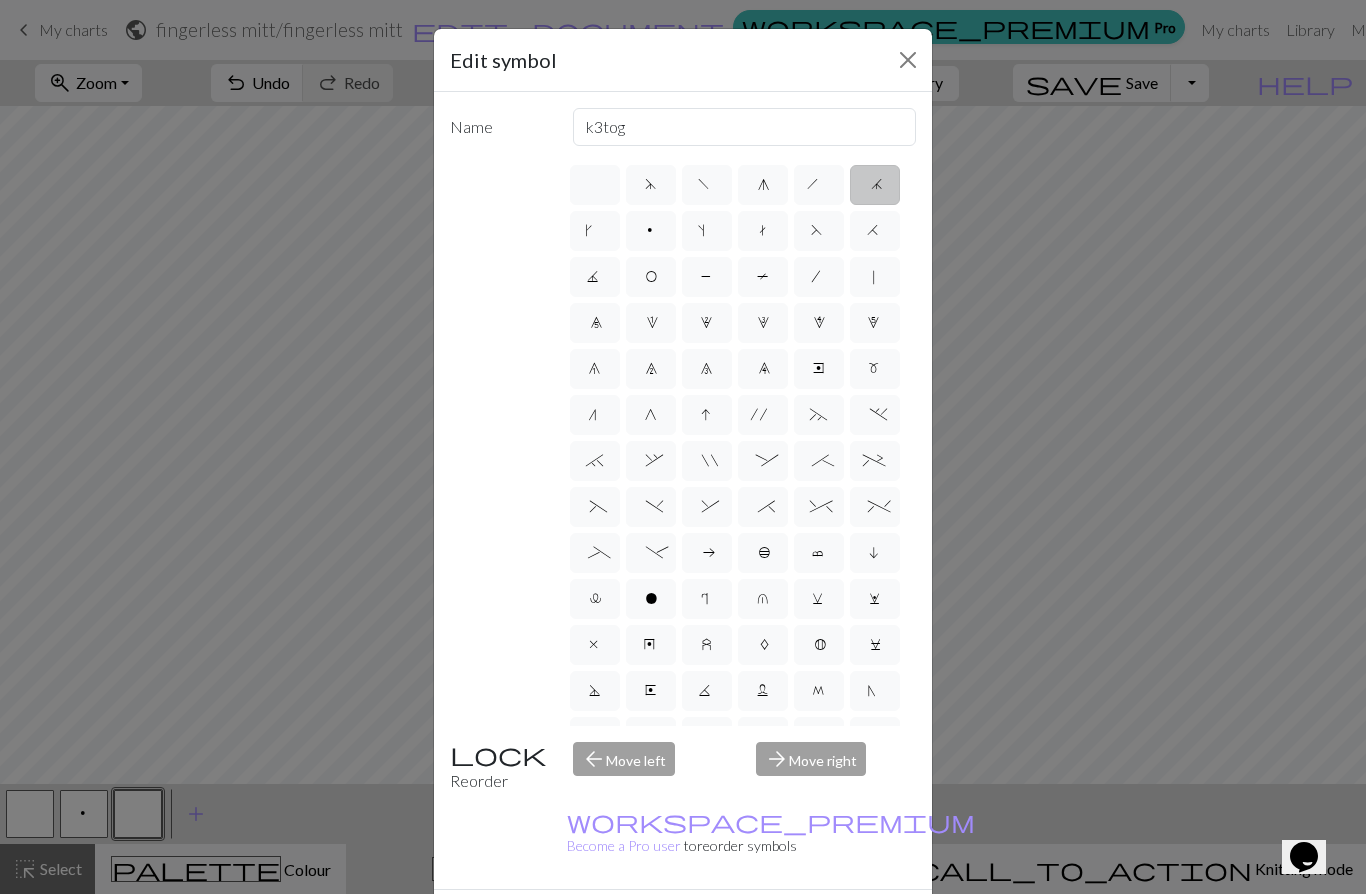 click on "k" at bounding box center (595, 231) 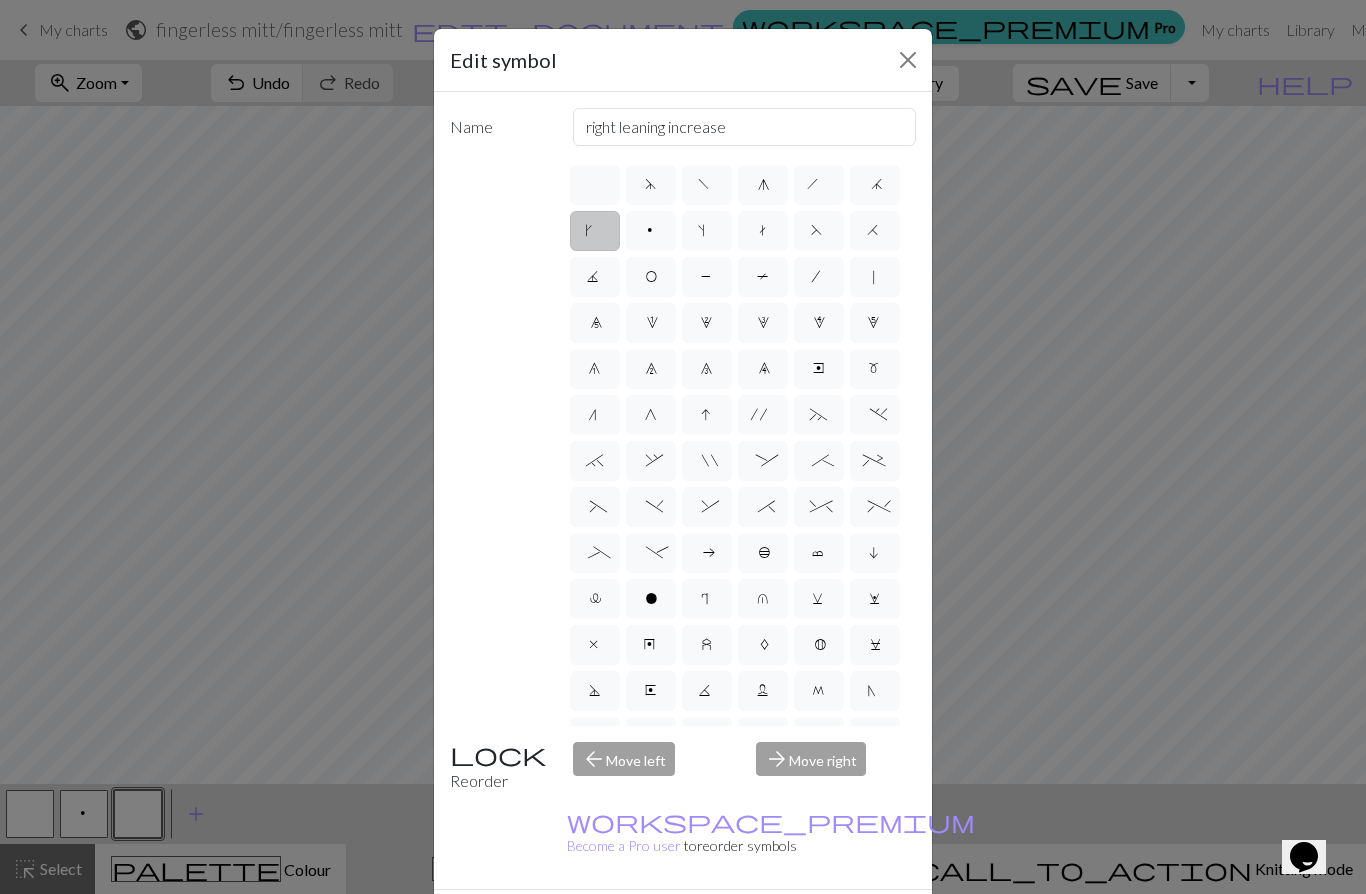 click on "O" at bounding box center (651, 277) 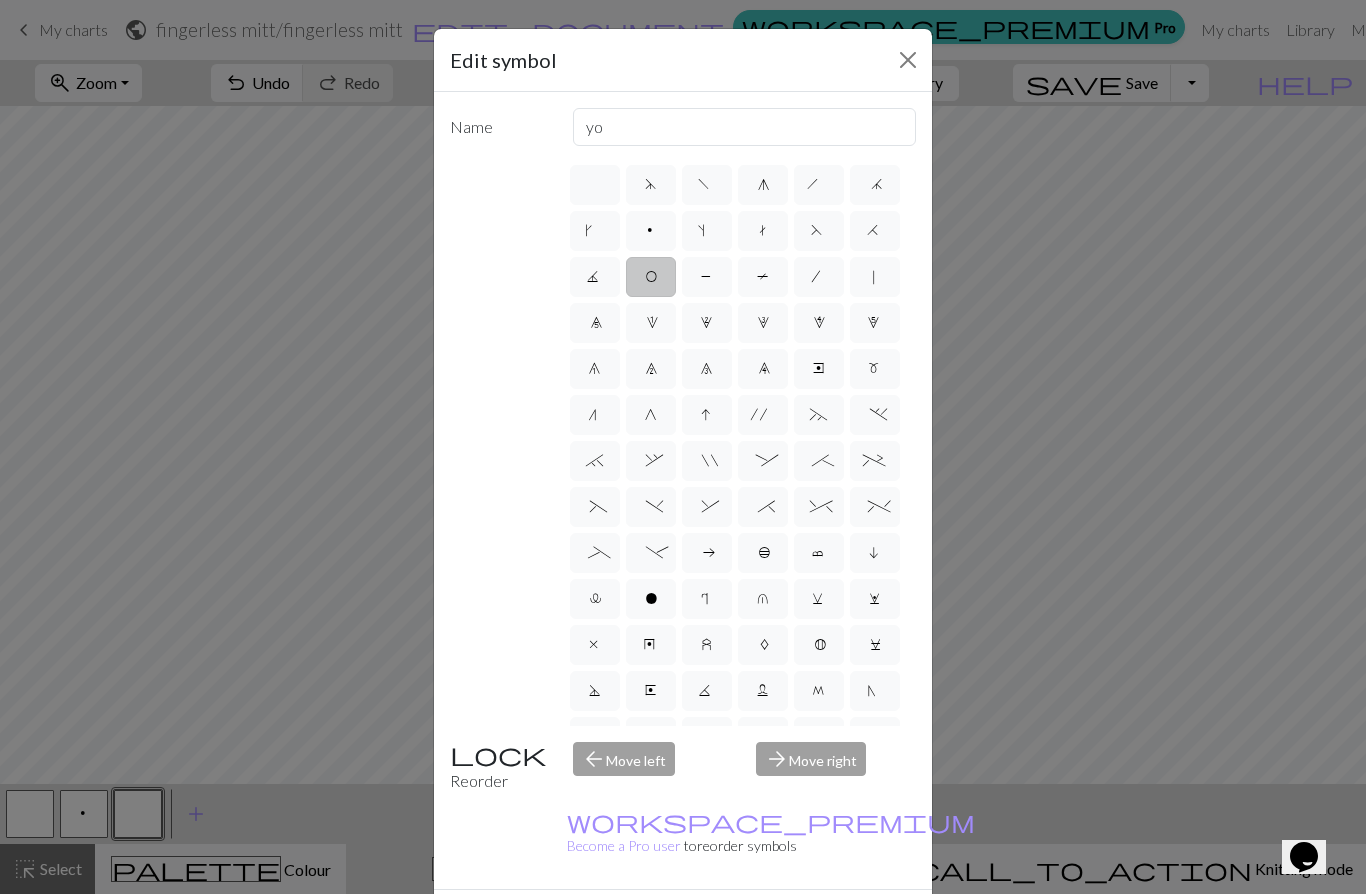 click on "P" at bounding box center [707, 277] 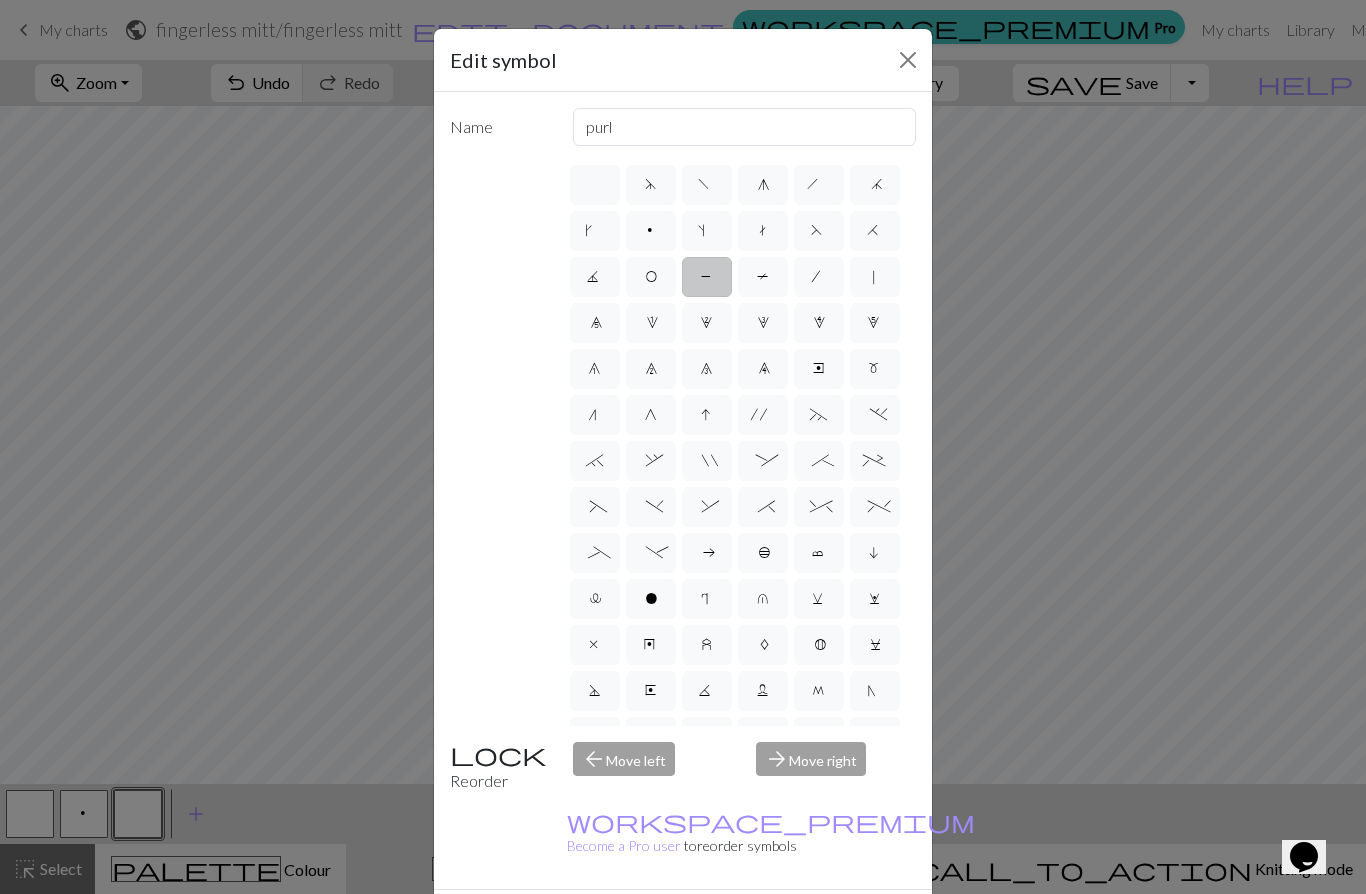 click on "P" at bounding box center (707, 277) 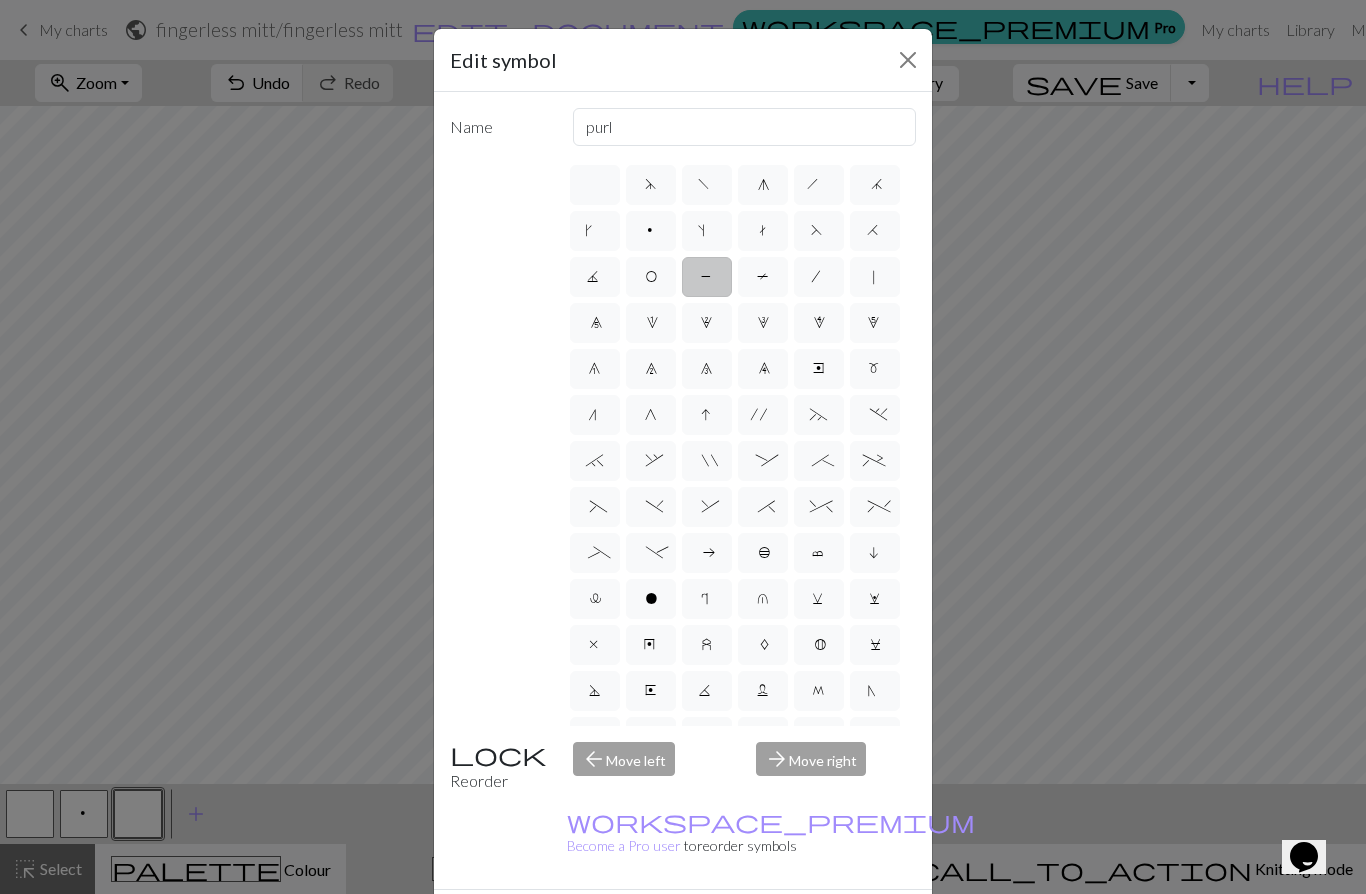 click on "p" at bounding box center (651, 233) 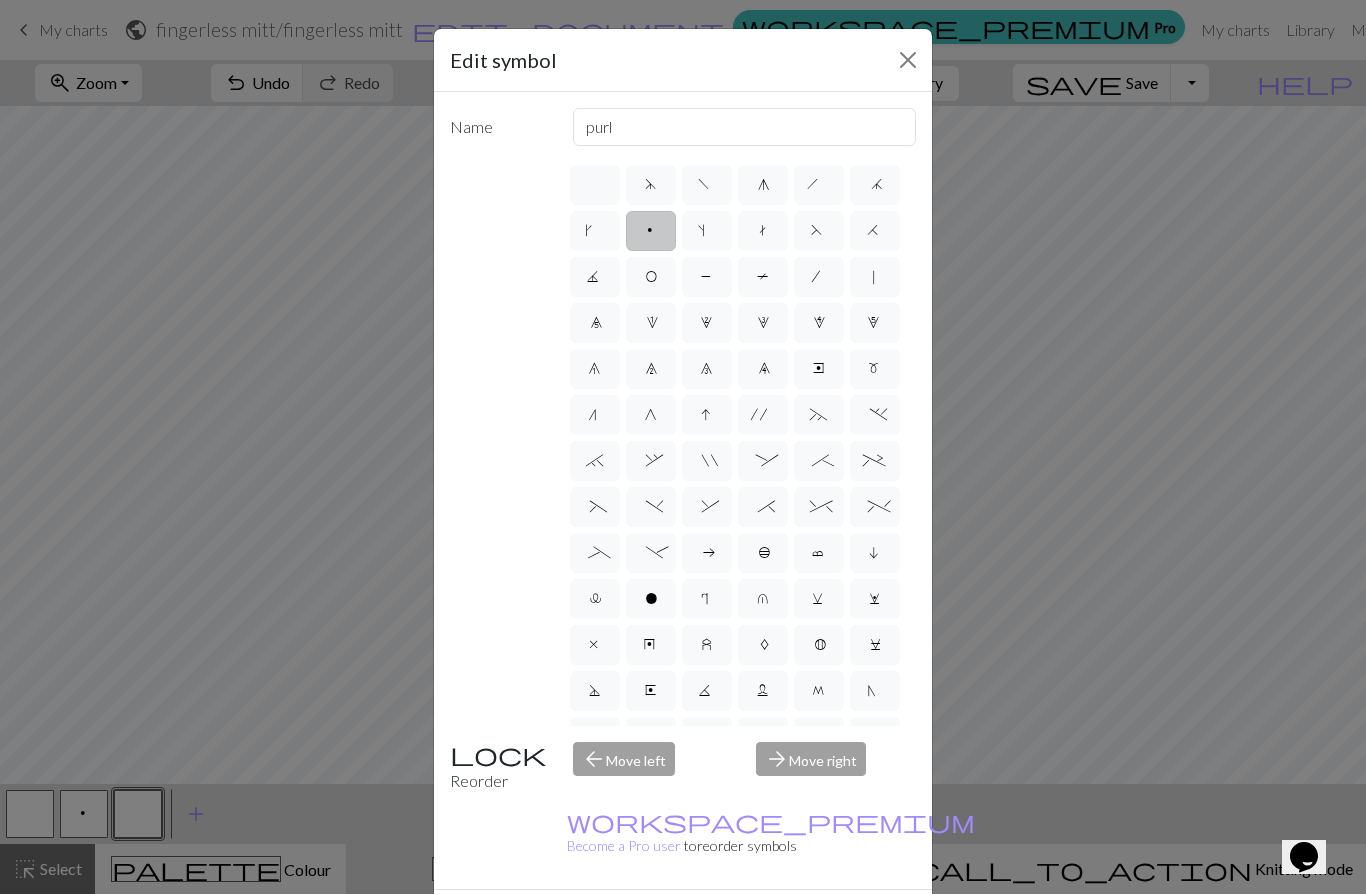 click on "O" at bounding box center (651, 277) 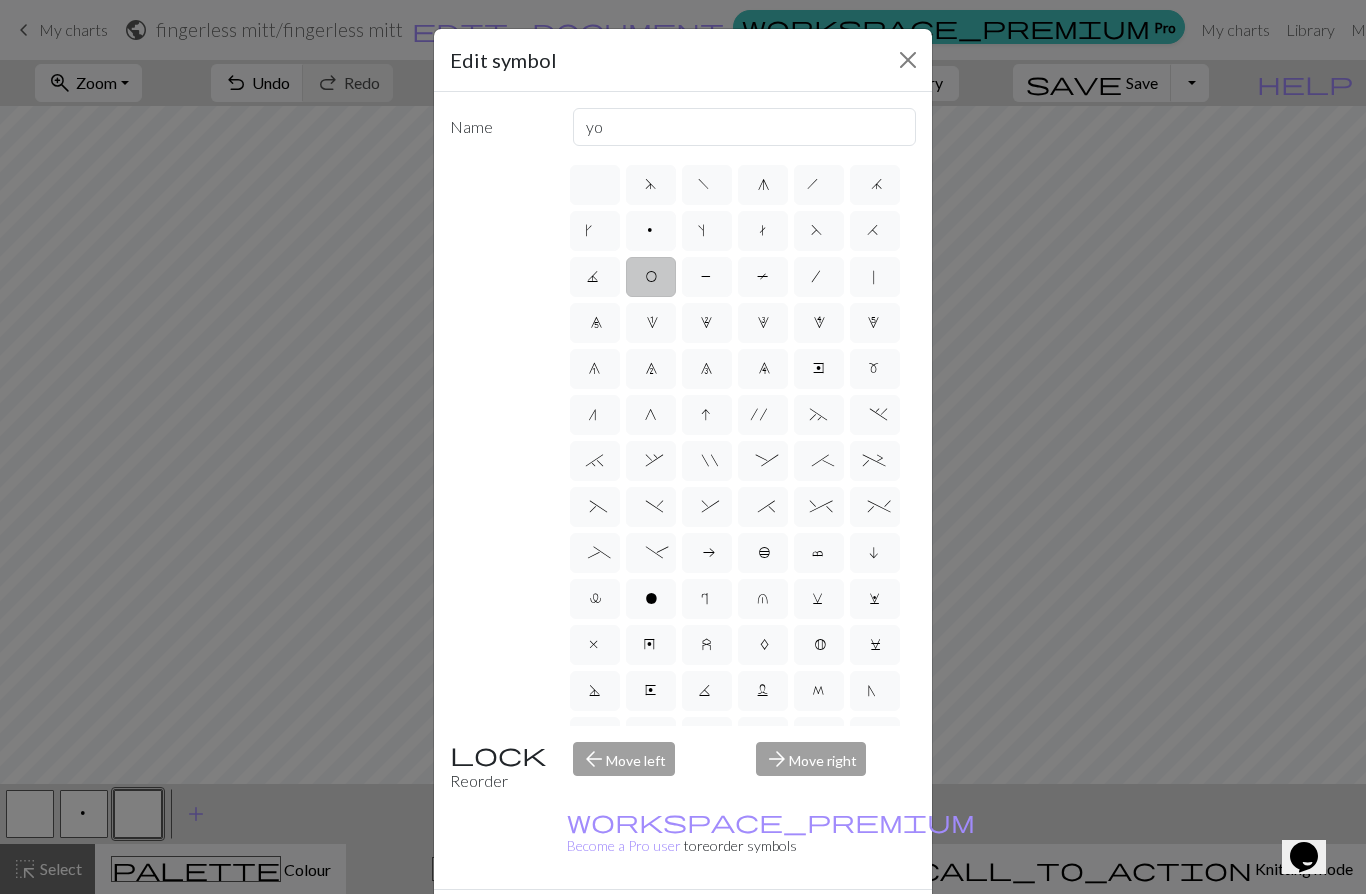 click on "s" at bounding box center [706, 233] 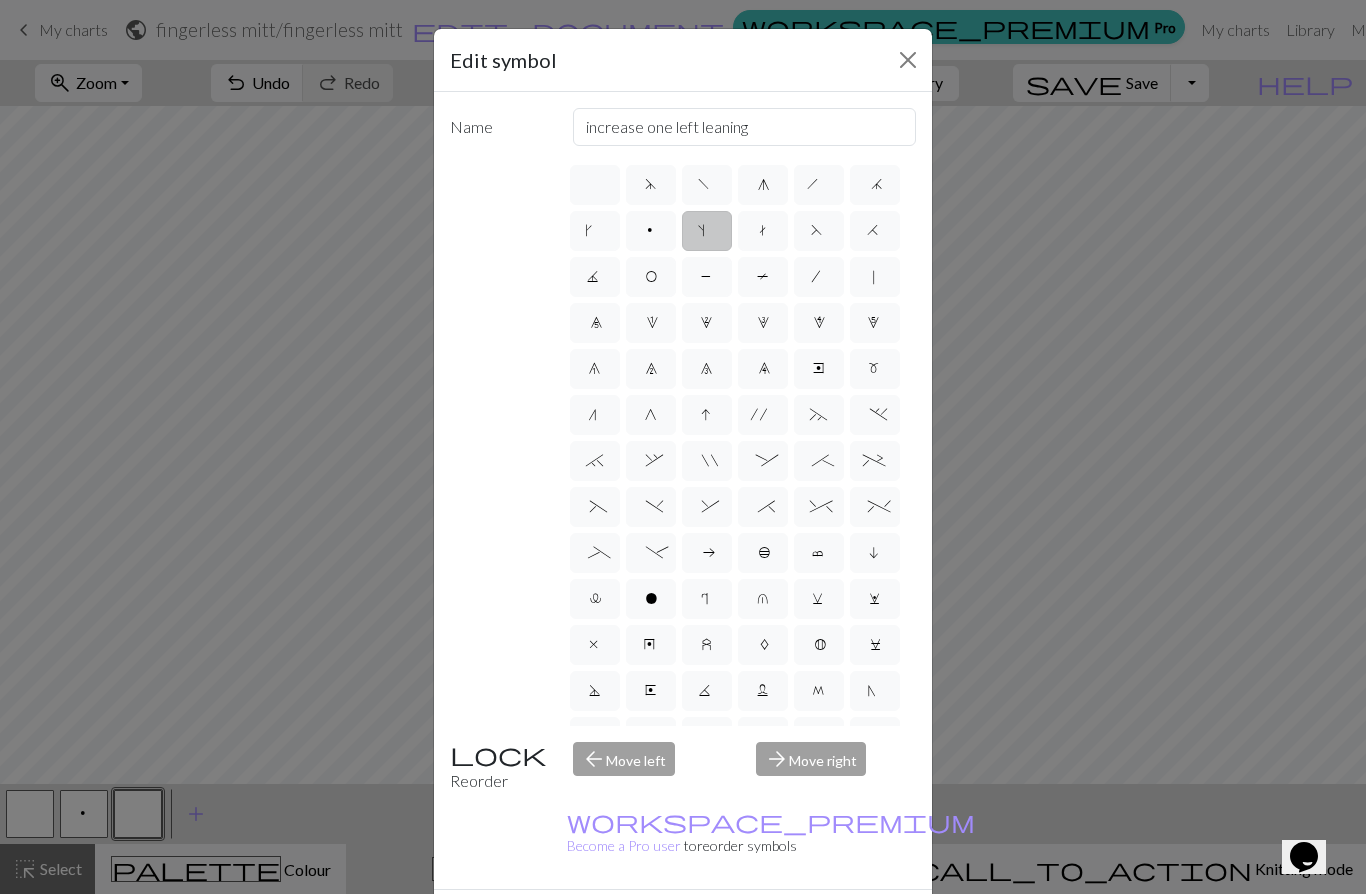 click on "J" at bounding box center [595, 277] 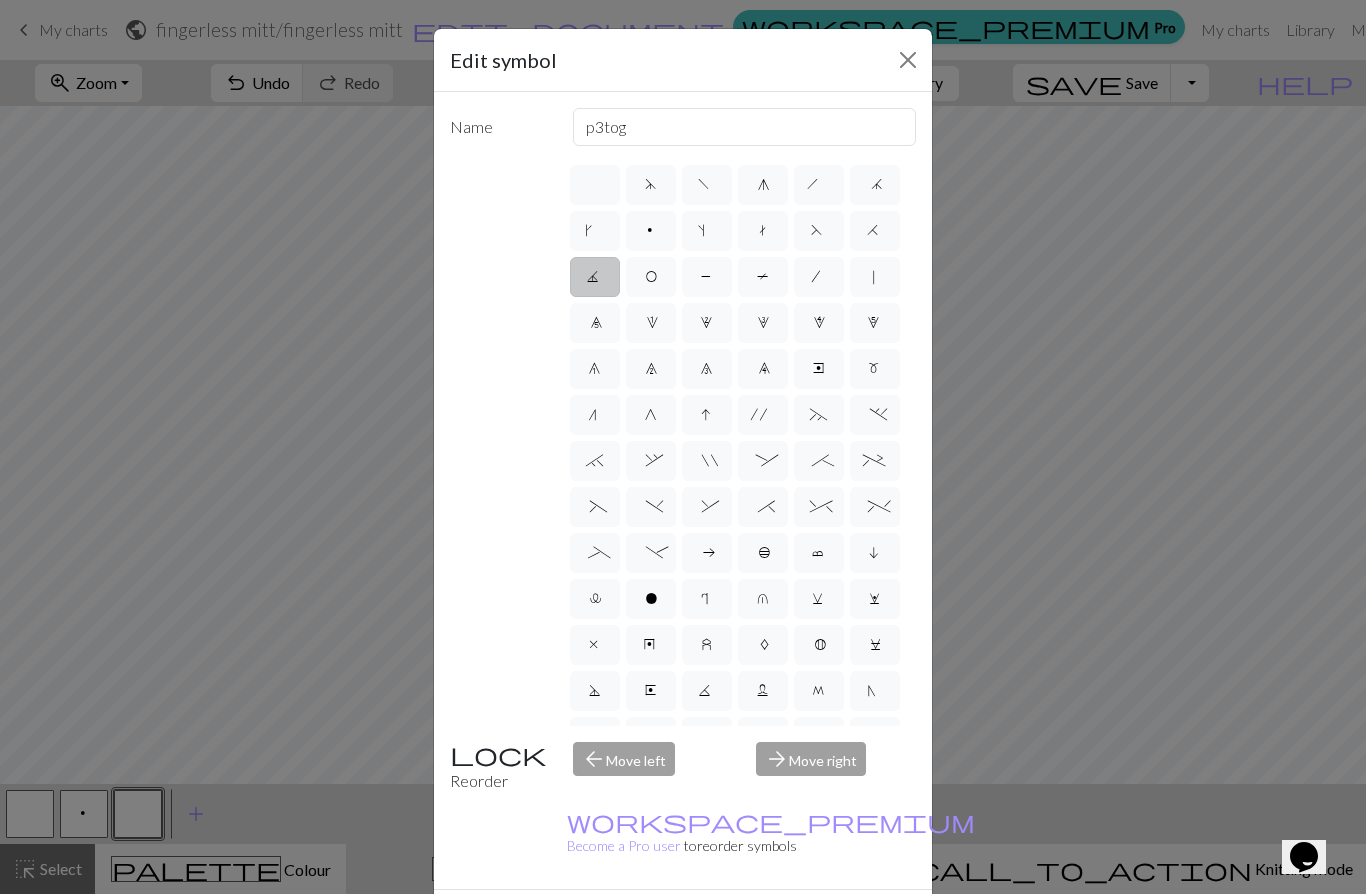 click on "F" at bounding box center [819, 233] 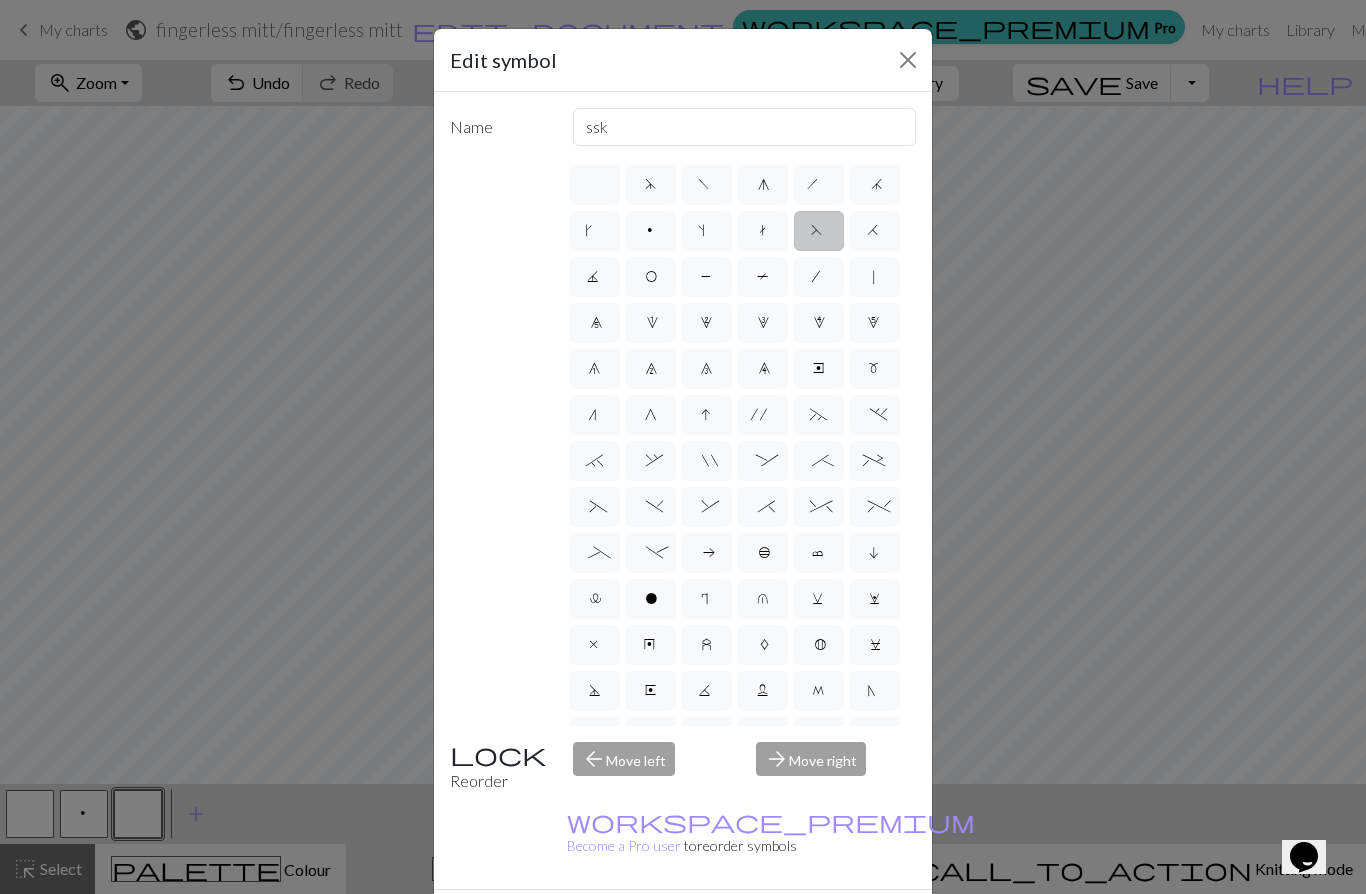click on "H" at bounding box center [875, 231] 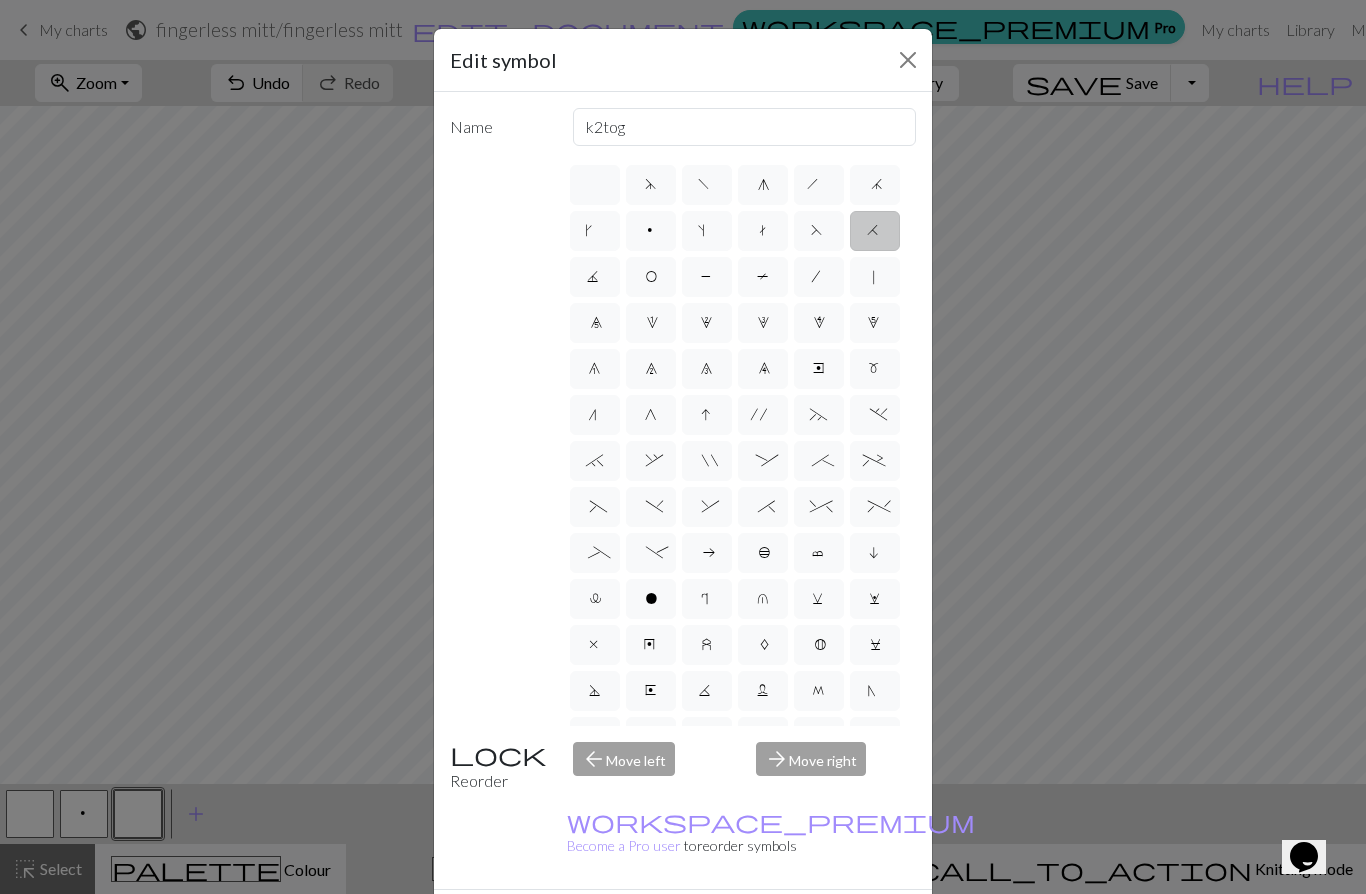 click on "J" at bounding box center (595, 277) 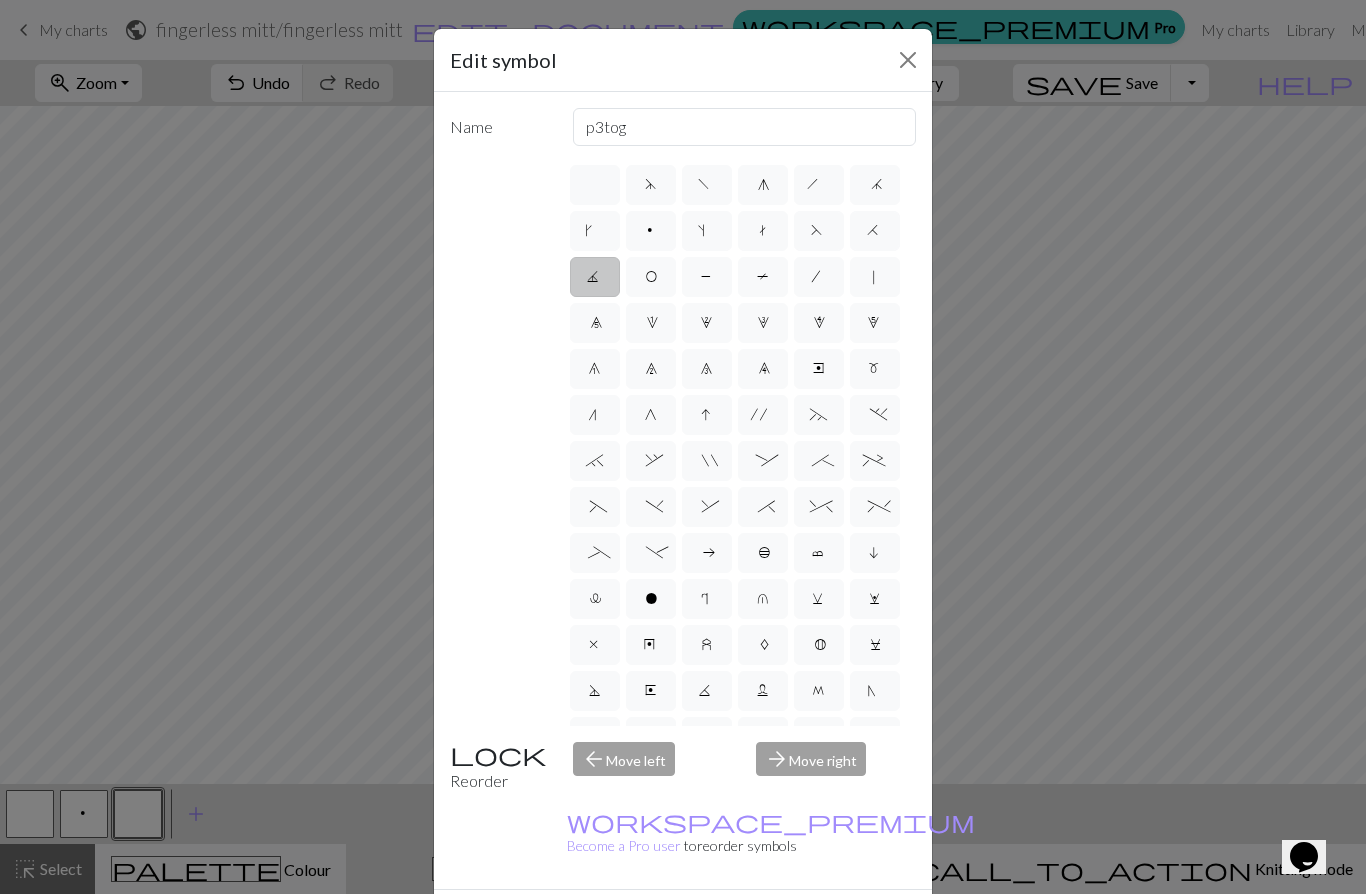 click on "T" at bounding box center [763, 277] 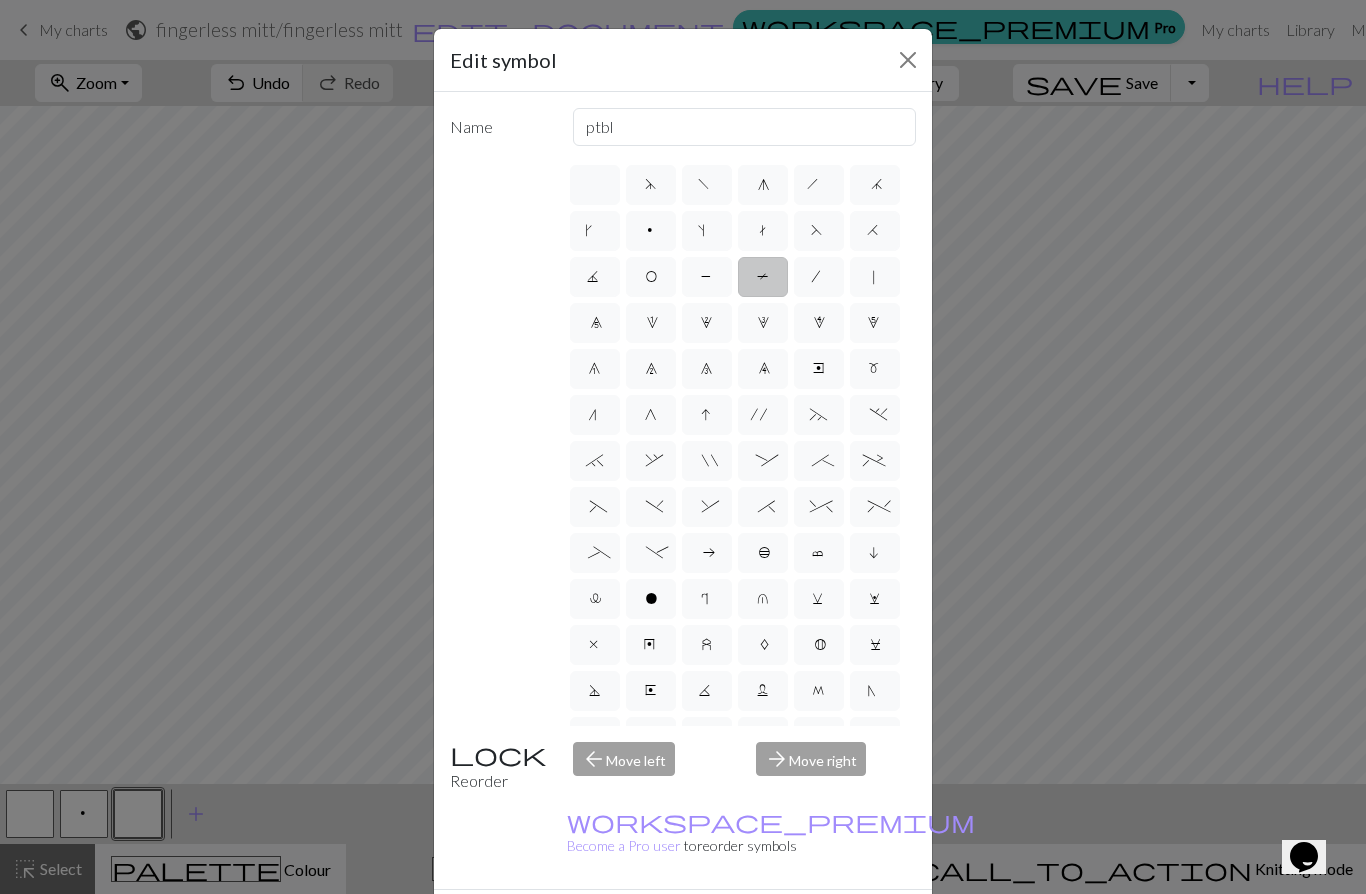 click on "|" at bounding box center [875, 277] 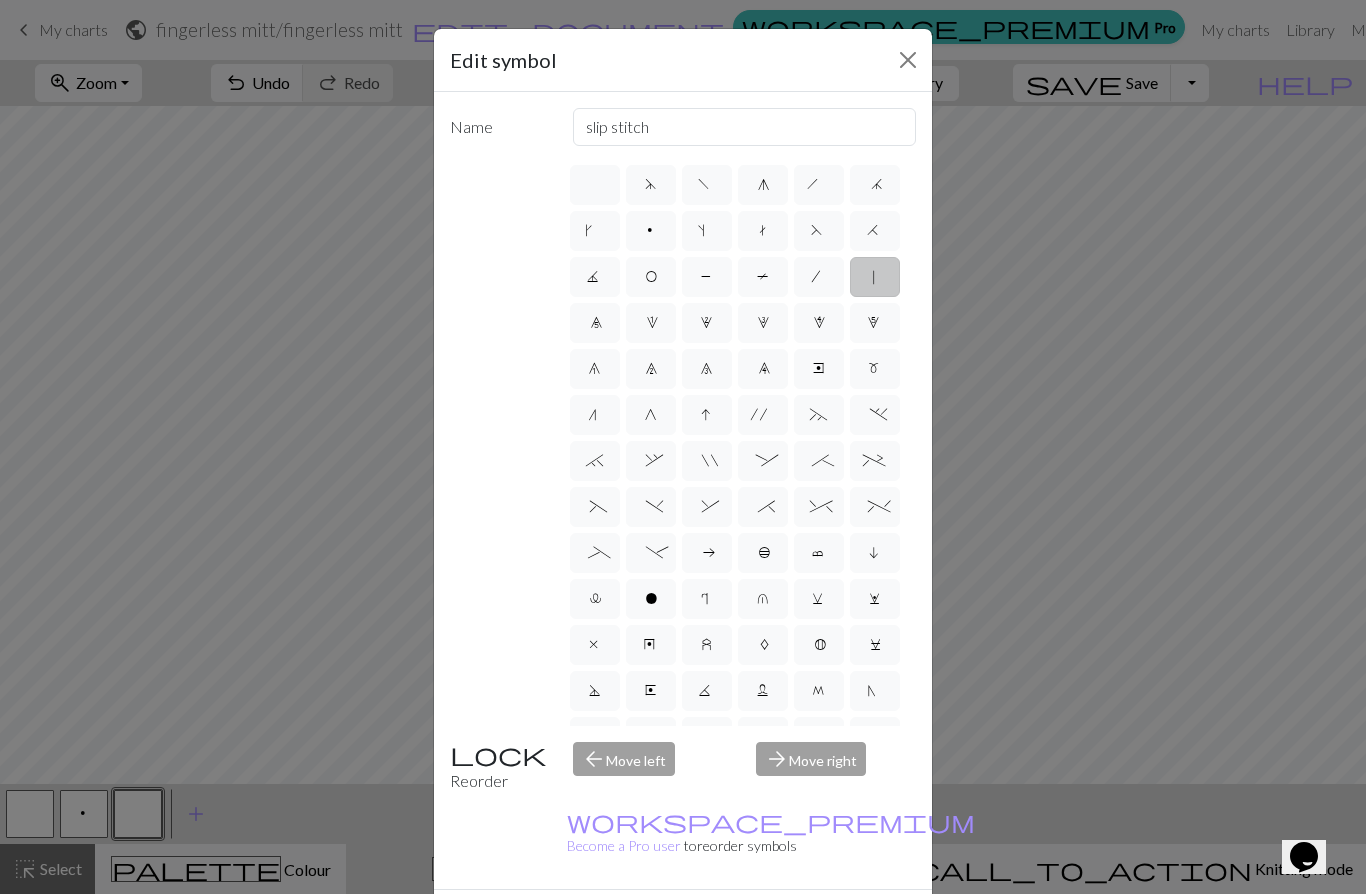 click on "f" at bounding box center (706, 187) 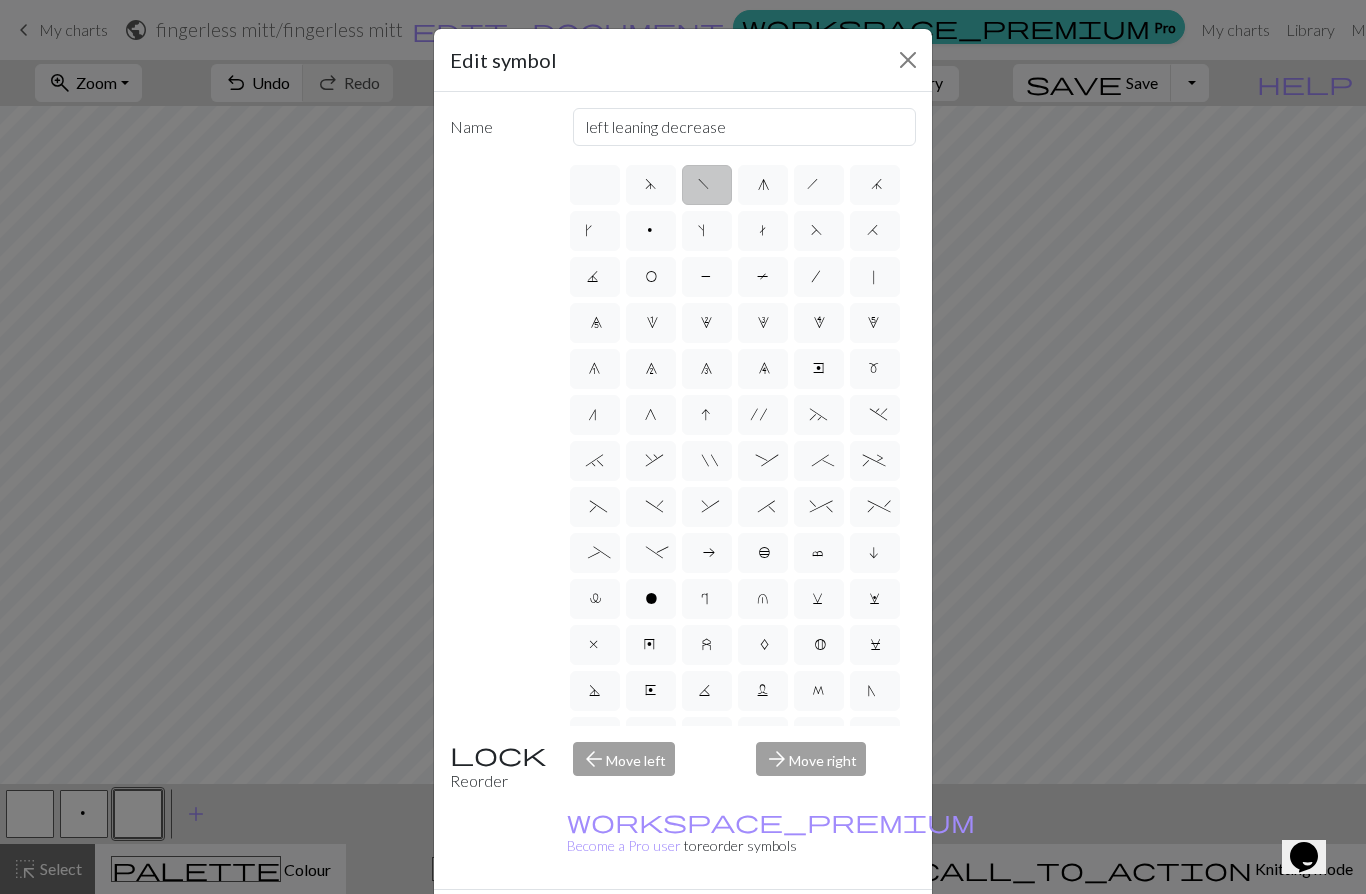 click on "|" at bounding box center (875, 277) 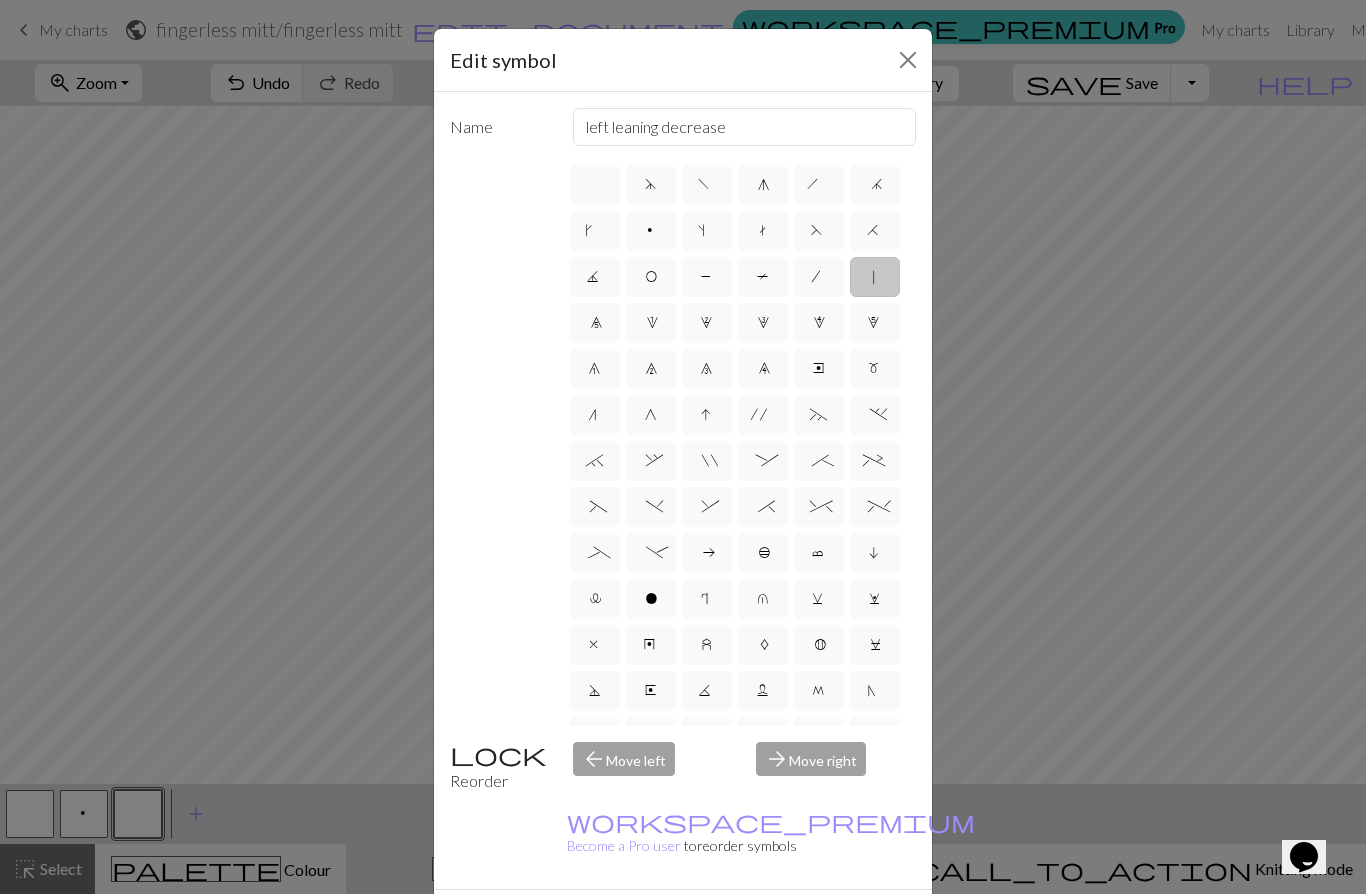 type on "slip stitch" 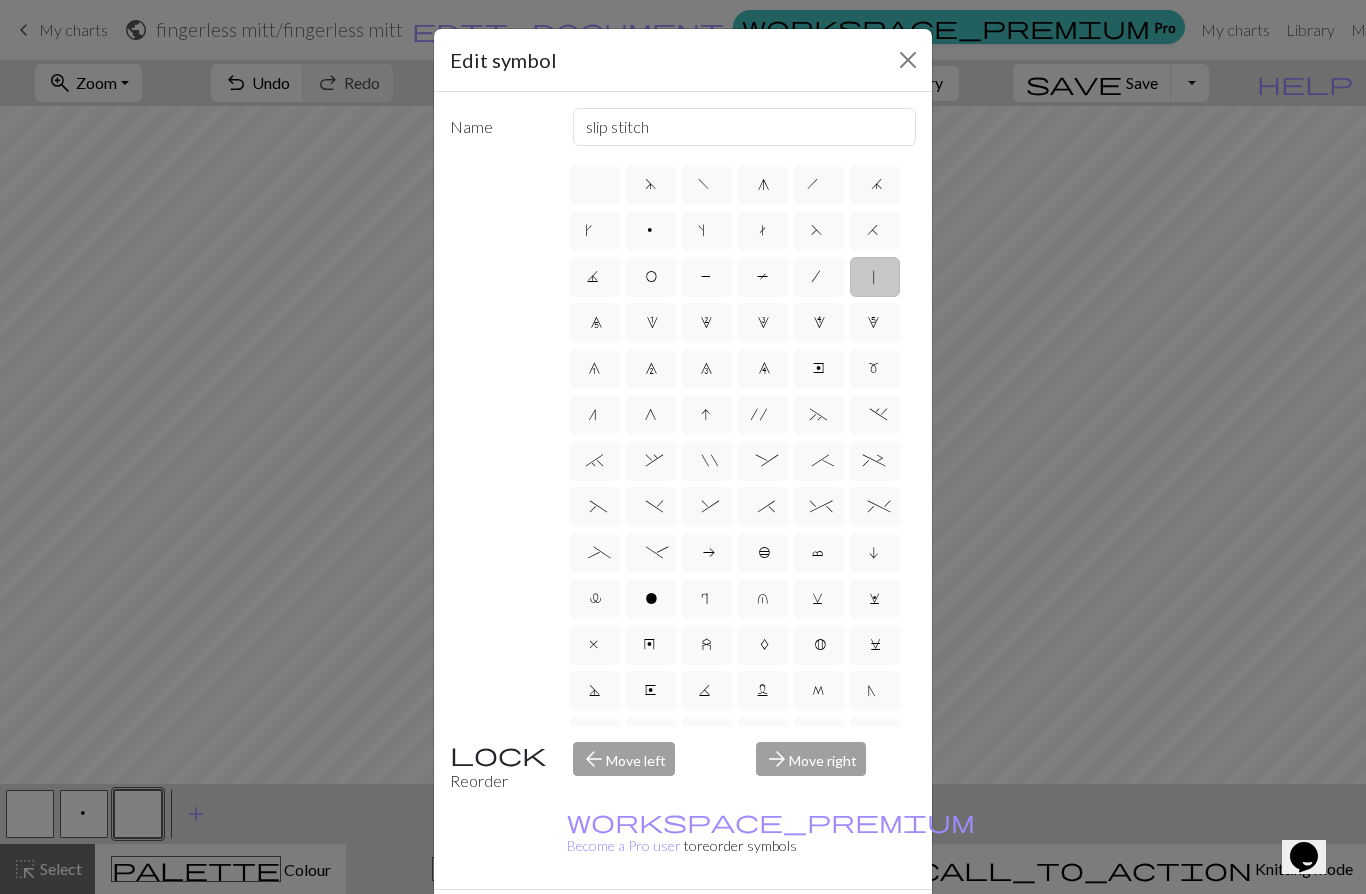 click on "I" at bounding box center (707, 417) 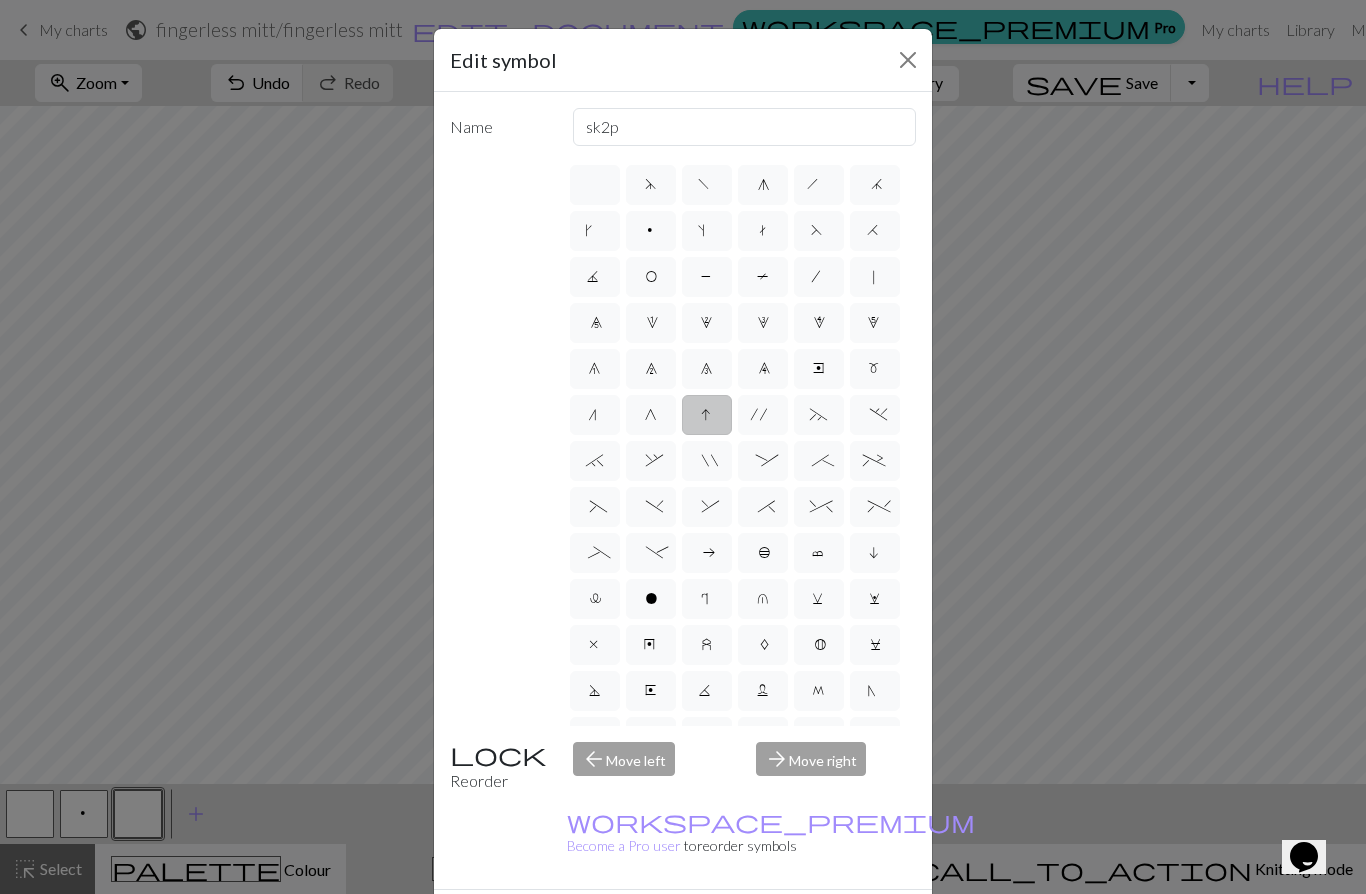 click on "e" at bounding box center [819, 371] 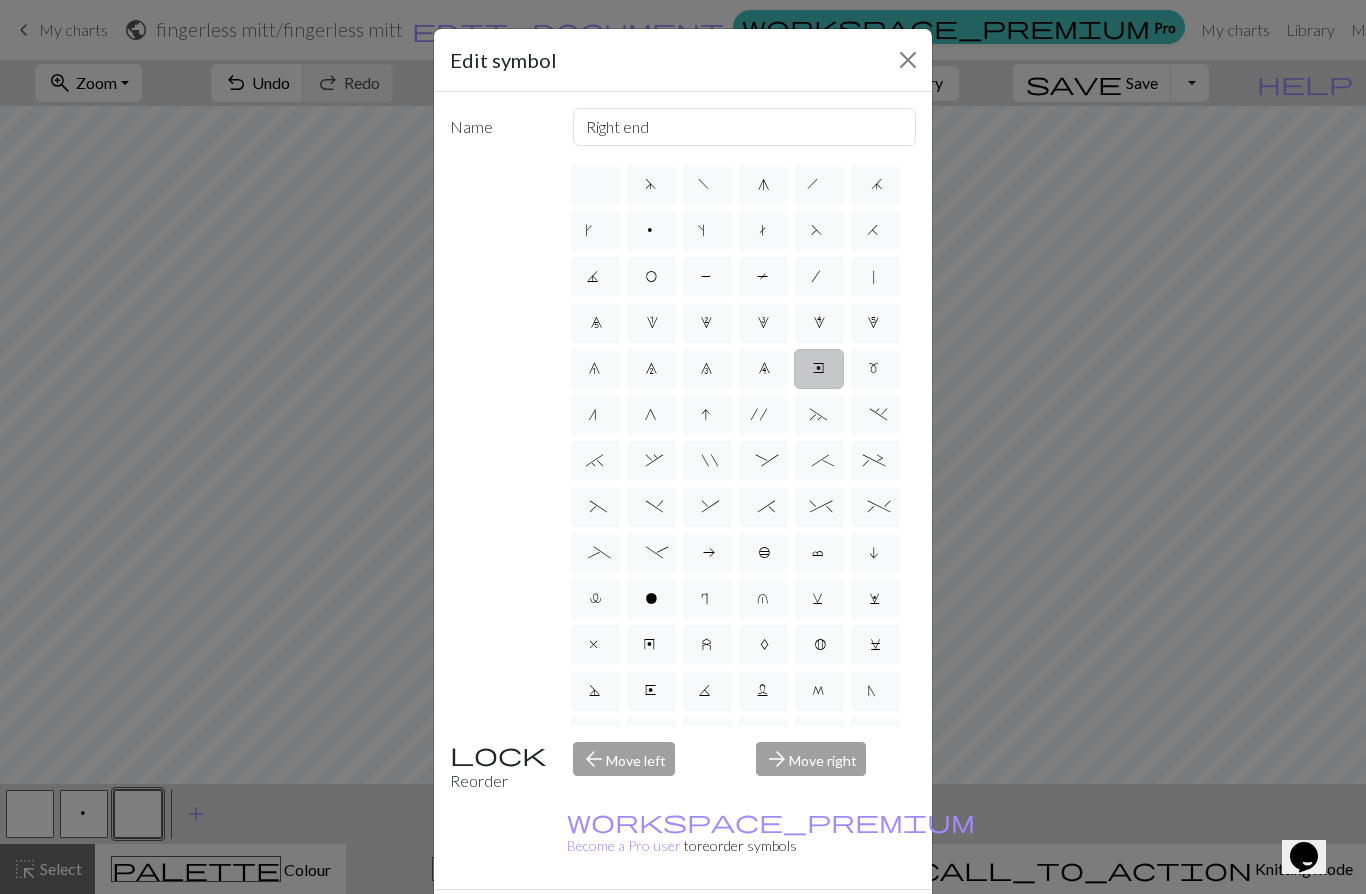 click on "o" at bounding box center (651, 599) 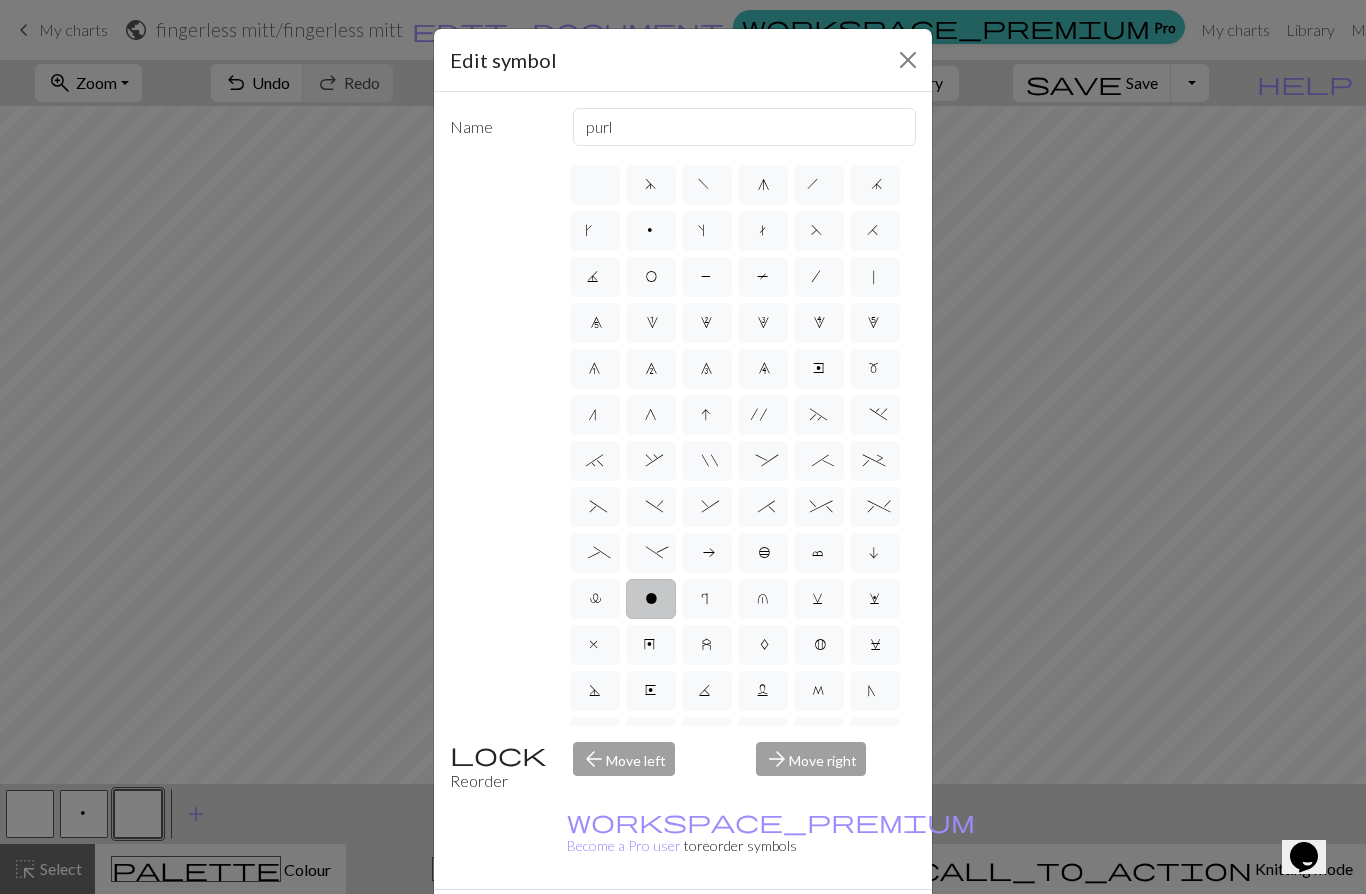 click on "x" at bounding box center [595, 647] 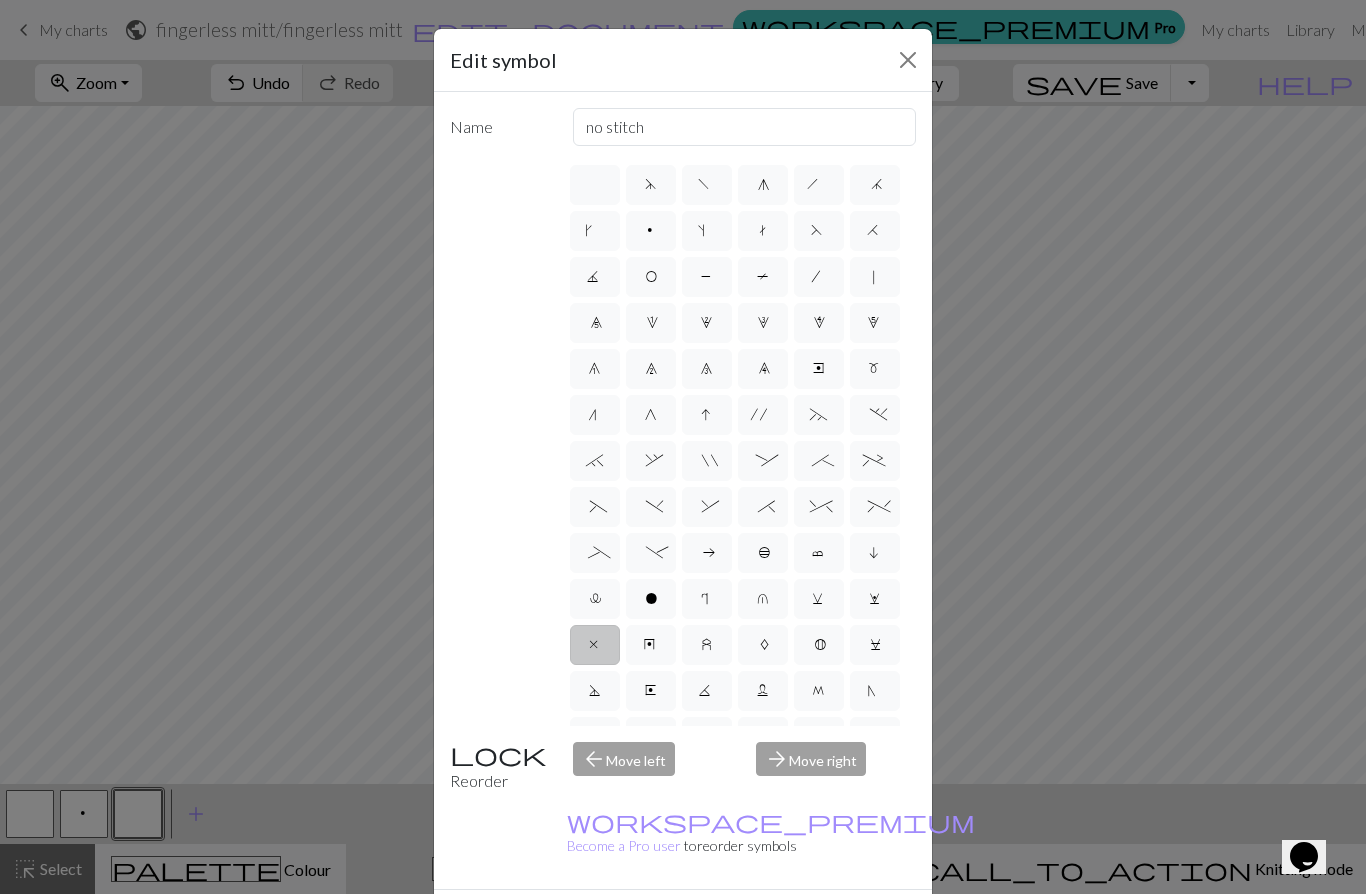 click on "D" at bounding box center [595, 691] 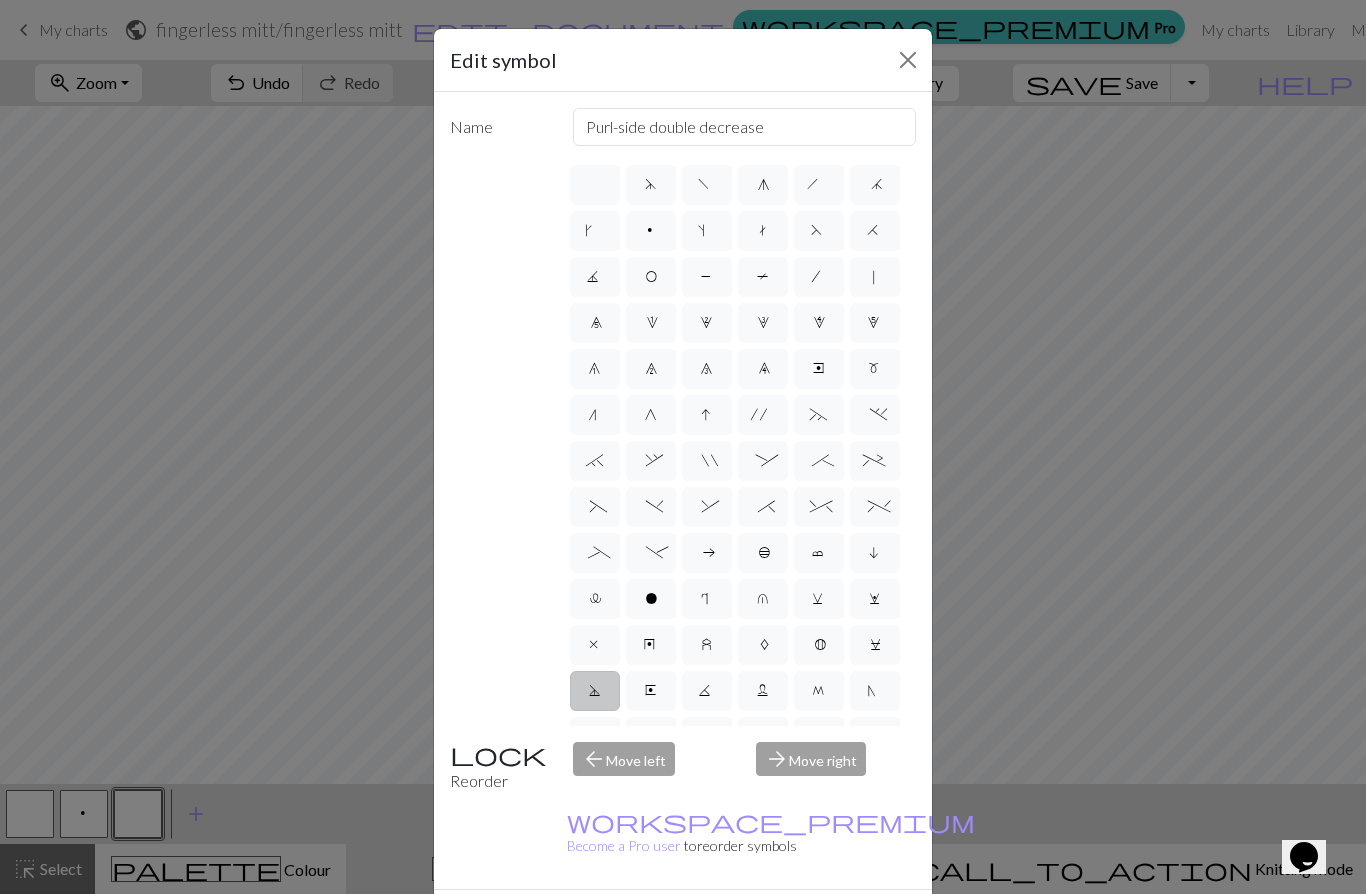click on "<" at bounding box center [651, 783] 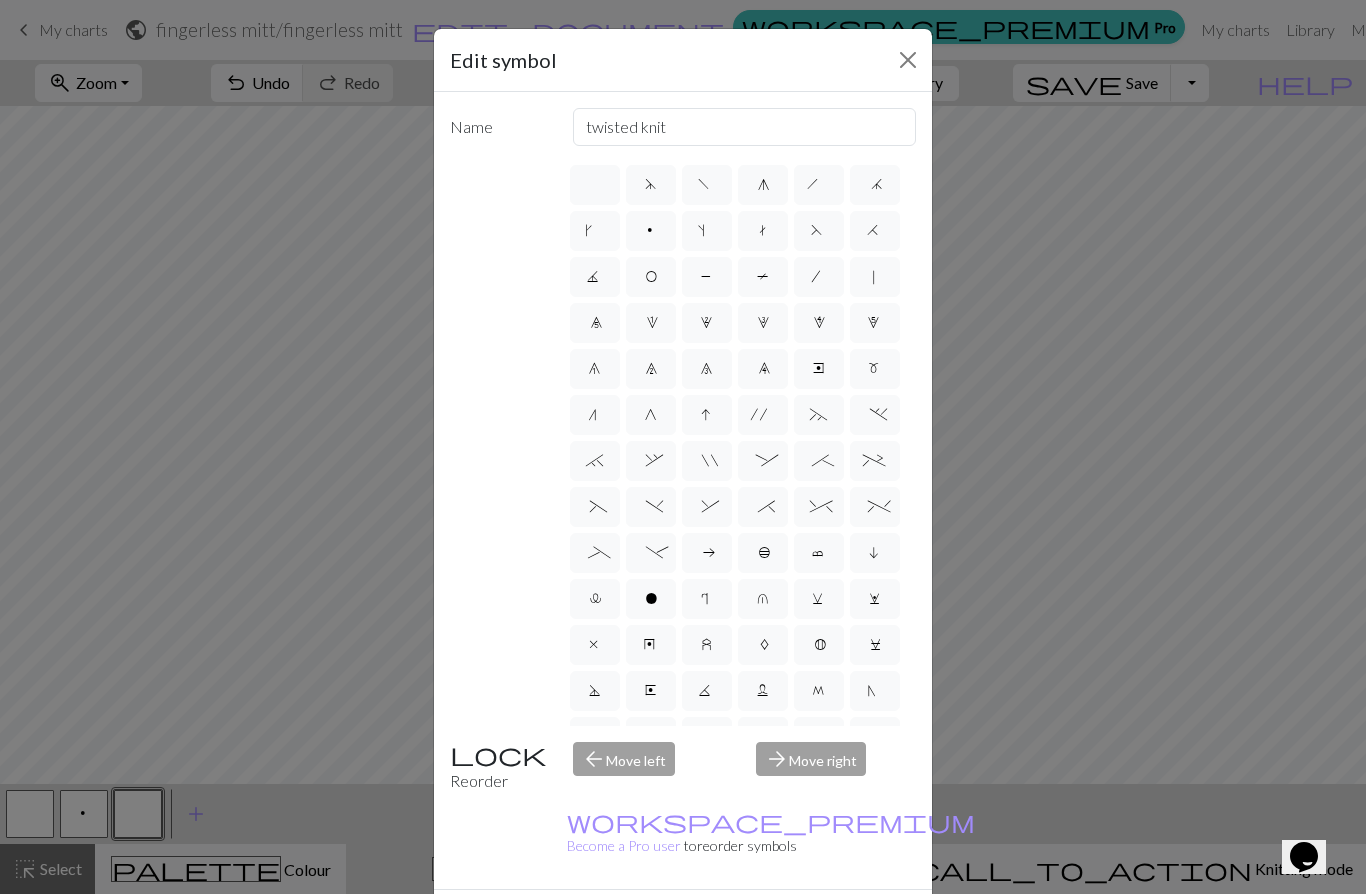 click on "Y" at bounding box center (595, 785) 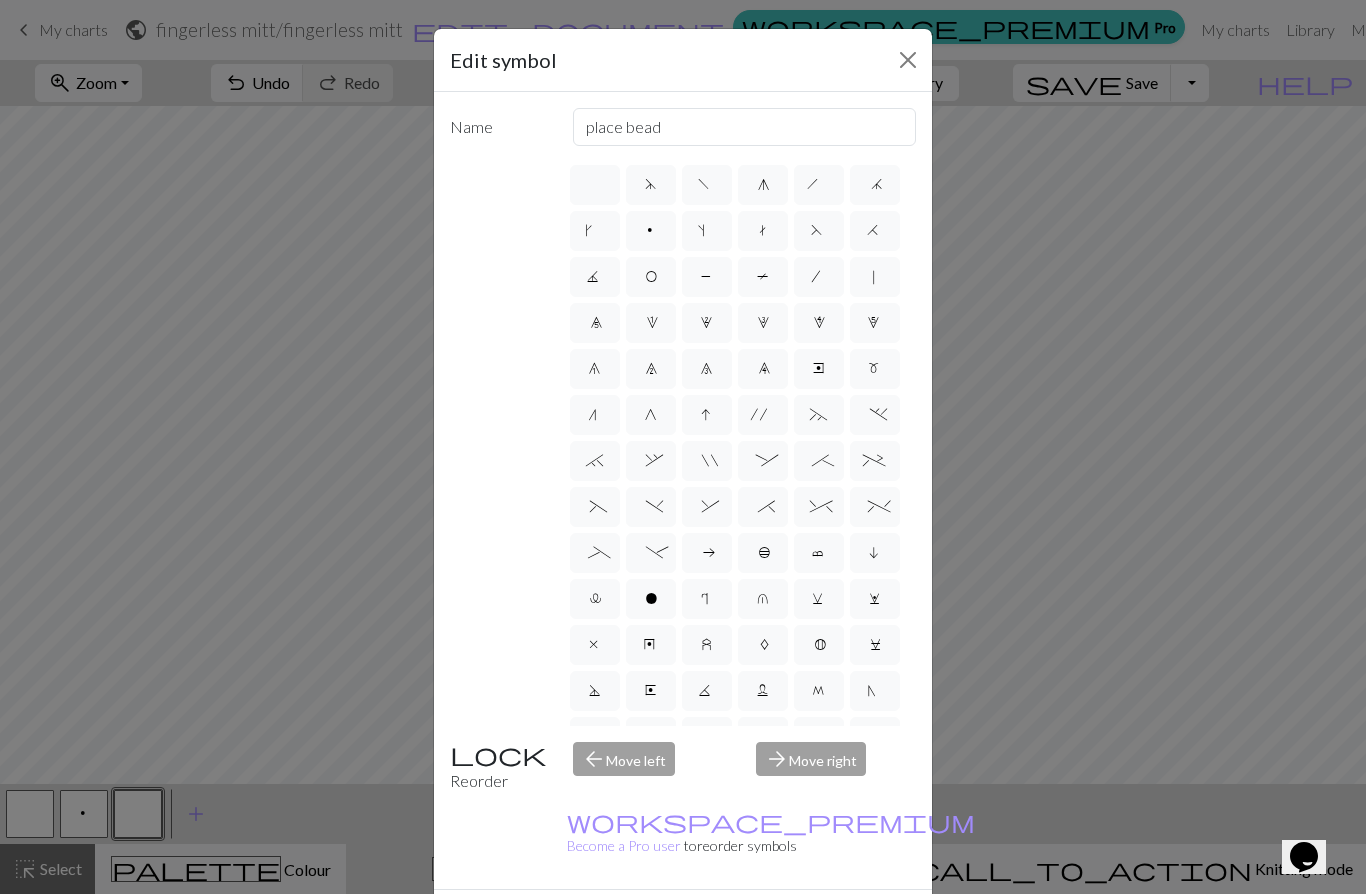 click on "X" at bounding box center (875, 737) 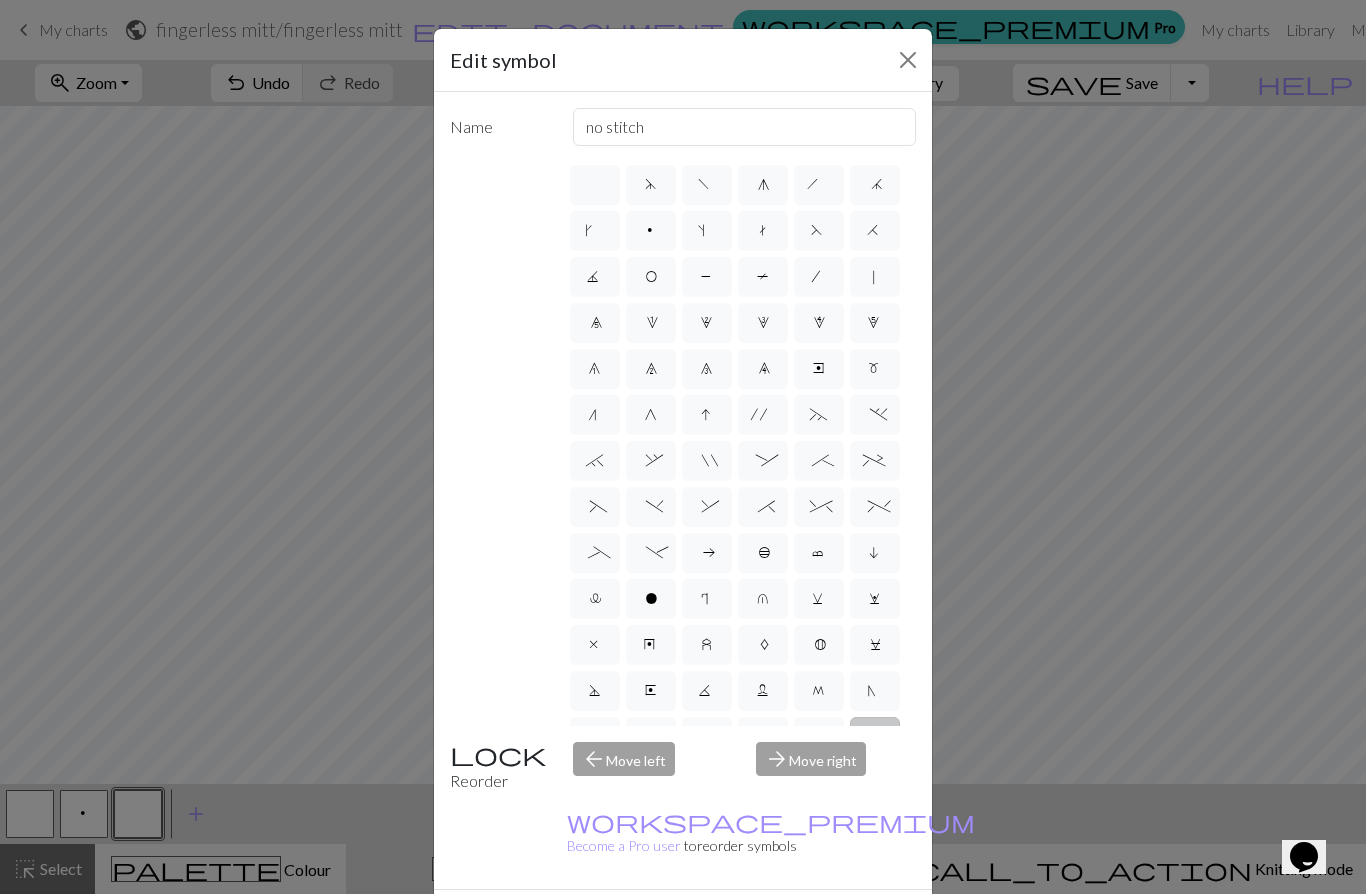 click on "l" at bounding box center [594, 601] 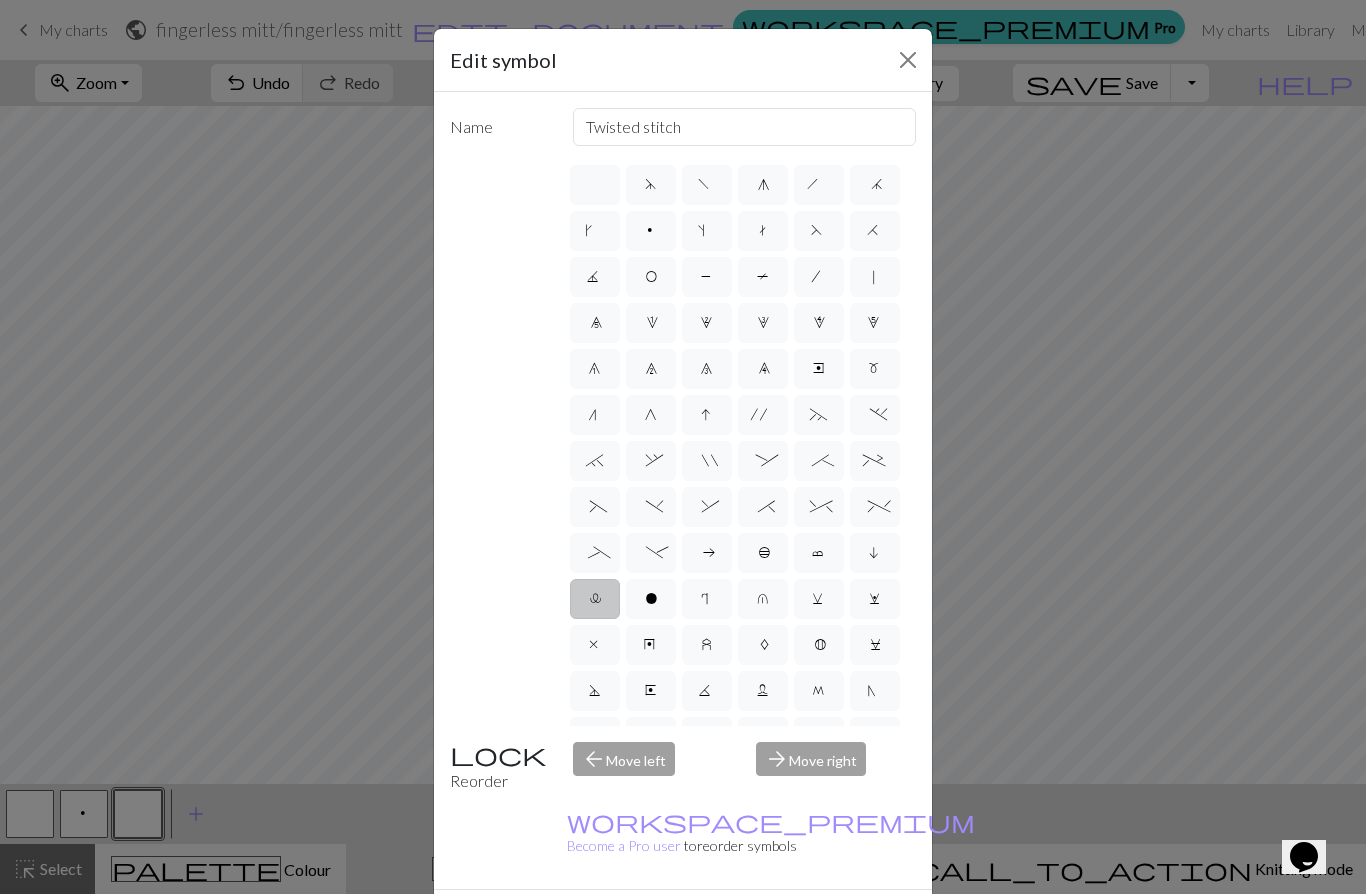 click on "b" at bounding box center [763, 553] 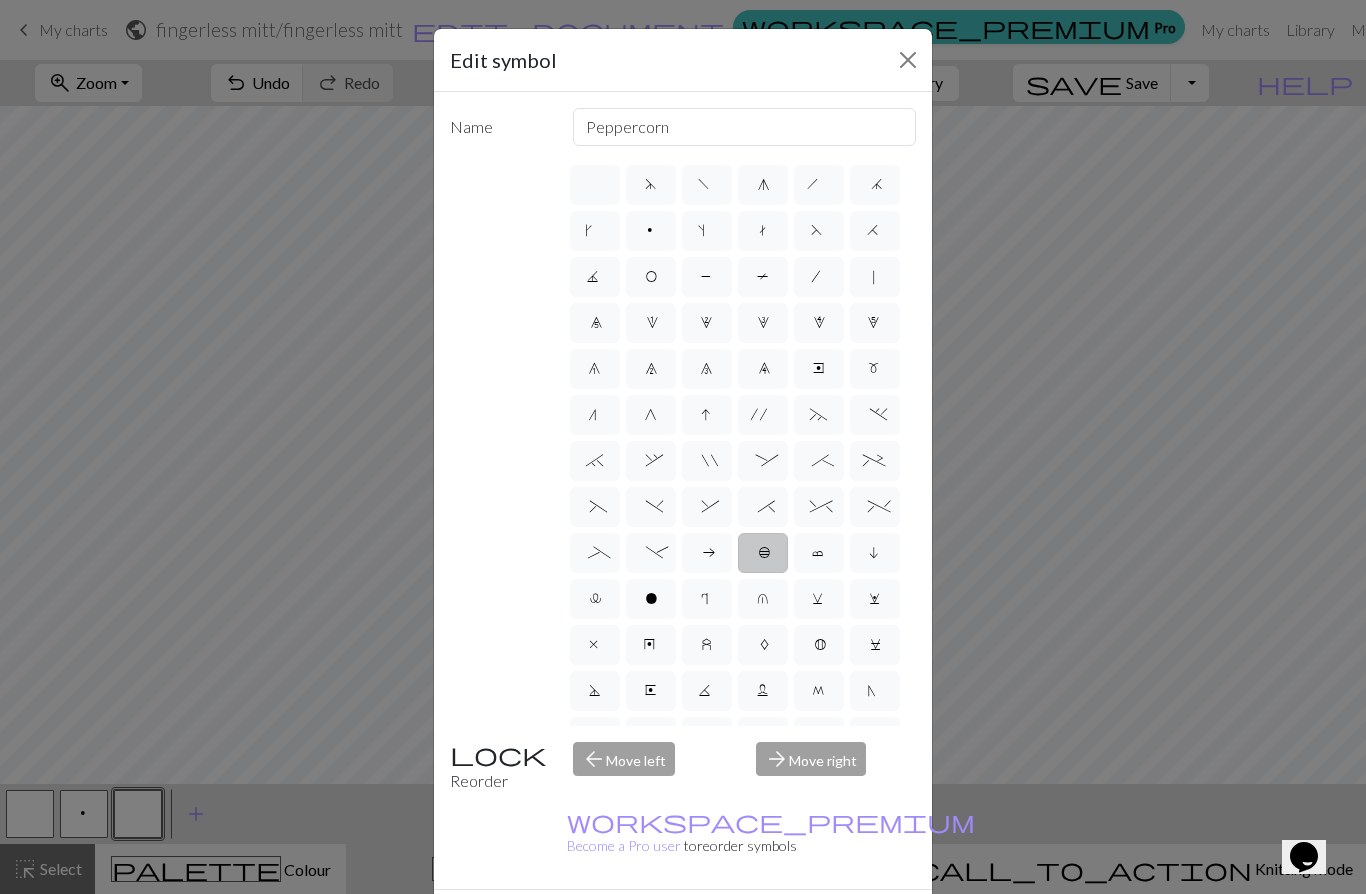 click on "c" at bounding box center [819, 553] 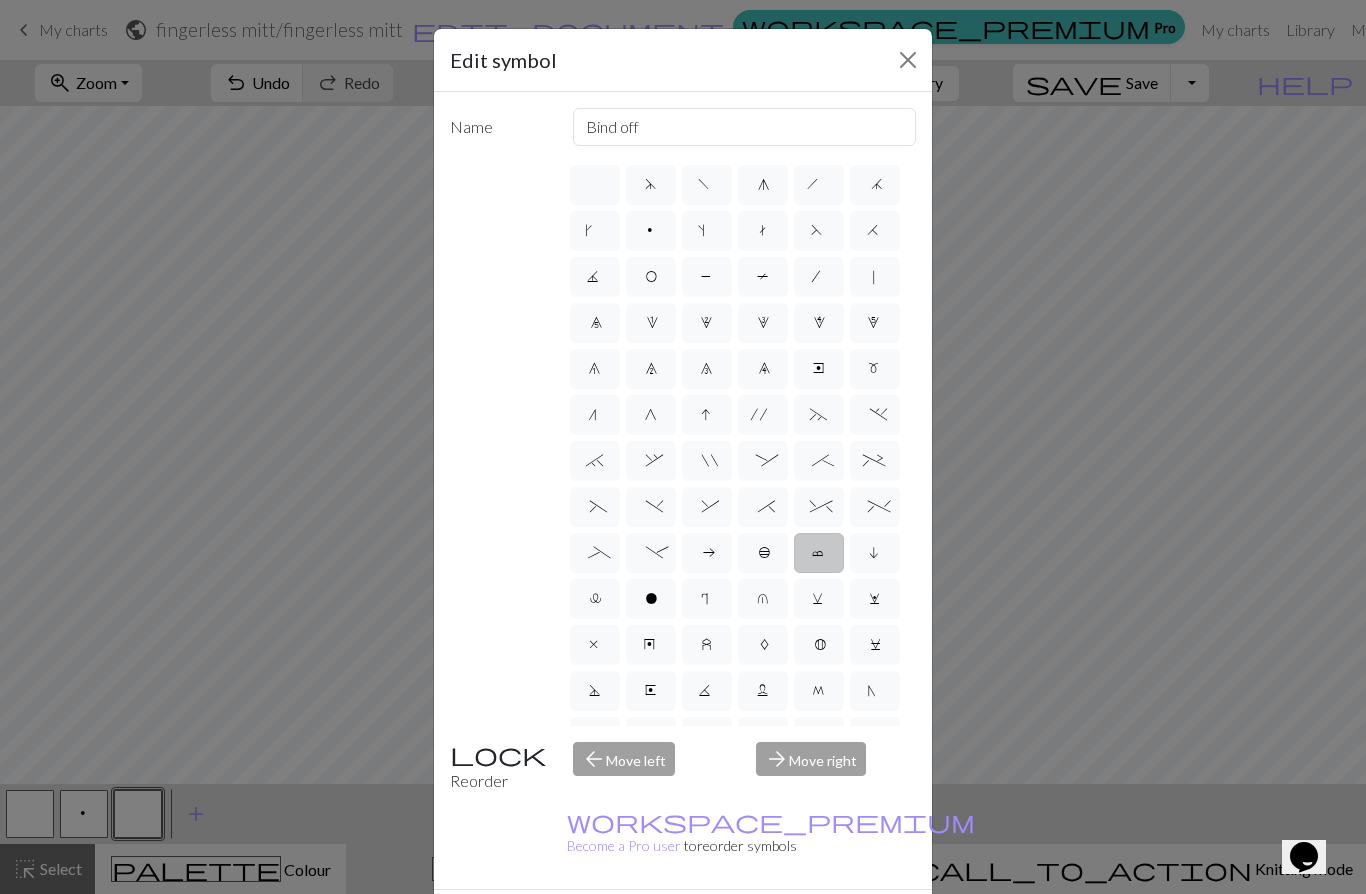 click on "v" at bounding box center (819, 599) 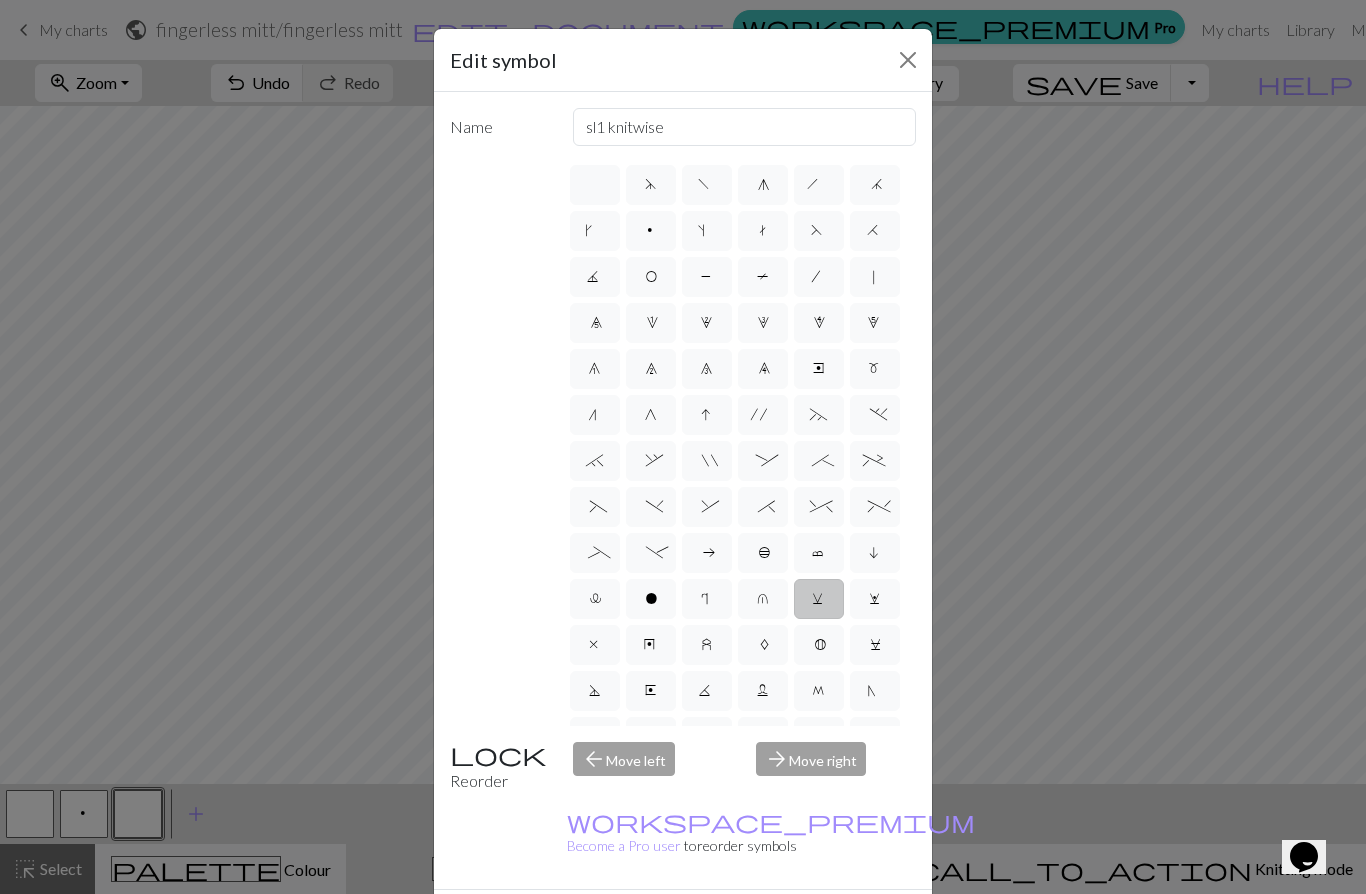 click on "P" at bounding box center (707, 279) 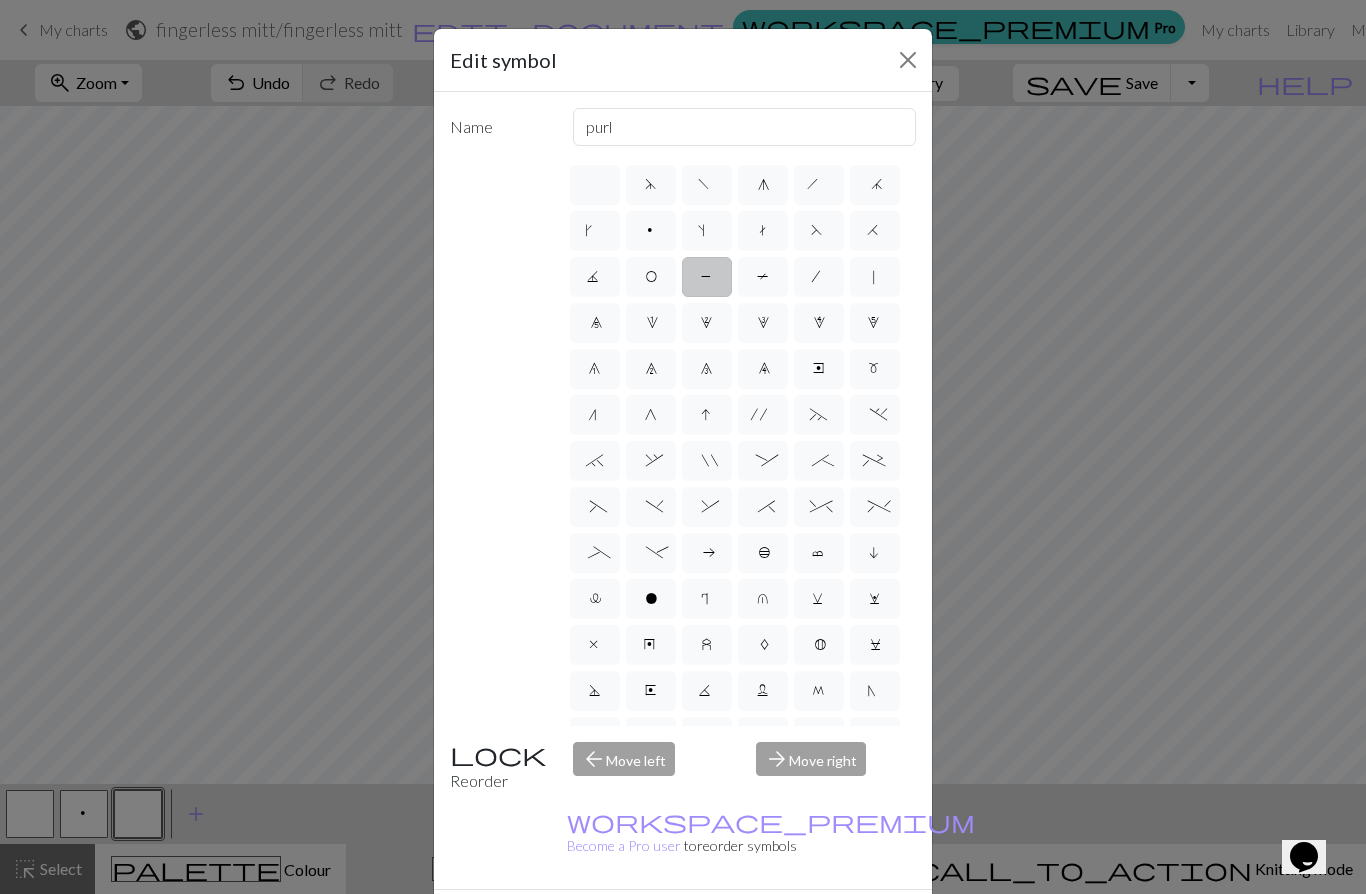 click on "T" at bounding box center (763, 277) 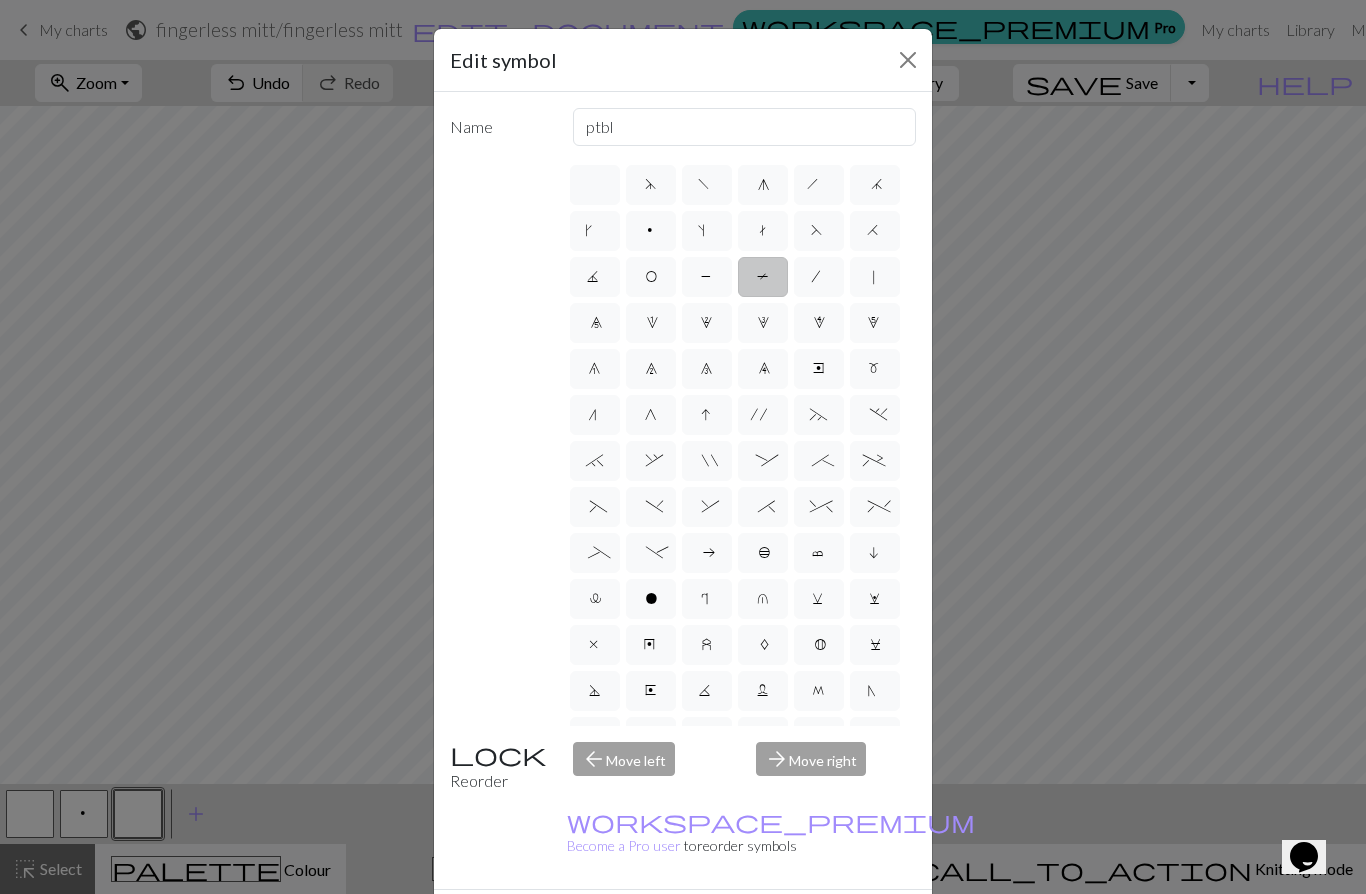 click on "O" at bounding box center (651, 277) 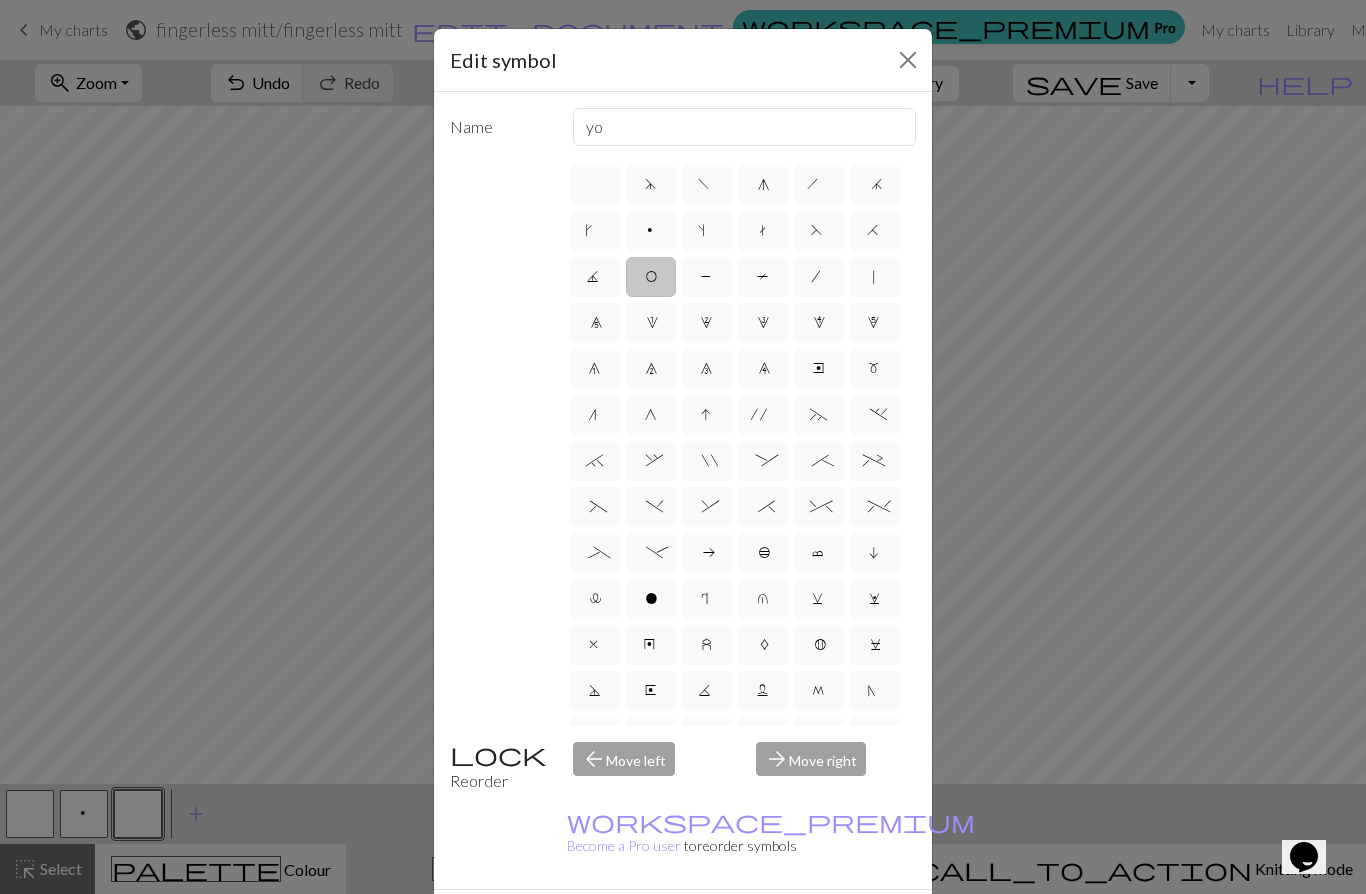 click on "p" at bounding box center [651, 231] 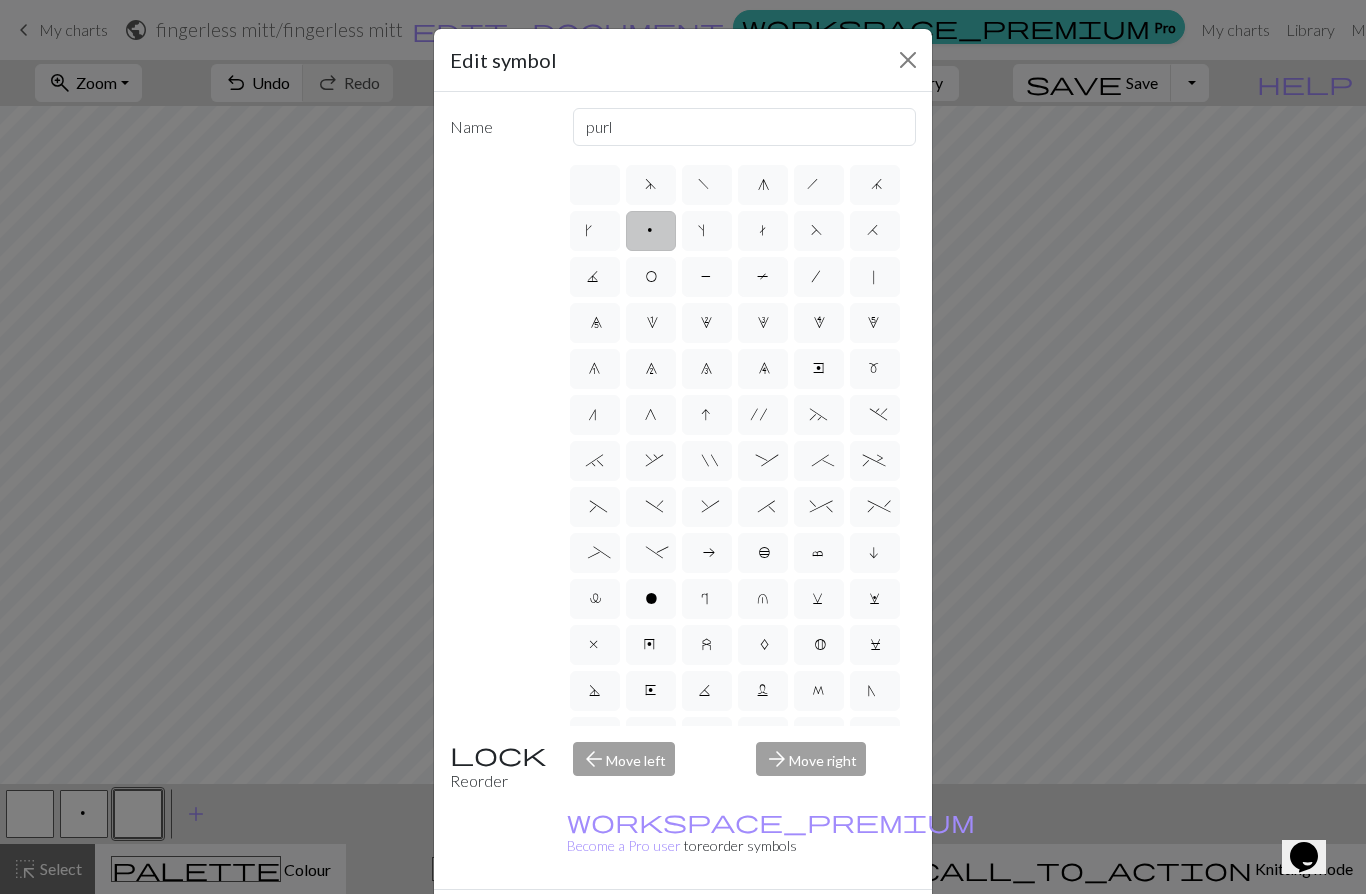 click on "s" at bounding box center [707, 231] 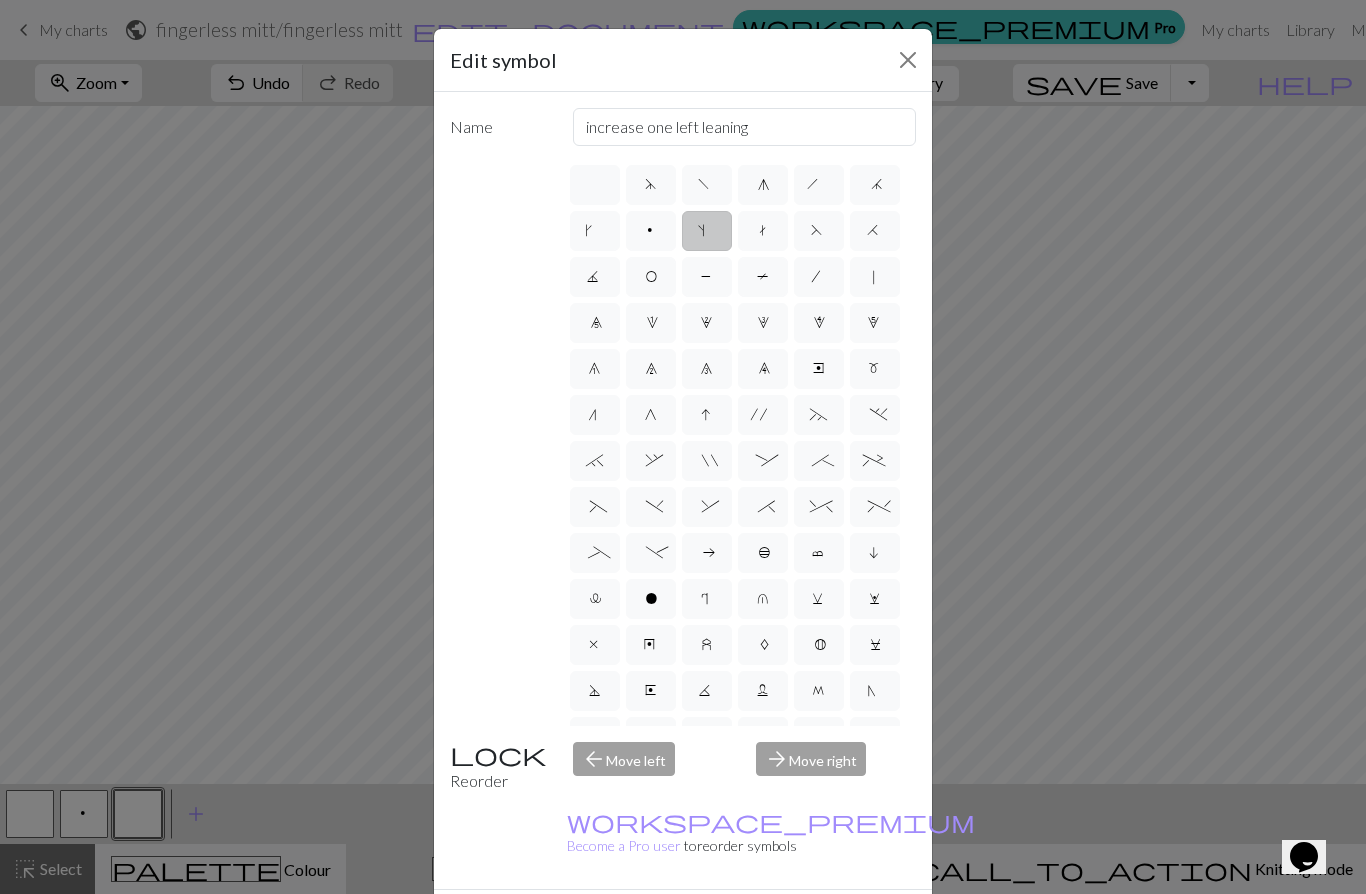 click on "t" at bounding box center [763, 233] 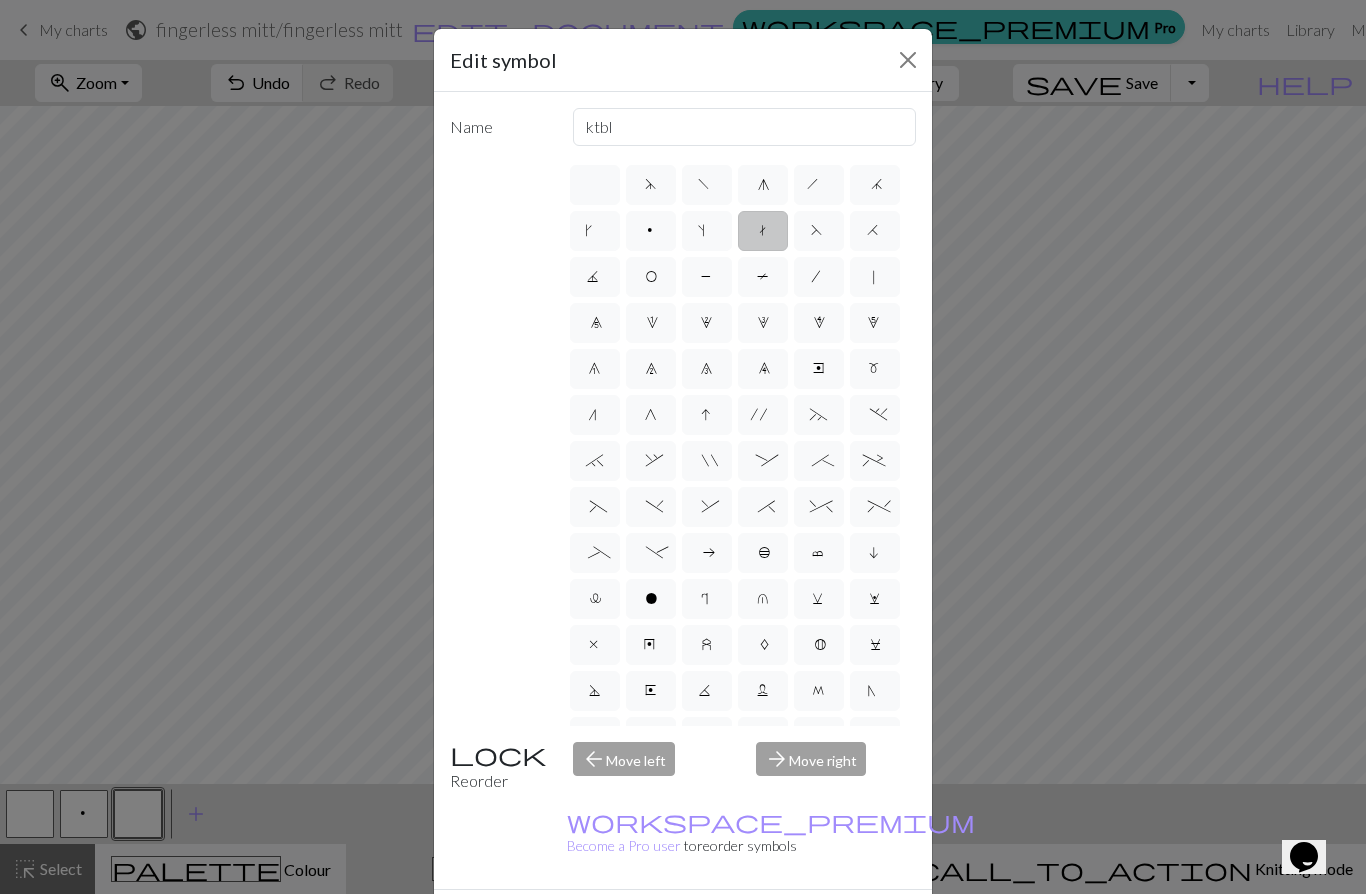 click on "F" at bounding box center (819, 231) 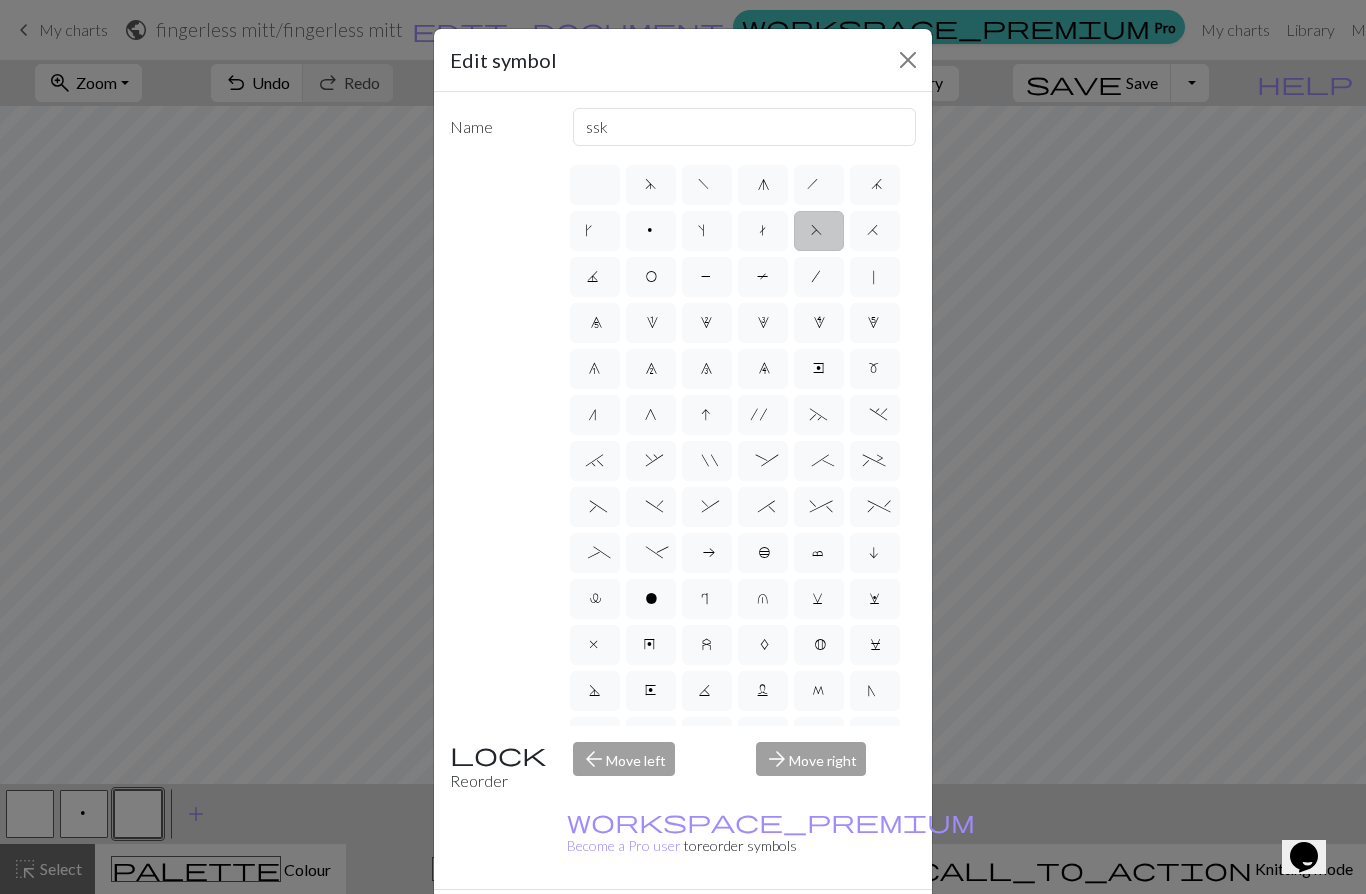 click on "H" at bounding box center [875, 231] 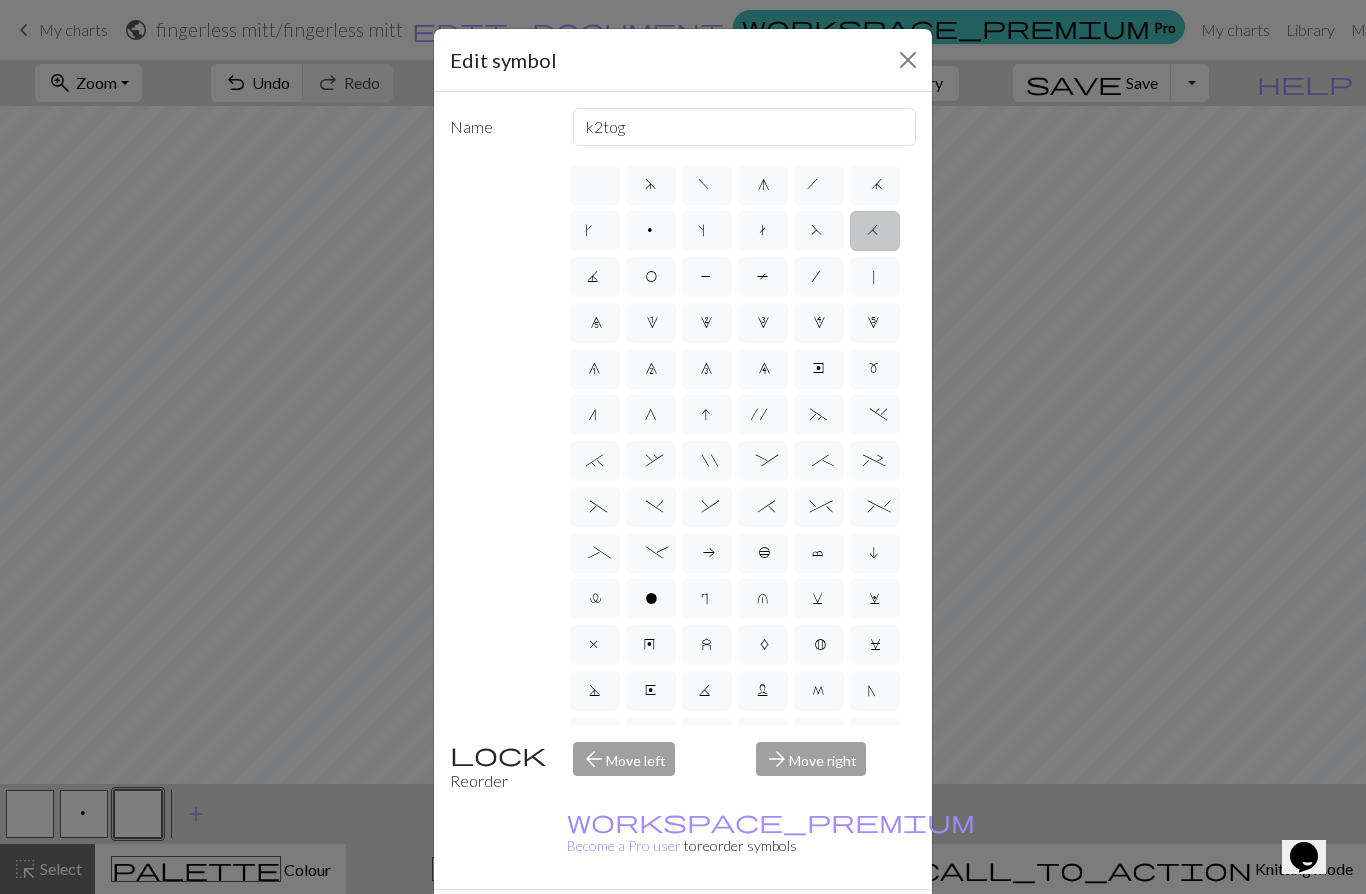 click on "|" at bounding box center (875, 277) 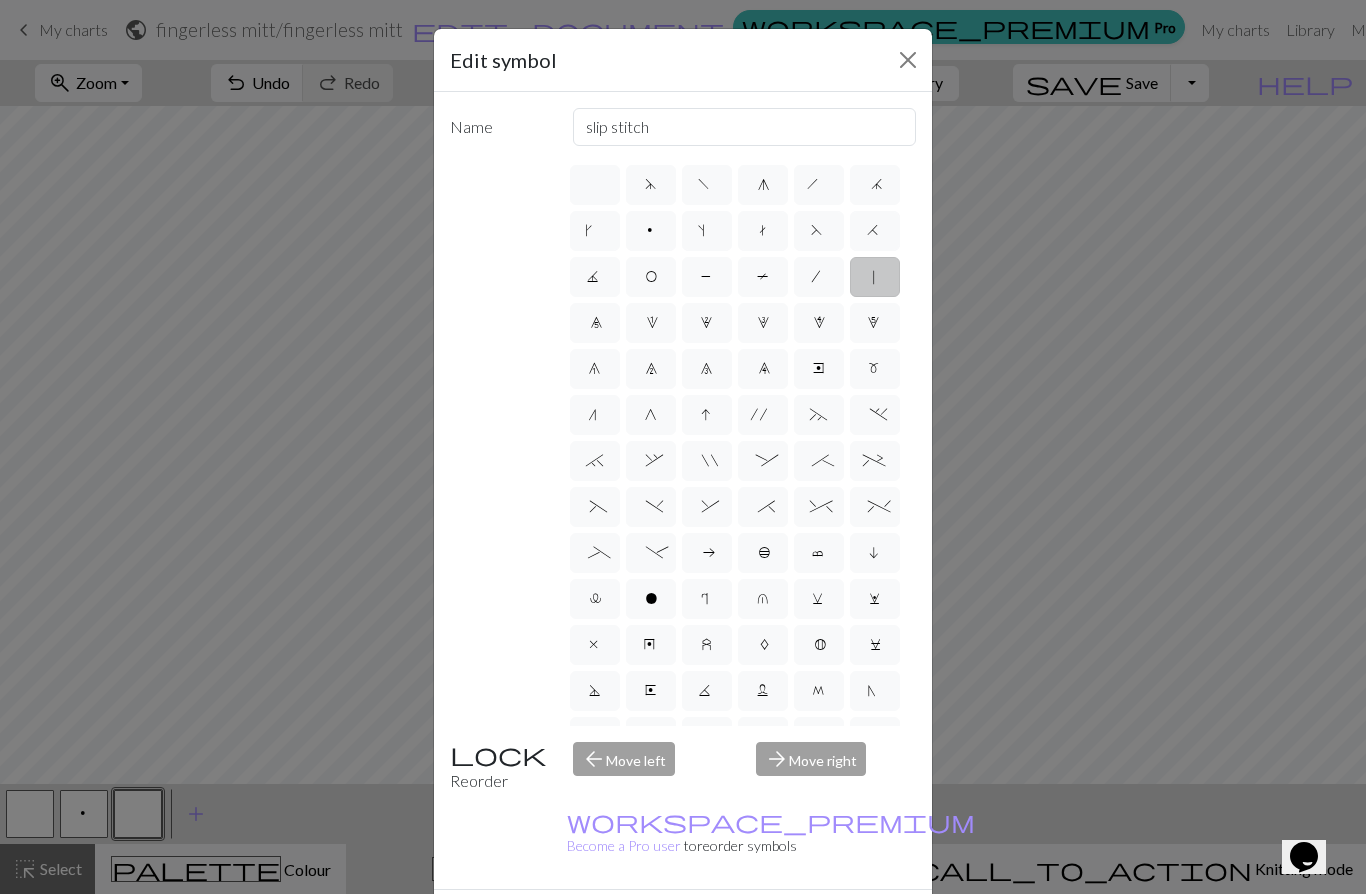 click on "/" at bounding box center [819, 277] 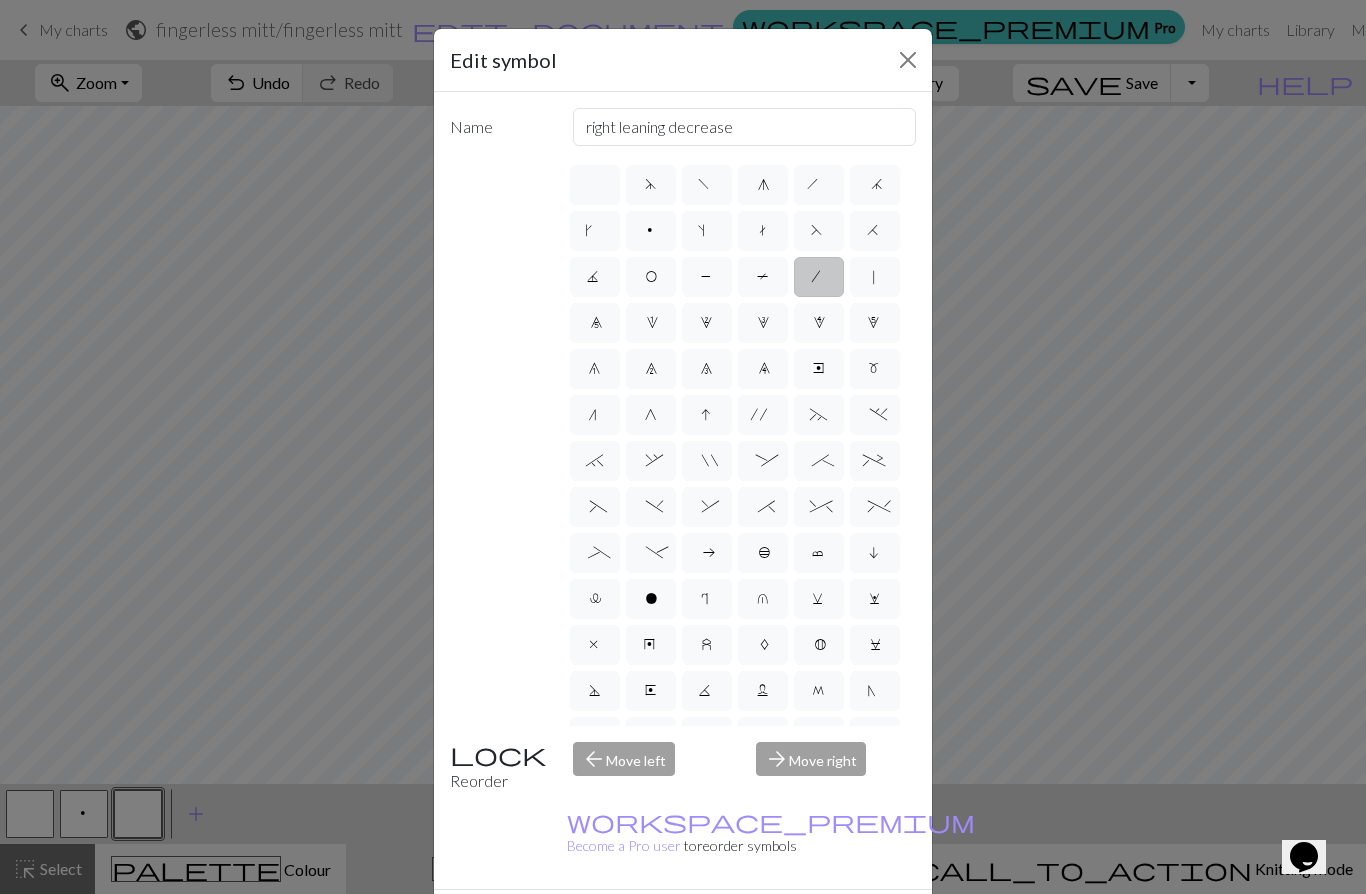 click on "0" at bounding box center (595, 323) 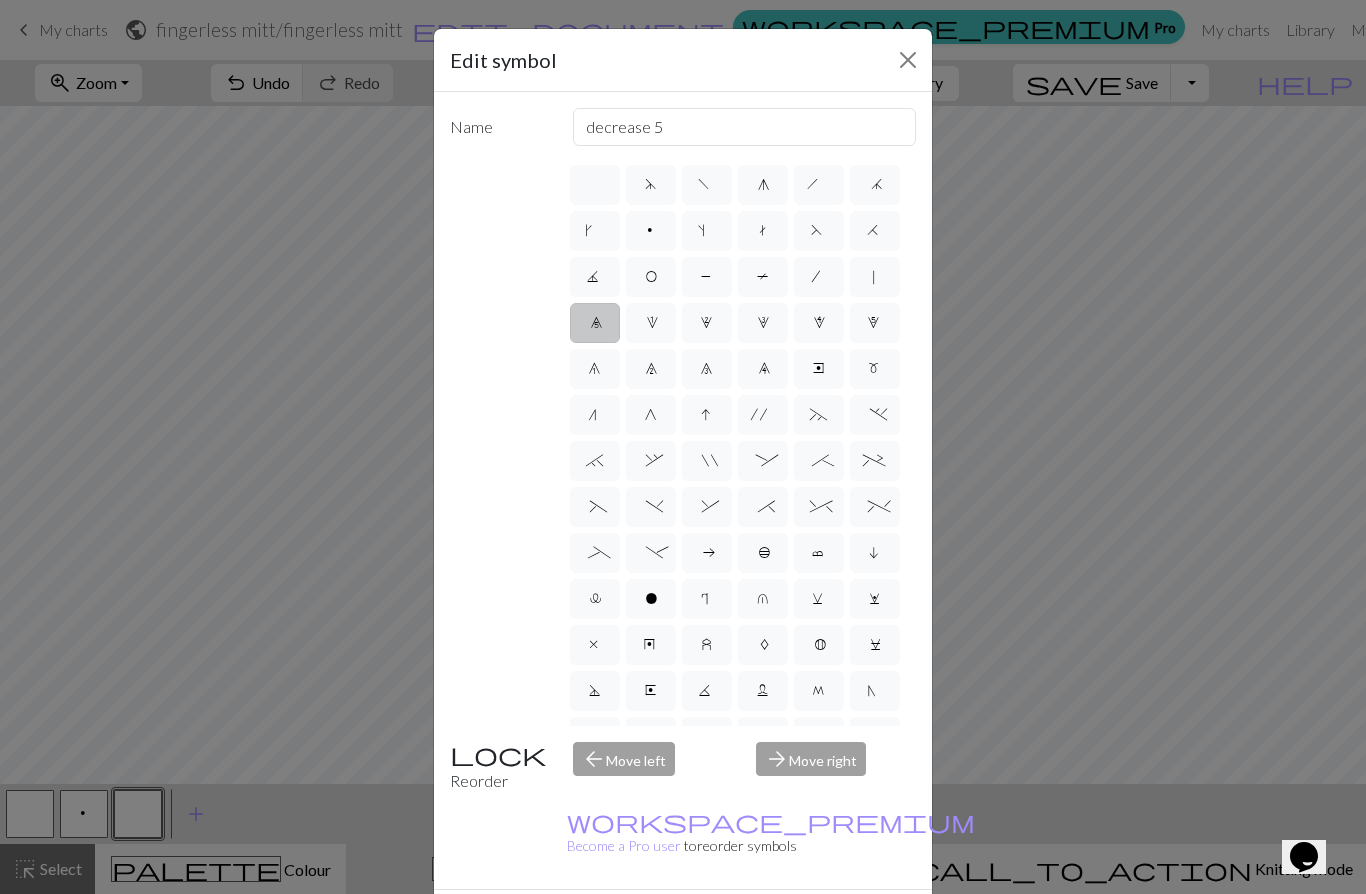 click on "1" at bounding box center (651, 323) 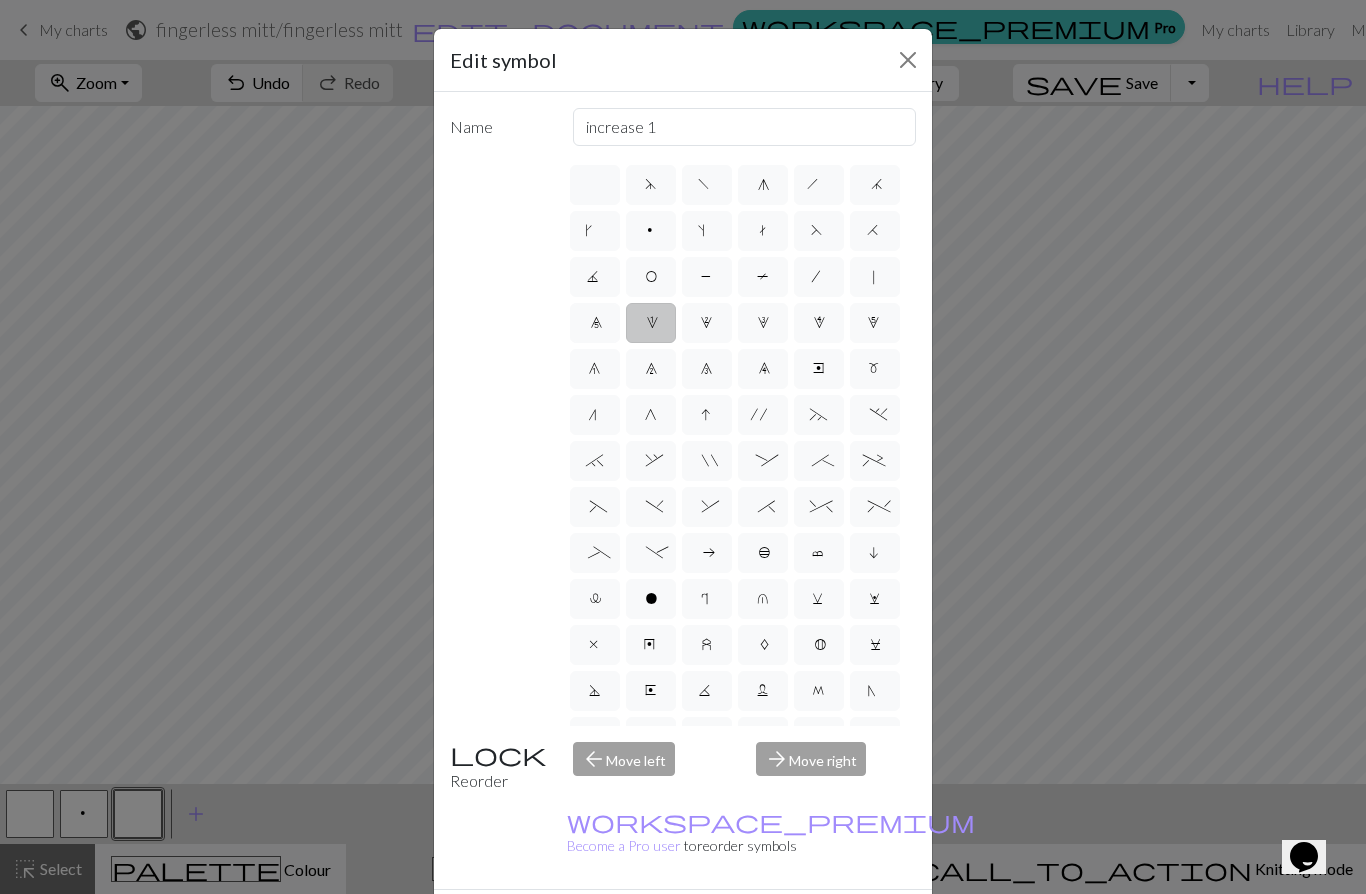 click on "2" at bounding box center (707, 323) 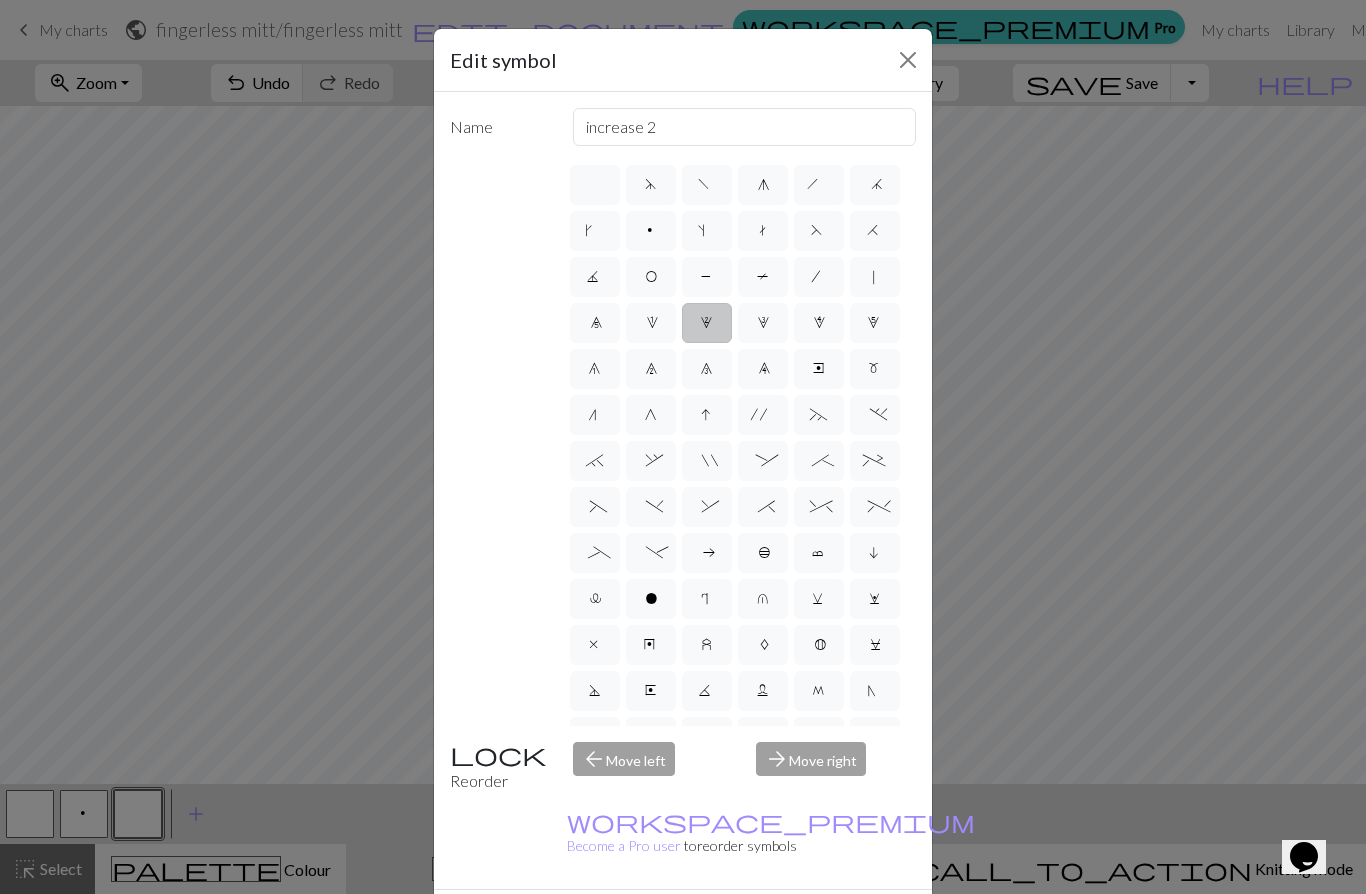 click on "3" at bounding box center [763, 323] 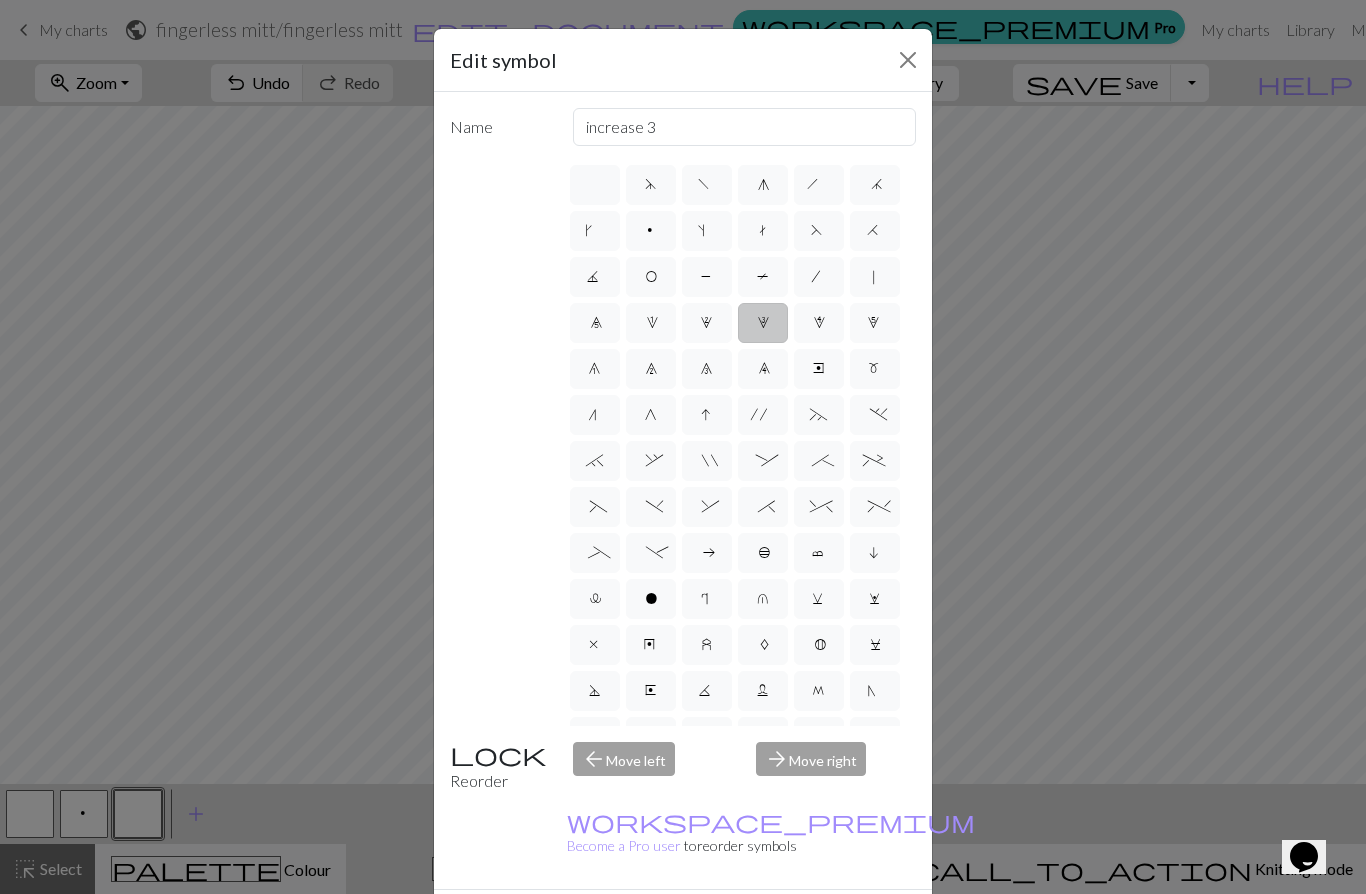 click on "4" at bounding box center [819, 325] 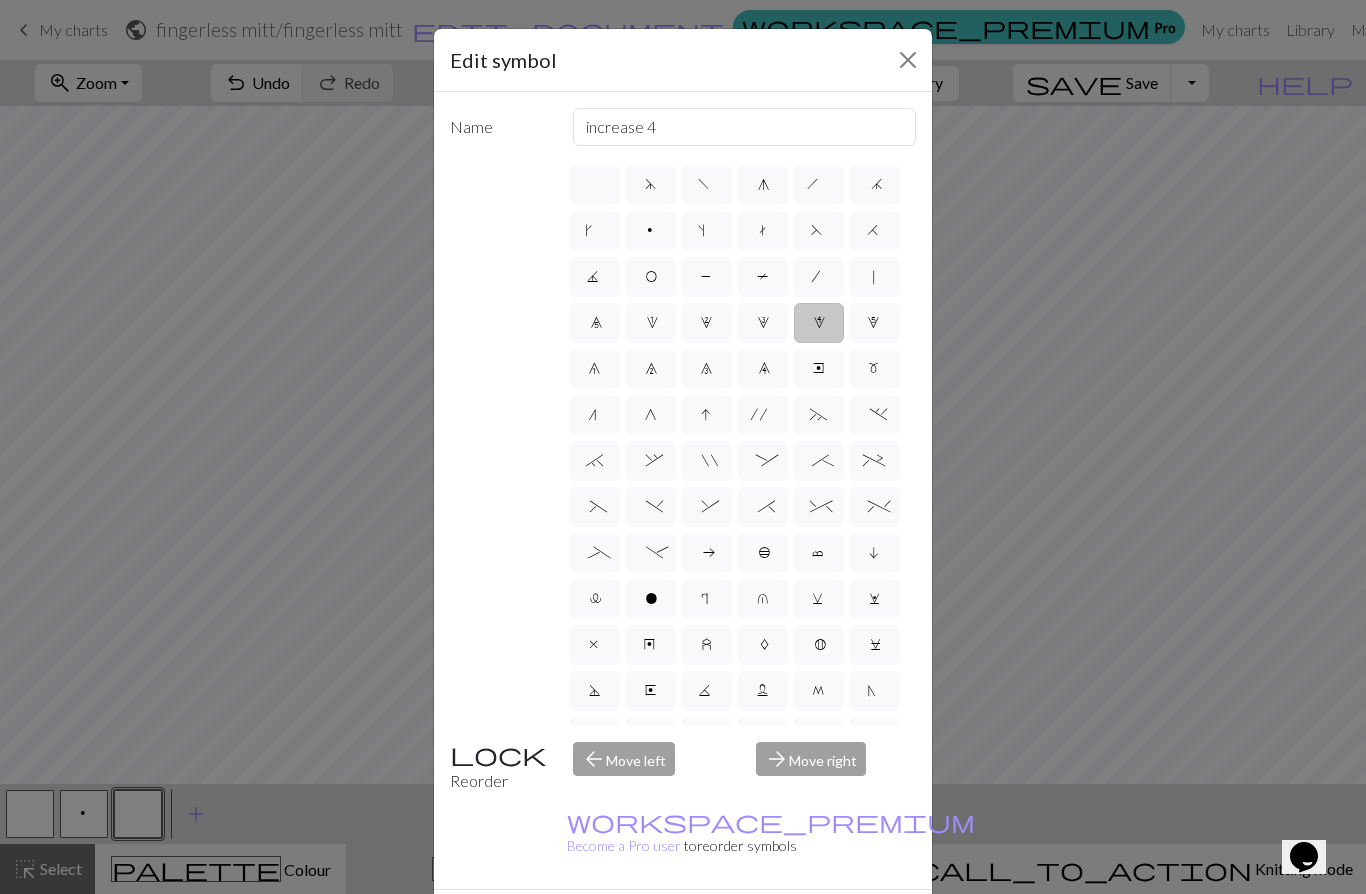 click on "5" at bounding box center (875, 323) 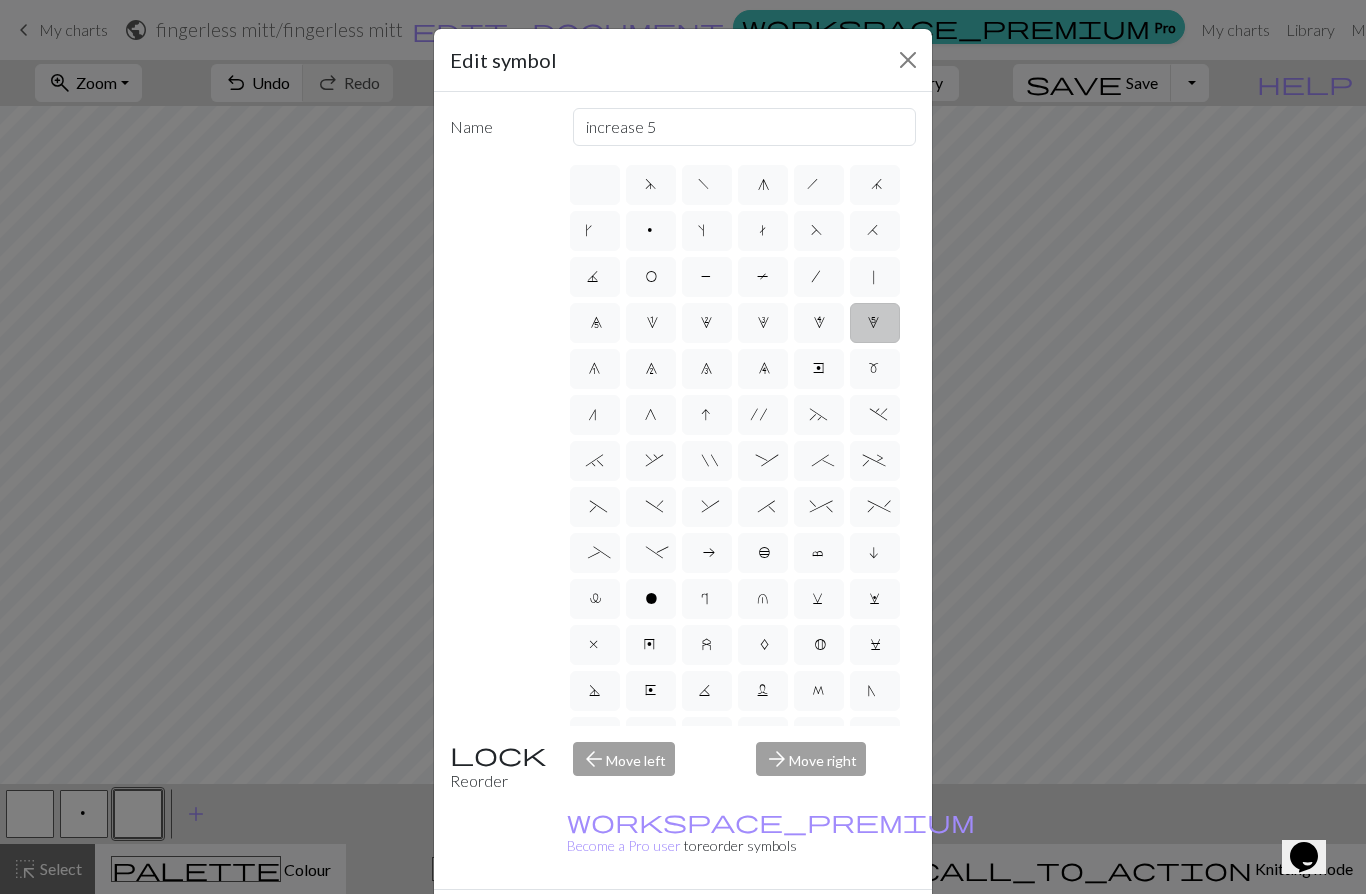 click on "m" at bounding box center [875, 369] 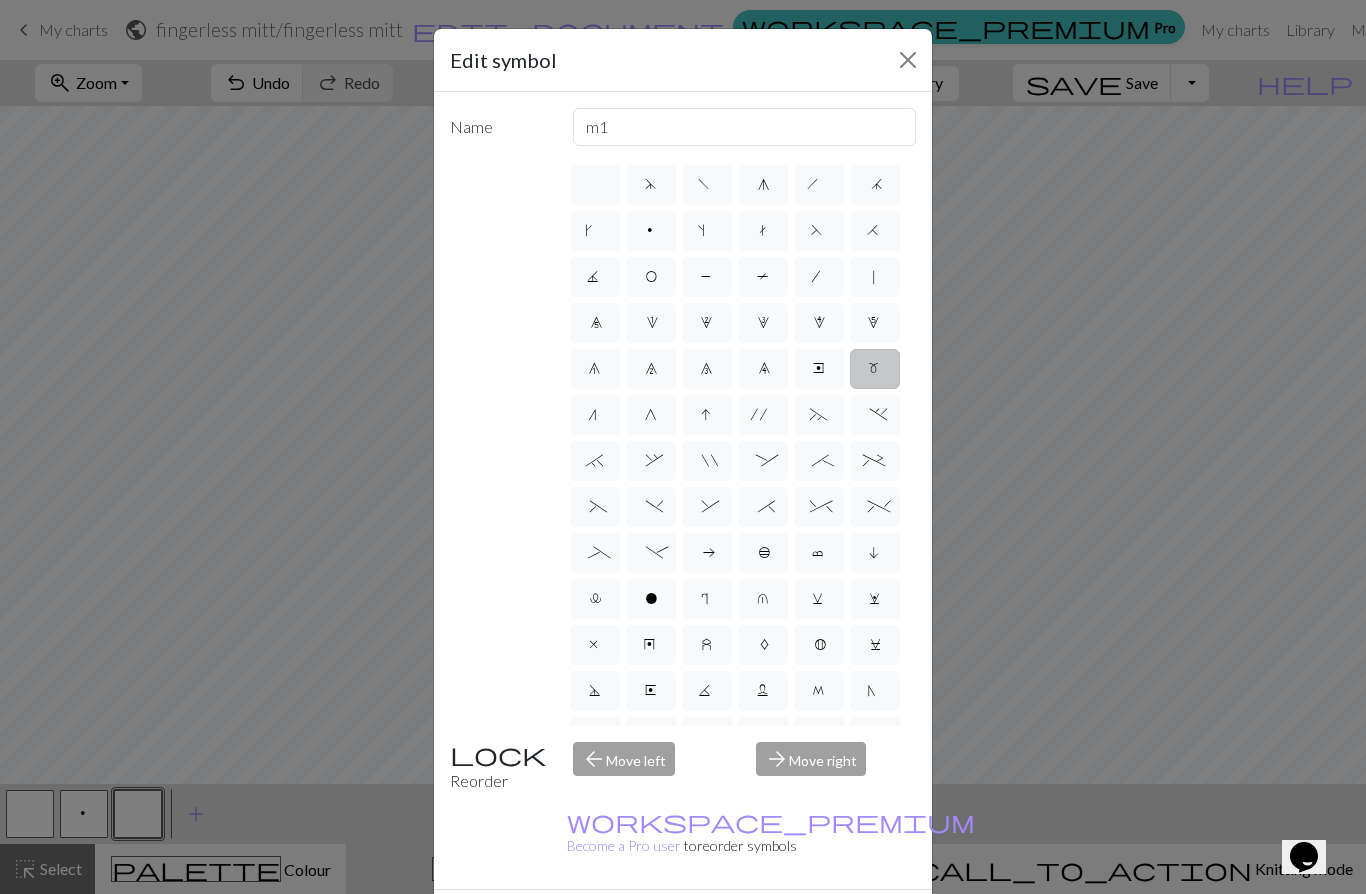 click on "e" at bounding box center (819, 369) 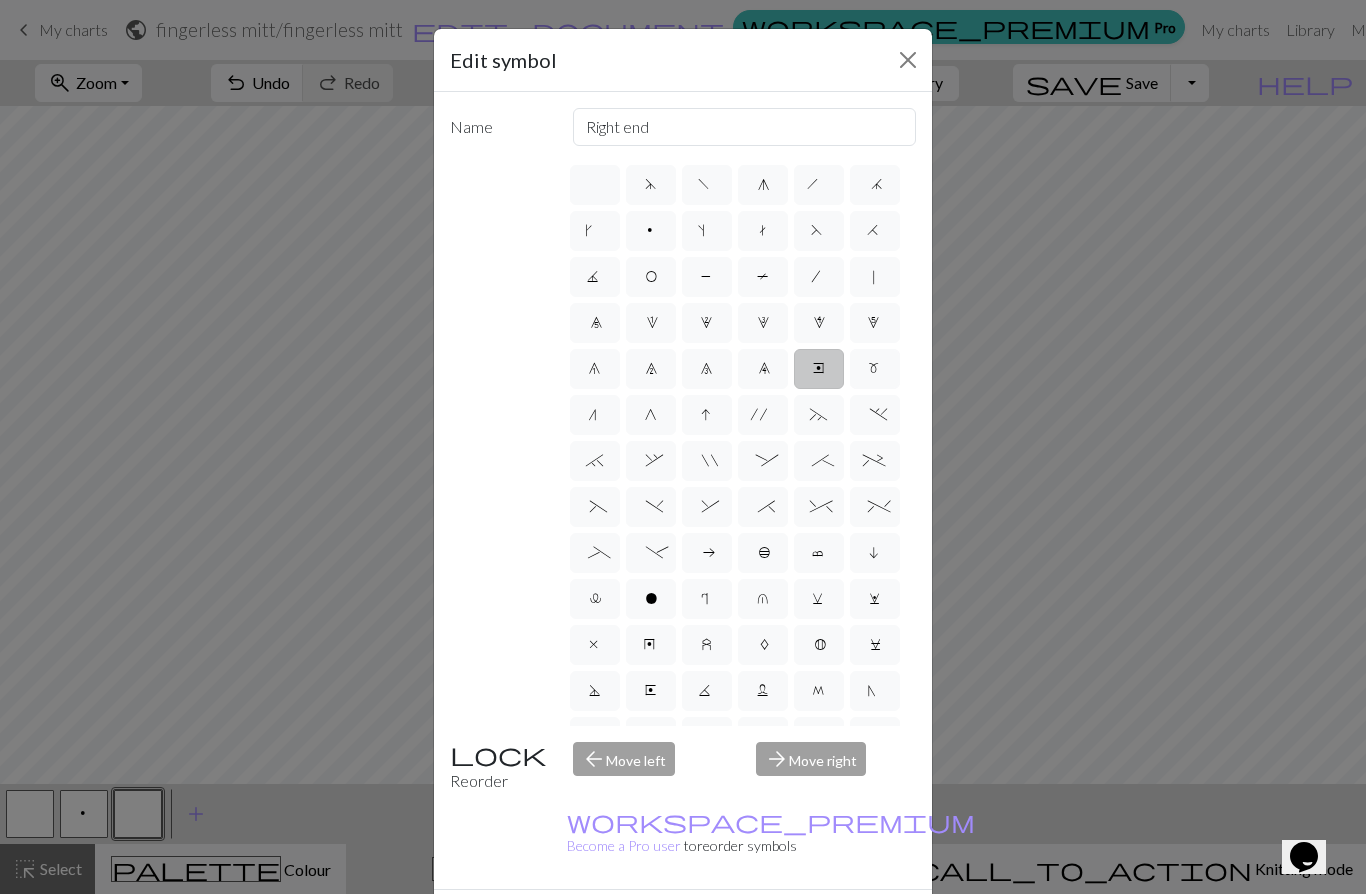 click on "9" at bounding box center (763, 371) 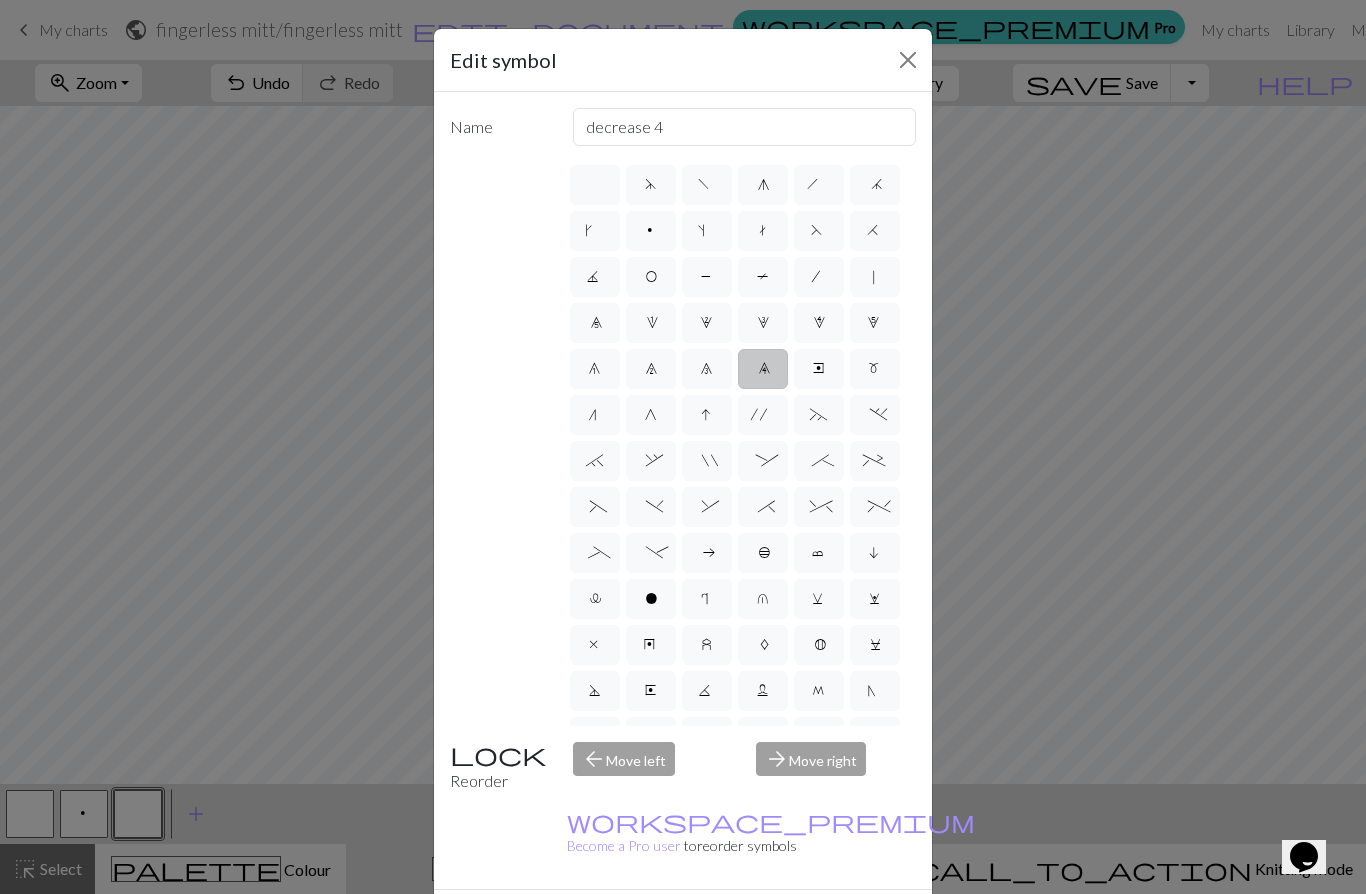 click on "." at bounding box center [875, 415] 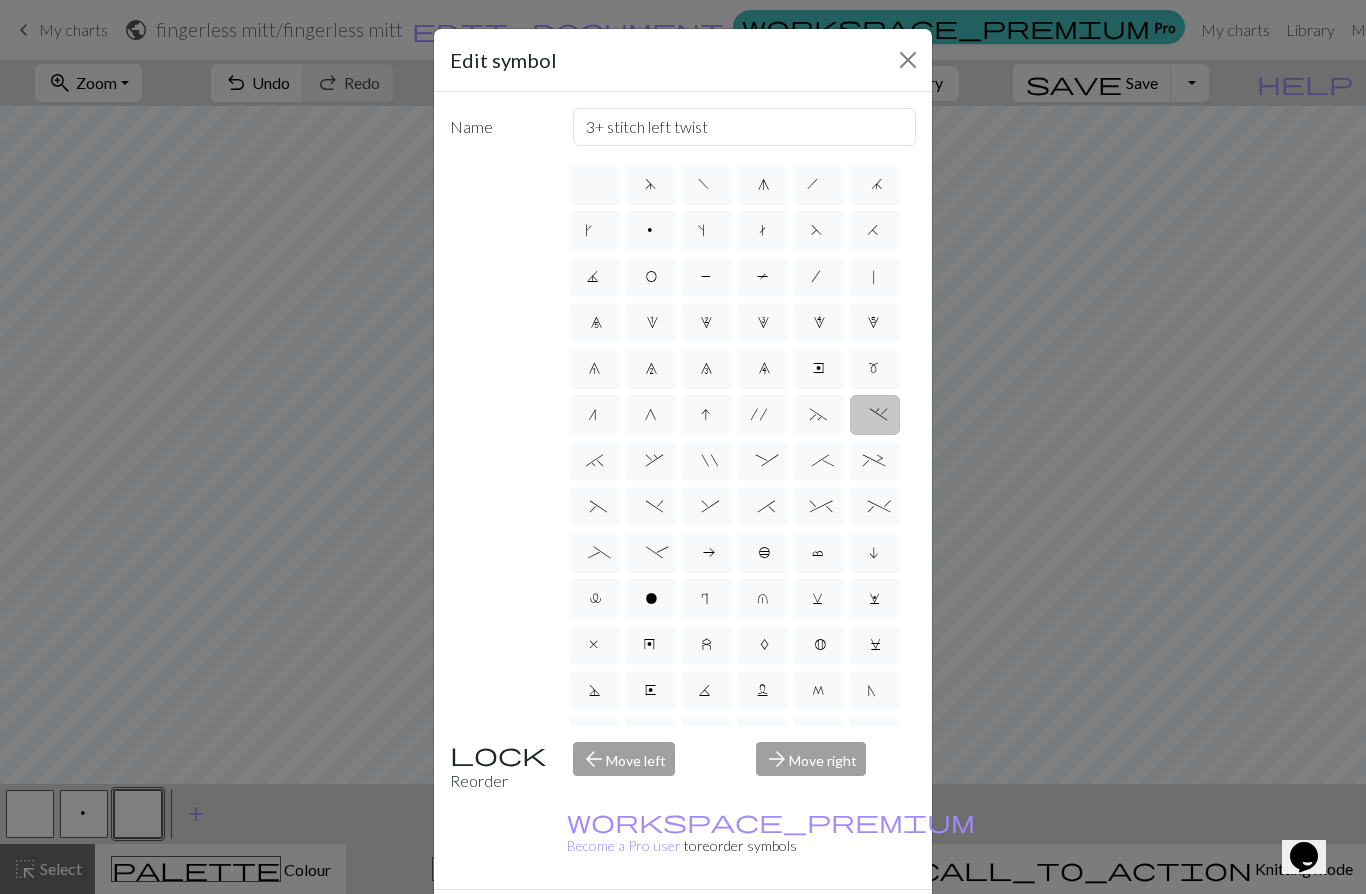 click on "~" at bounding box center (819, 415) 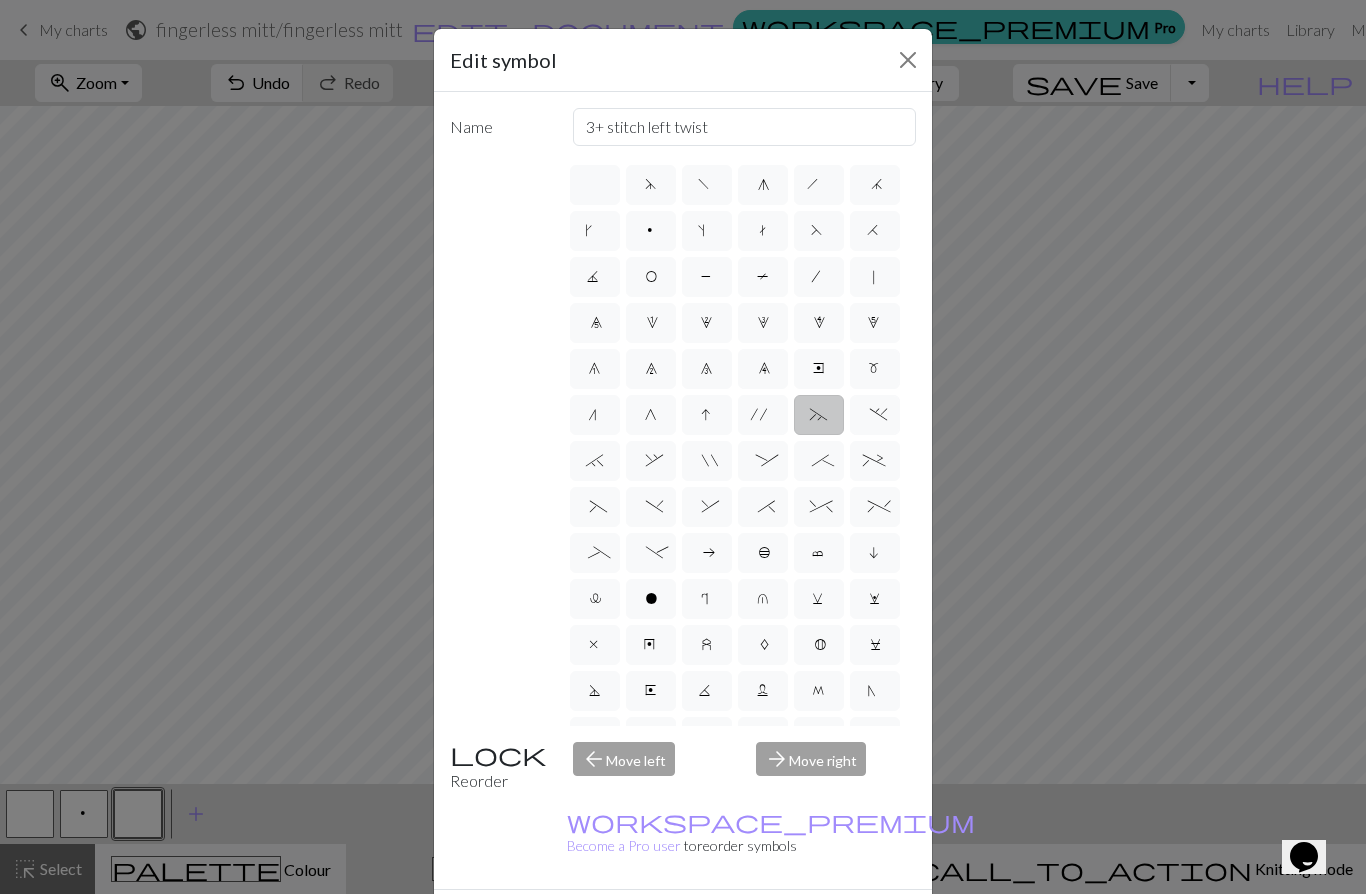 click on "'" at bounding box center [763, 415] 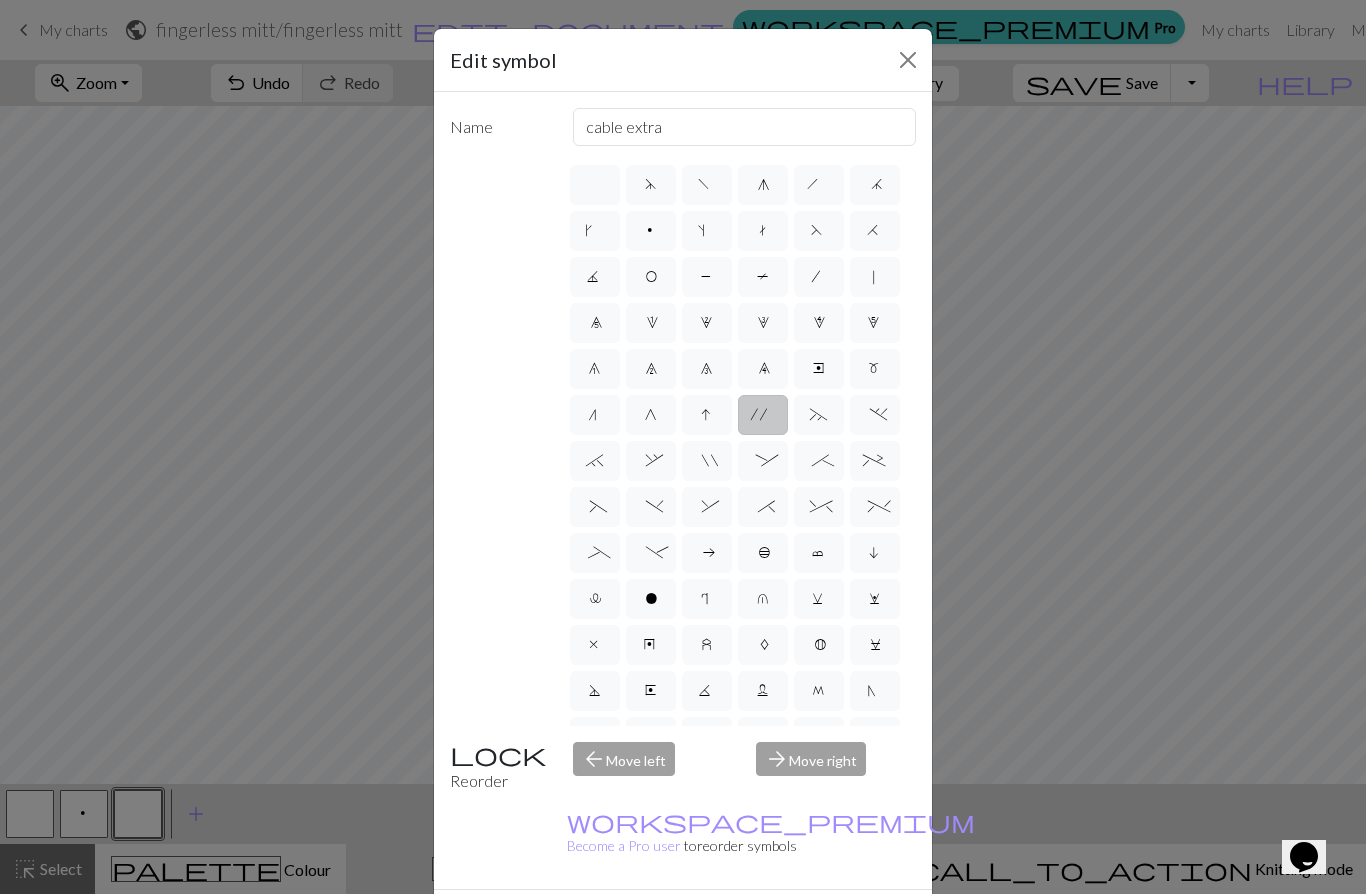 click on "I" at bounding box center (707, 415) 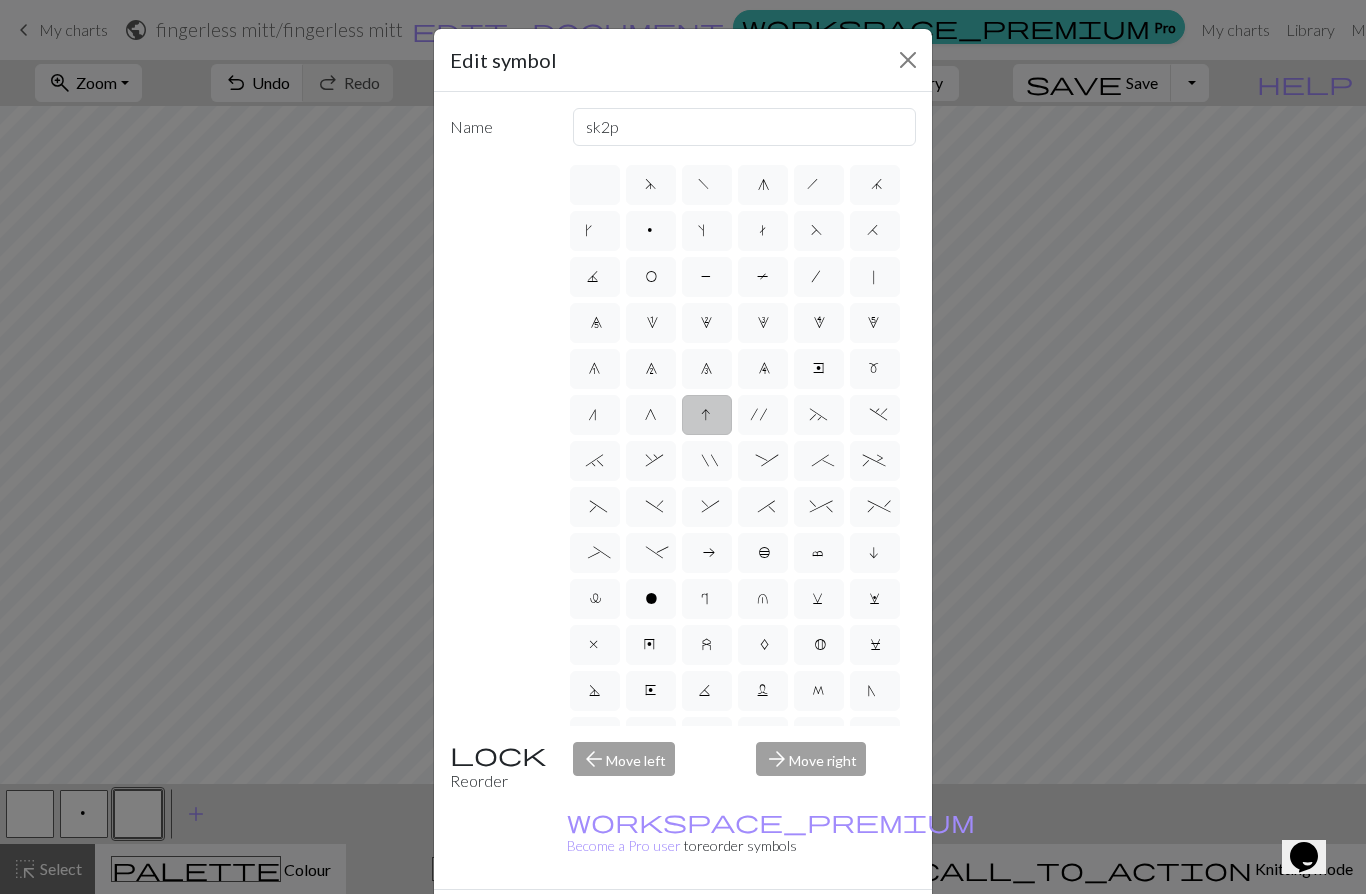 click on "'" at bounding box center (763, 417) 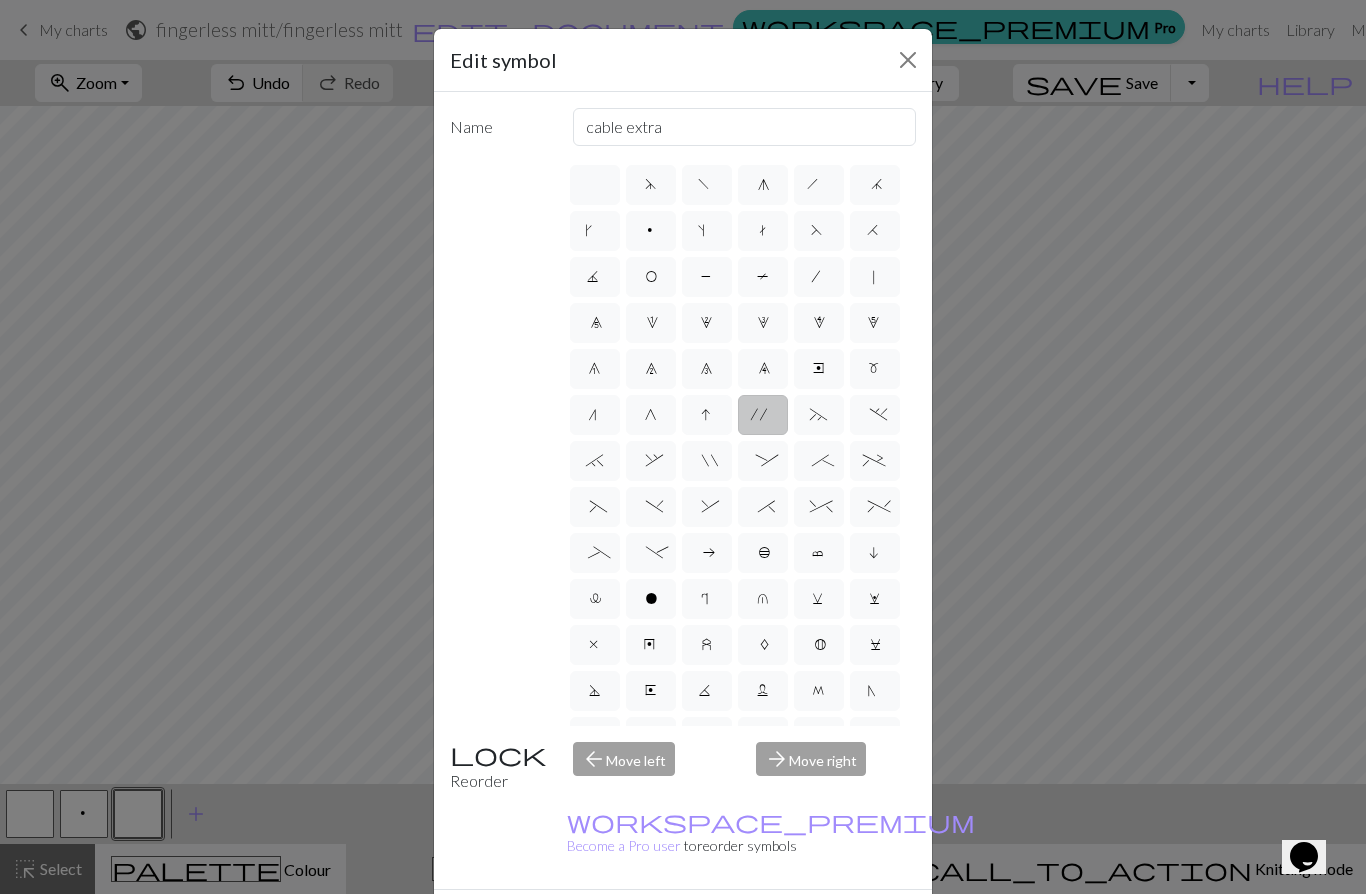 click on "," at bounding box center (650, 463) 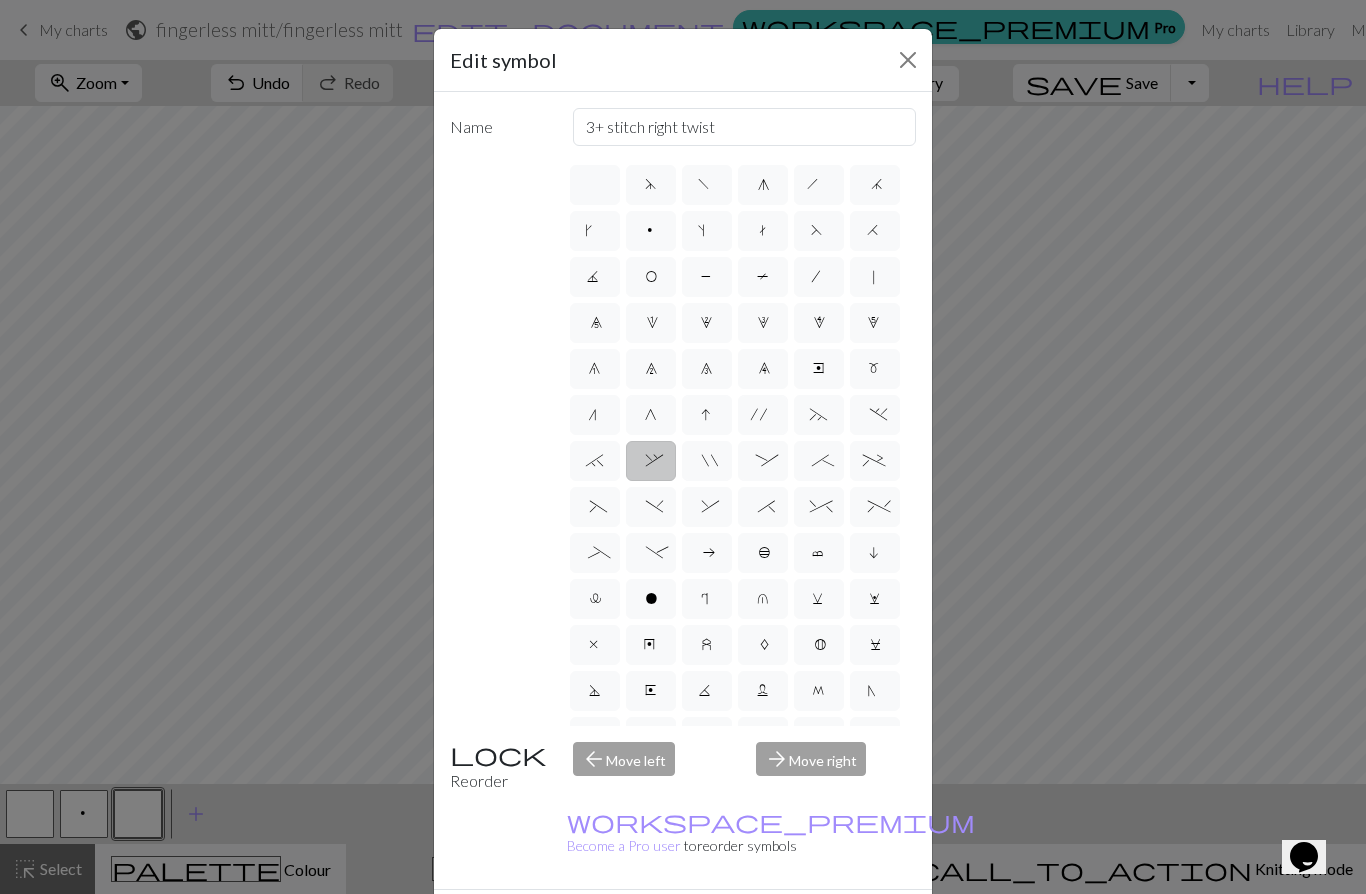 click on ")" at bounding box center [651, 507] 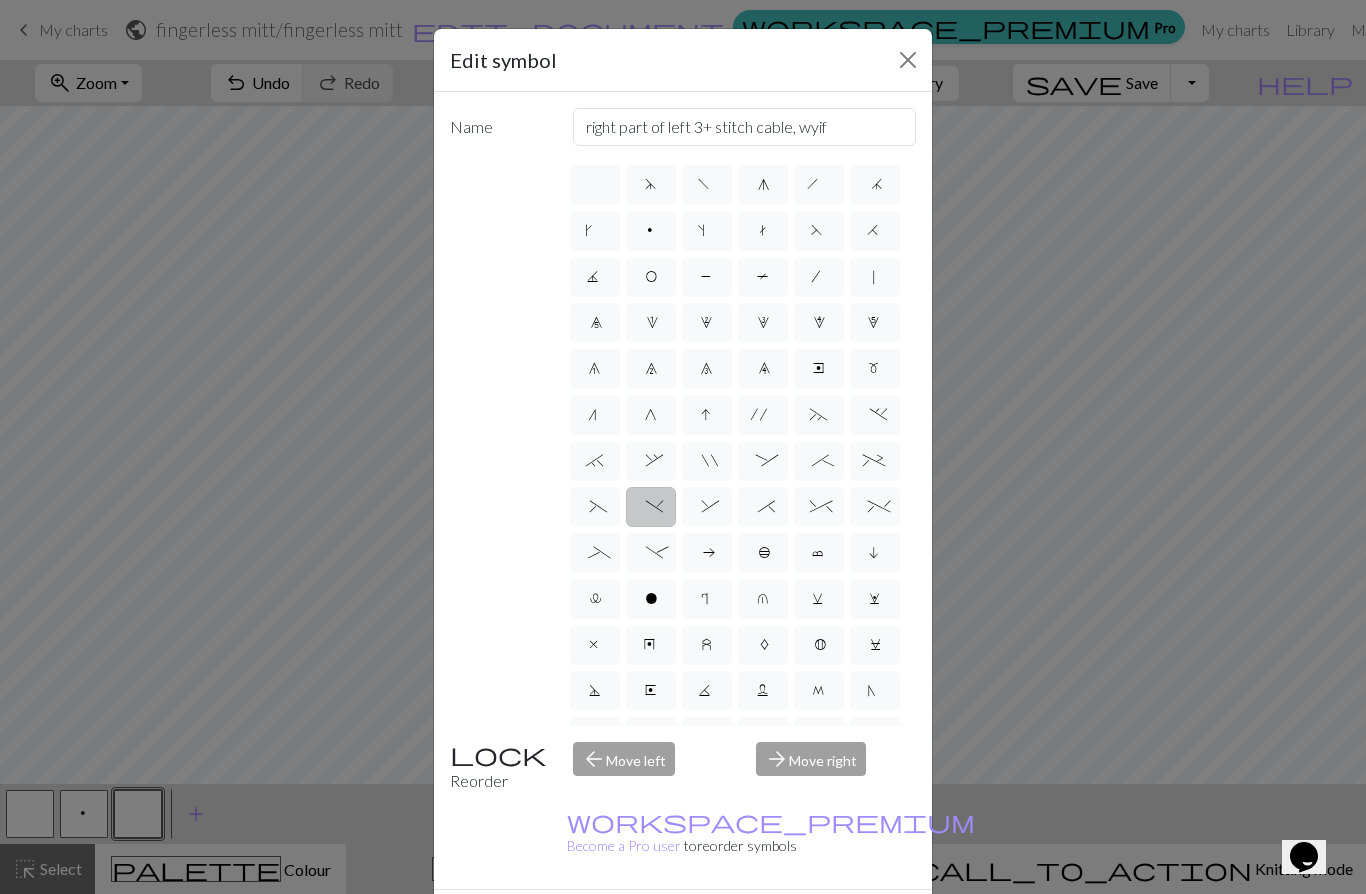 click on "&" at bounding box center [706, 509] 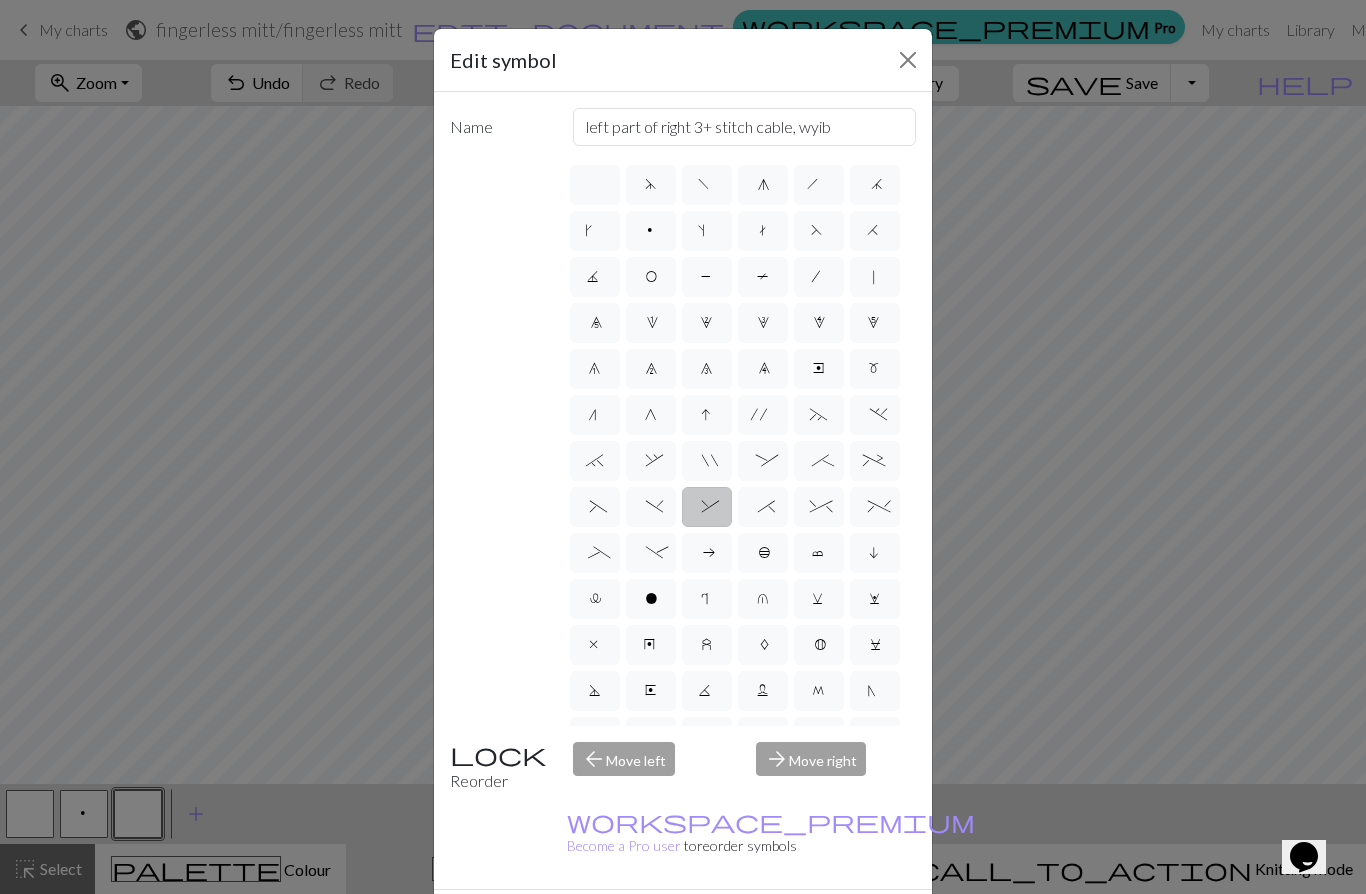 click on "*" at bounding box center [763, 507] 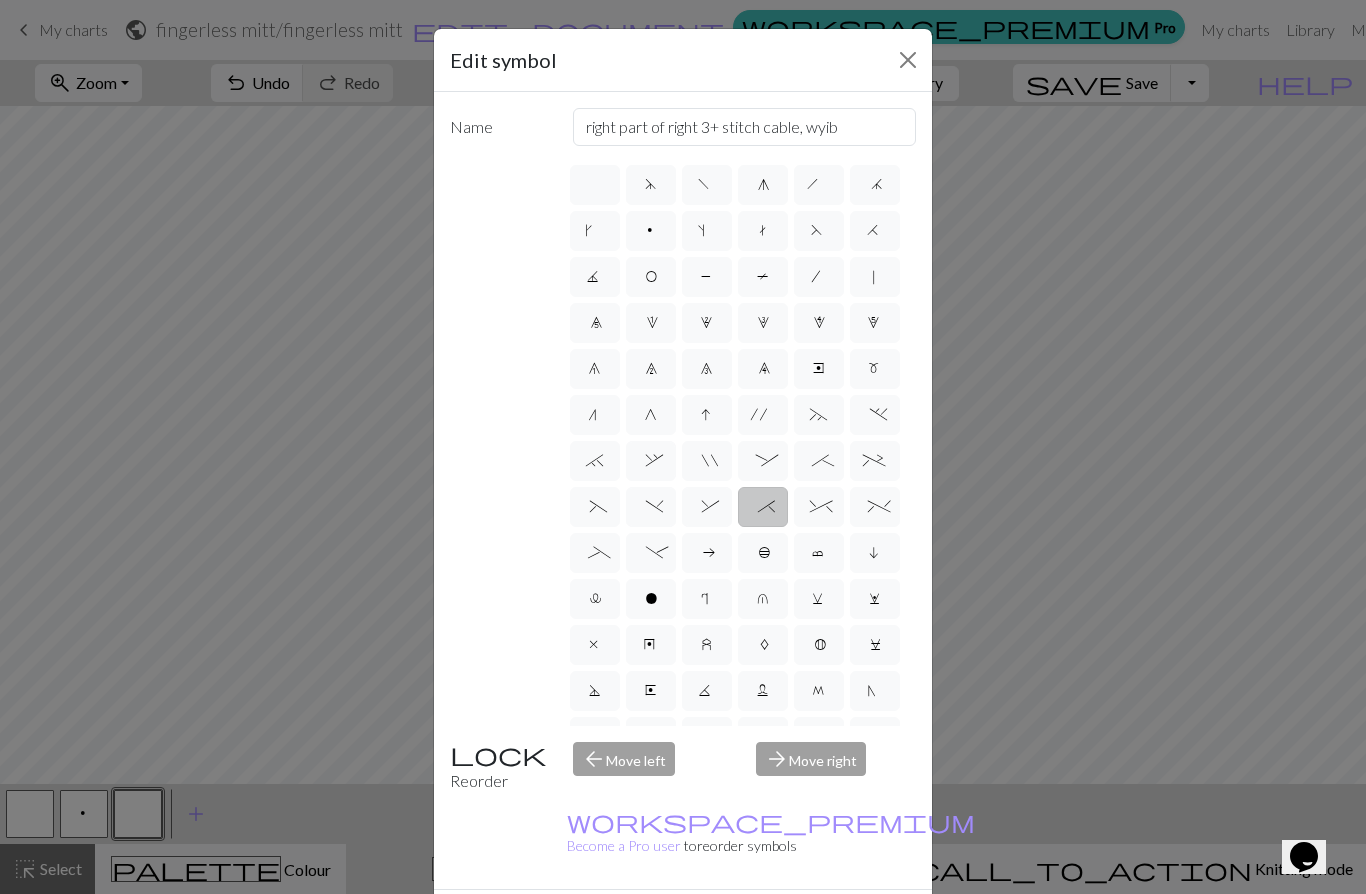 click on "%" at bounding box center (875, 507) 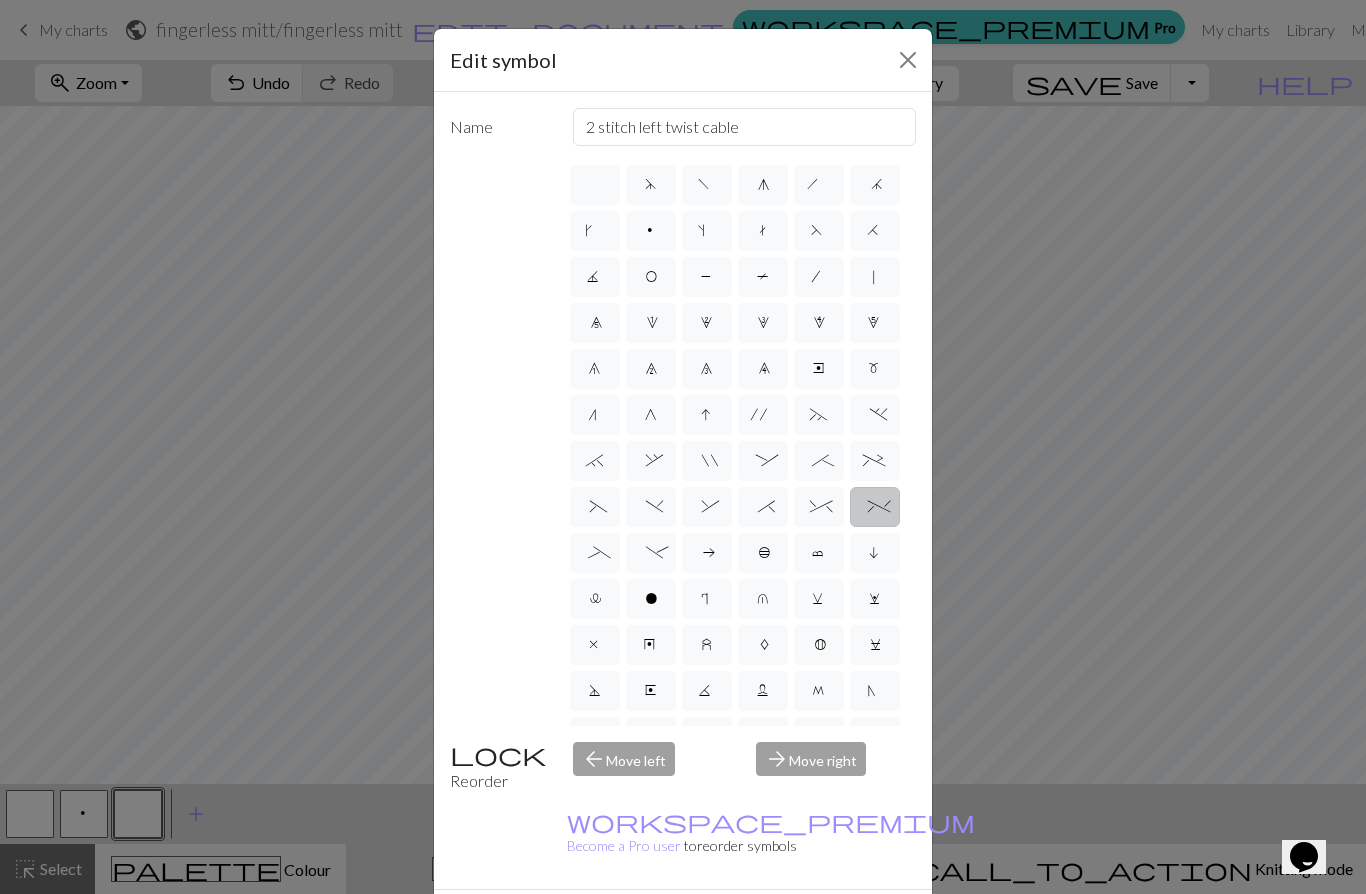 click on "%" at bounding box center [875, 507] 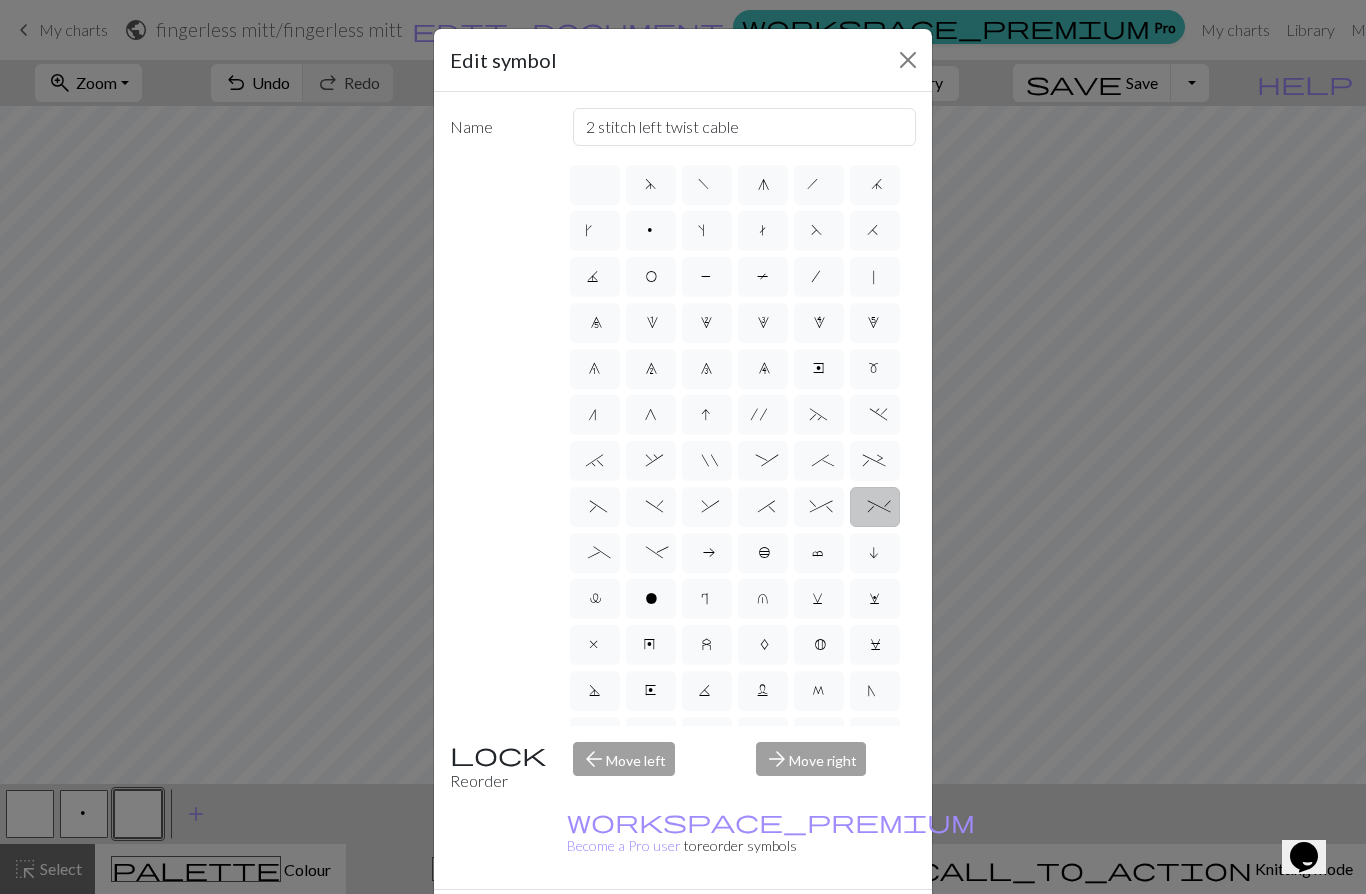 click on "A" at bounding box center (763, 647) 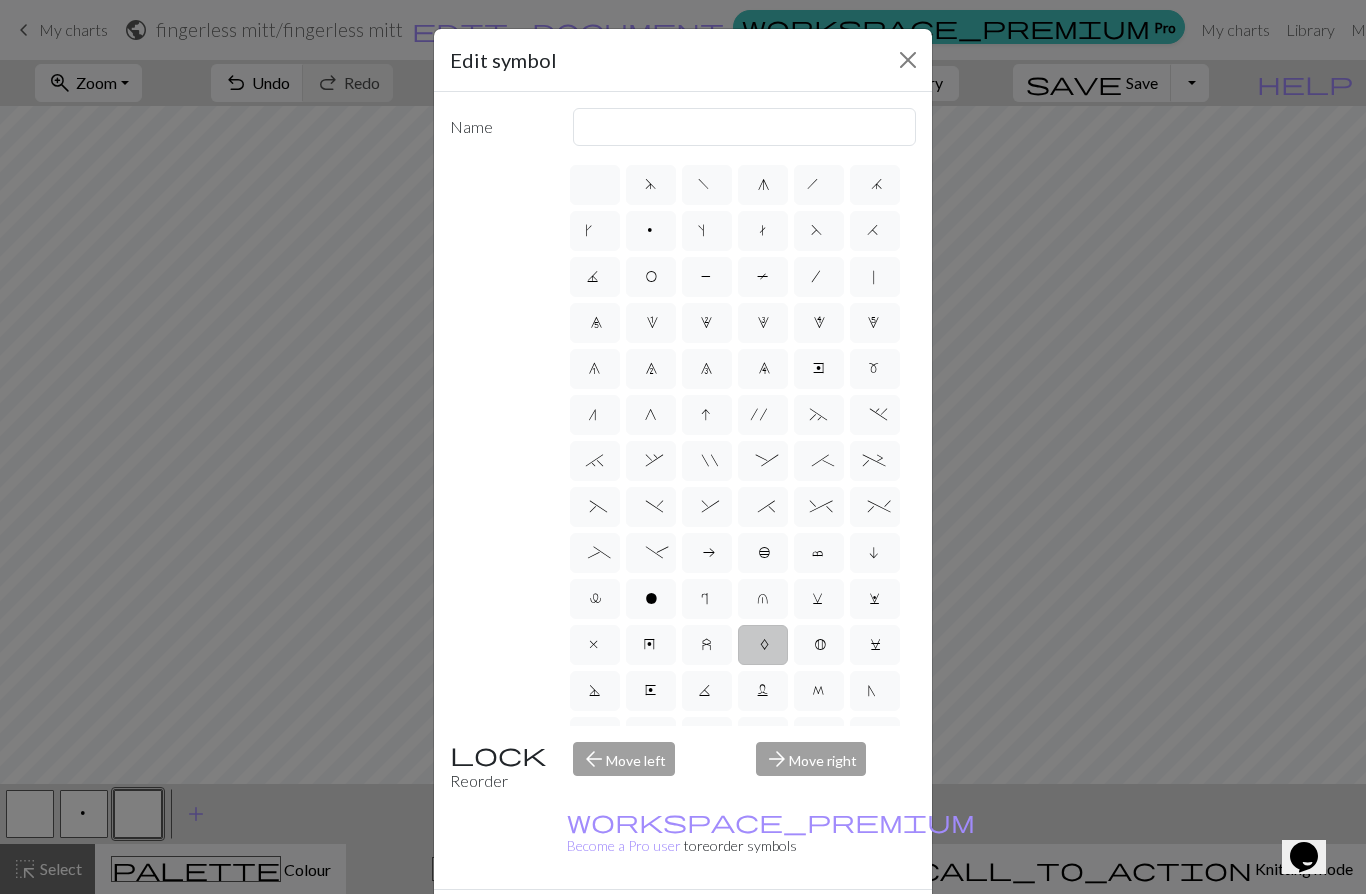 click on "z" at bounding box center (707, 645) 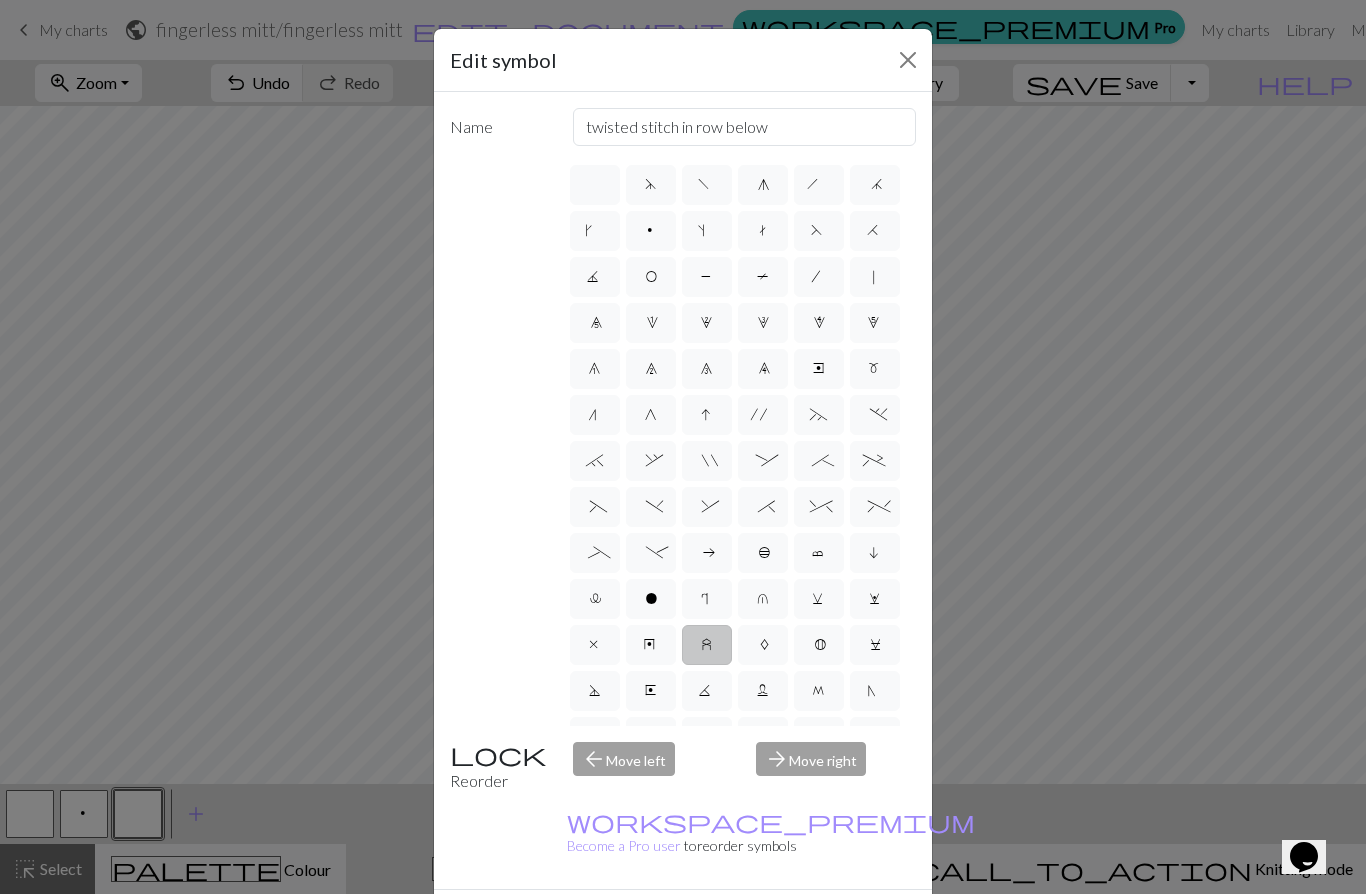 click on "B" at bounding box center (819, 647) 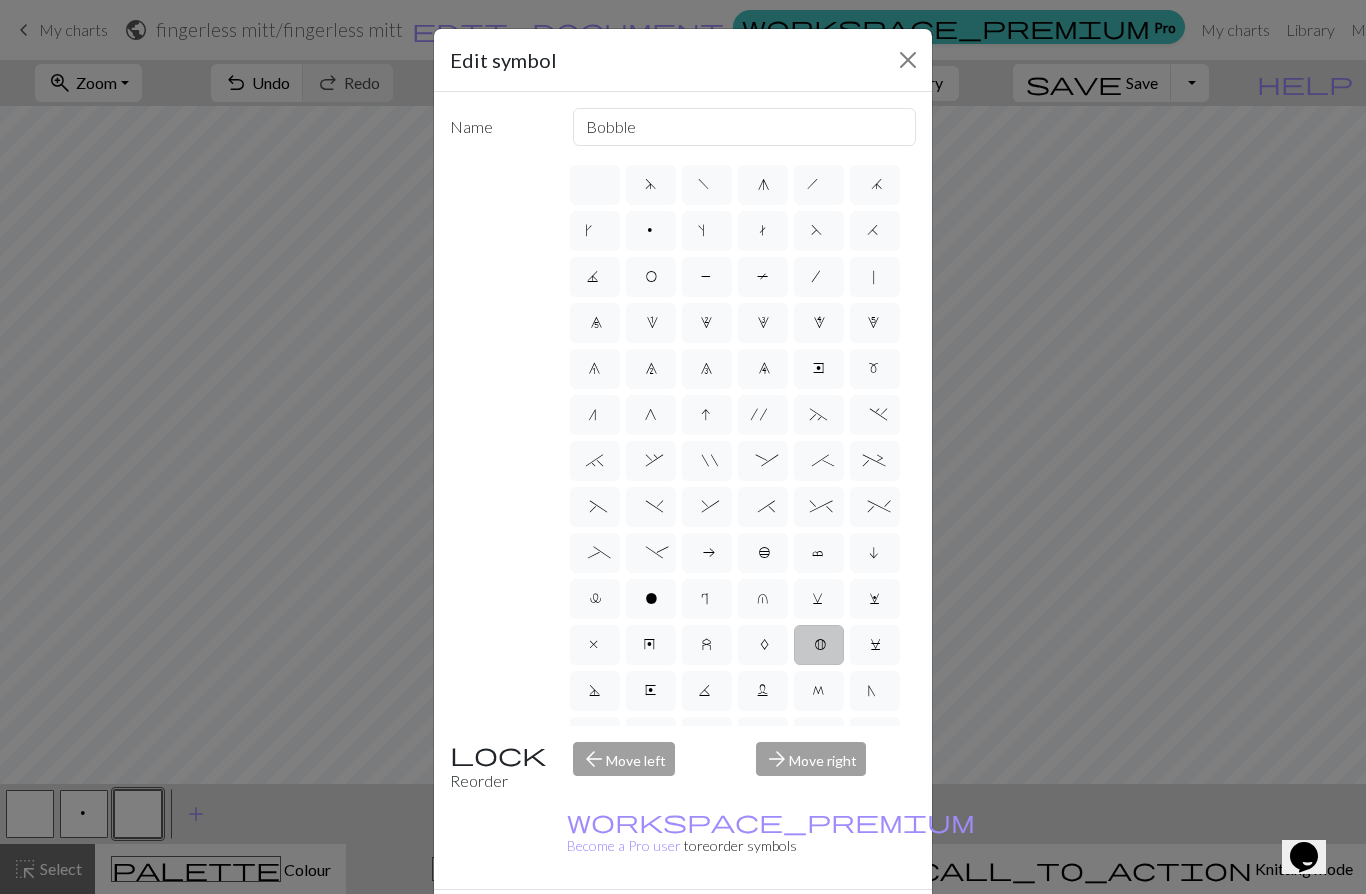 click on "C" at bounding box center [875, 645] 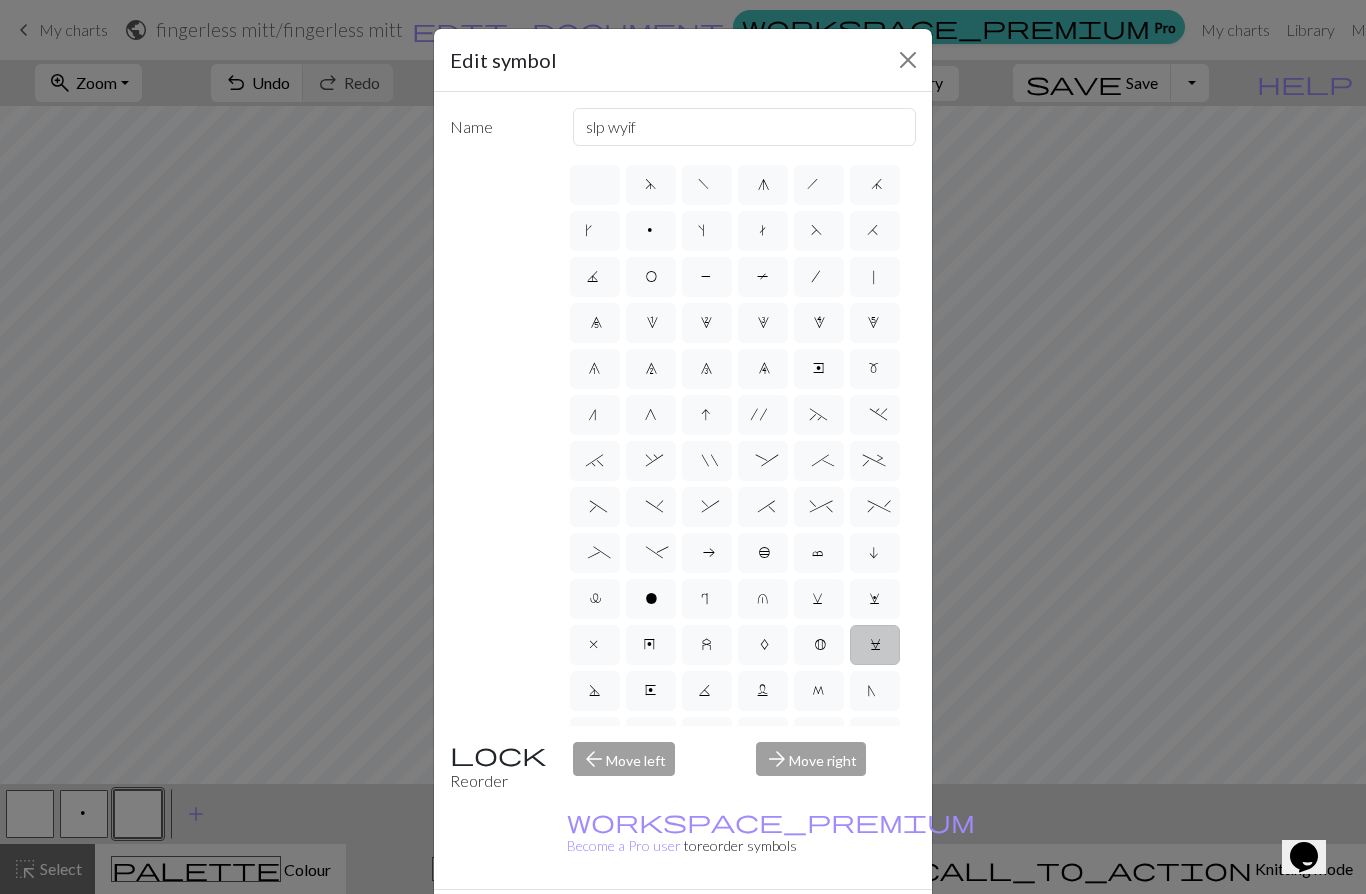 click on "N" at bounding box center (875, 691) 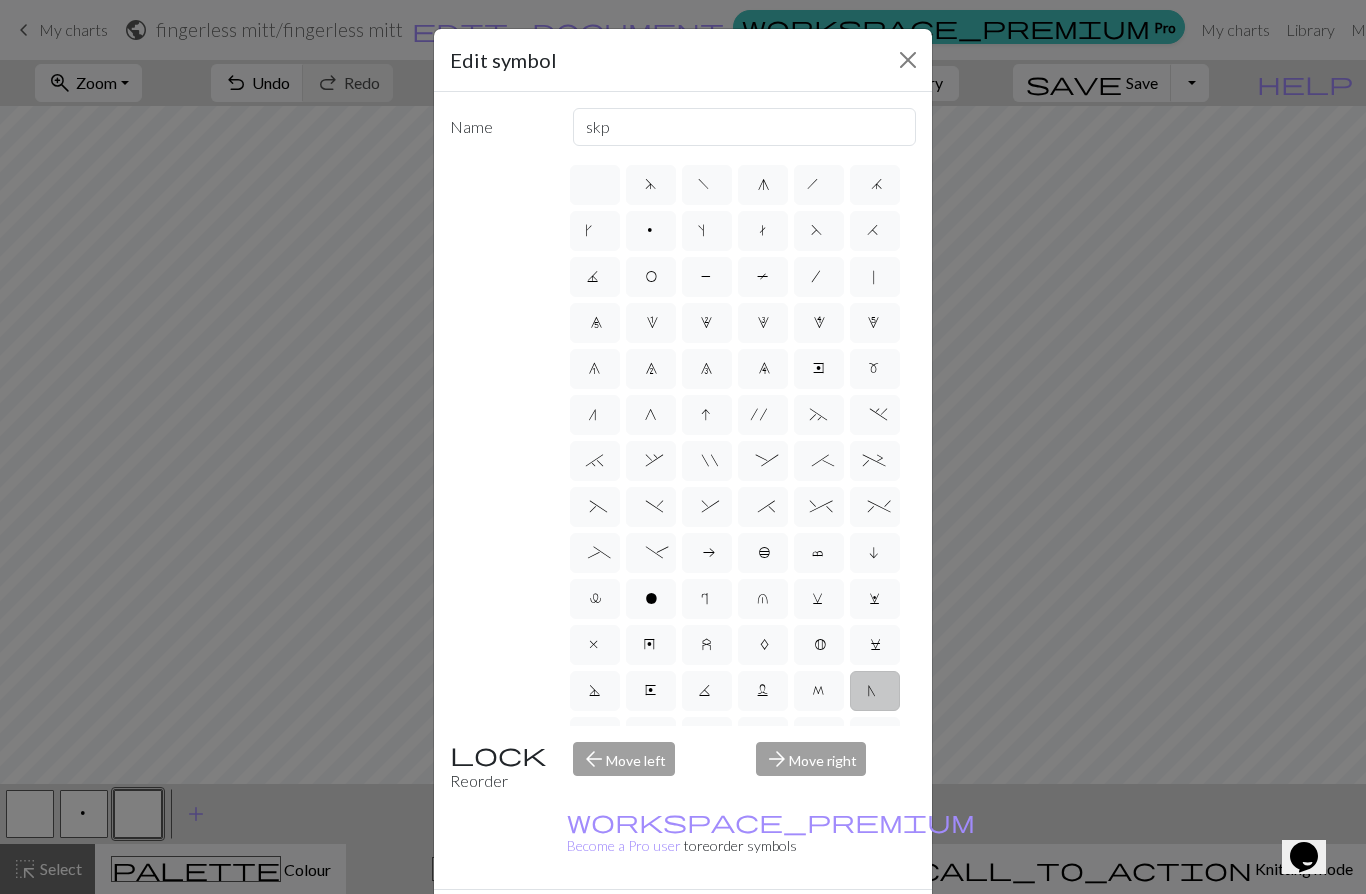 click on "W" at bounding box center [819, 737] 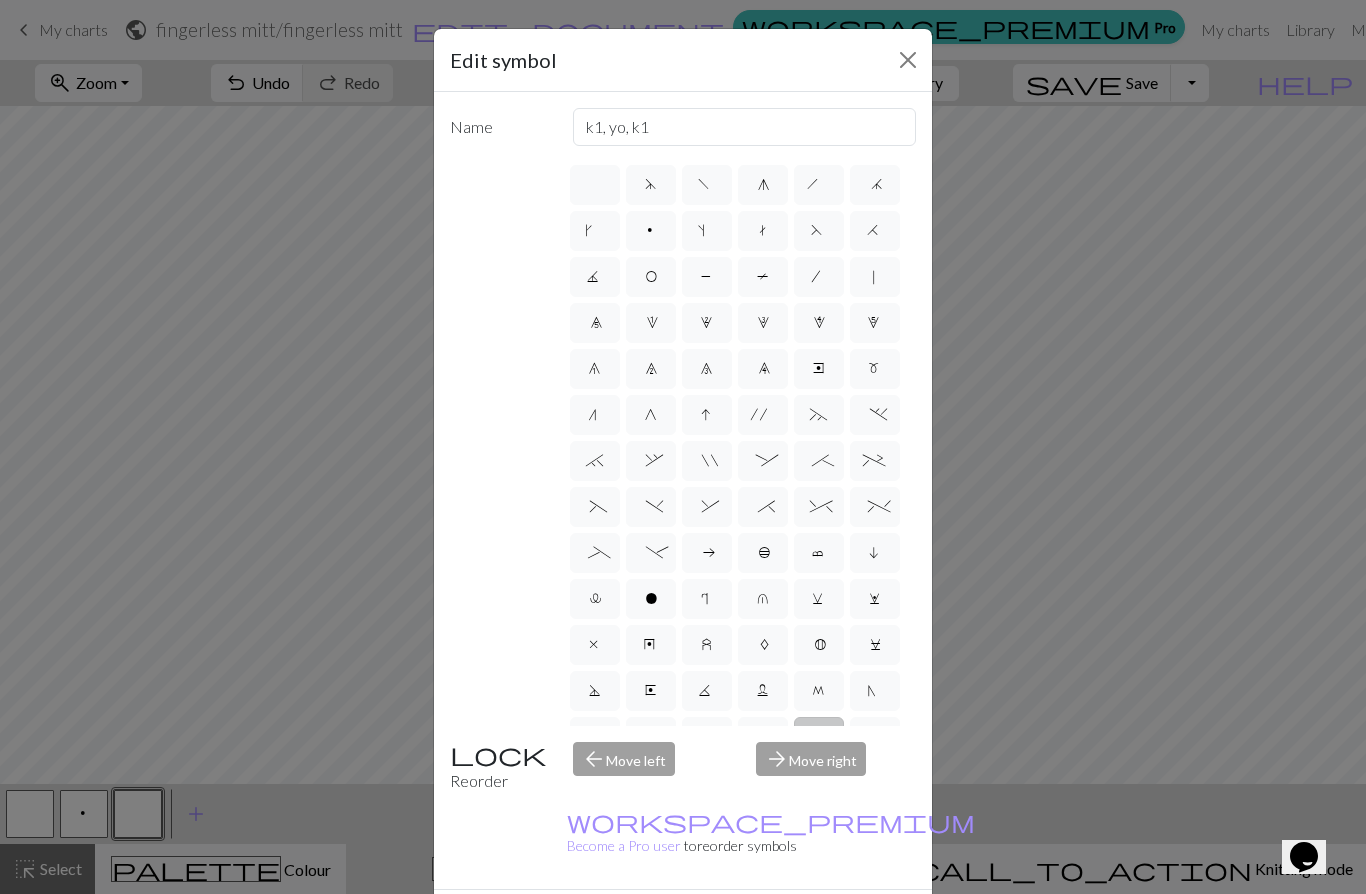 click on "V" at bounding box center (763, 737) 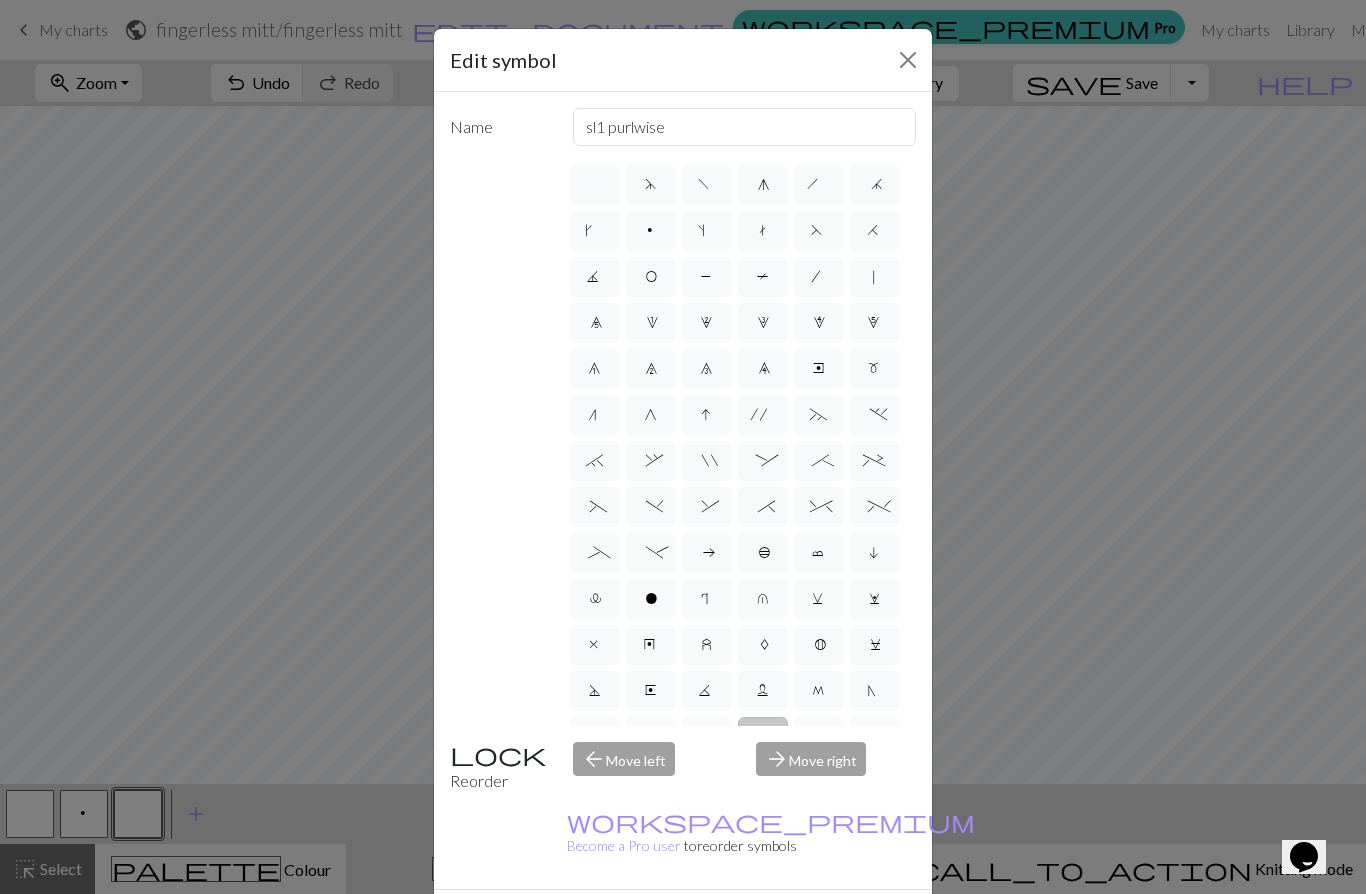 click on "<" at bounding box center [651, 783] 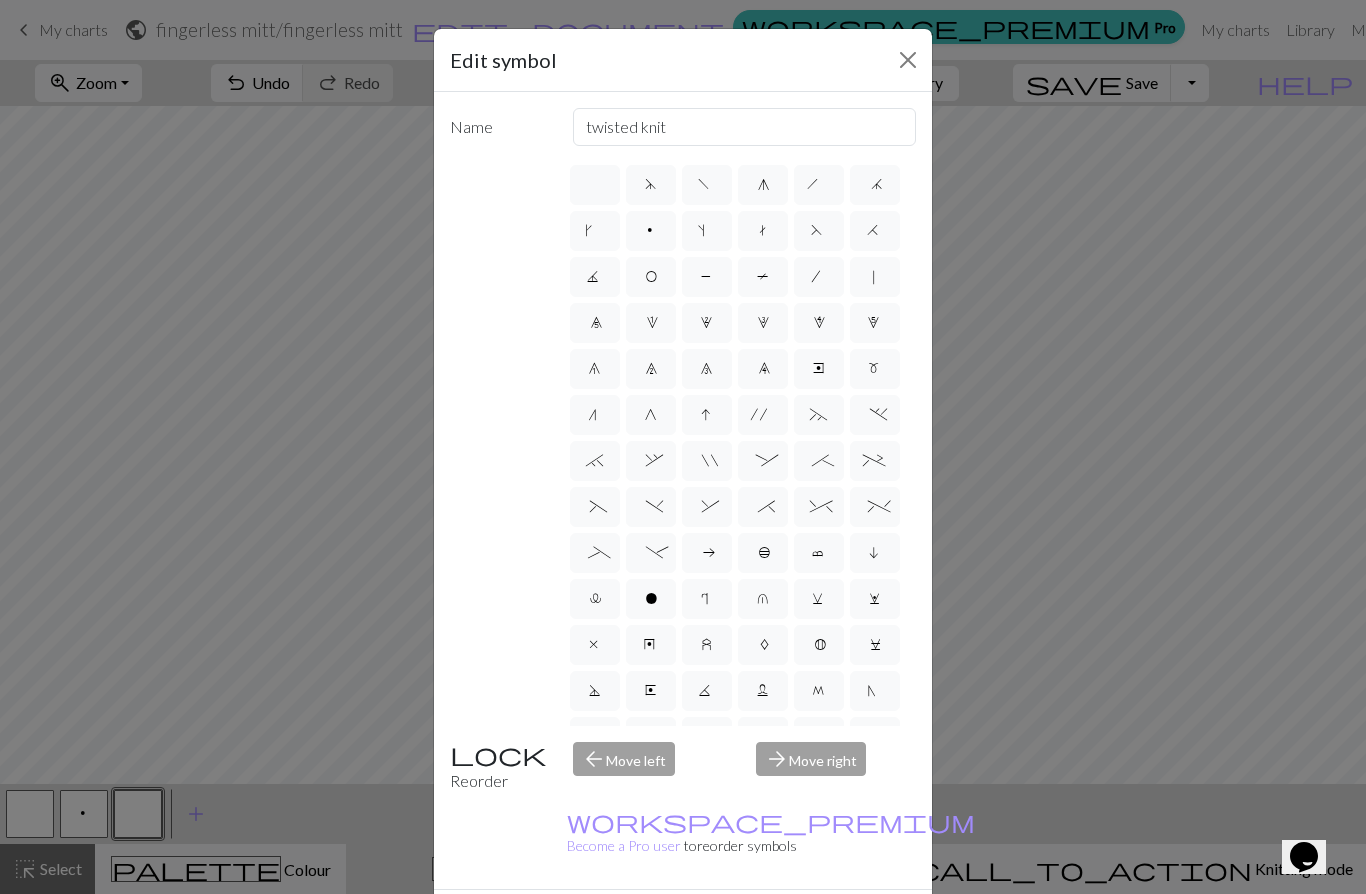 click on ">" at bounding box center [707, 783] 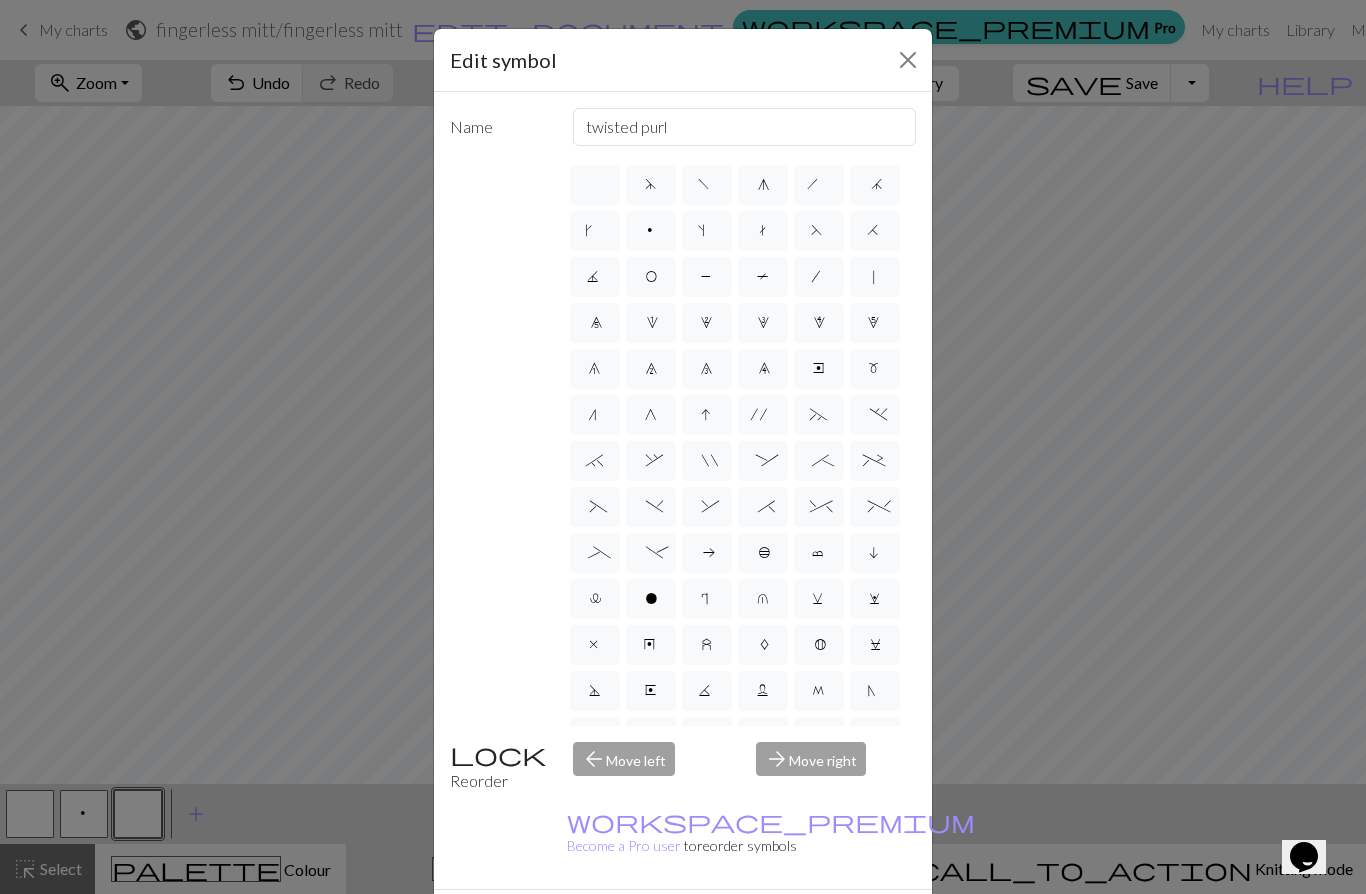 click on "<" at bounding box center [651, 783] 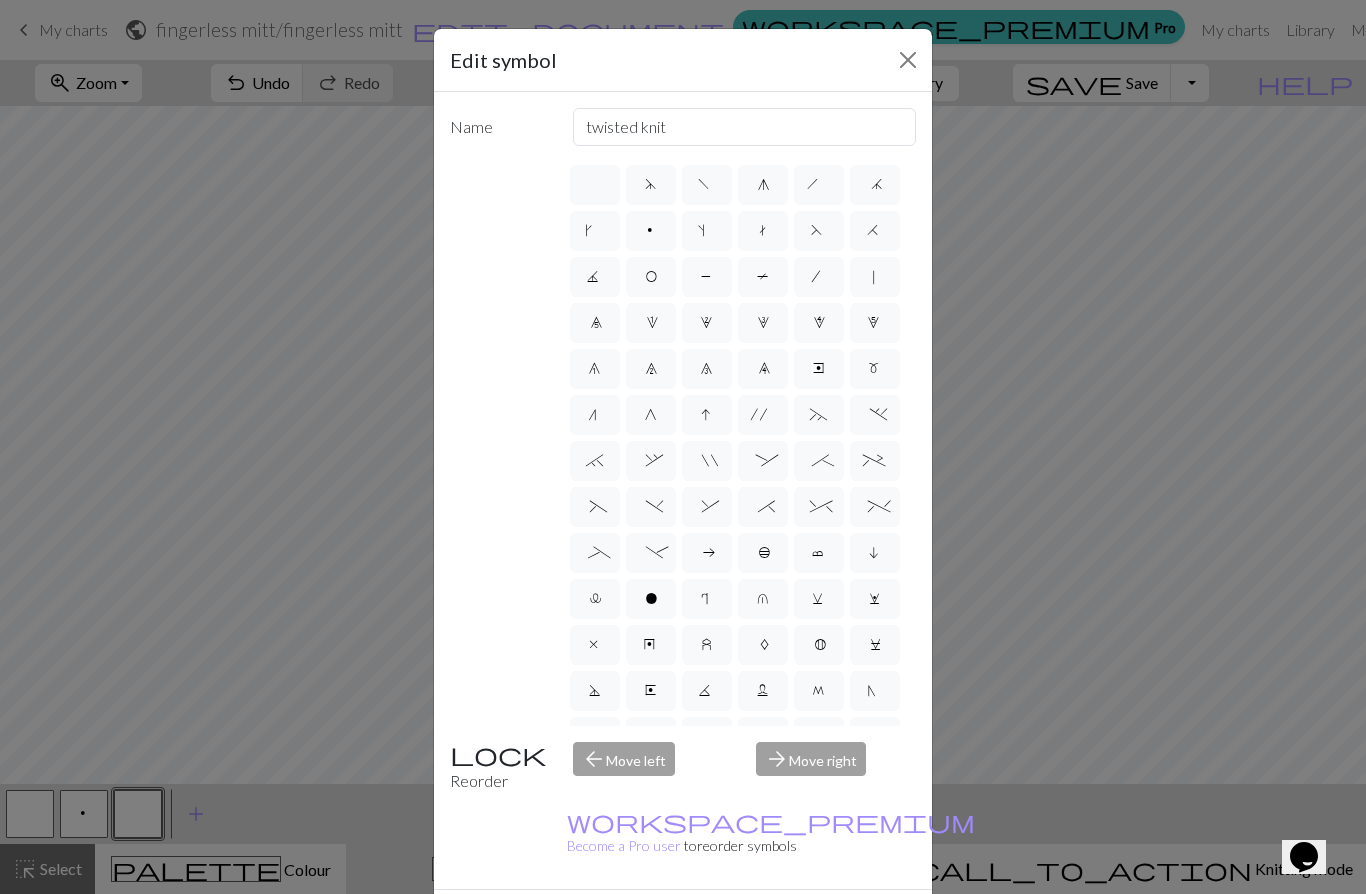 click on "S" at bounding box center [650, 739] 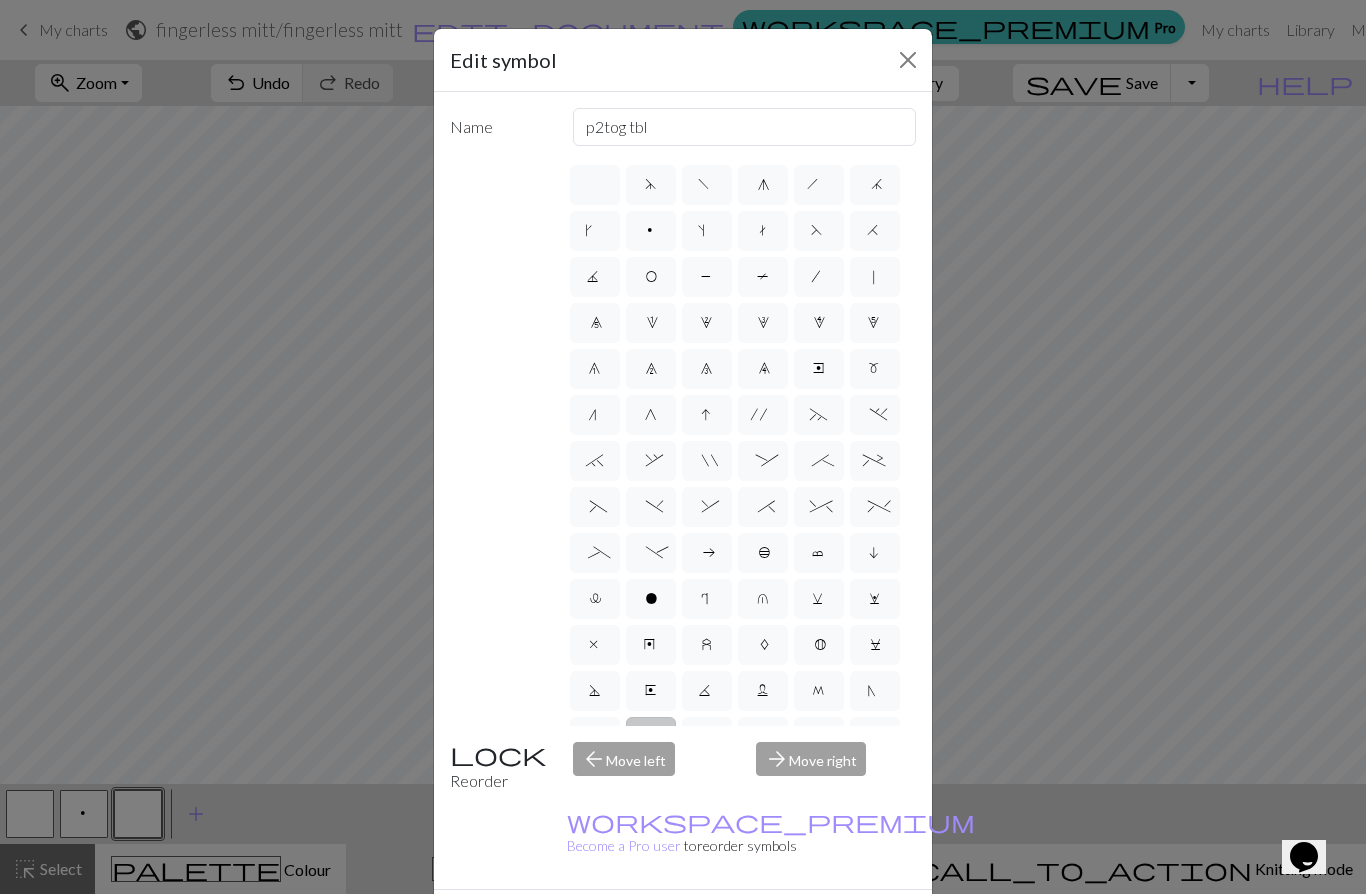 click on "U" at bounding box center (707, 737) 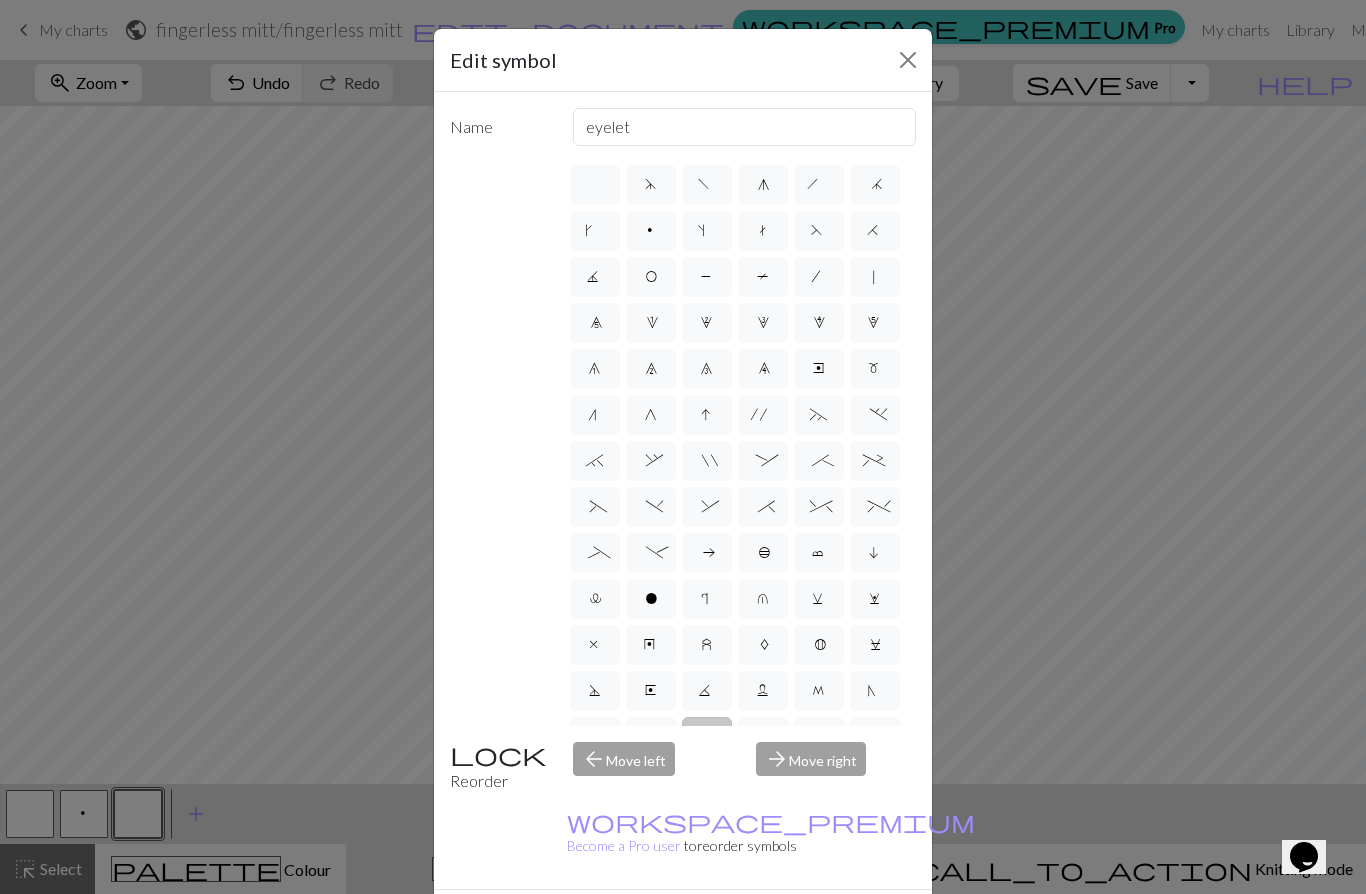 click on "V" at bounding box center [763, 737] 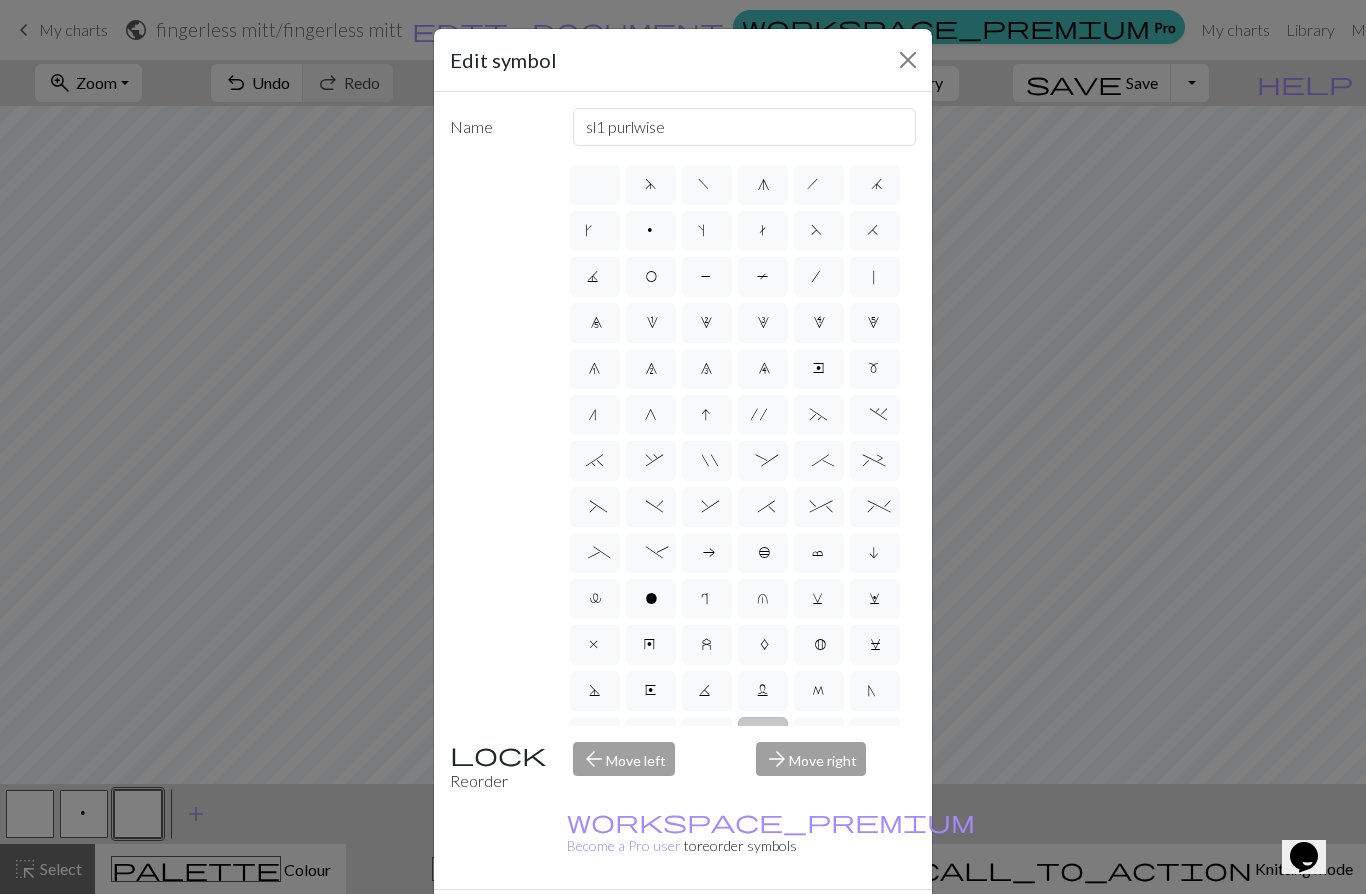 click on "W" at bounding box center (819, 737) 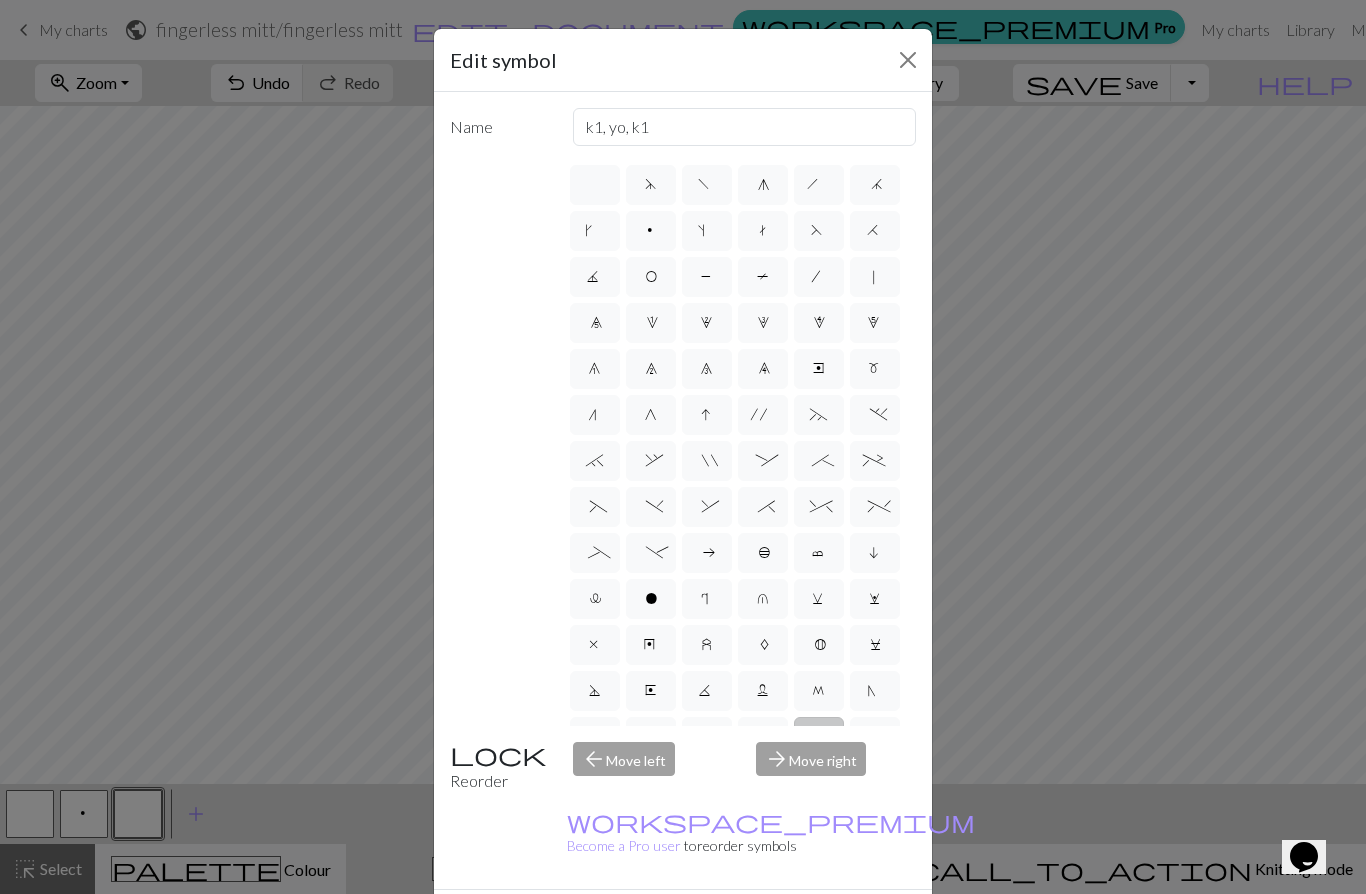 click on "1" at bounding box center (651, 323) 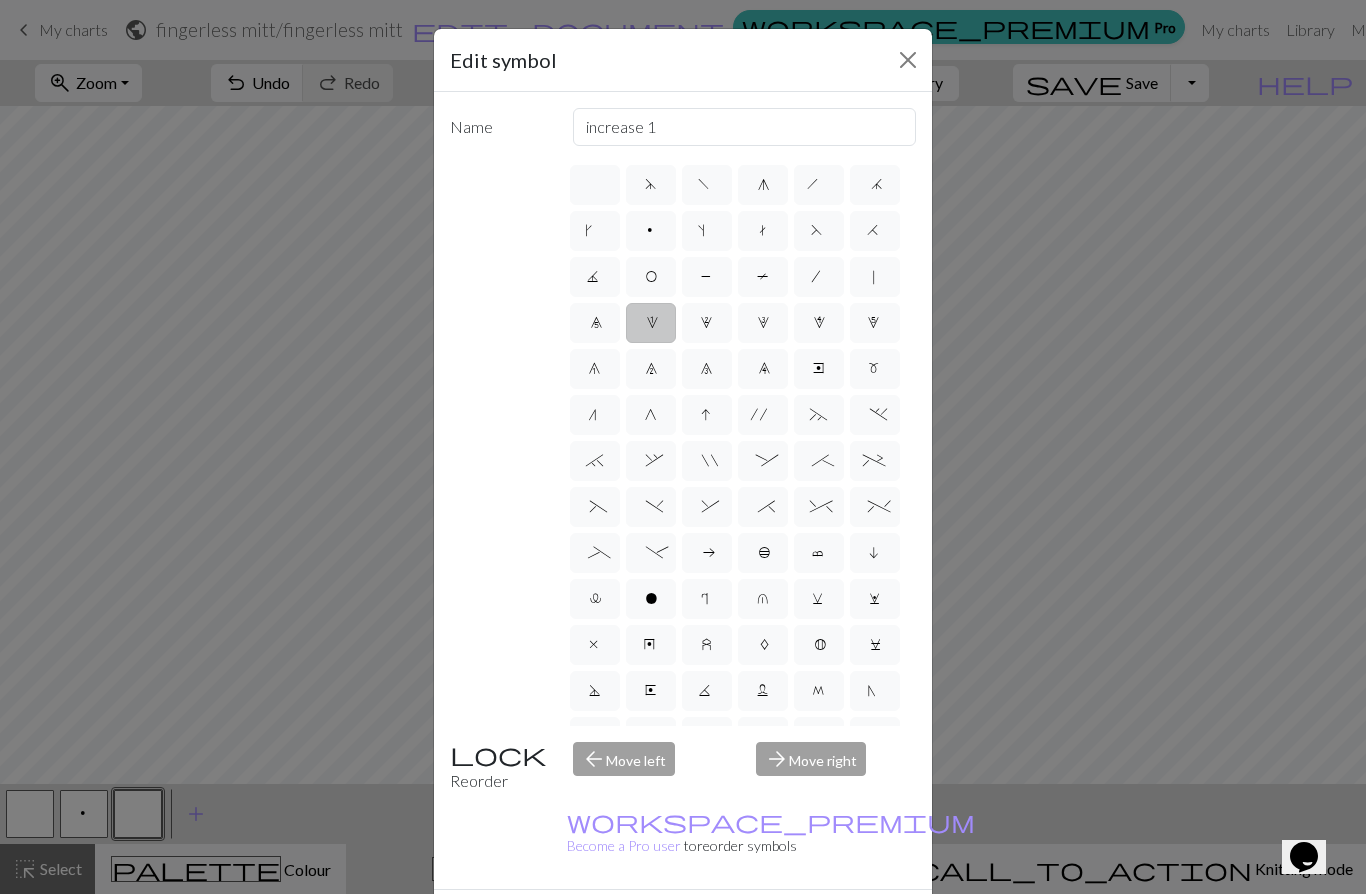 click on "V" at bounding box center (763, 737) 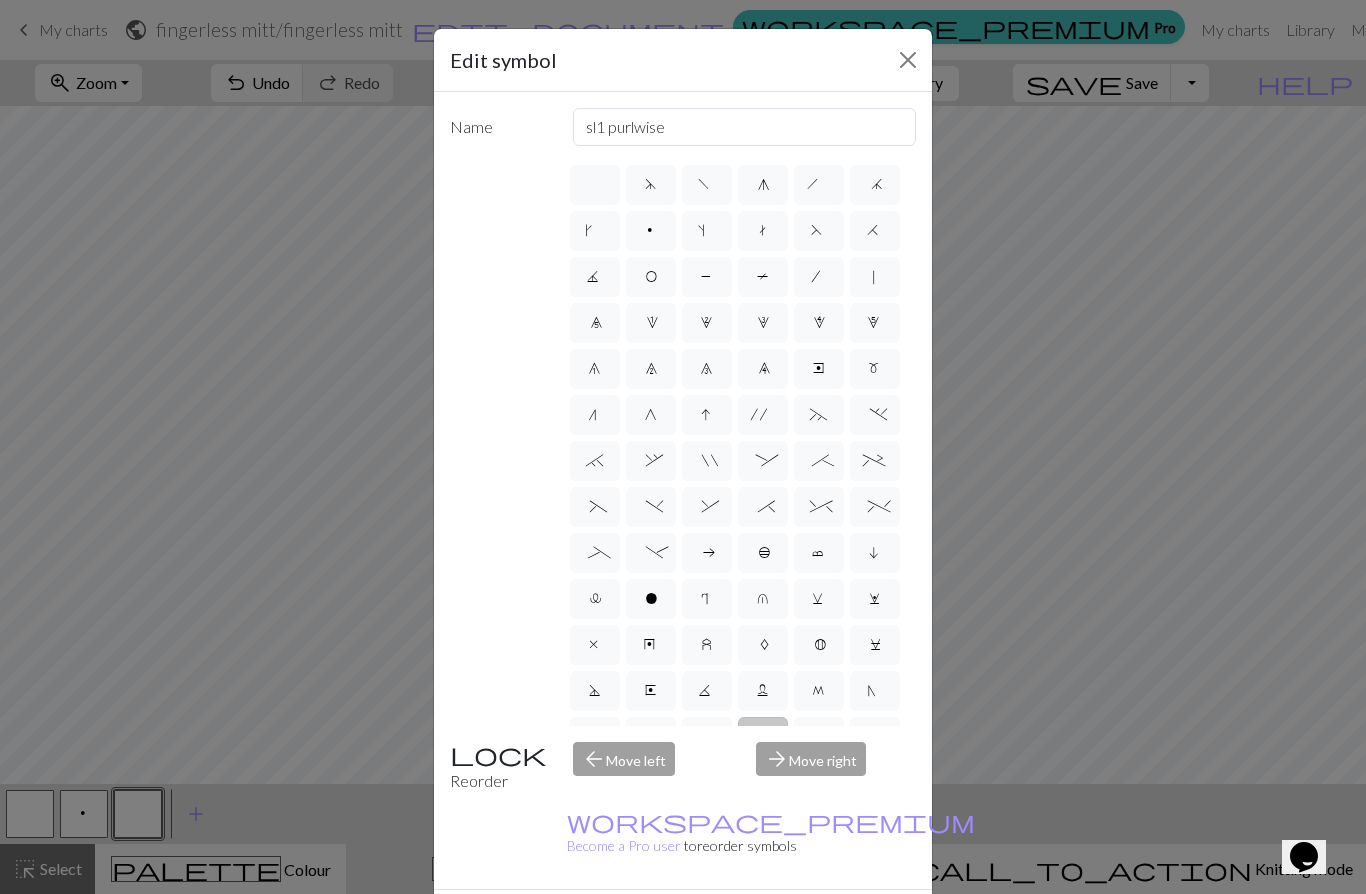 click on "v" at bounding box center (819, 599) 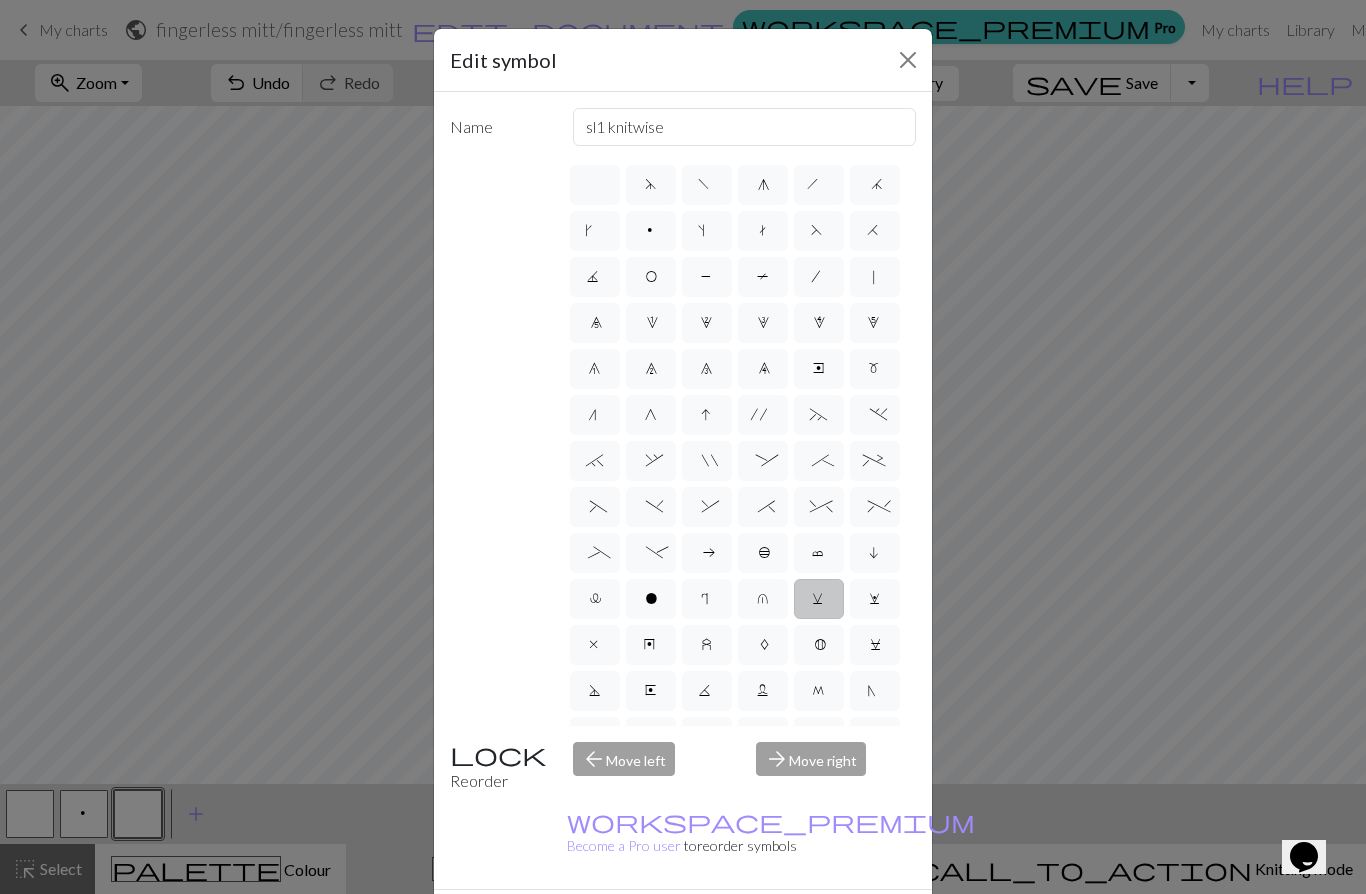click on "P" at bounding box center [707, 277] 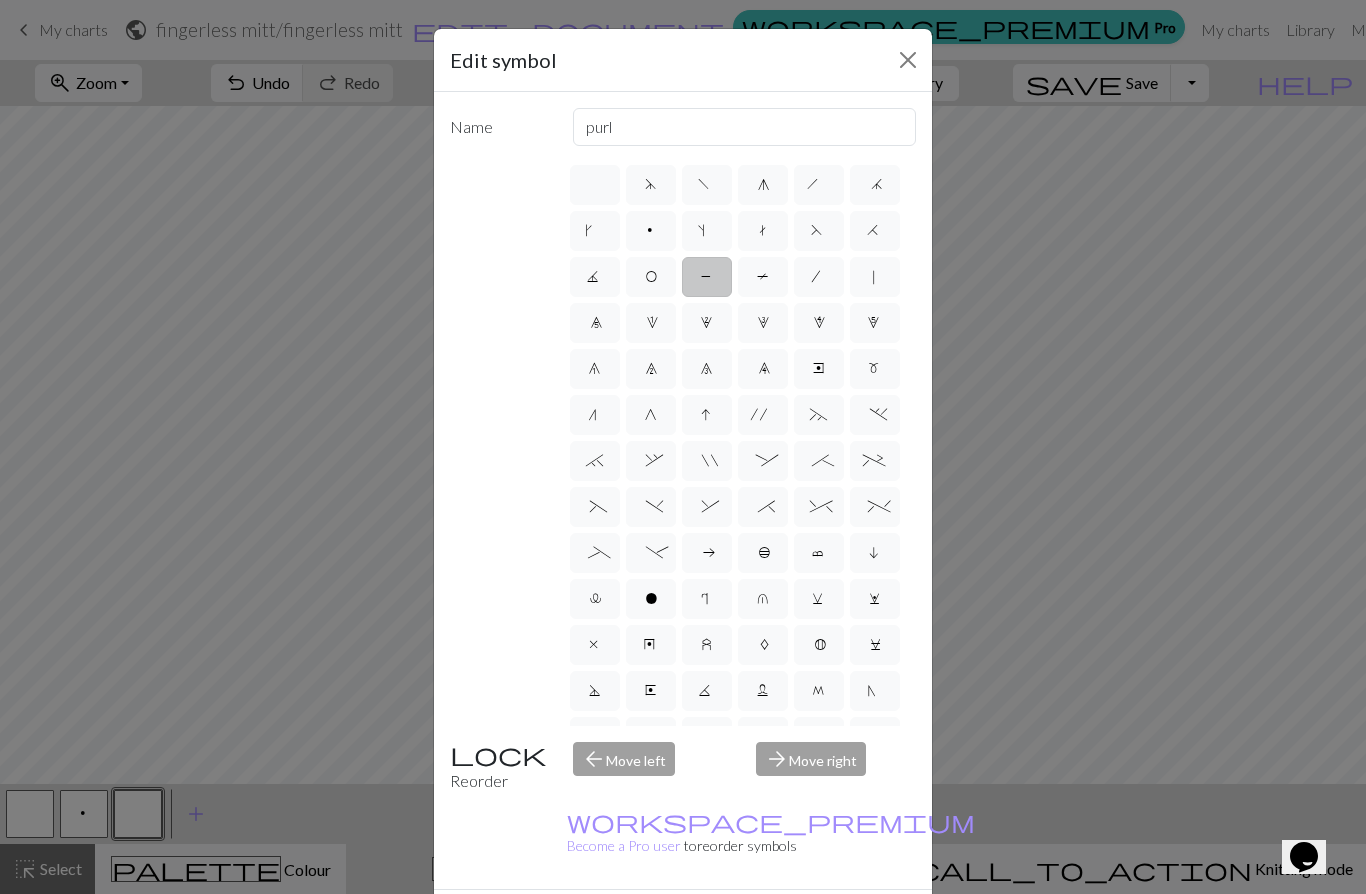 scroll, scrollTop: 0, scrollLeft: 0, axis: both 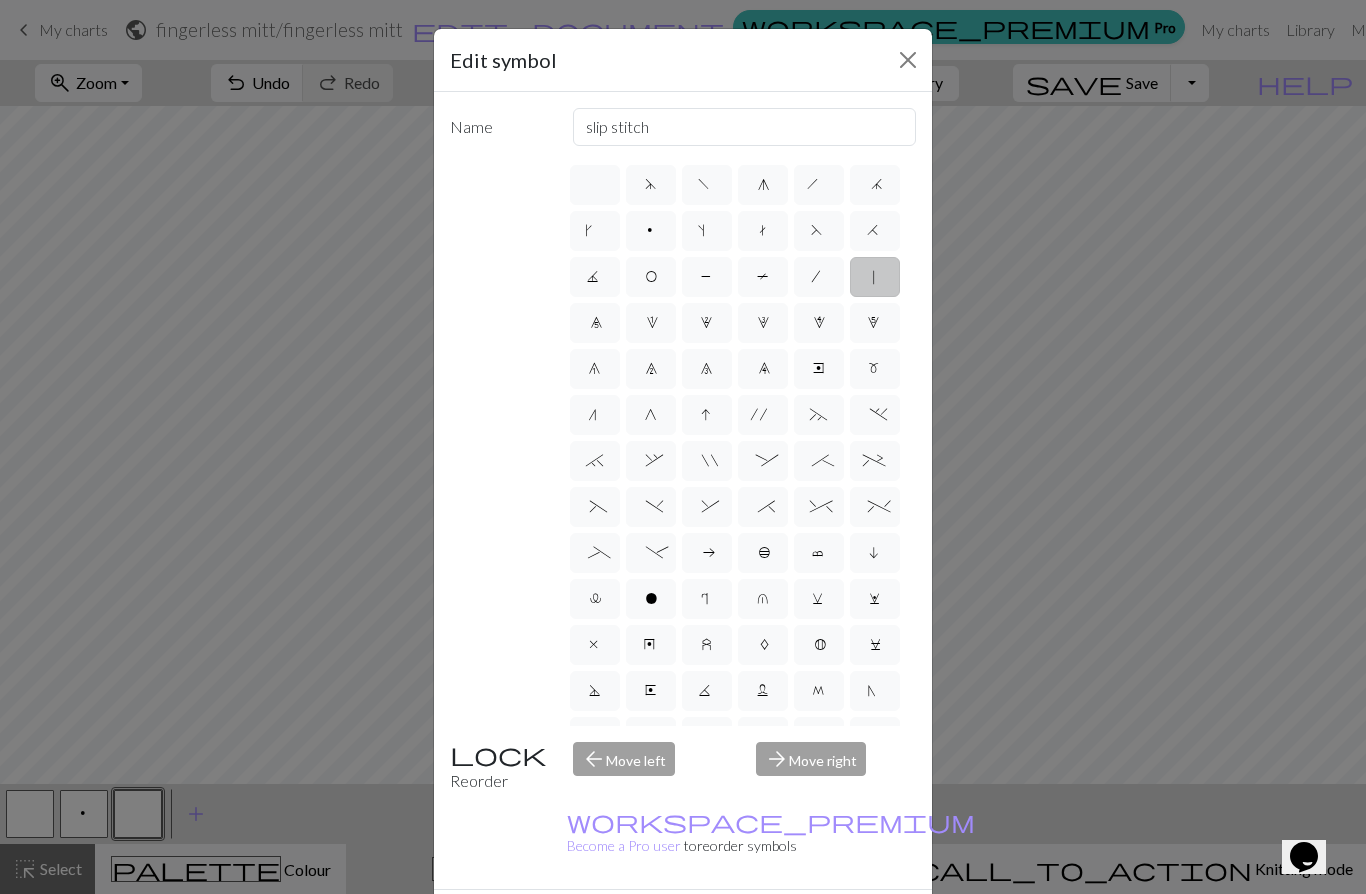 click on "P" at bounding box center (707, 277) 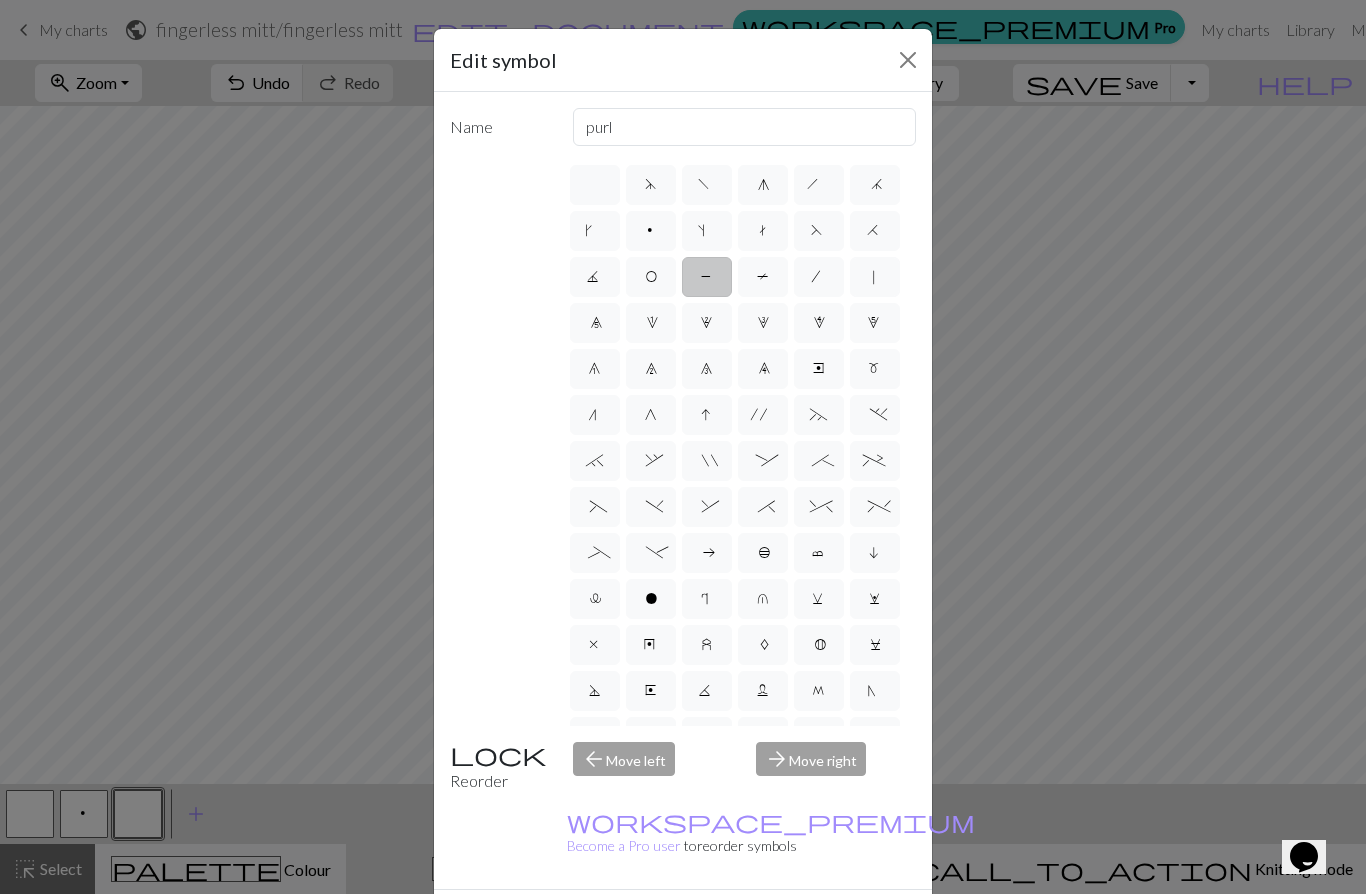 click on "d" at bounding box center [651, 185] 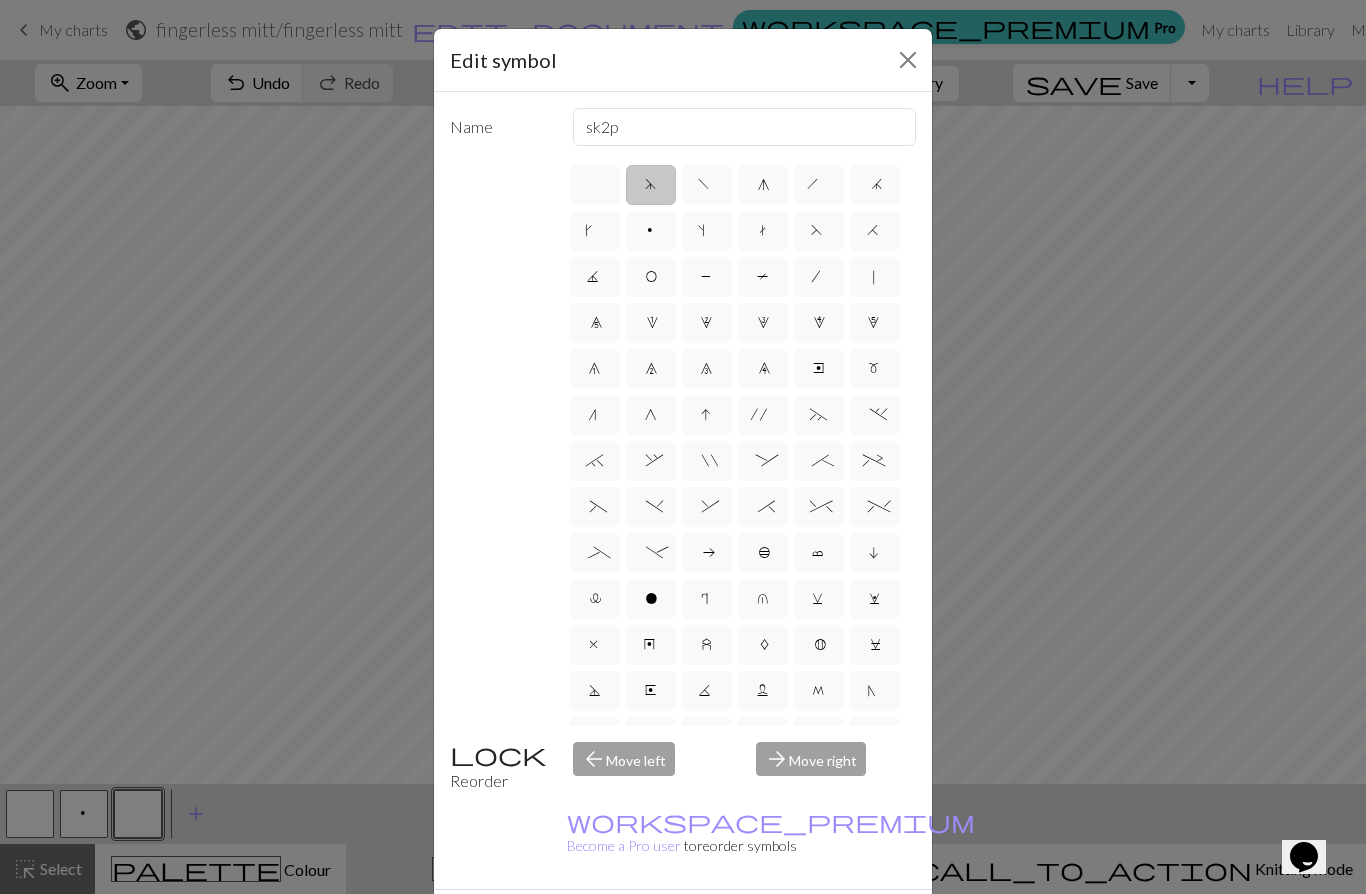 click on "f" at bounding box center (706, 187) 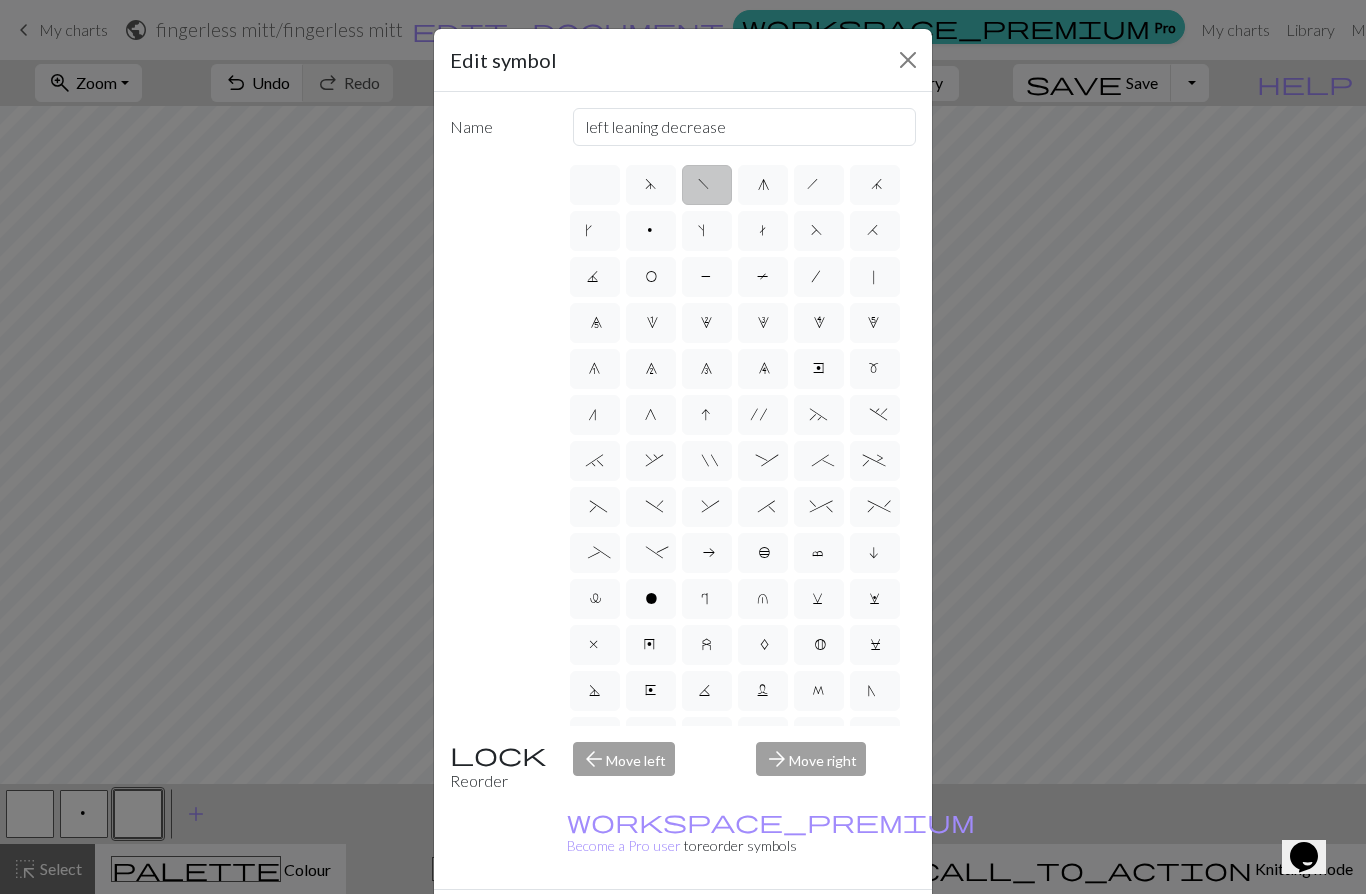 click on "p" at bounding box center (651, 231) 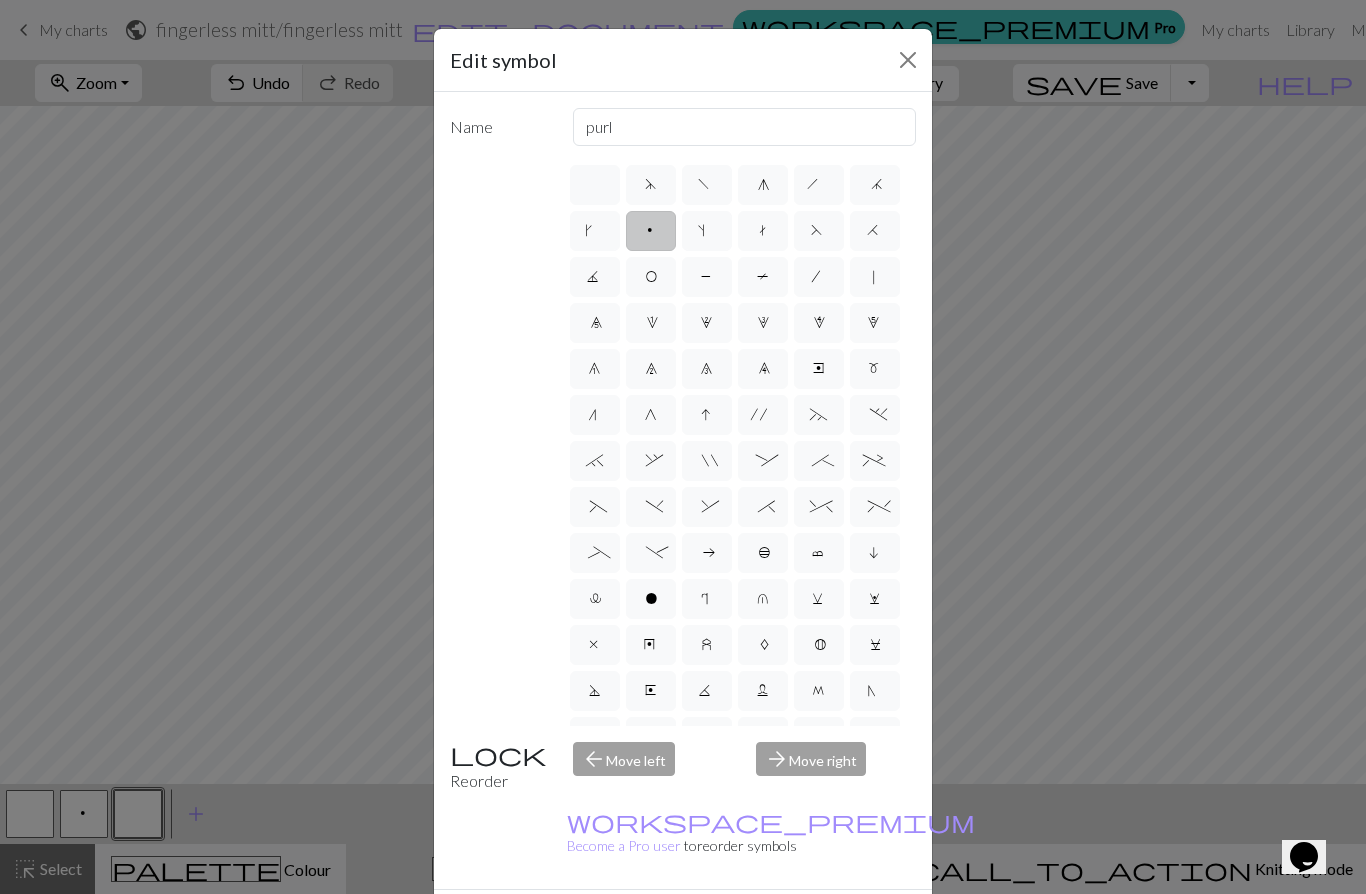click on "P" at bounding box center (707, 279) 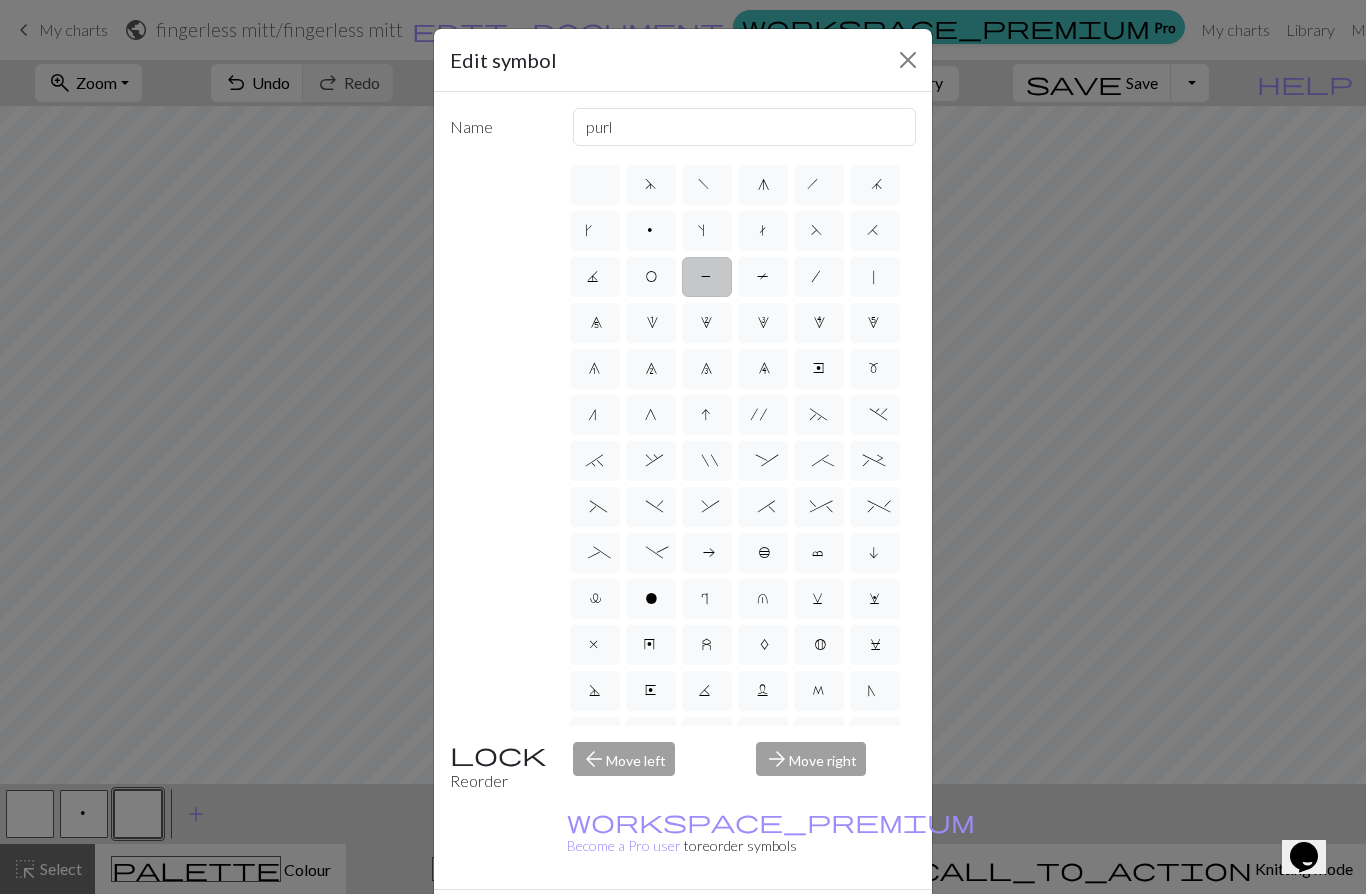 click on "O" at bounding box center (651, 279) 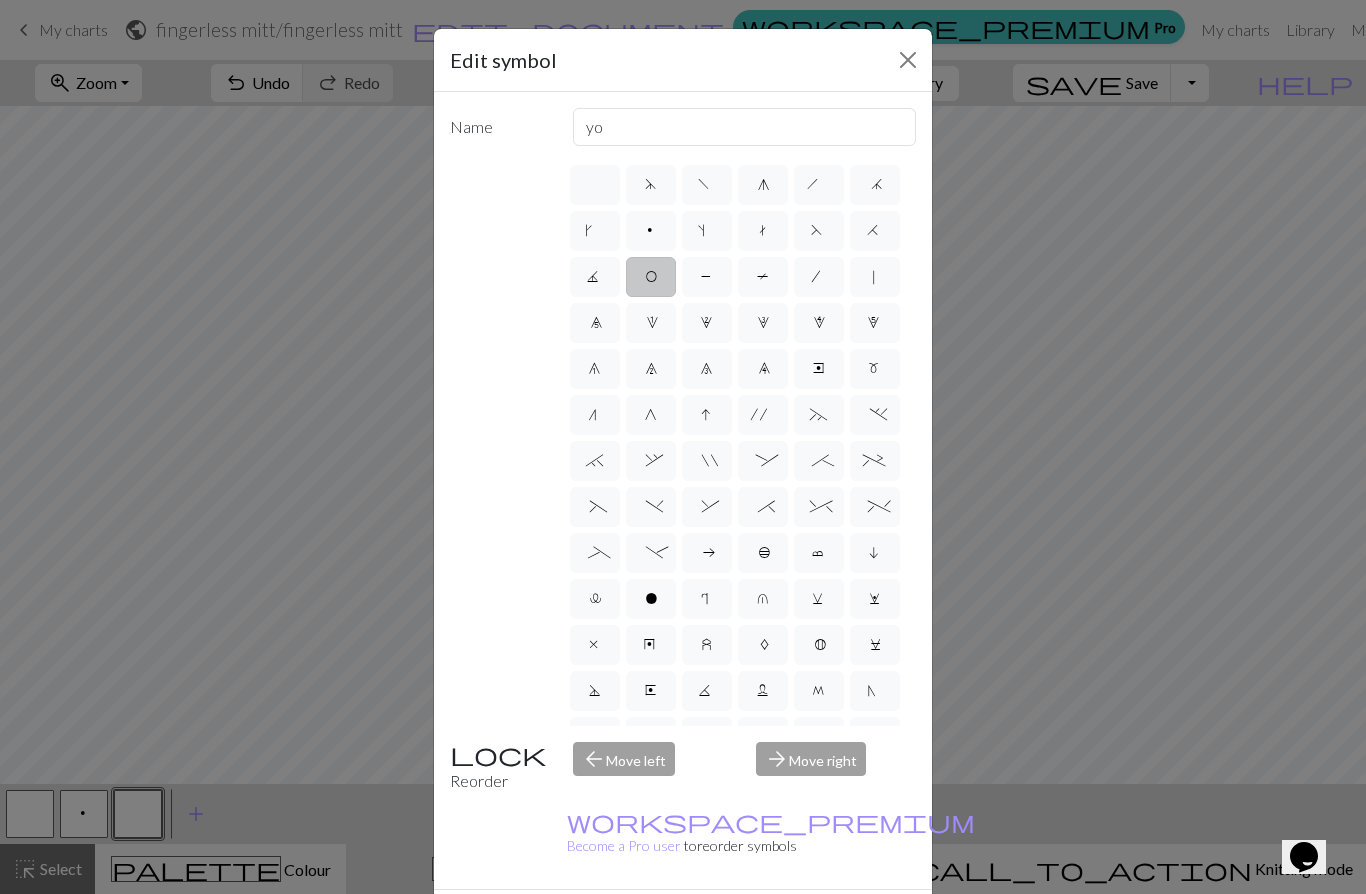 click on "P" at bounding box center (707, 279) 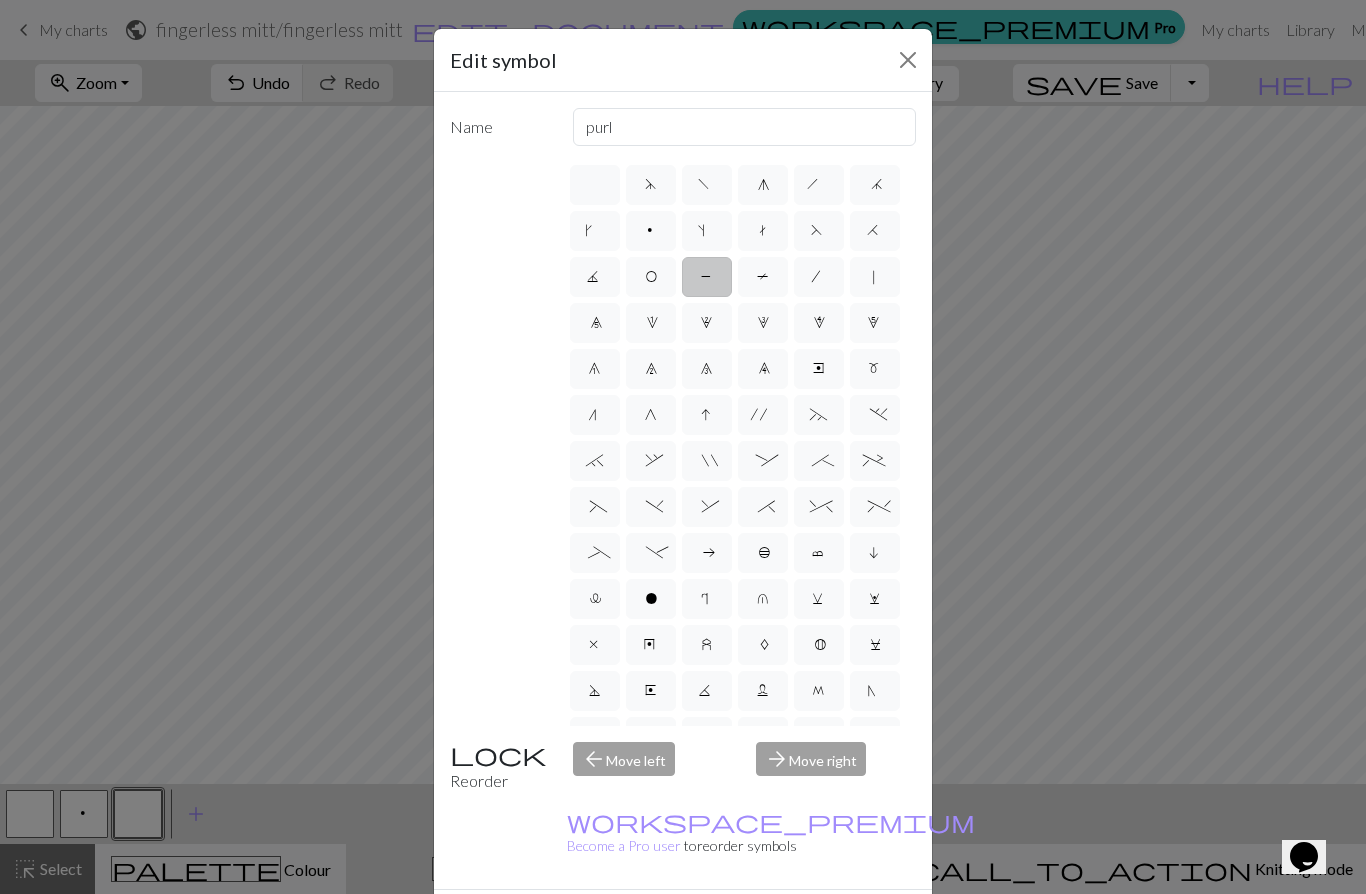 click on "k" at bounding box center [595, 231] 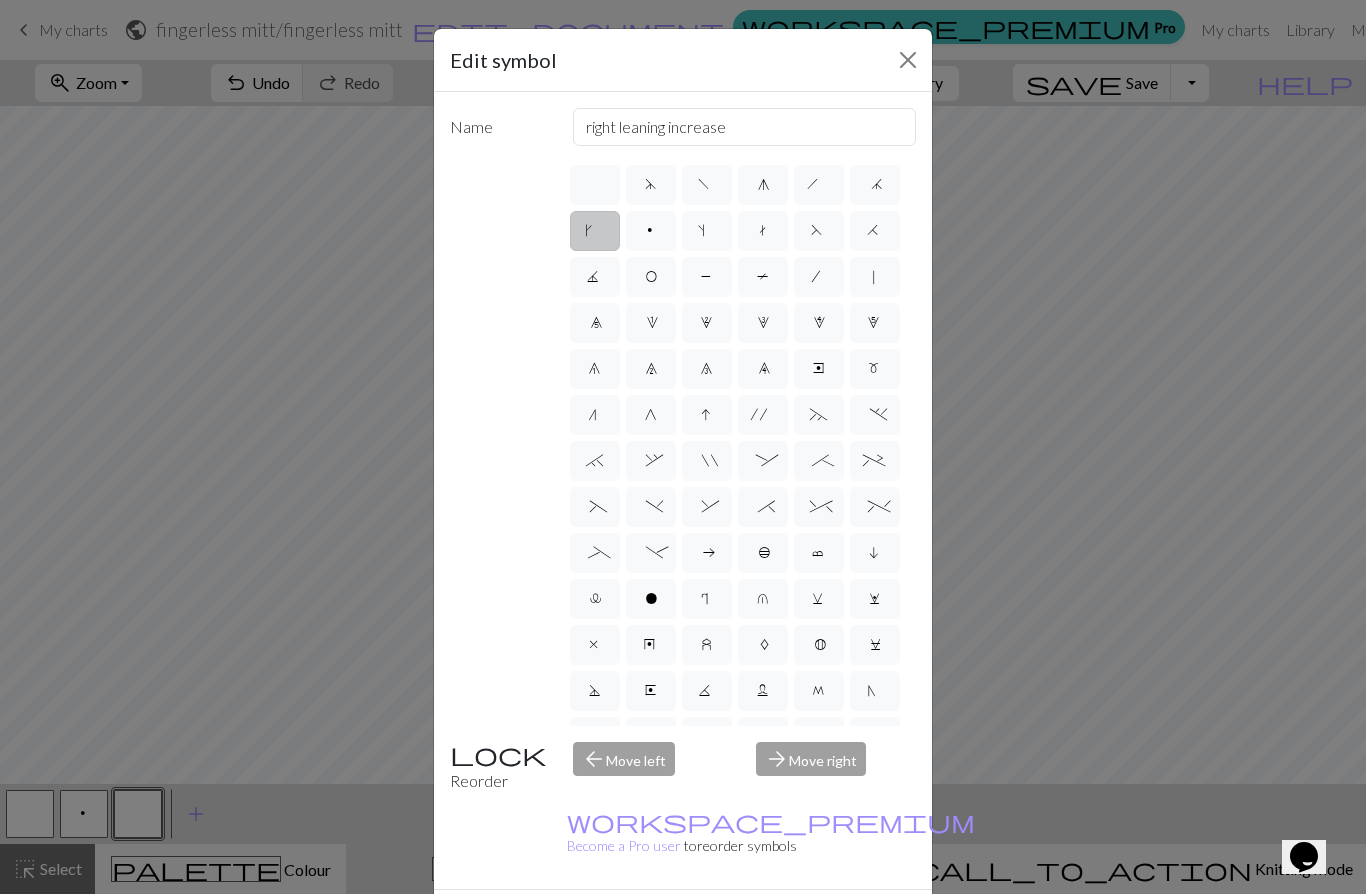 click on "s" at bounding box center (707, 231) 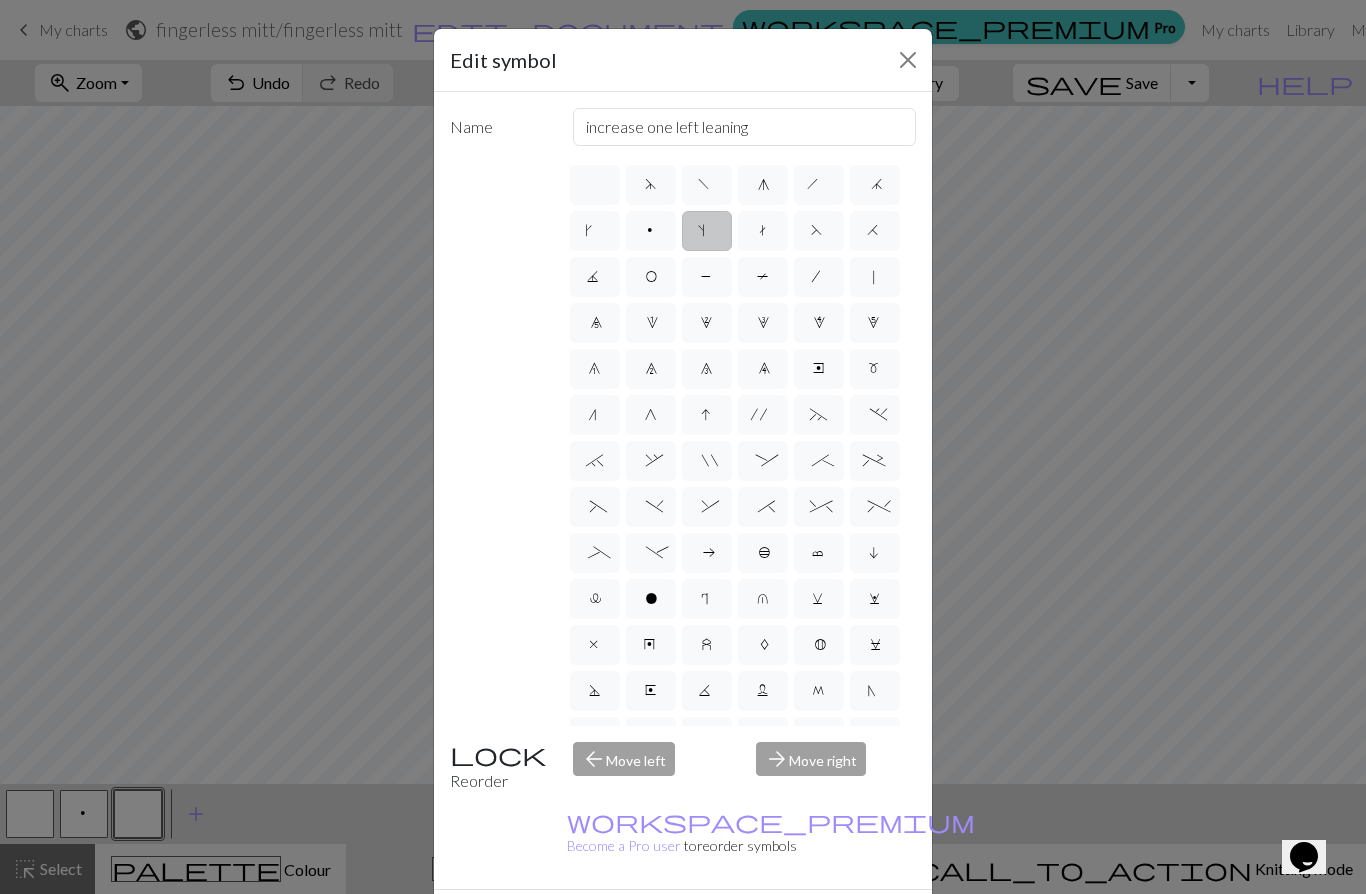 click on "t" at bounding box center [763, 233] 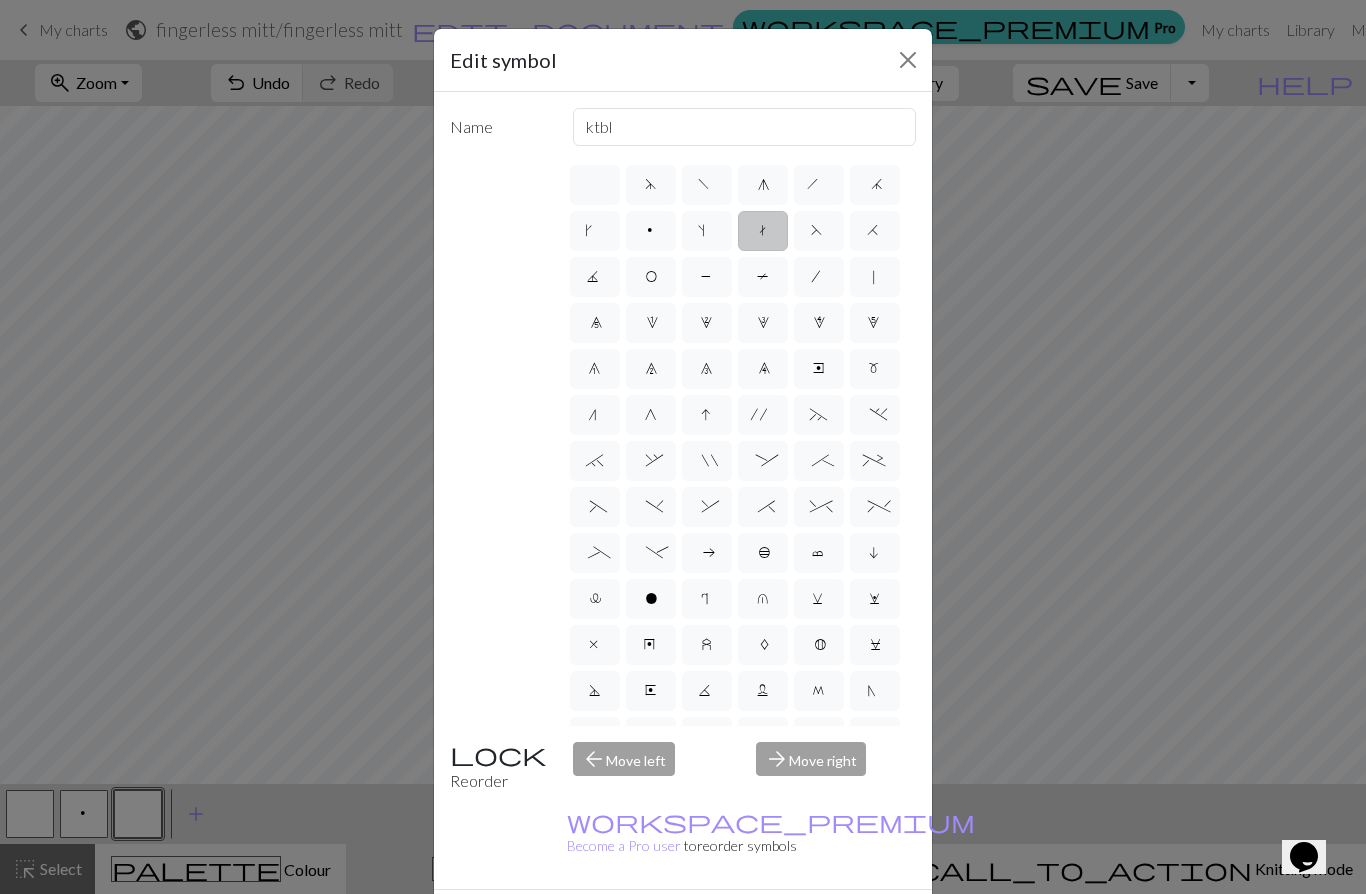 click on "F" at bounding box center (819, 233) 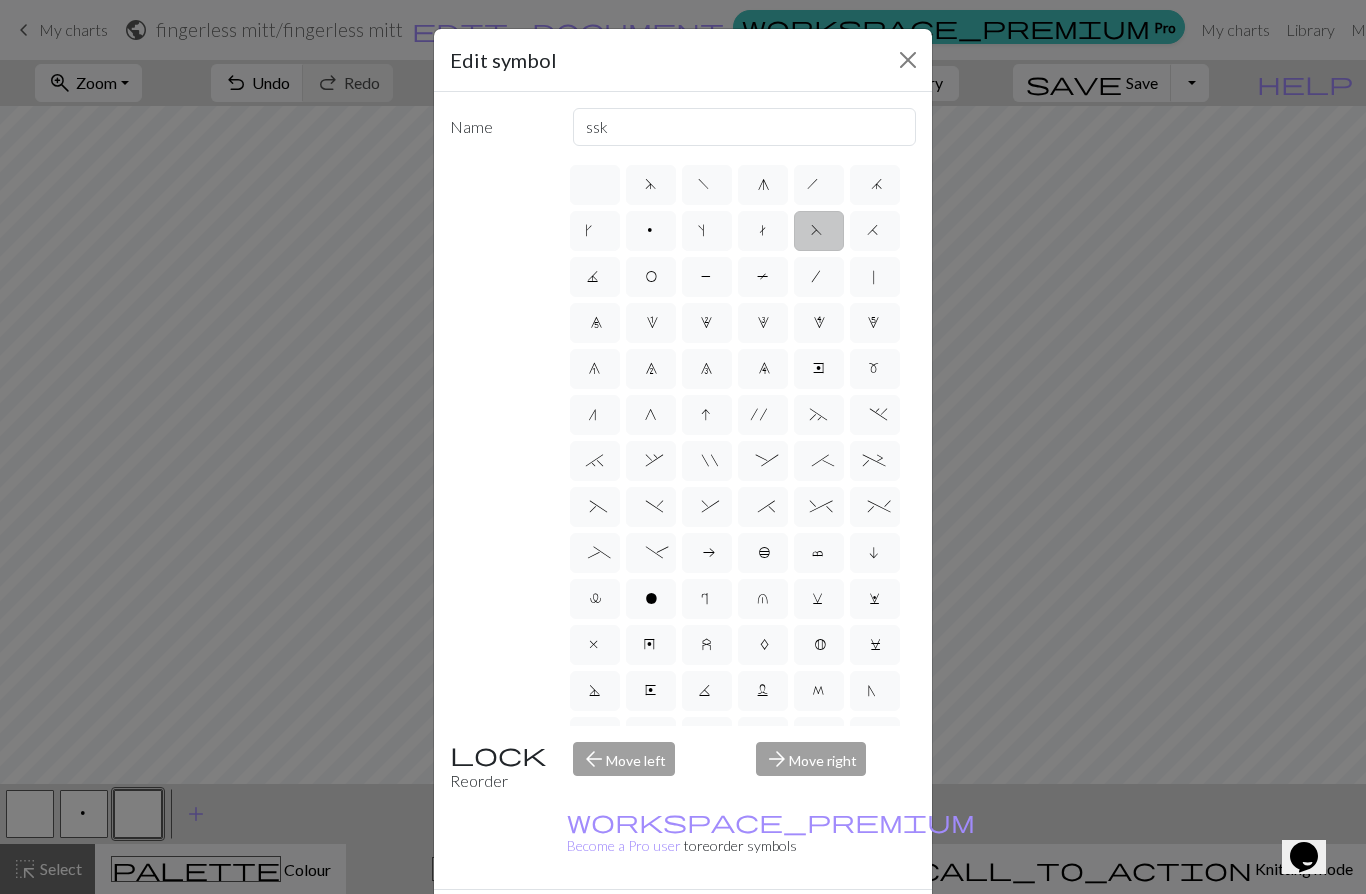 click on "H" at bounding box center (875, 231) 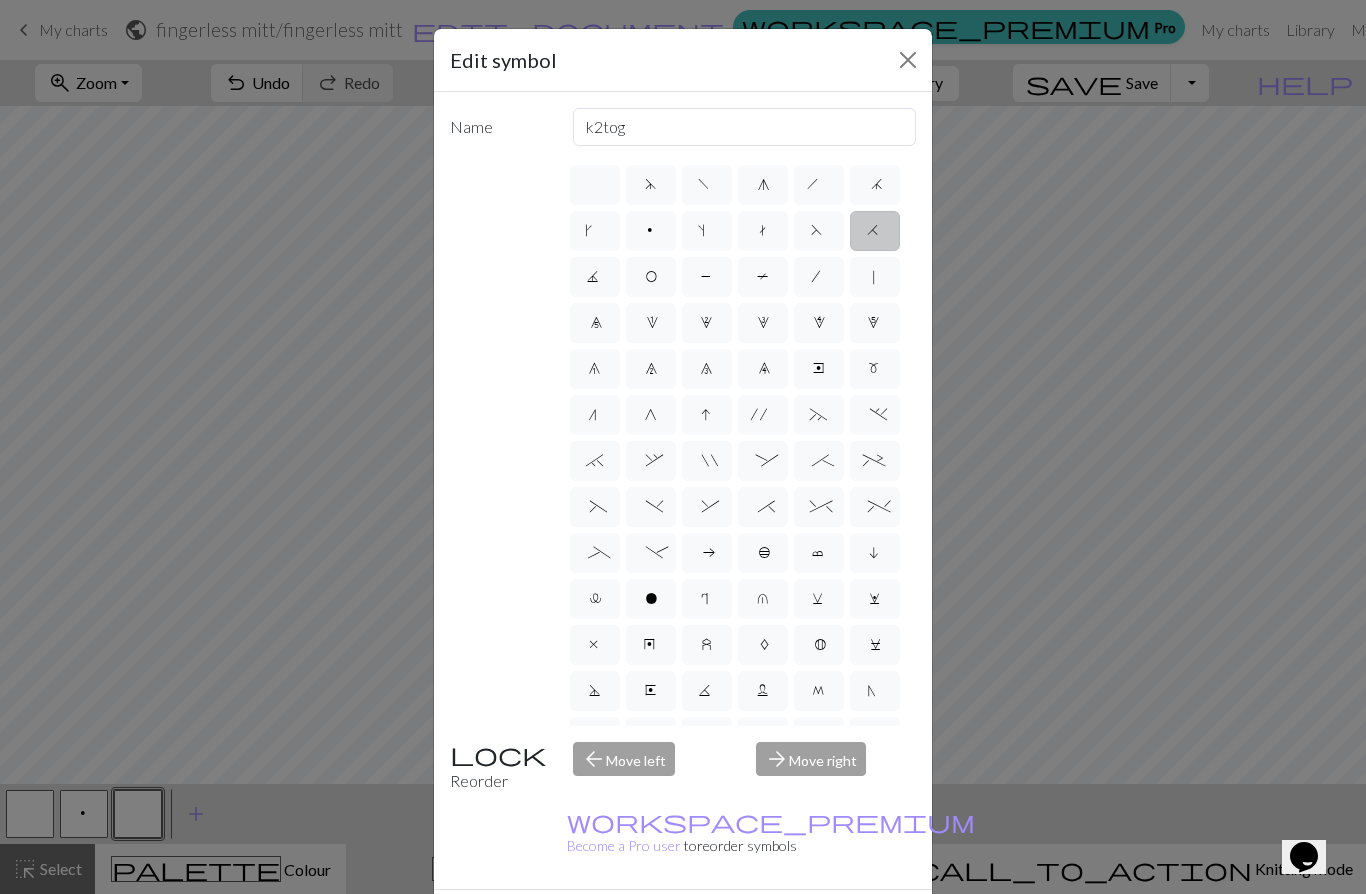 click on "j" at bounding box center [875, 185] 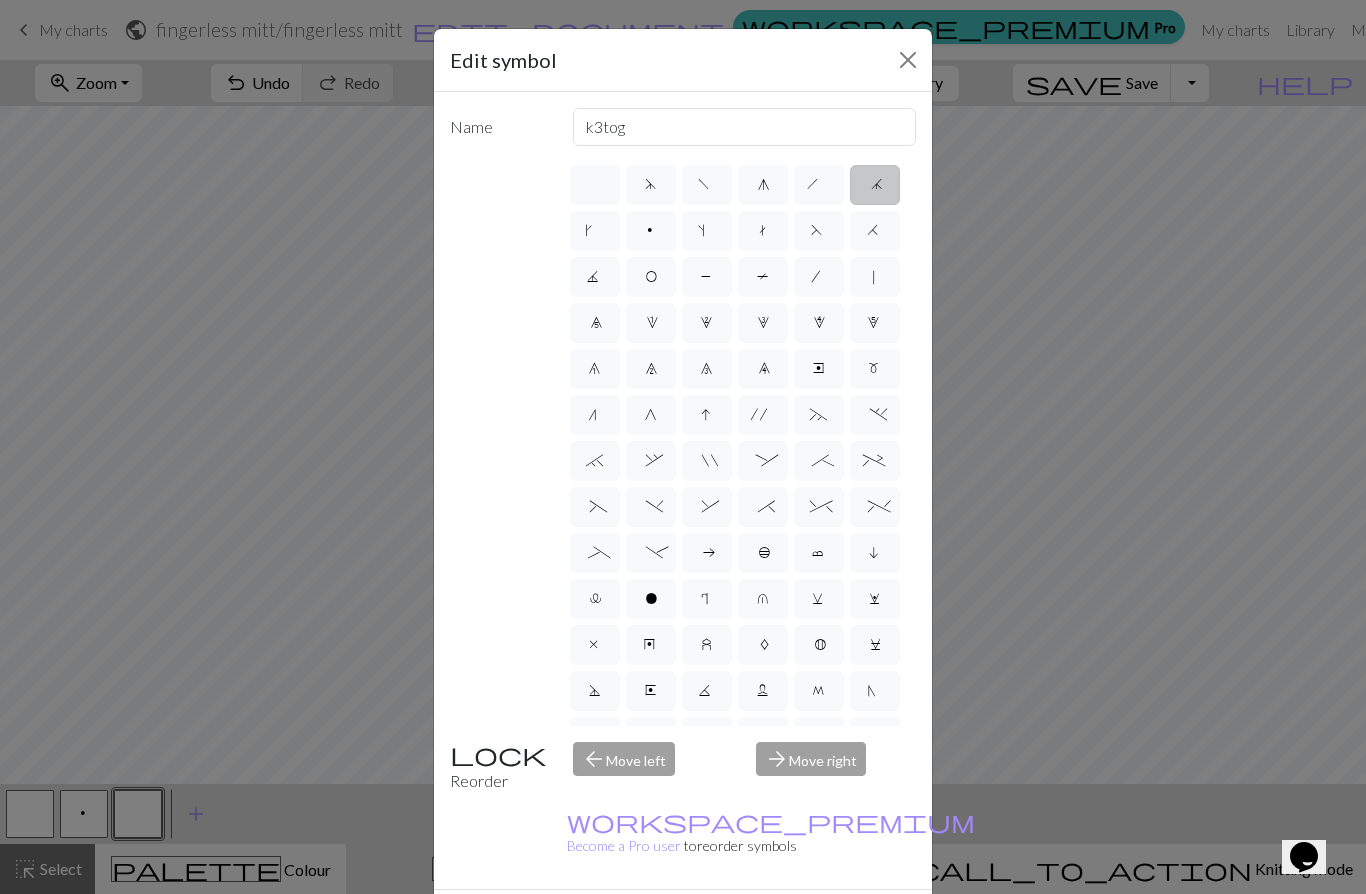 click on "h" at bounding box center [819, 185] 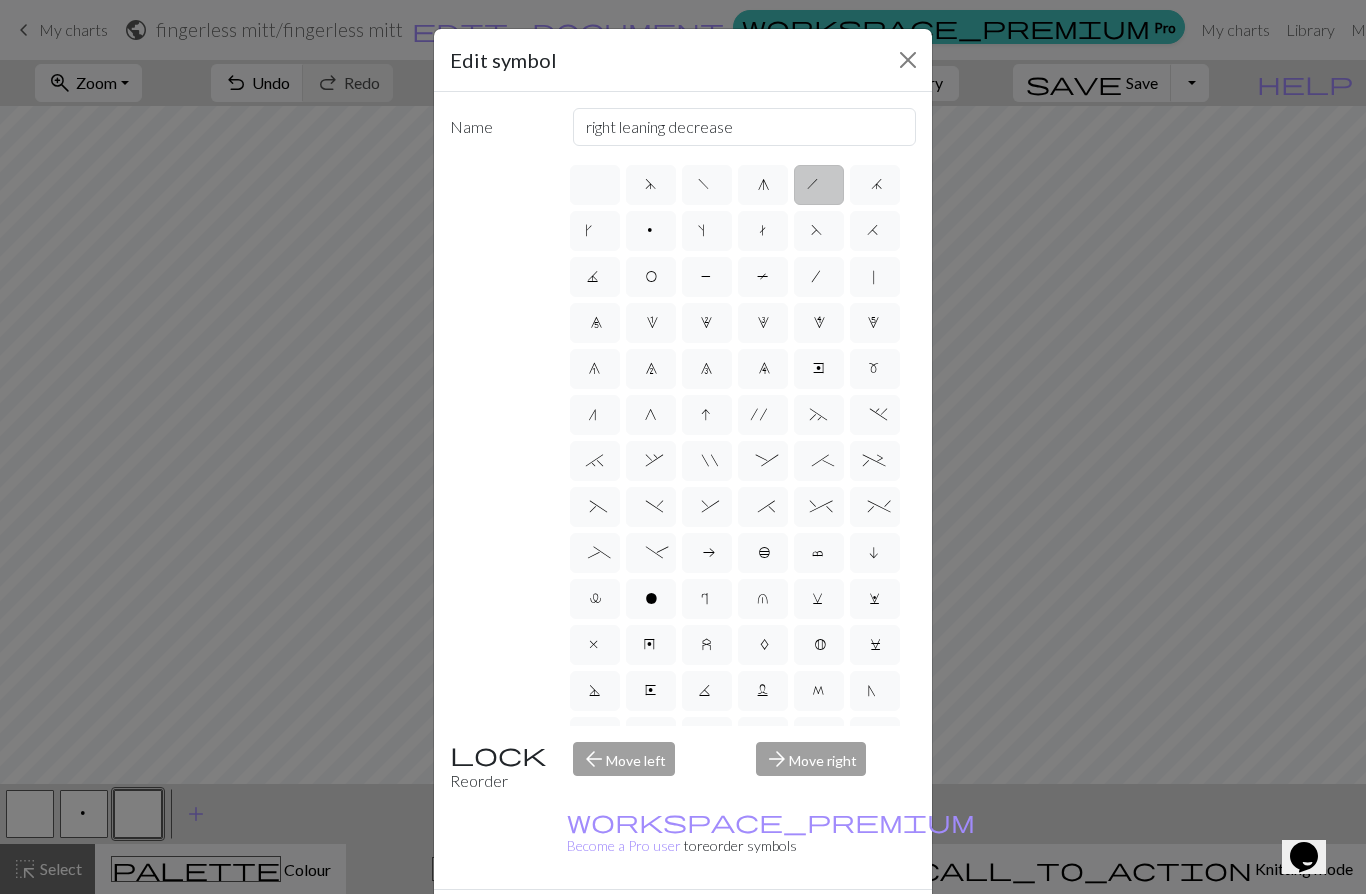 click on "n" at bounding box center [595, 415] 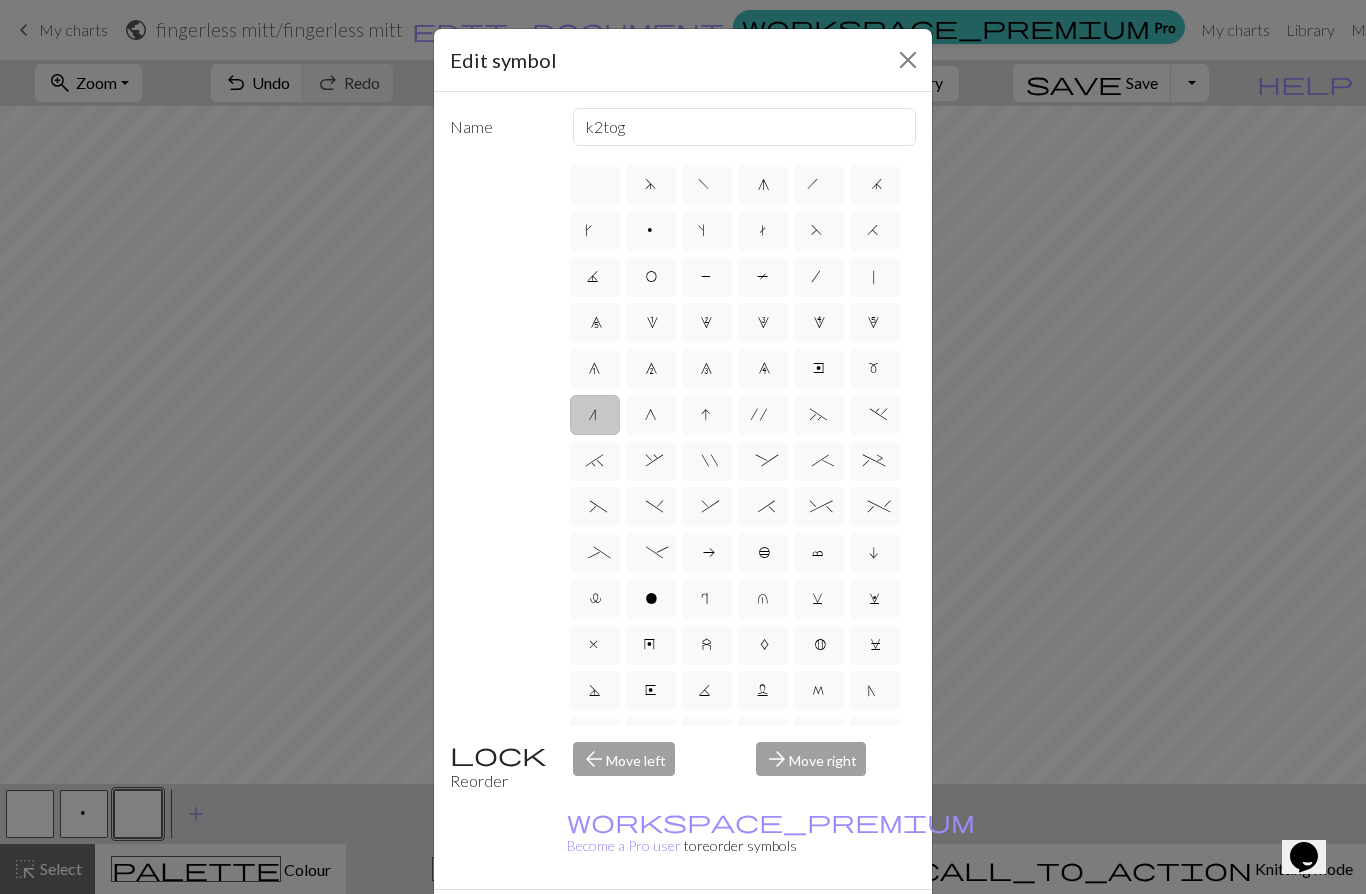 click on "G" at bounding box center [651, 415] 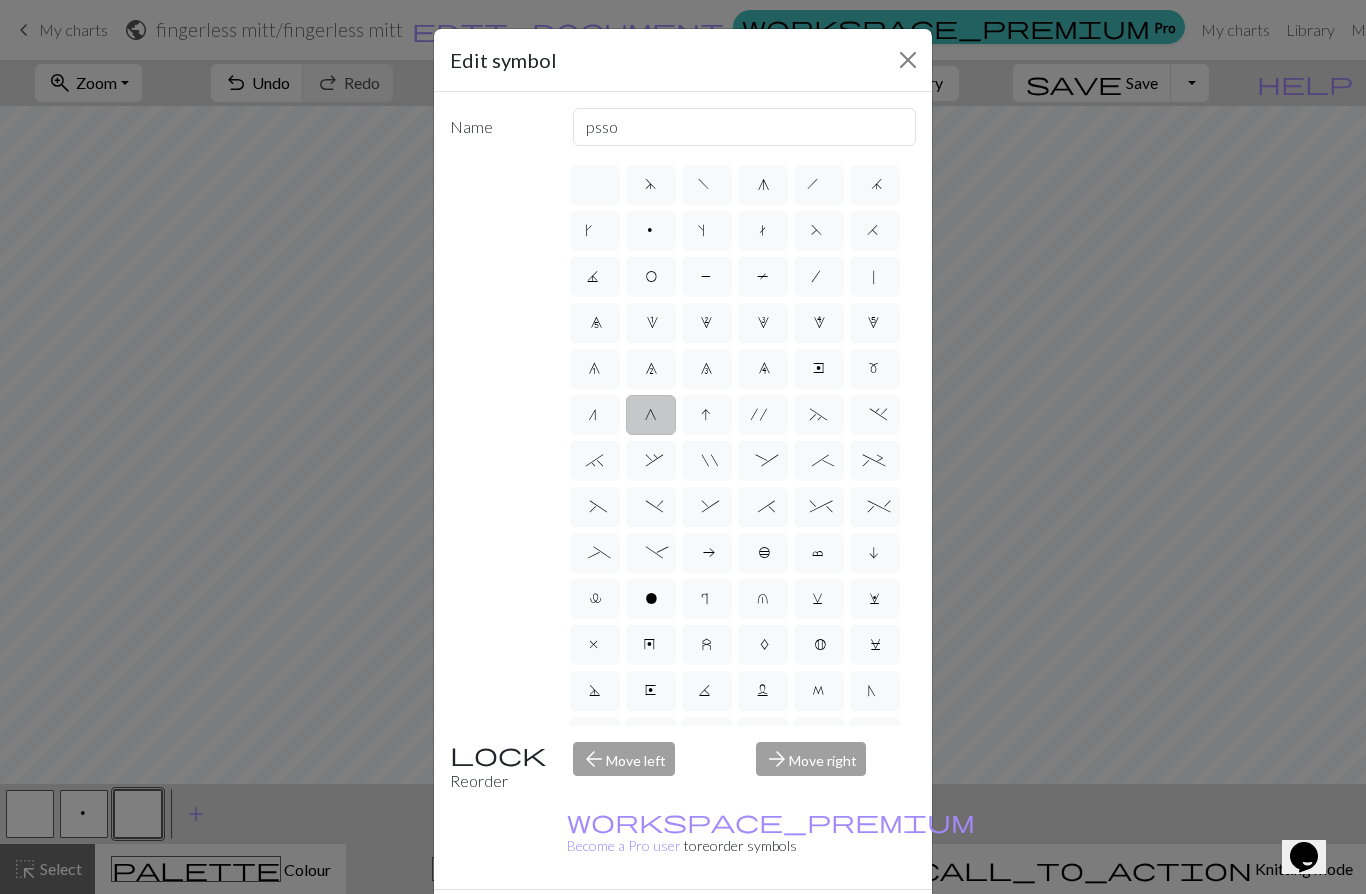 scroll, scrollTop: 1, scrollLeft: 0, axis: vertical 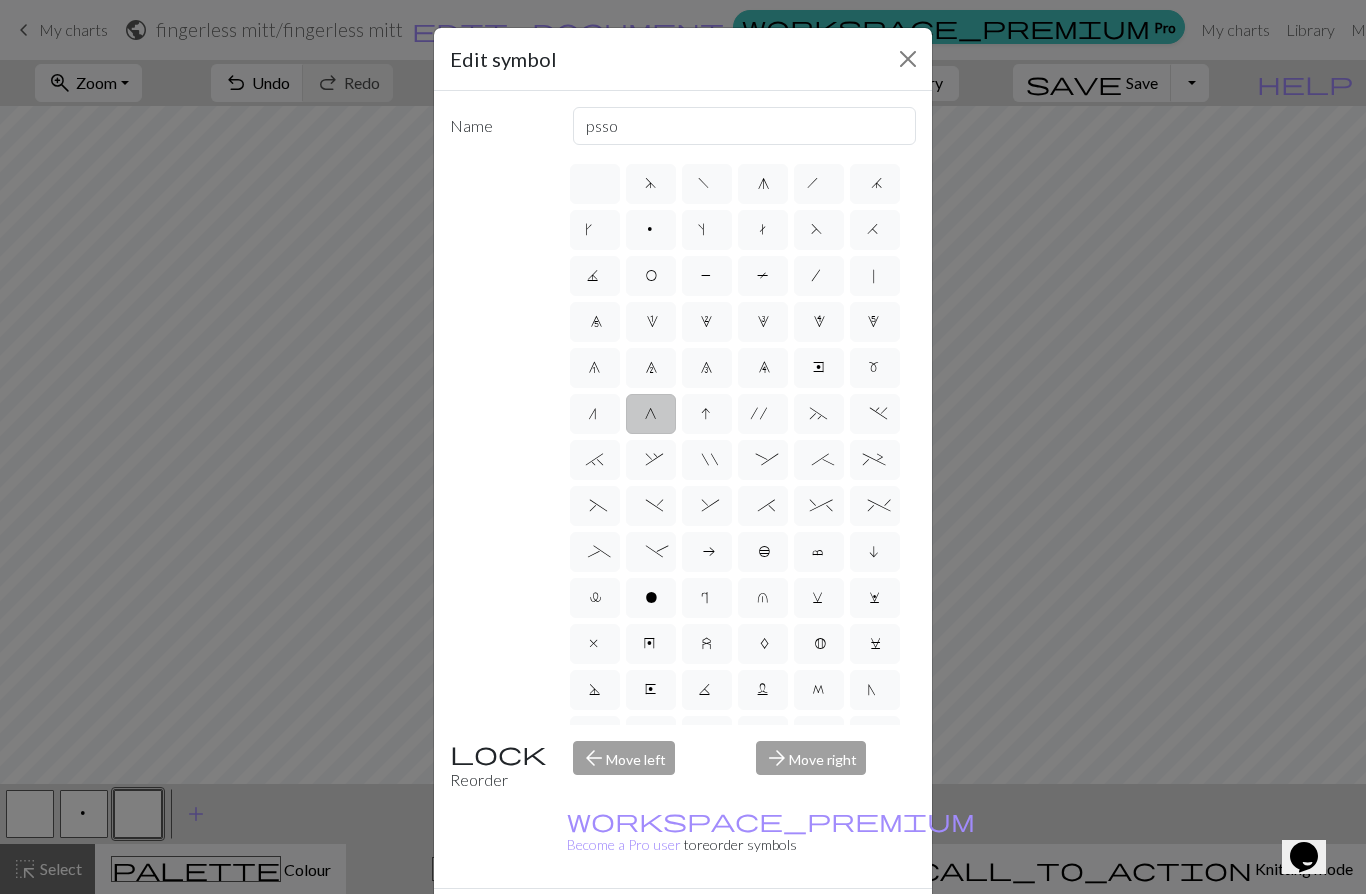 click on "V" at bounding box center [763, 736] 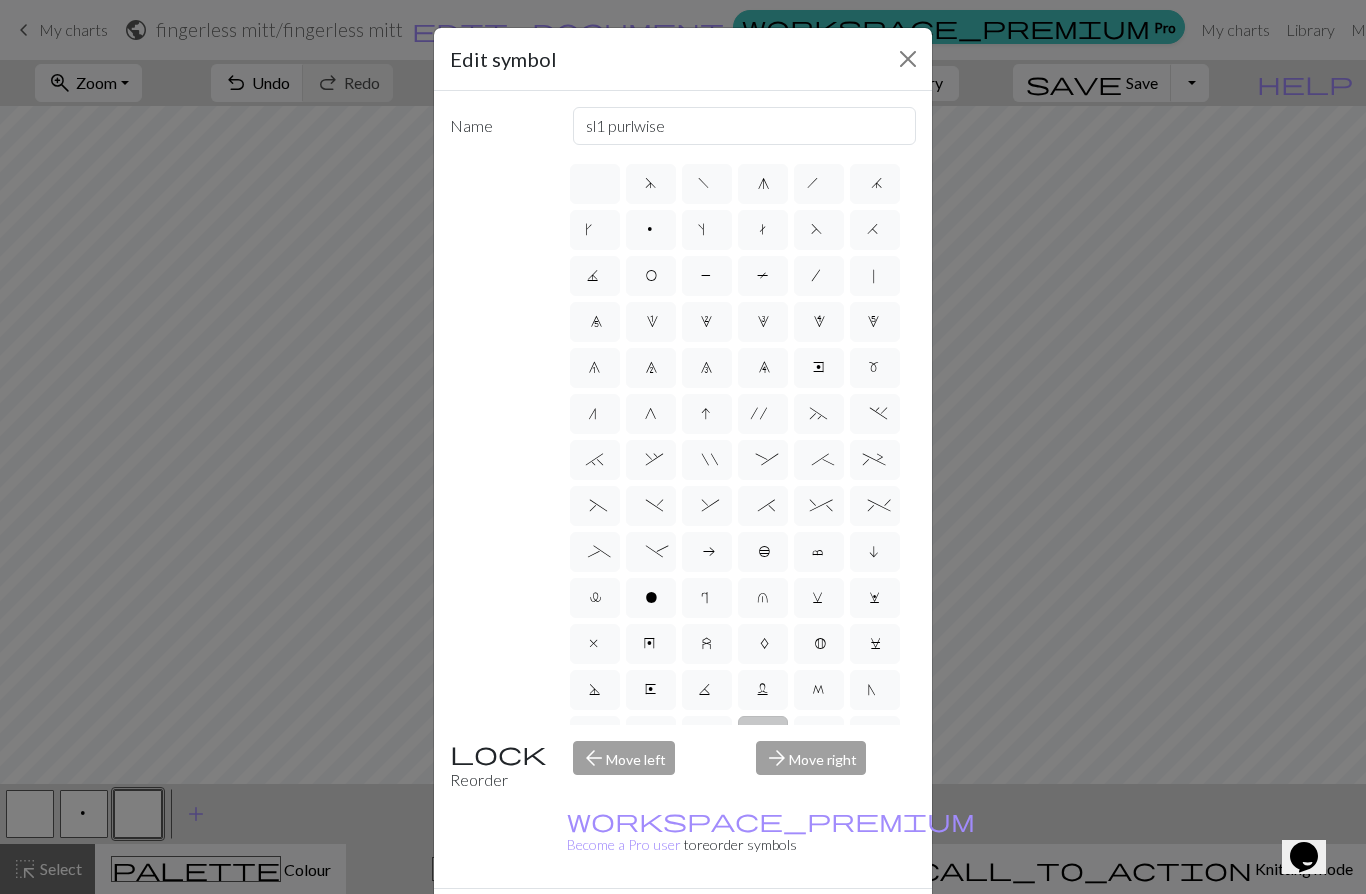 click on "X" at bounding box center (875, 736) 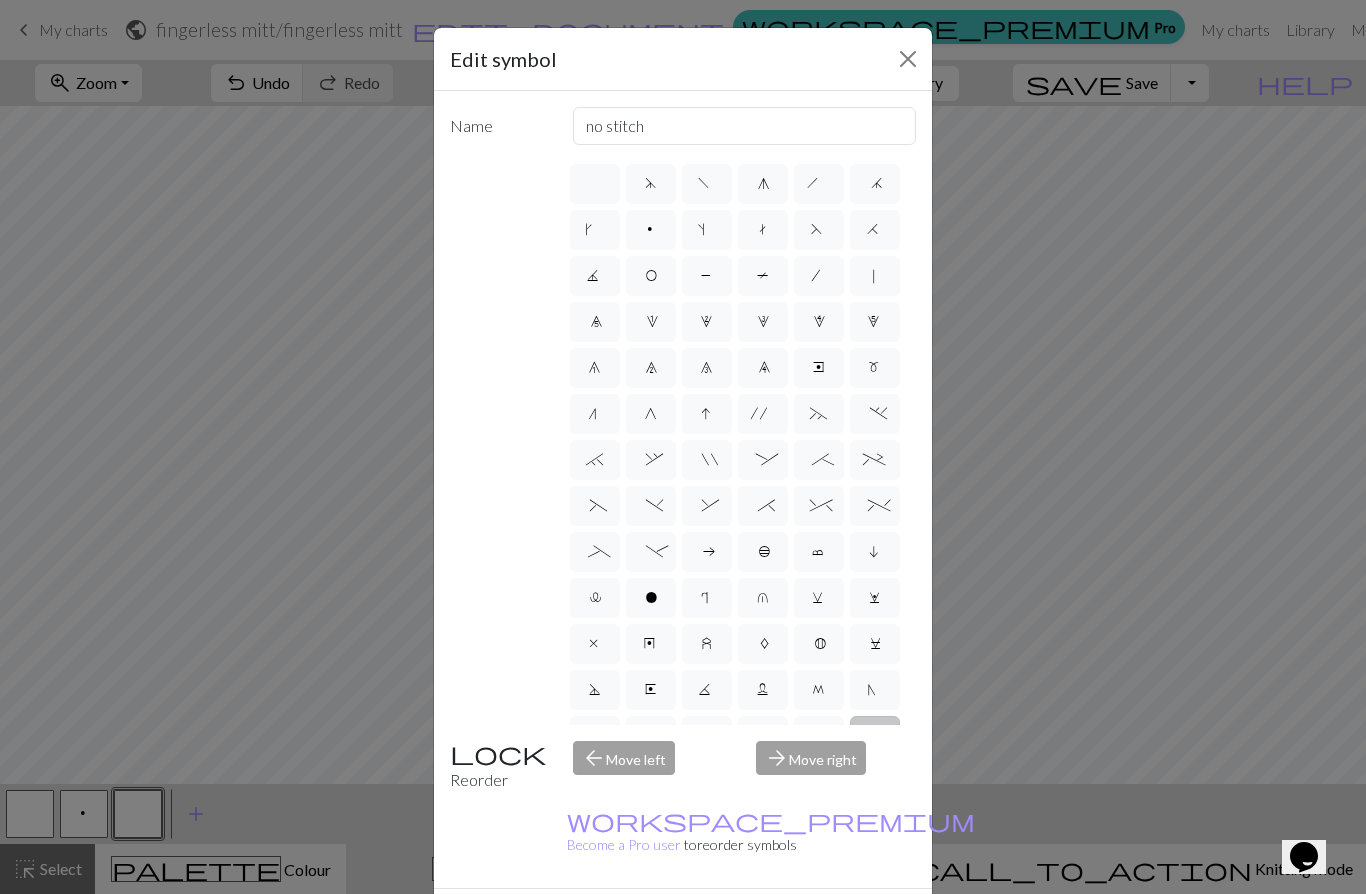 click on "Y" at bounding box center [595, 784] 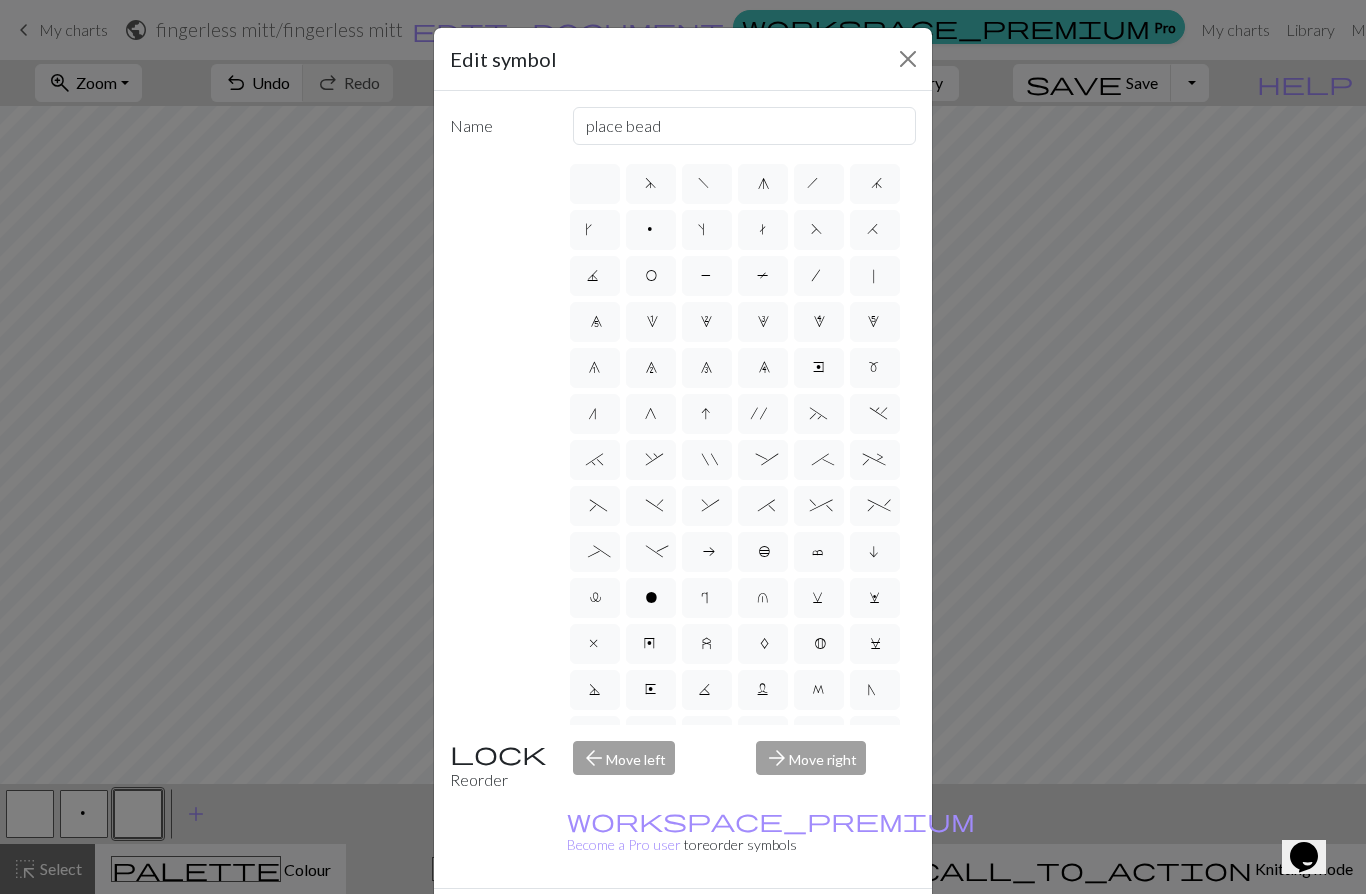 click on "U" at bounding box center [707, 736] 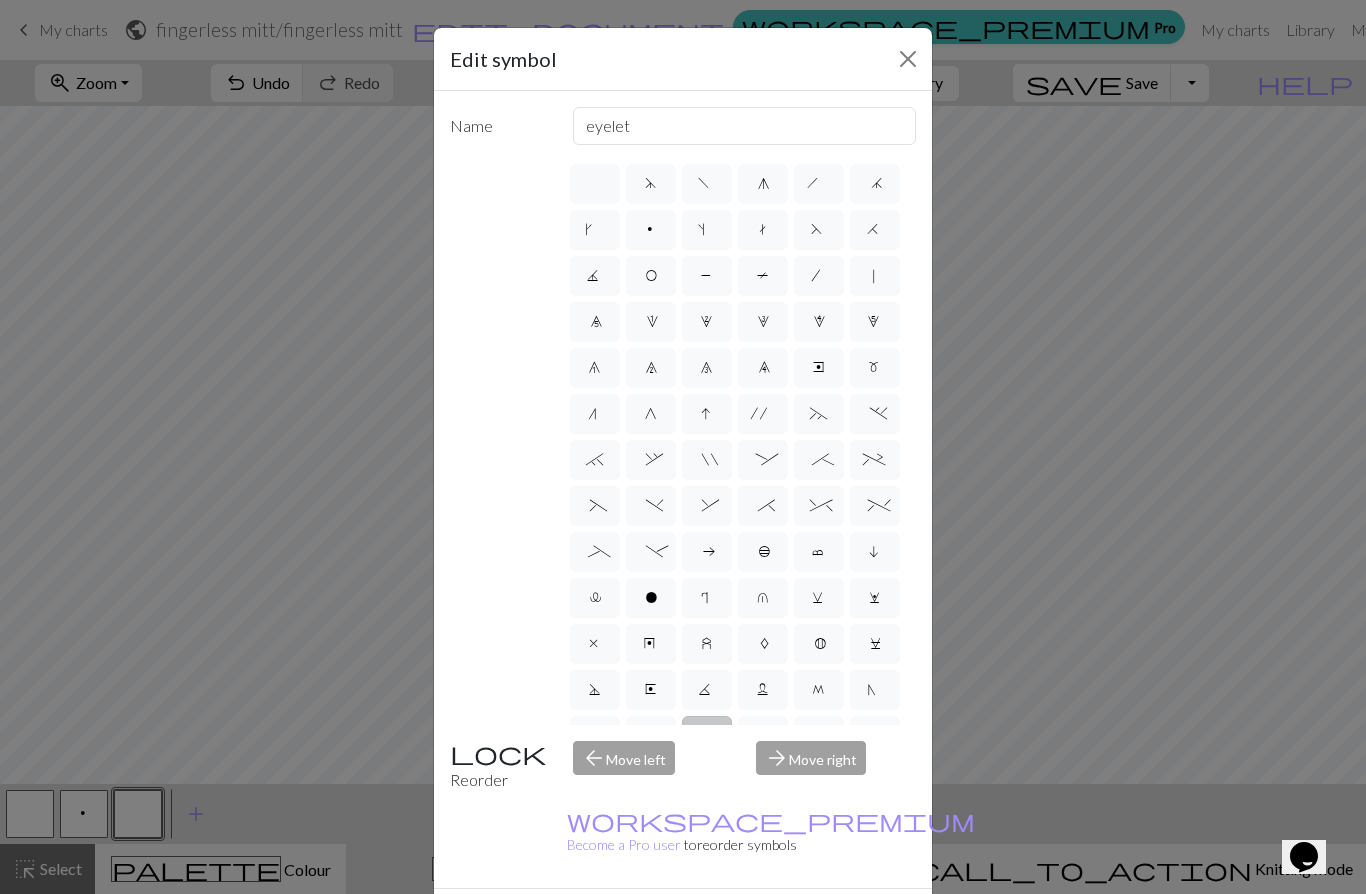 click on "S" at bounding box center [651, 736] 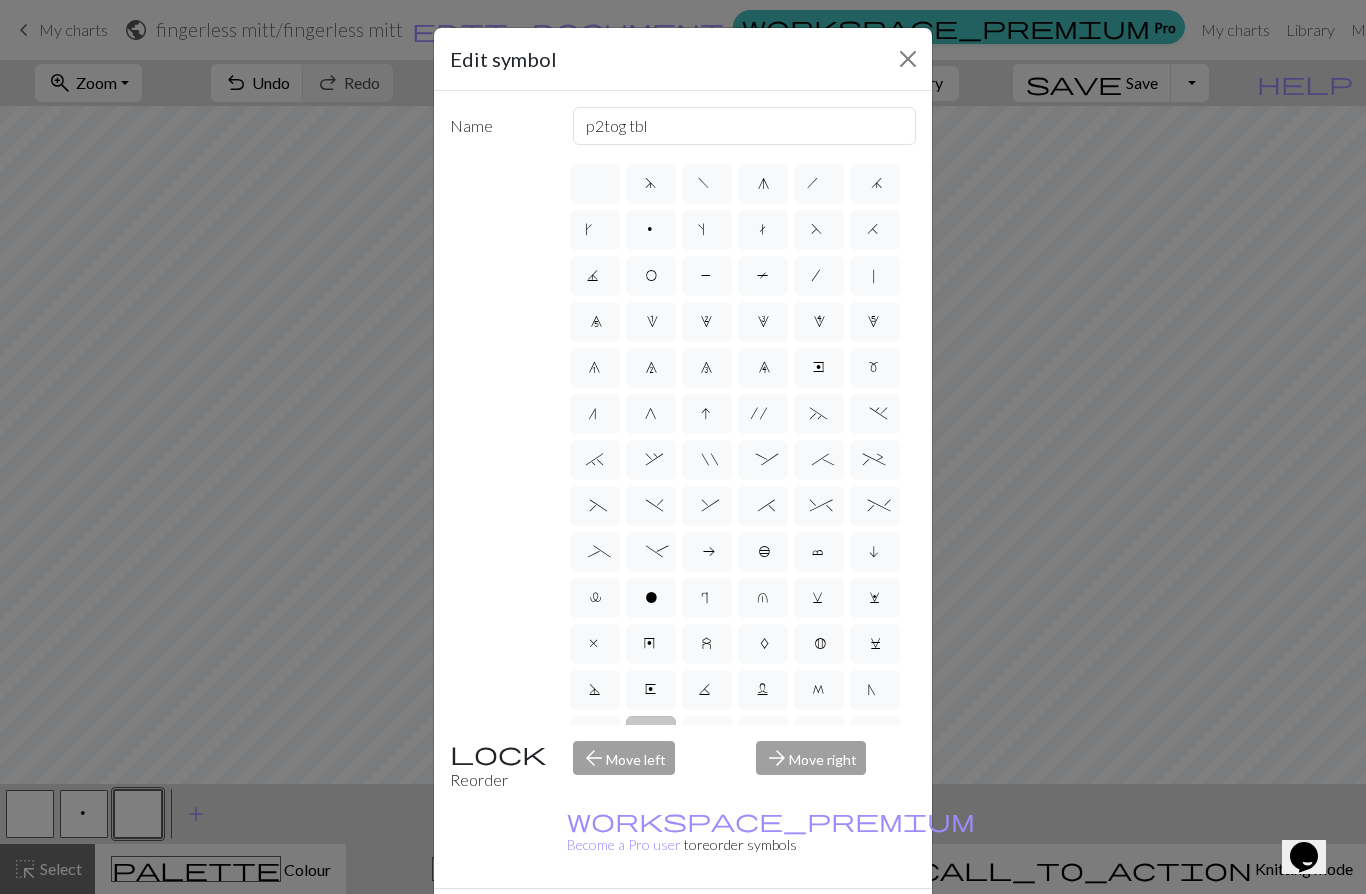 click on "E" at bounding box center (651, 690) 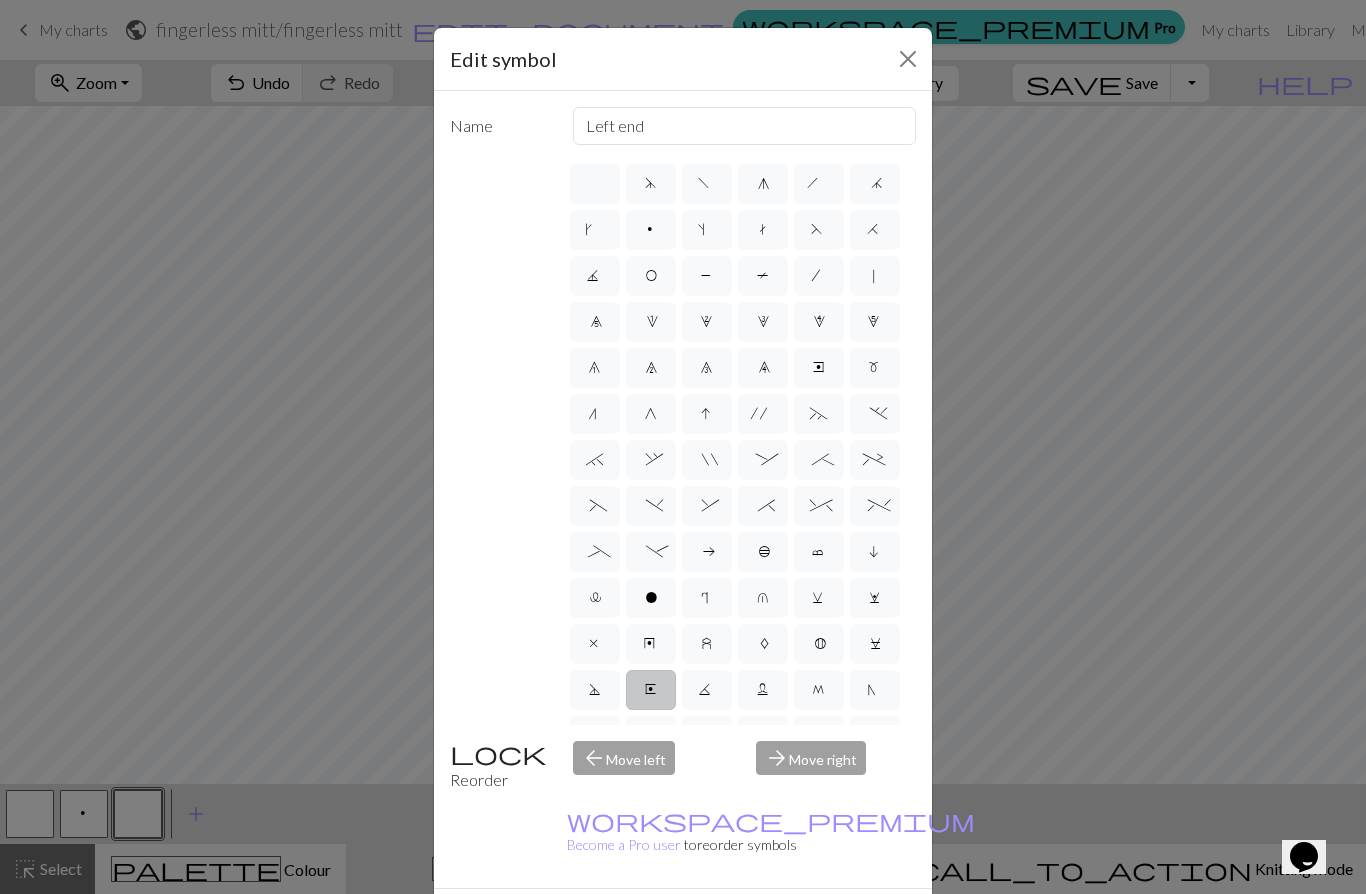 click on "y" at bounding box center (651, 646) 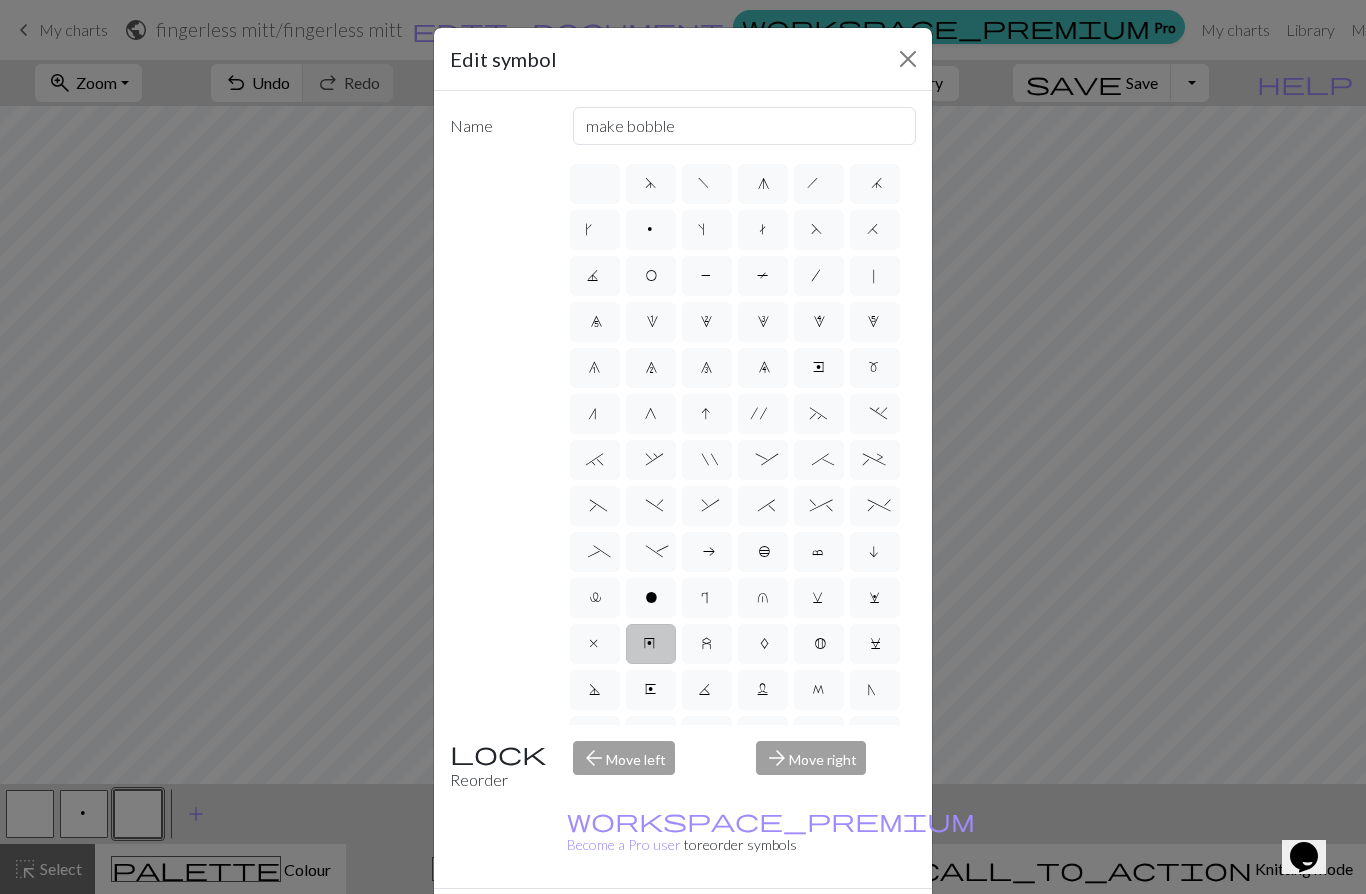click on "u" at bounding box center (763, 598) 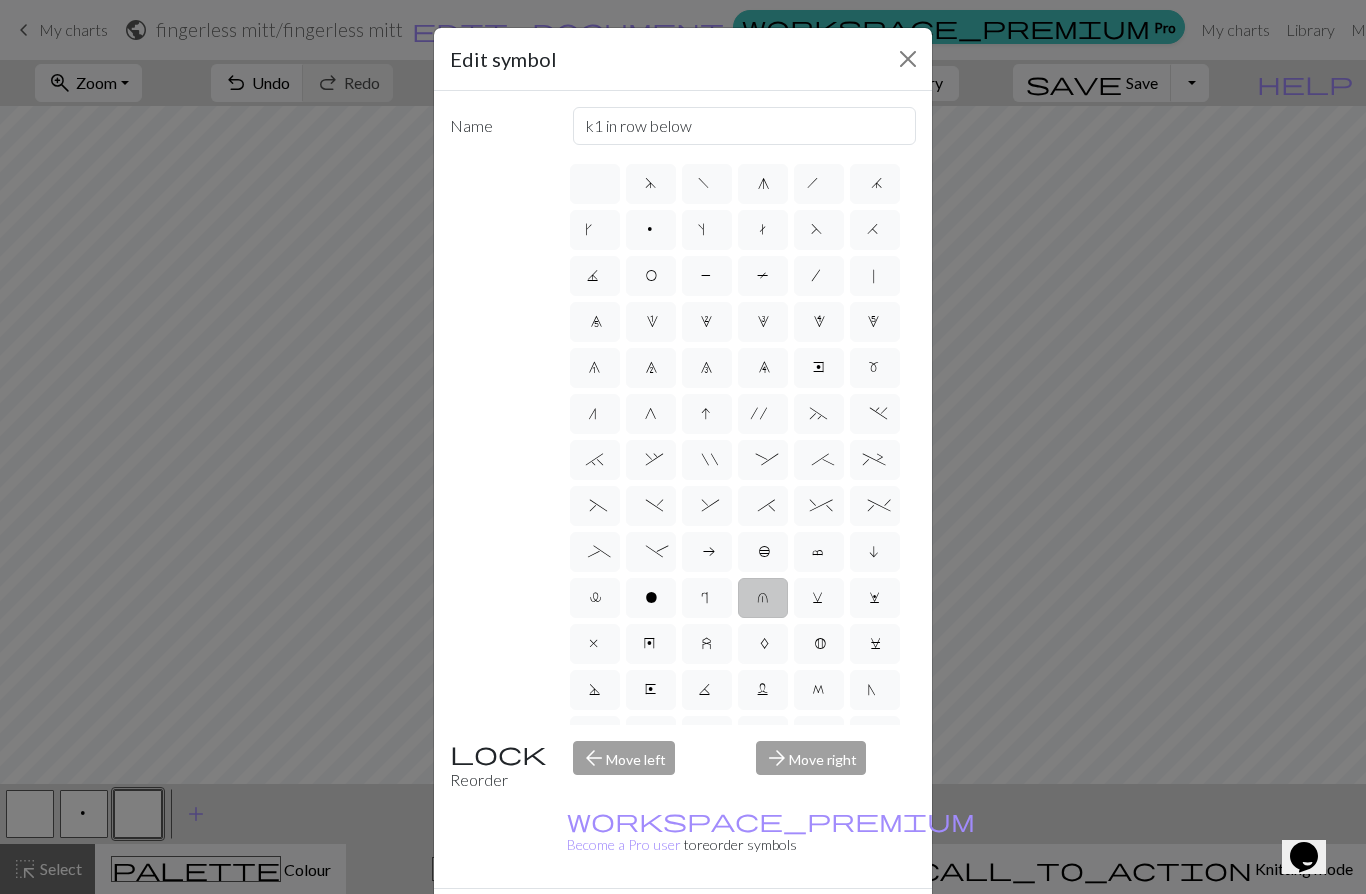 click on "r" at bounding box center [707, 598] 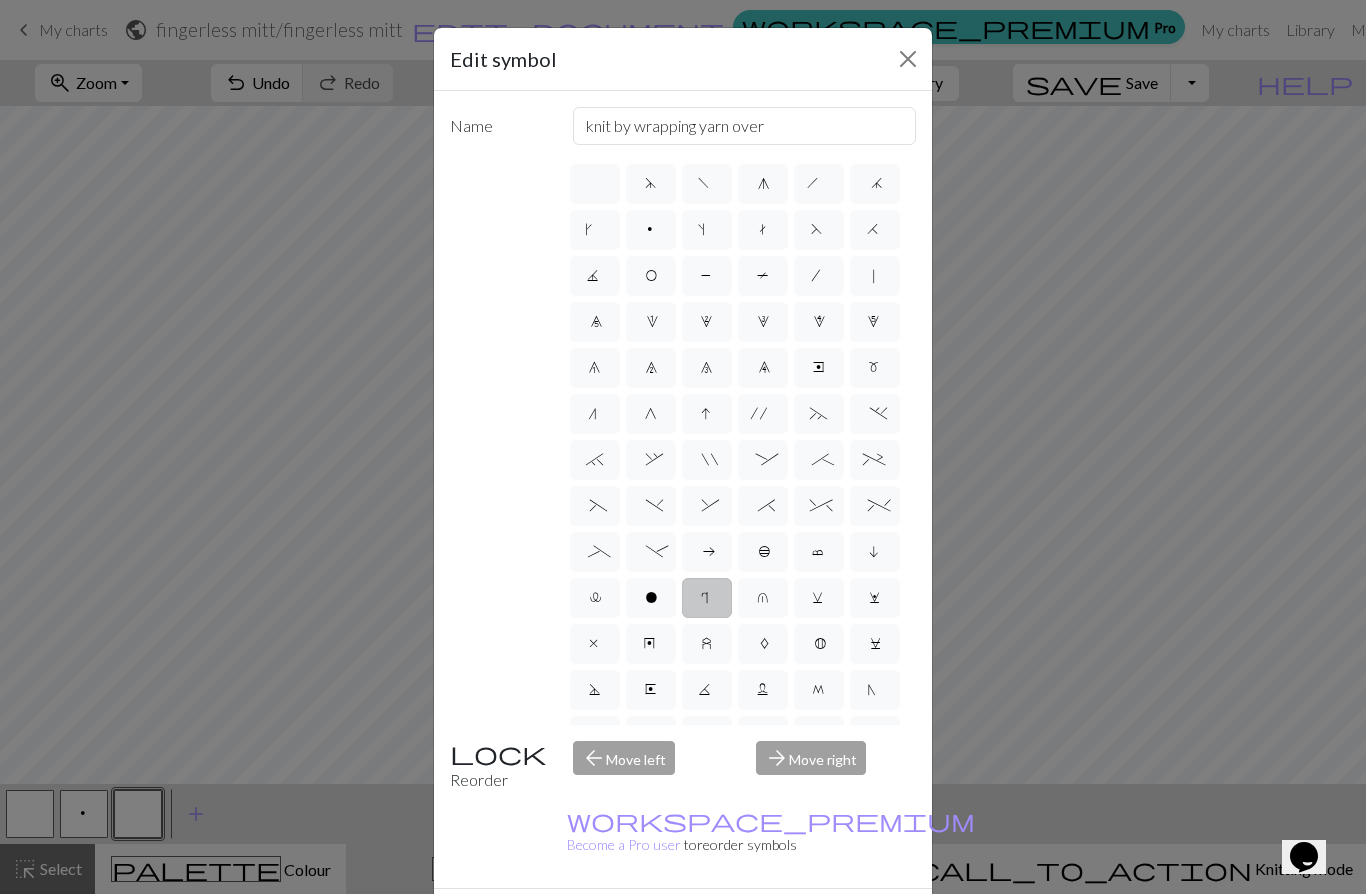 click on "v" at bounding box center [819, 598] 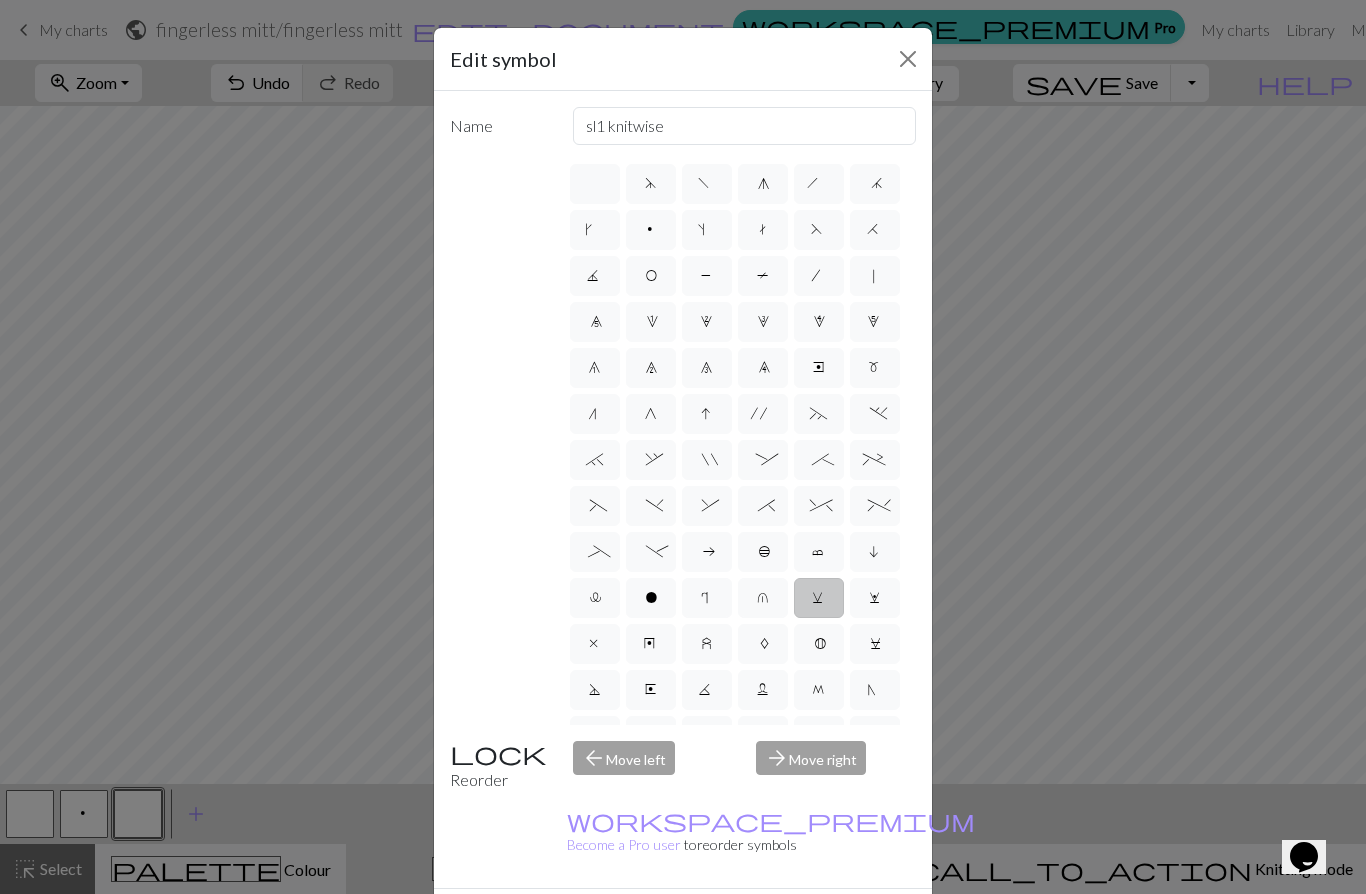 click on "w" at bounding box center [875, 598] 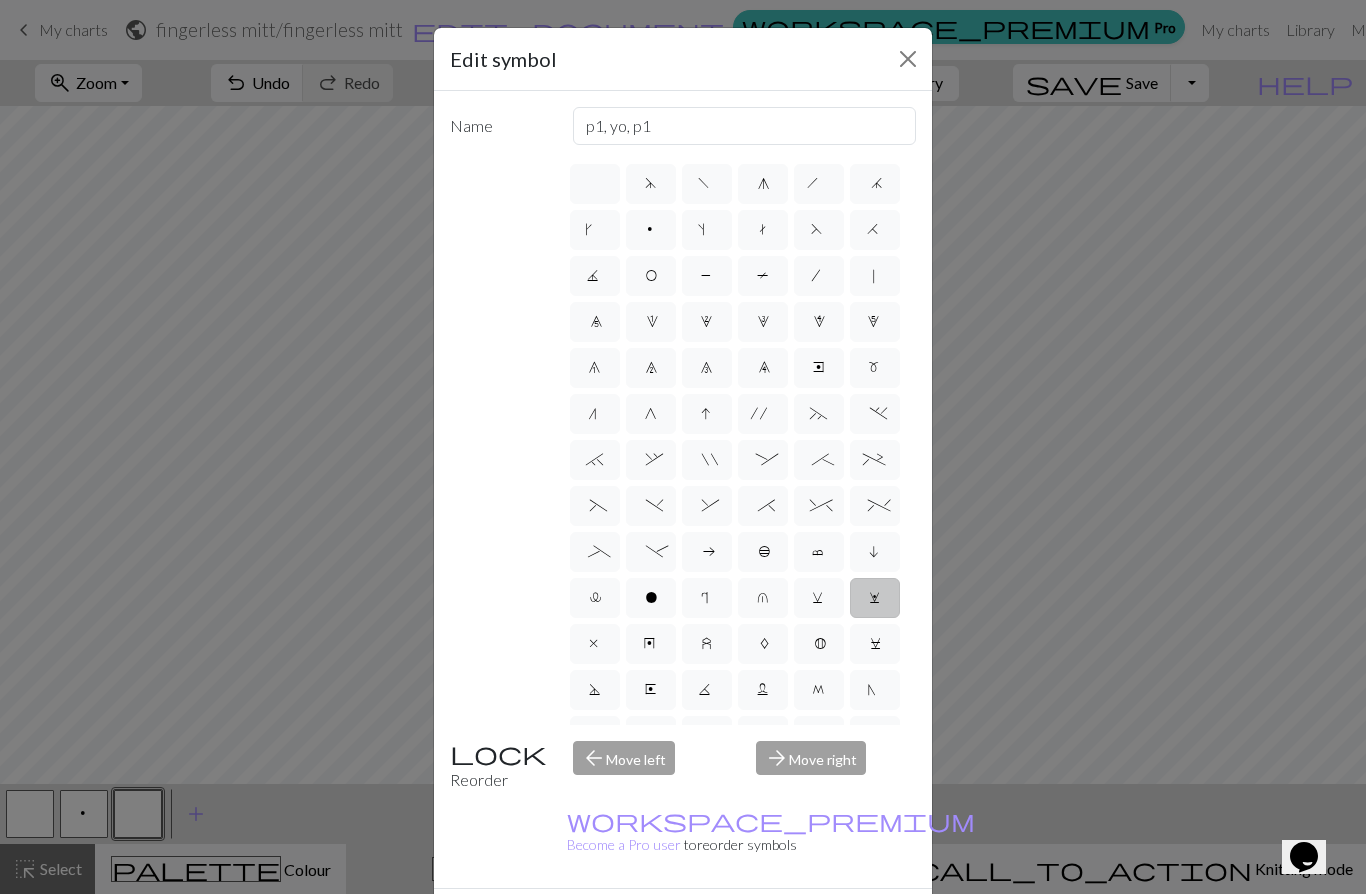 click on "P" at bounding box center [707, 278] 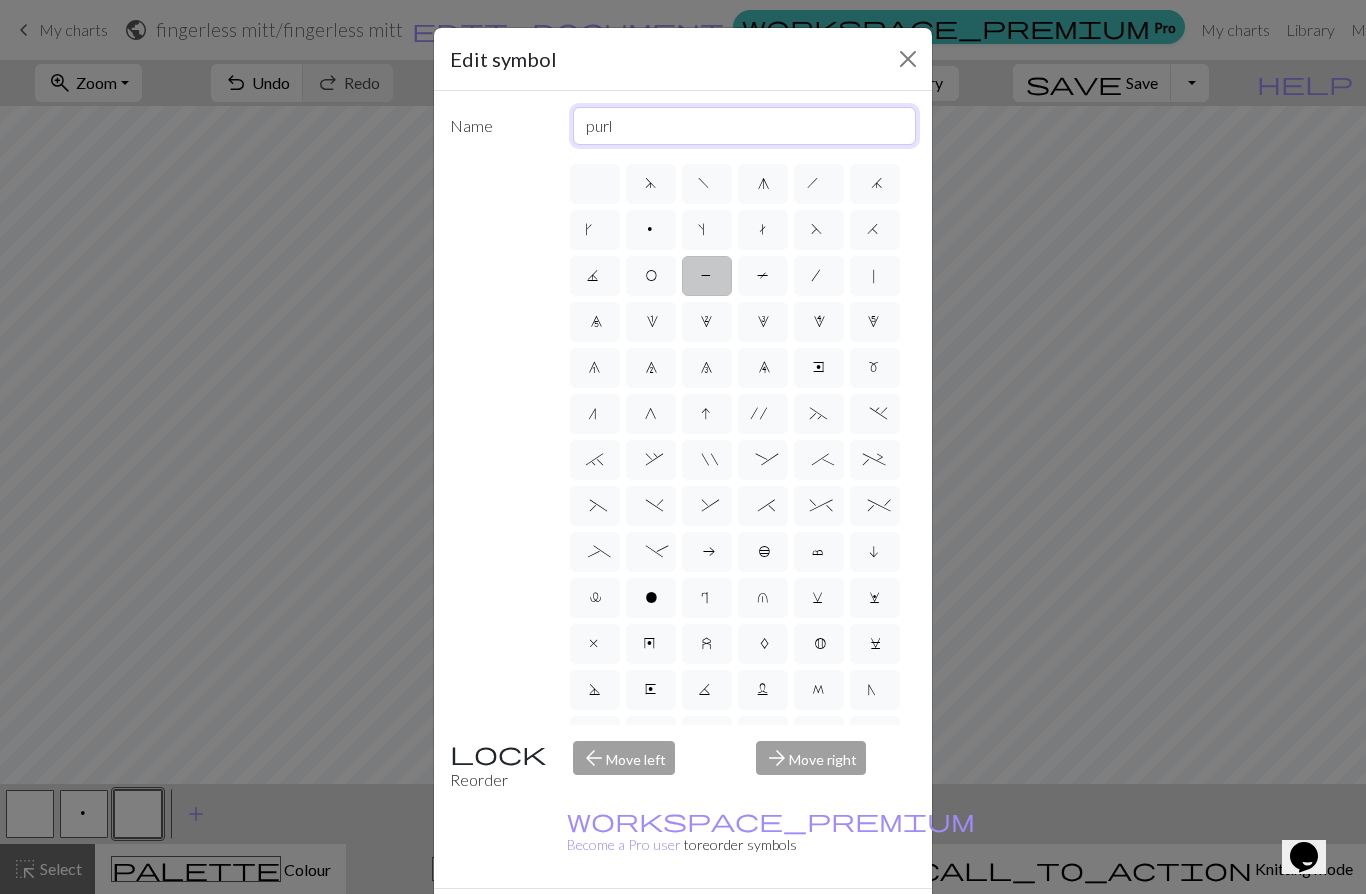 click on "purl" at bounding box center (745, 126) 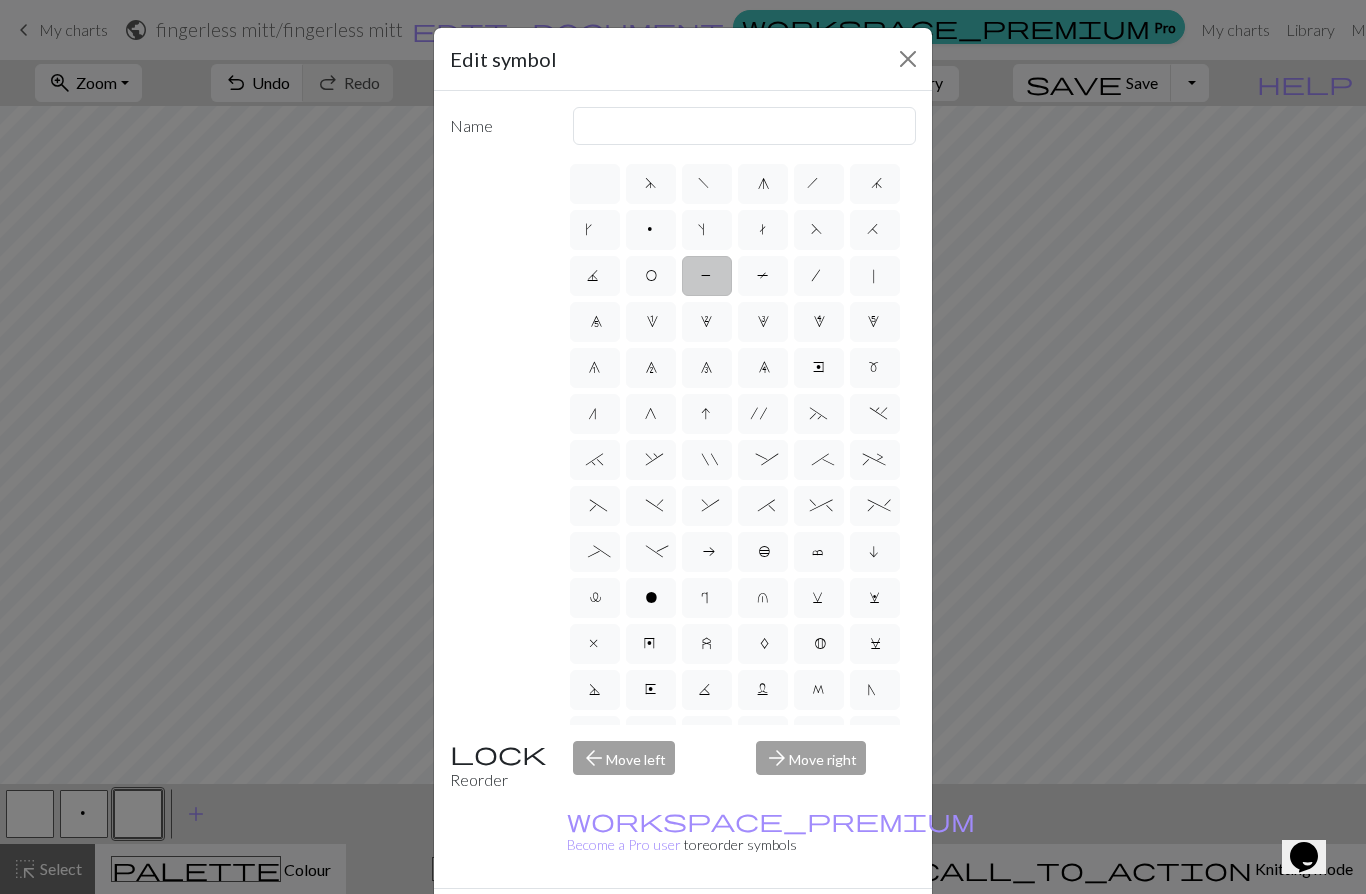 click on "x" at bounding box center (595, 646) 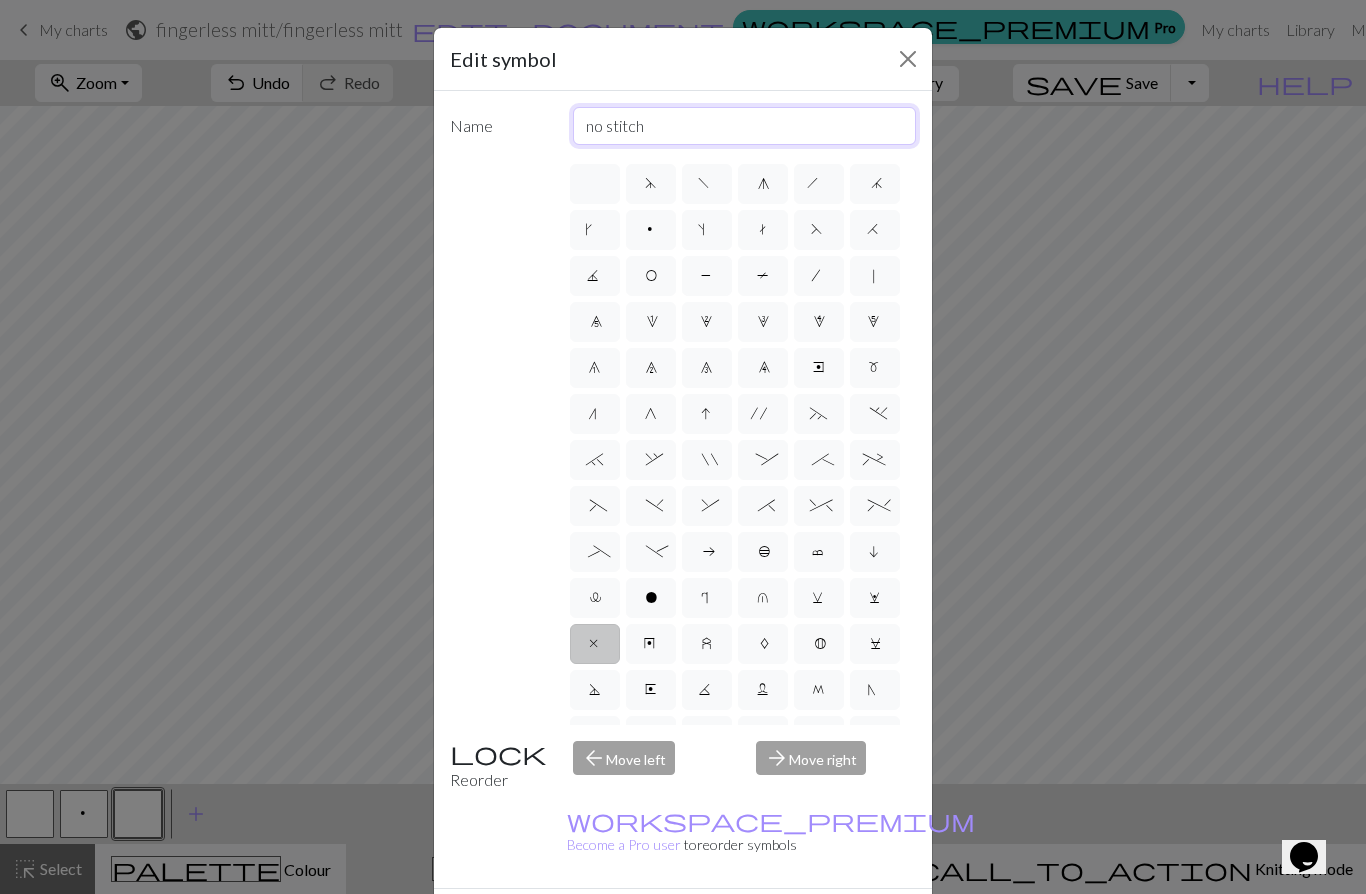 click on "no stitch" at bounding box center [745, 126] 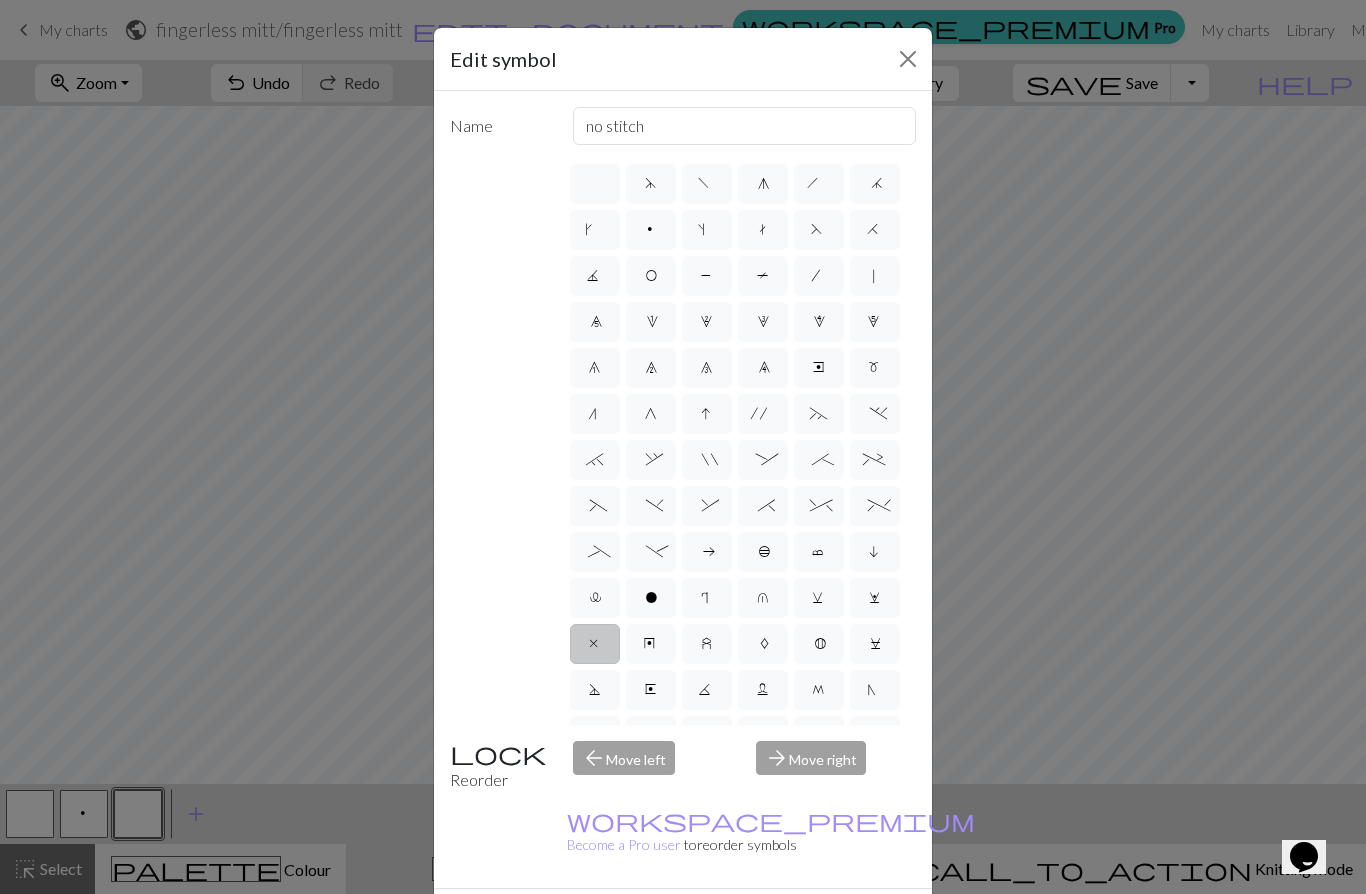 click on "P" at bounding box center (707, 278) 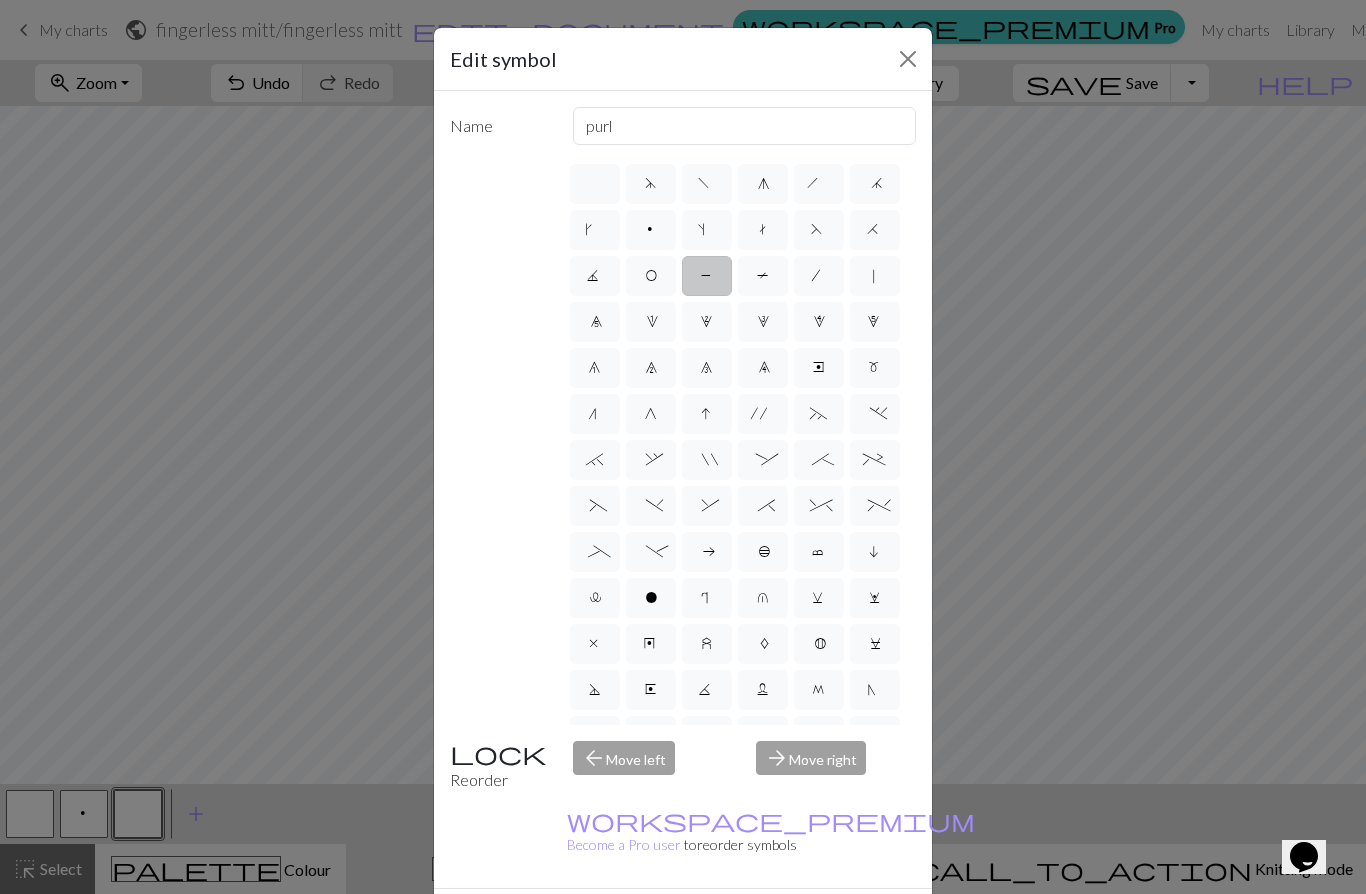 click on "o" at bounding box center [651, 598] 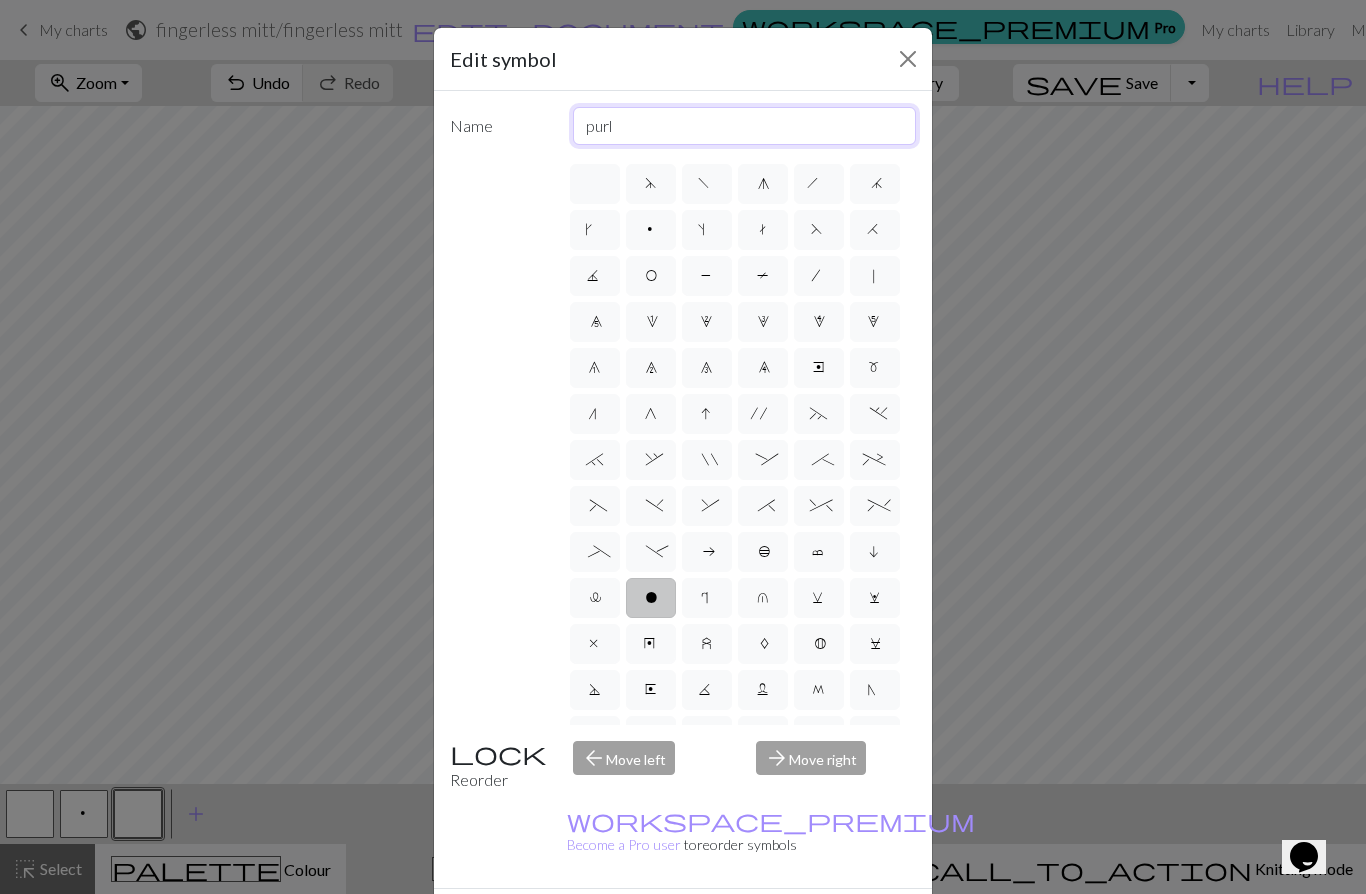 click on "purl" at bounding box center (745, 126) 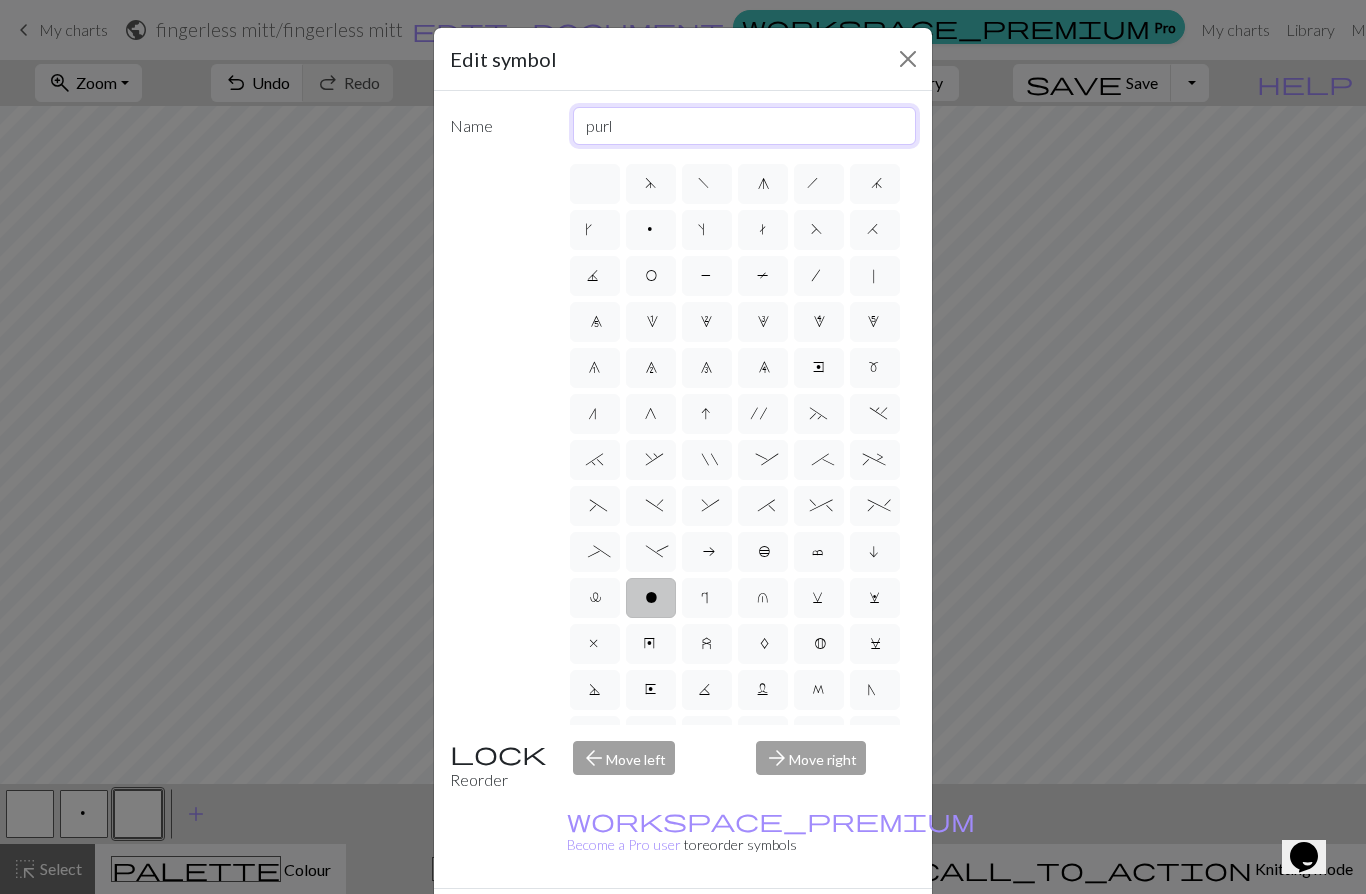 click on "purl" at bounding box center [745, 126] 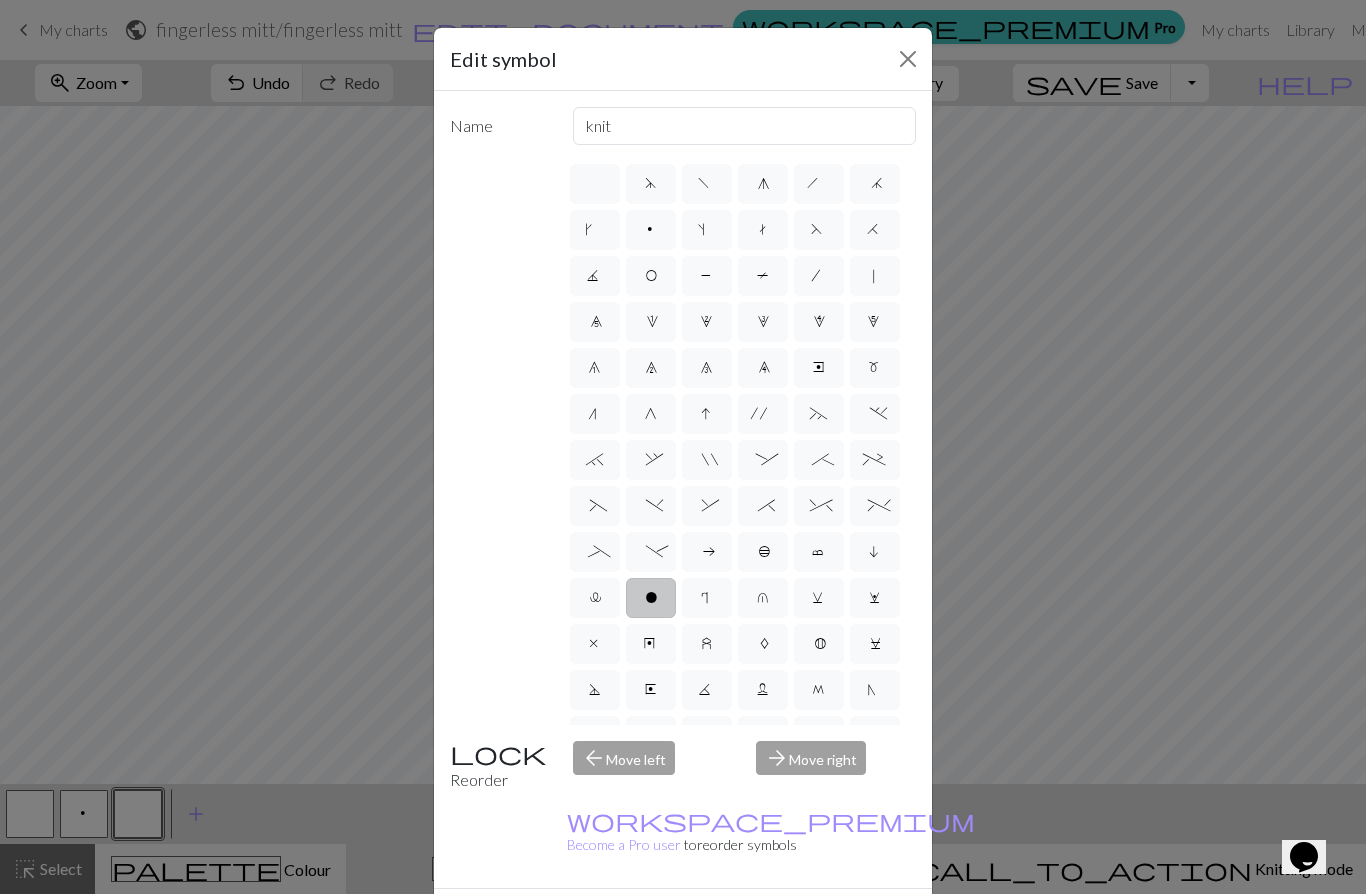 click on "O" at bounding box center (651, 276) 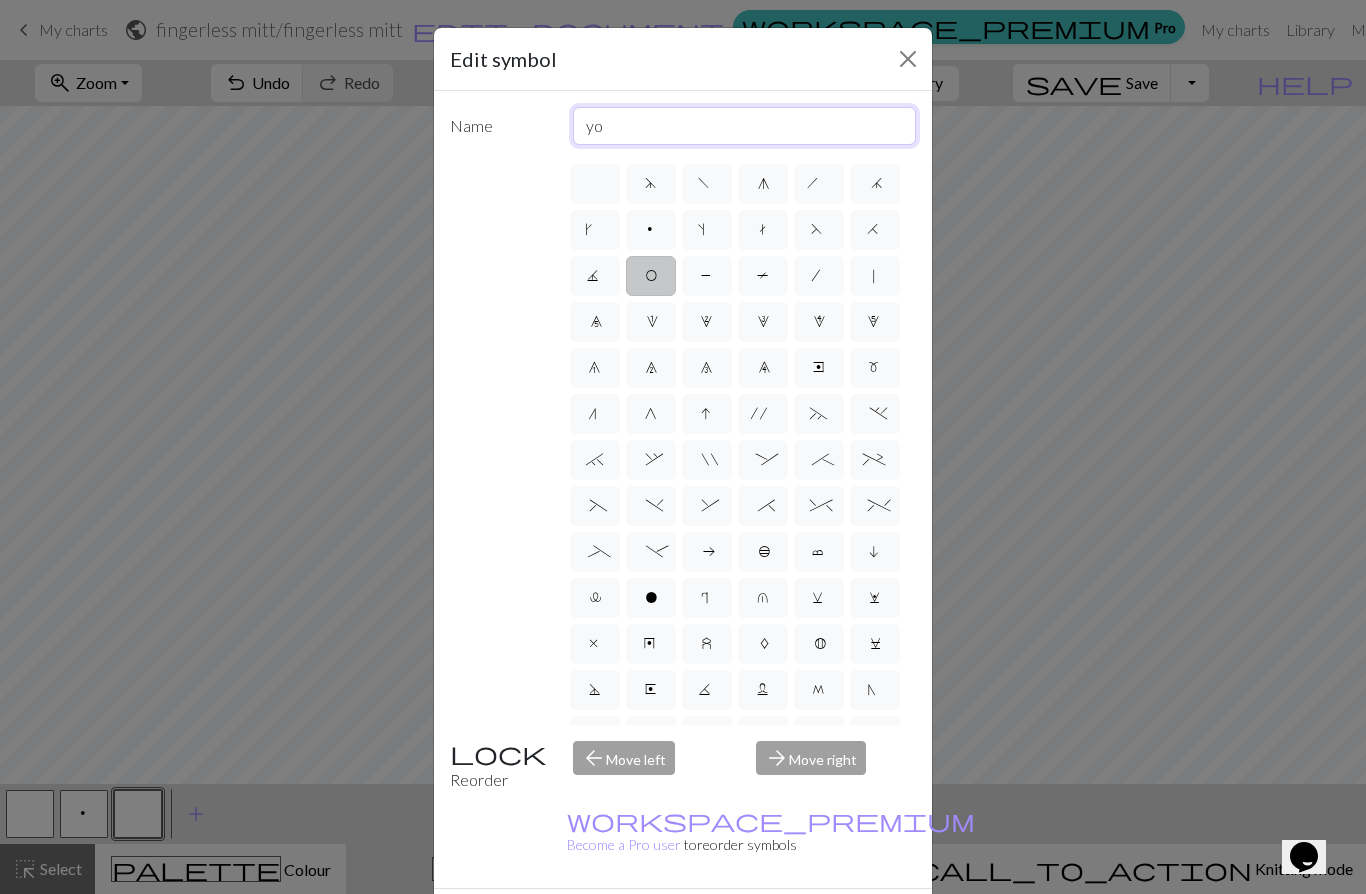 click on "yo" at bounding box center (745, 126) 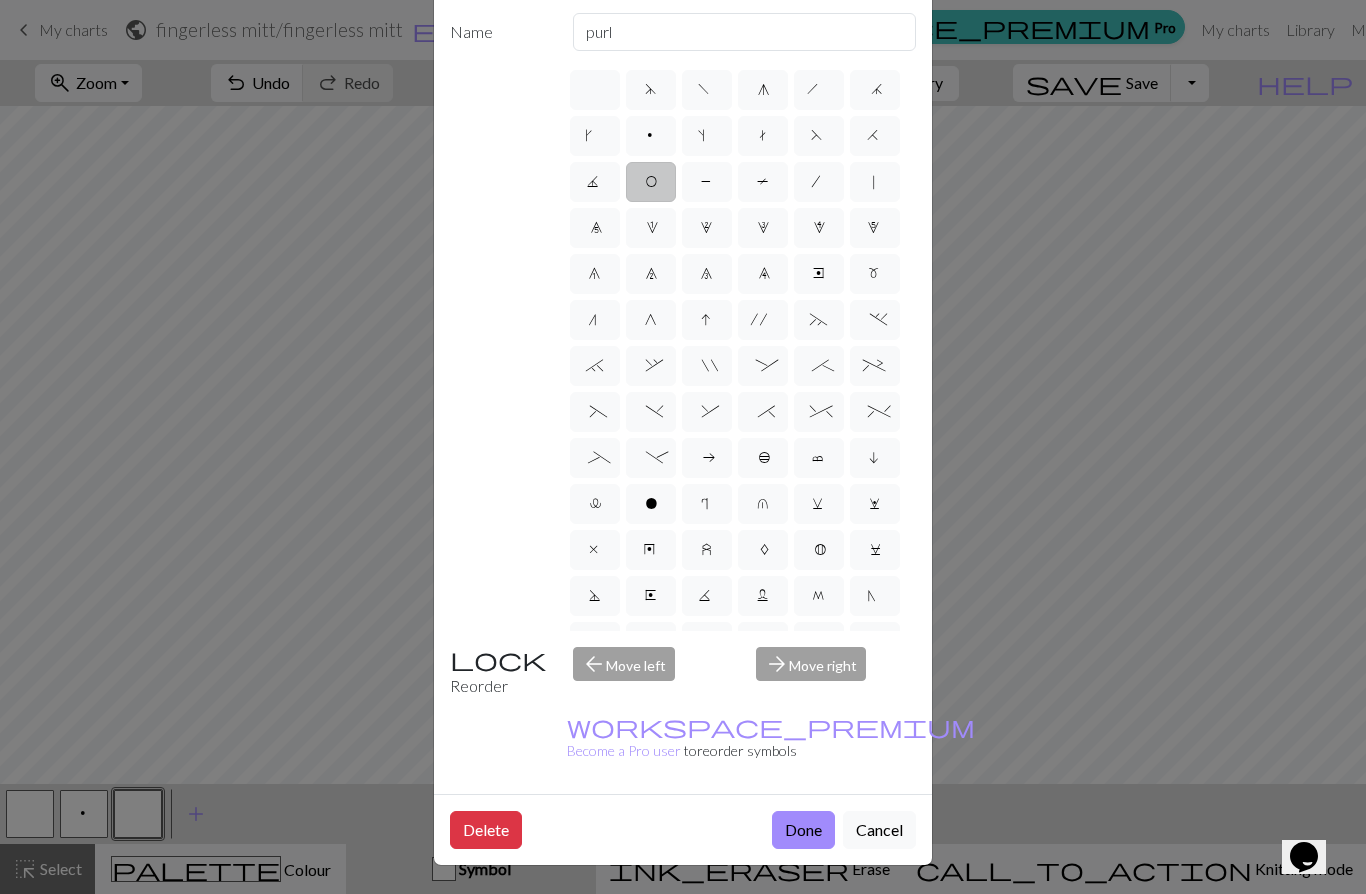 scroll, scrollTop: 134, scrollLeft: 0, axis: vertical 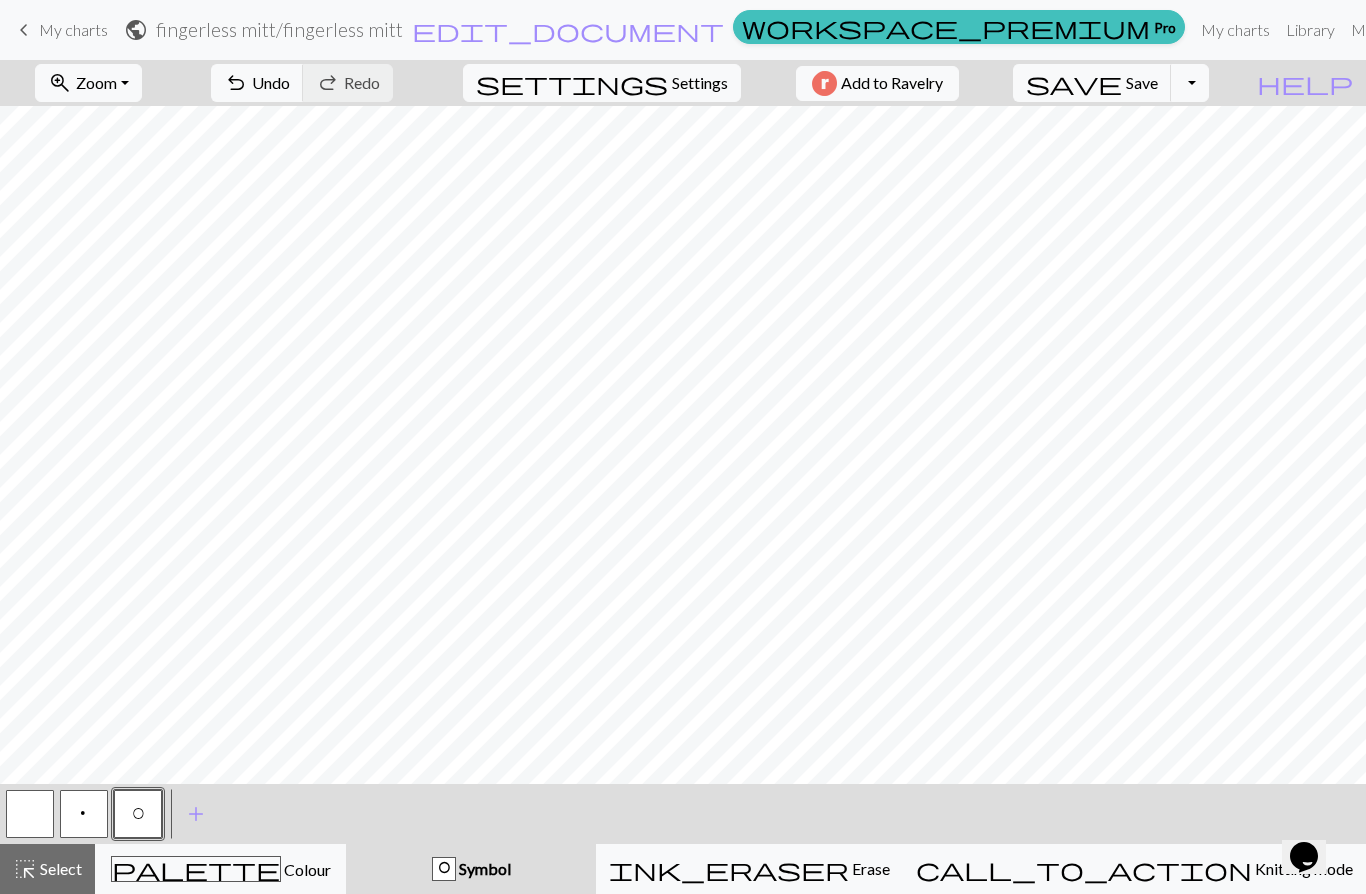 click on "O" at bounding box center [138, 814] 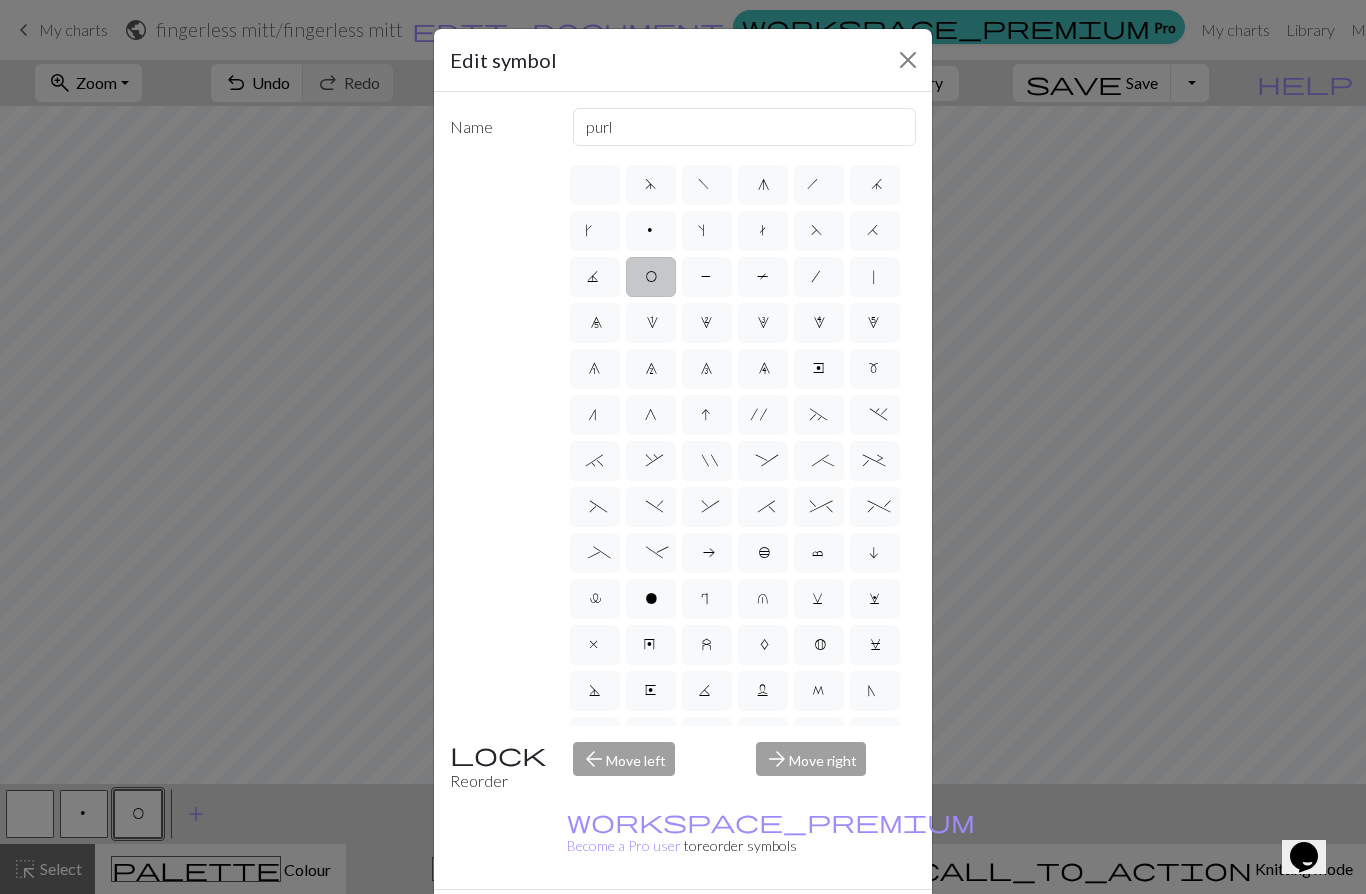 click on "Edit symbol Name purl d f g h j k p s t F H J O P T / | 0 1 2 3 4 5 6 7 8 9 e m n G I ' ~ . ` , " : ; + ( ) & * ^ % _ - a b c i l o r u v w x y z A B C D E K L M N R S U V W X Y < > Reorder arrow_back Move left arrow_forward Move right workspace_premium Become a Pro user   to  reorder symbols Delete Done Cancel" at bounding box center [683, 447] 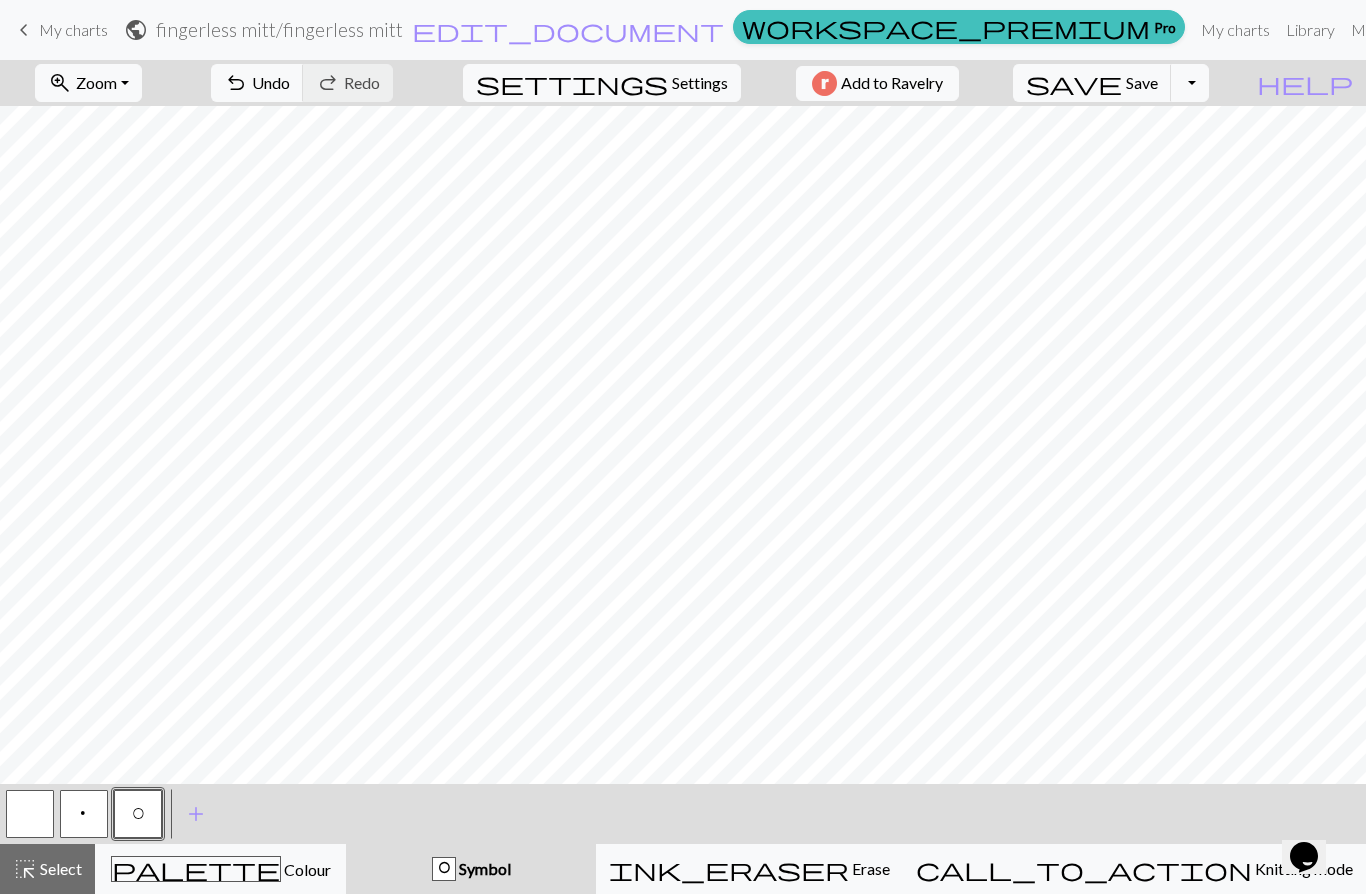 click on "p" at bounding box center (84, 814) 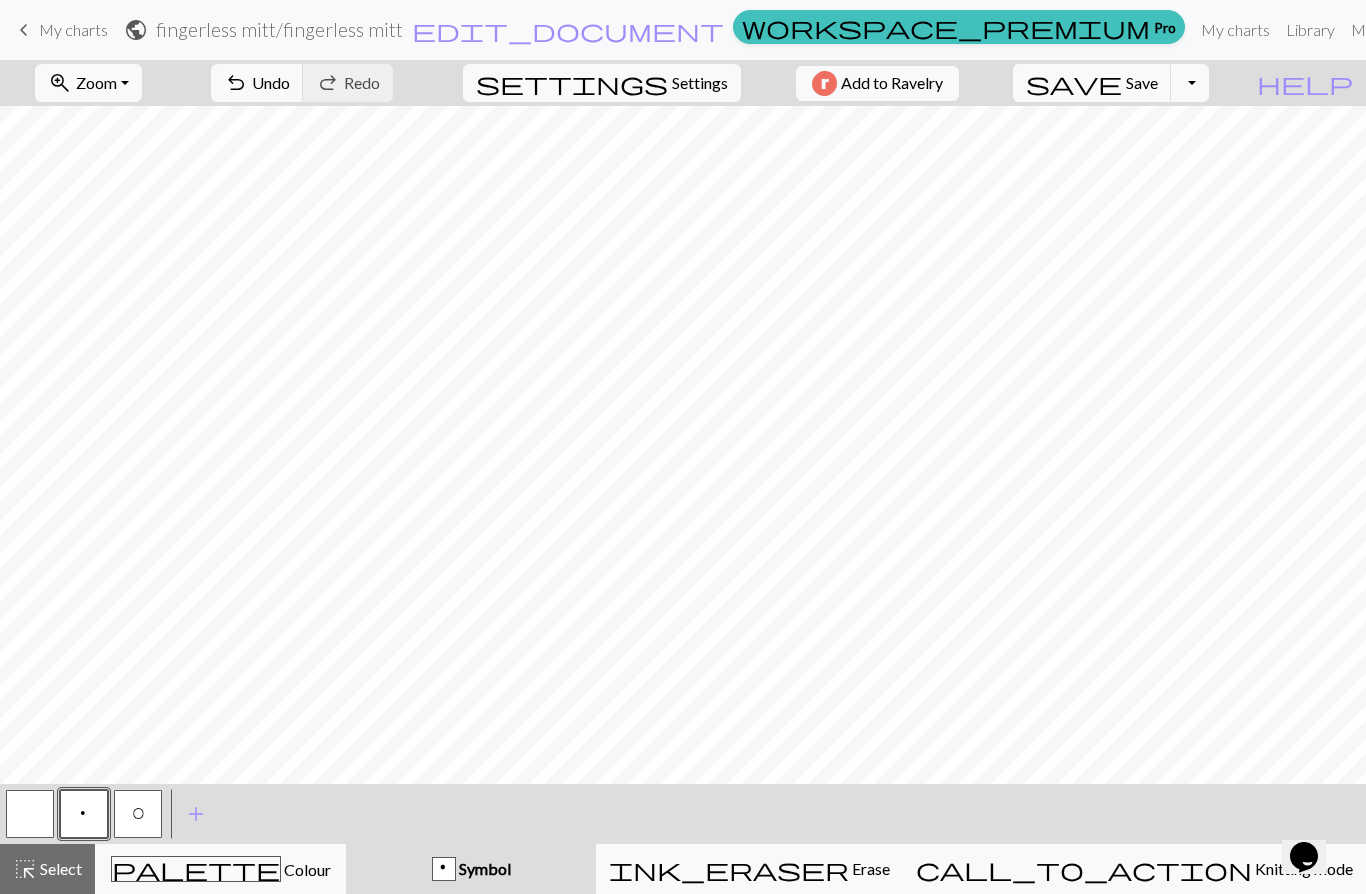 click on "p" at bounding box center [84, 816] 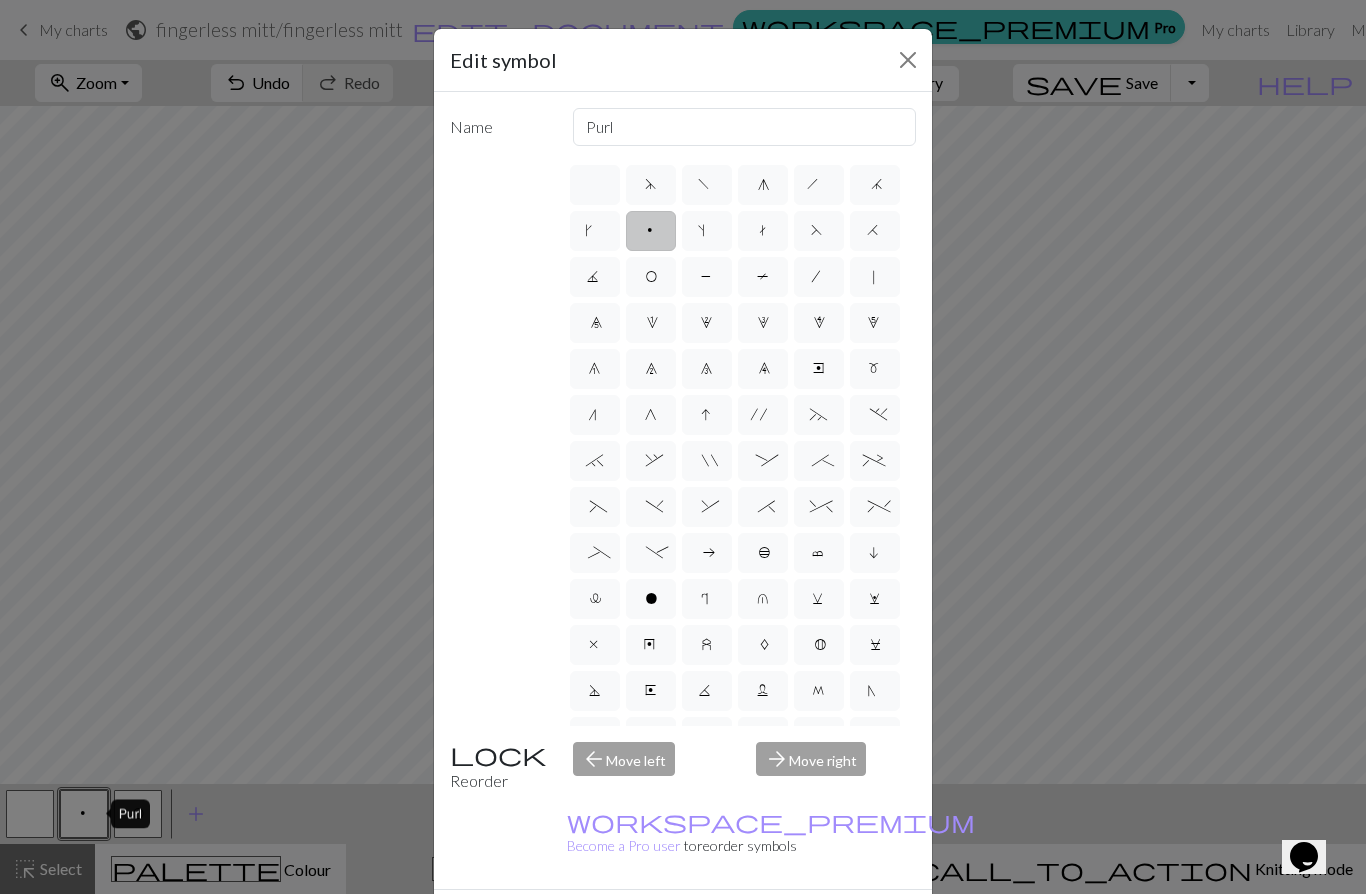 click on "o" at bounding box center [651, 601] 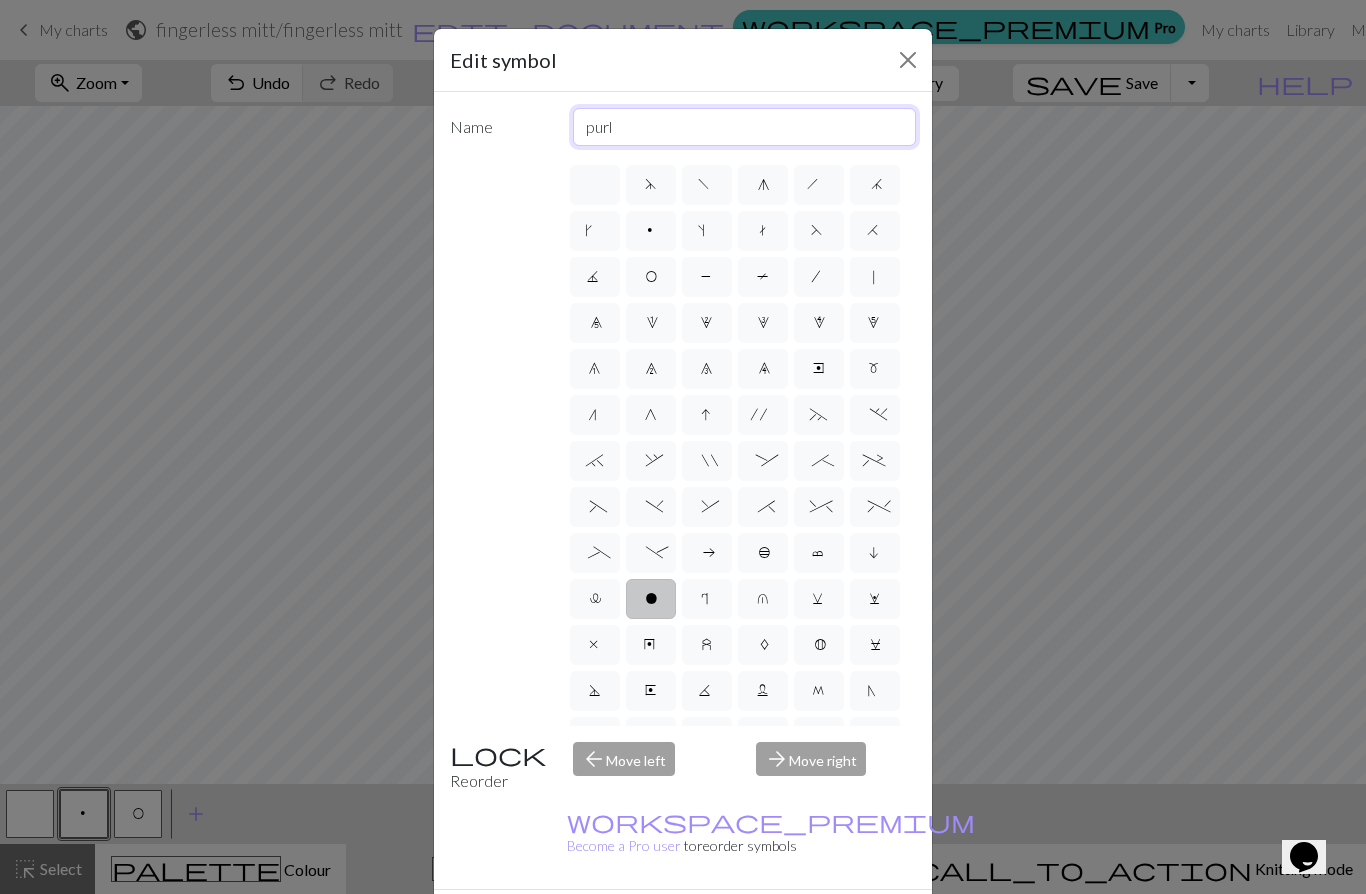 click on "purl" at bounding box center (745, 127) 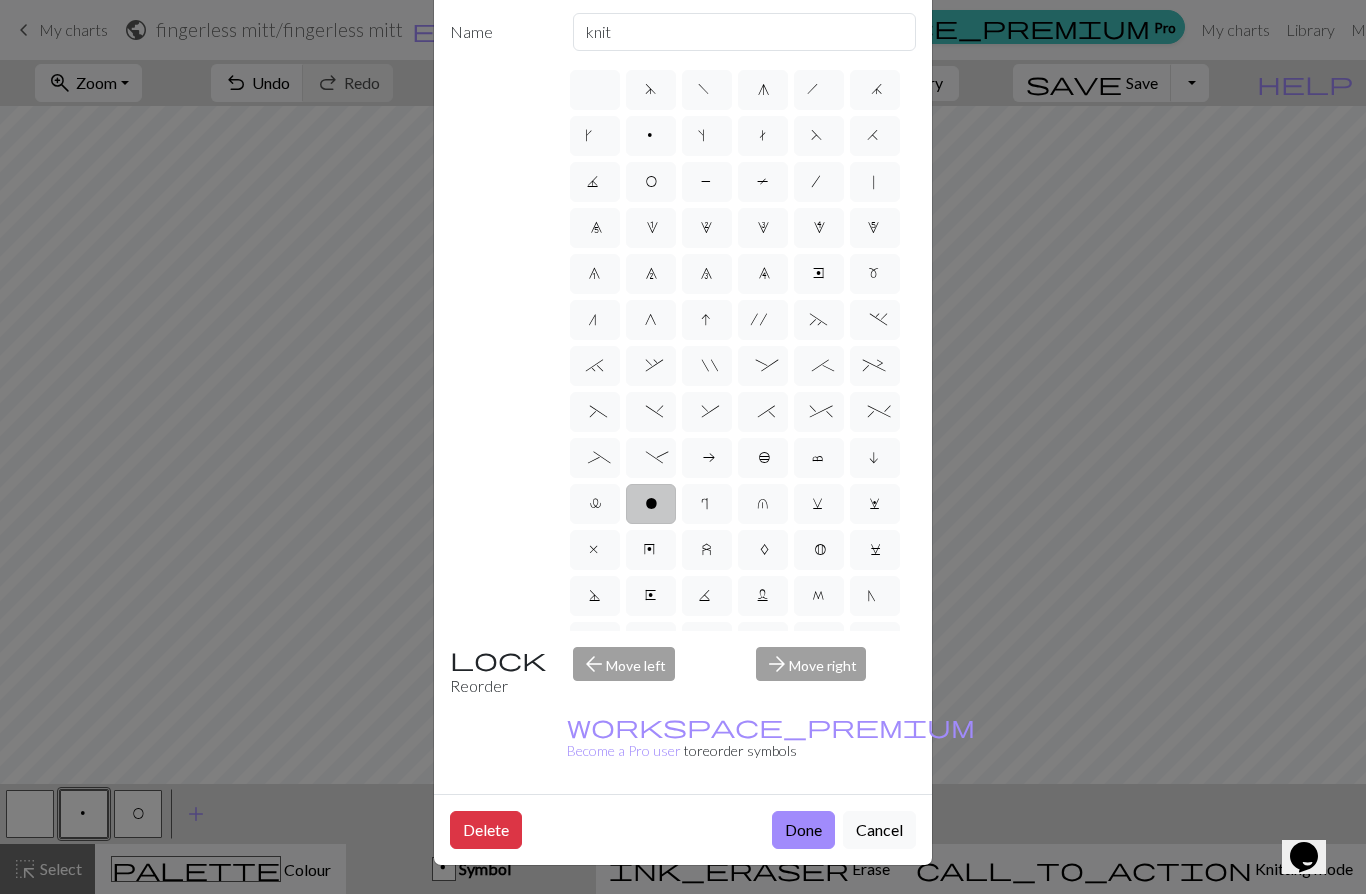 scroll, scrollTop: 134, scrollLeft: 0, axis: vertical 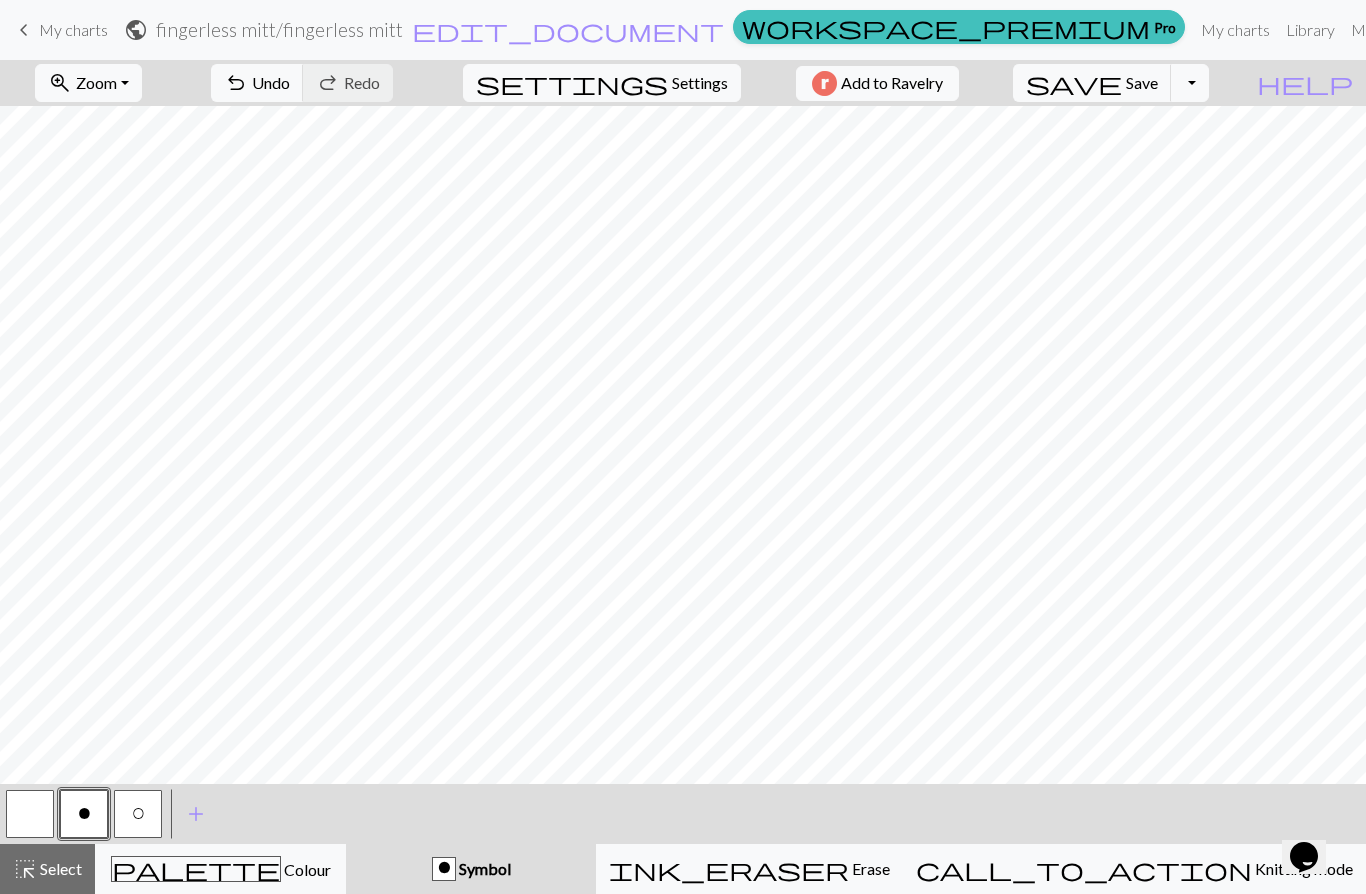 click on "o" at bounding box center (84, 816) 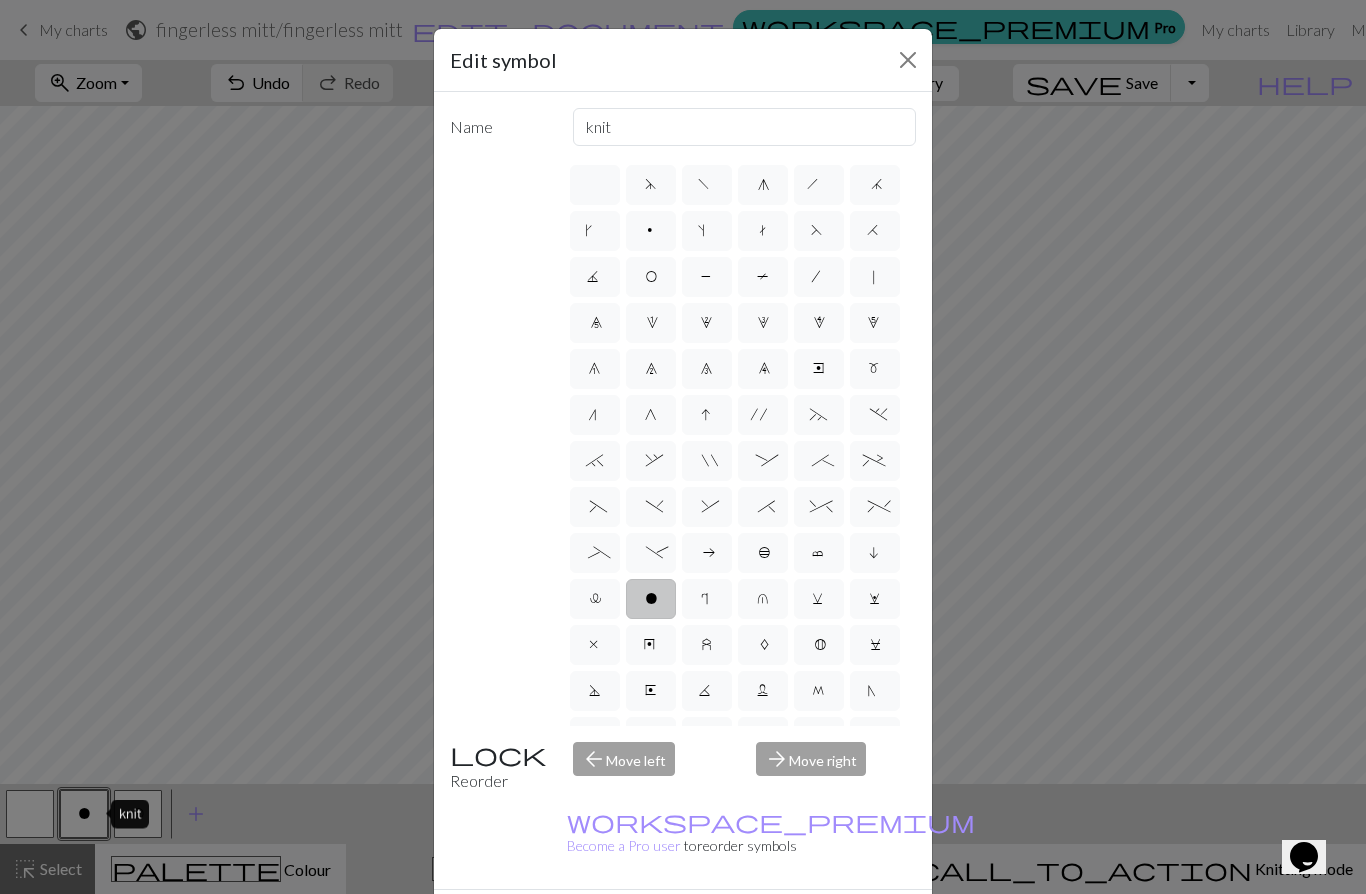 click at bounding box center [908, 60] 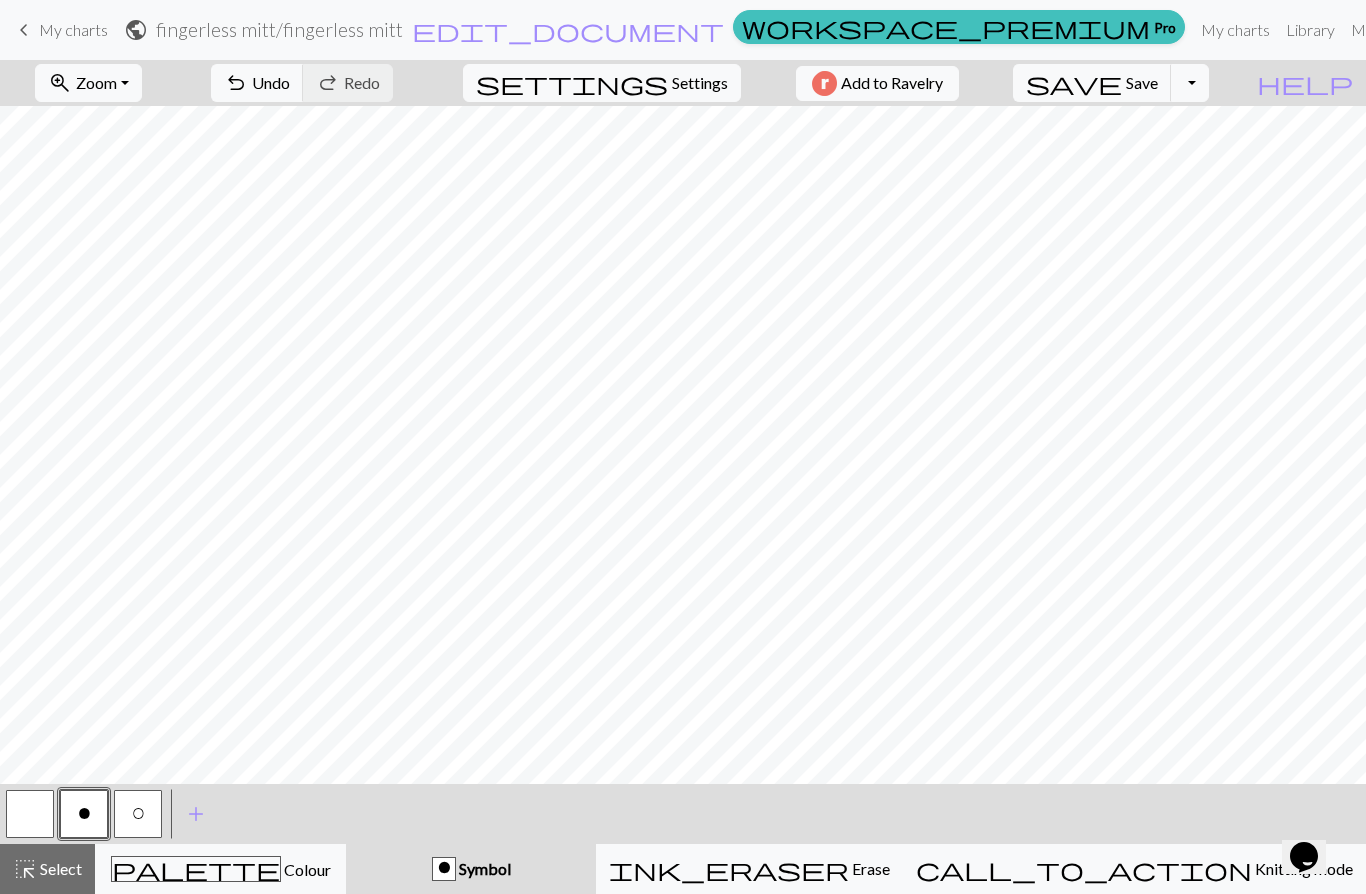 click on "Undo" at bounding box center (271, 82) 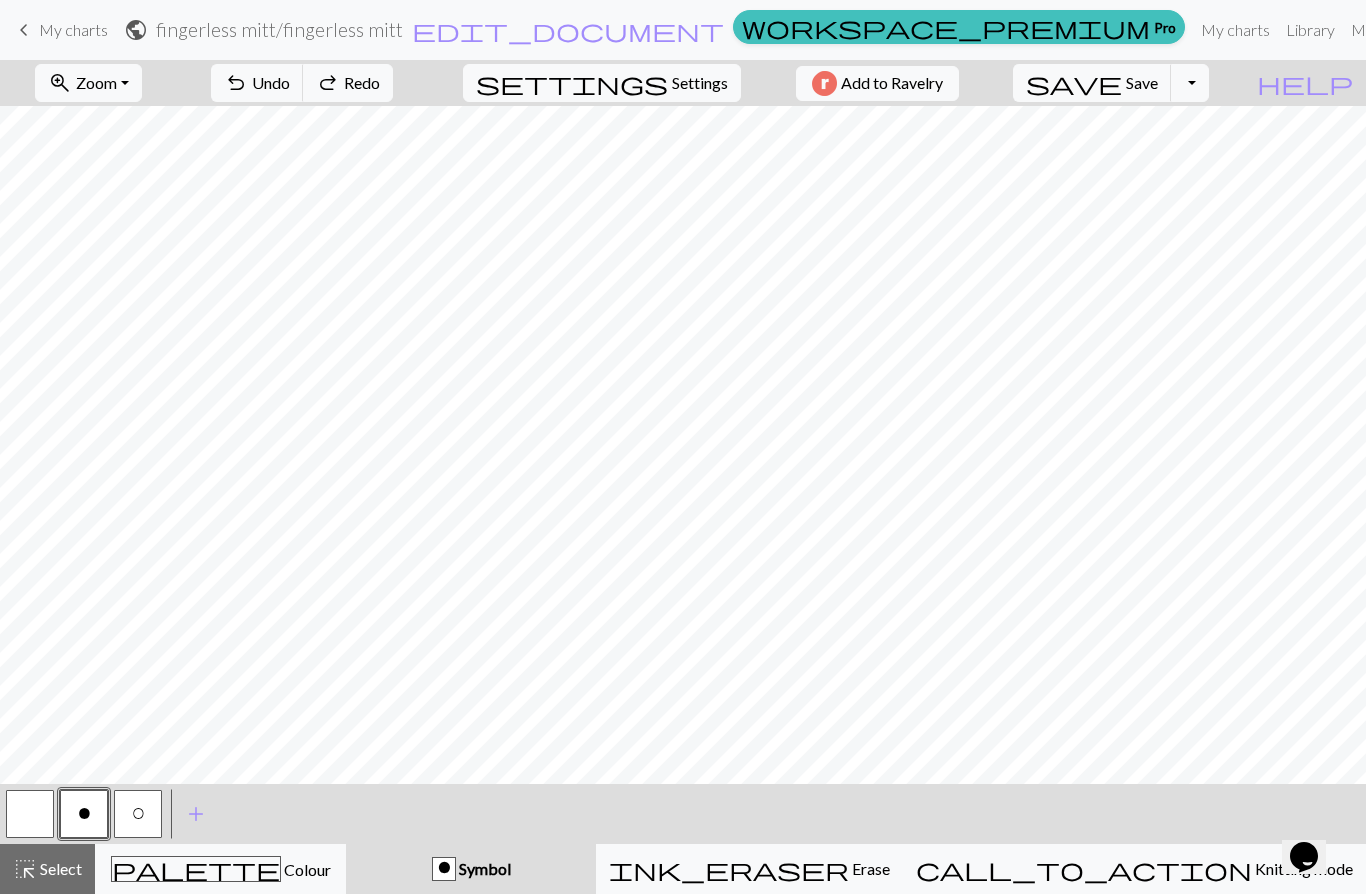 click on "undo Undo Undo" at bounding box center (257, 83) 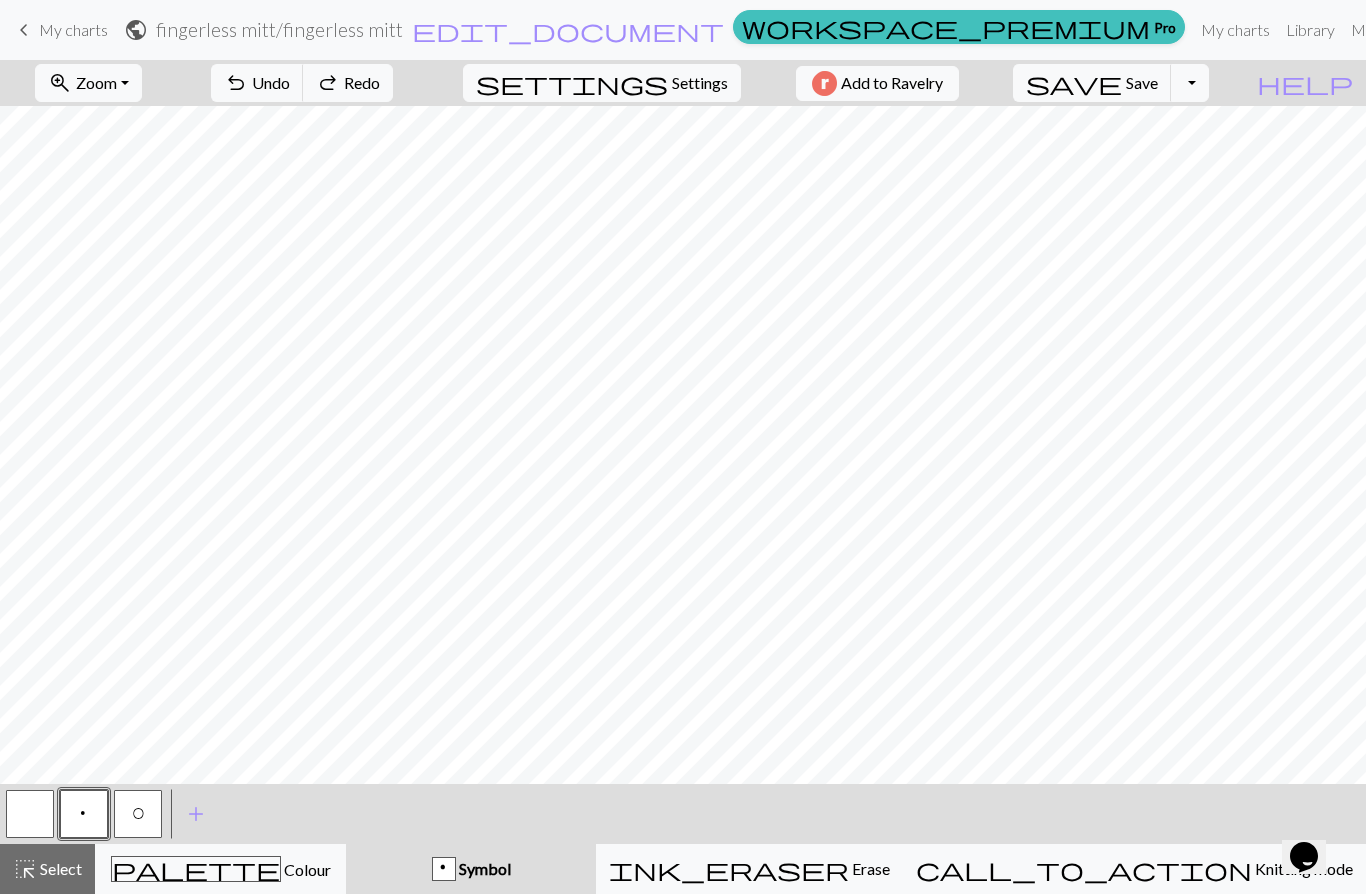 click on "undo Undo Undo" at bounding box center (257, 83) 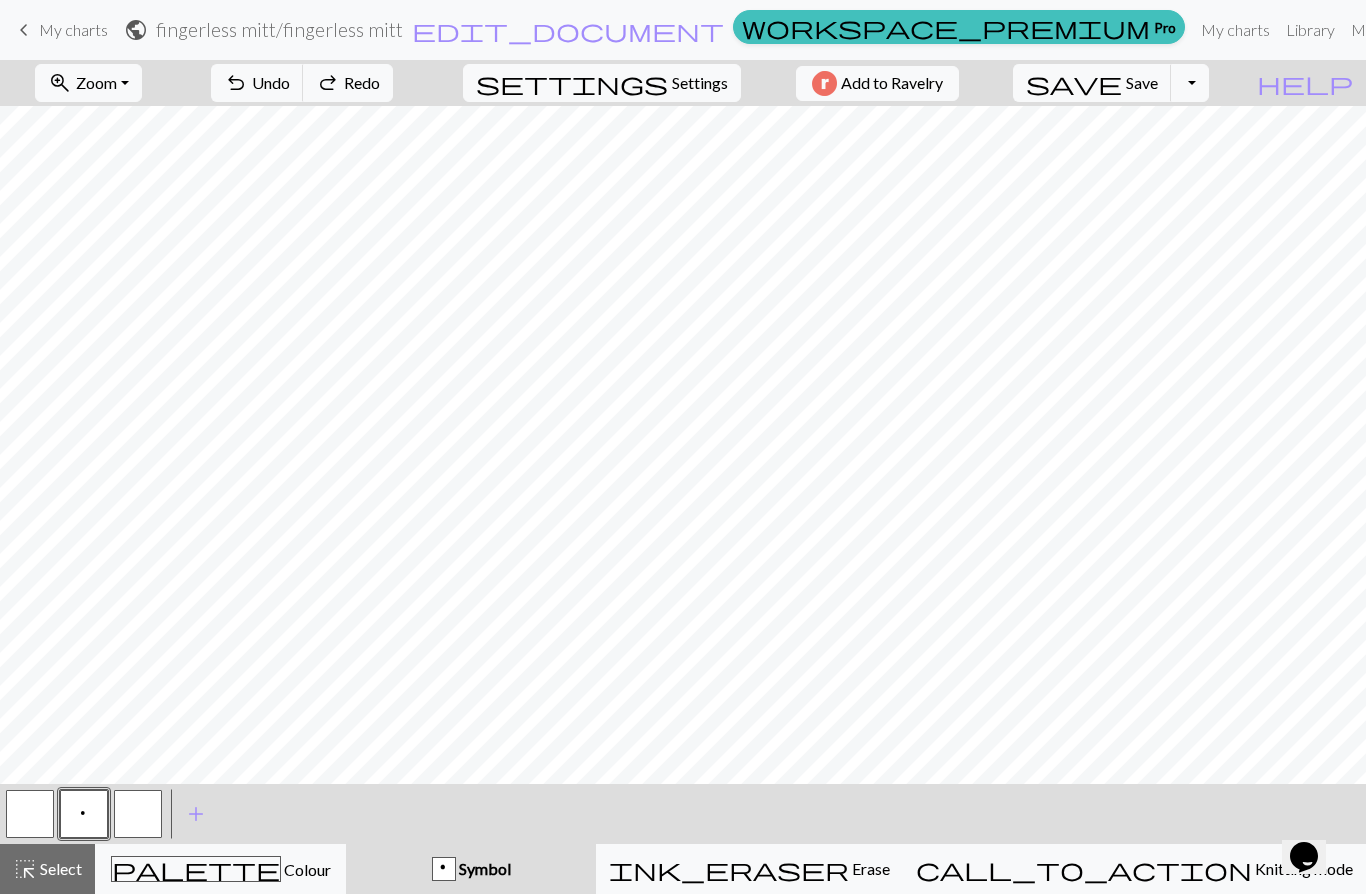 click on "Redo" at bounding box center (362, 82) 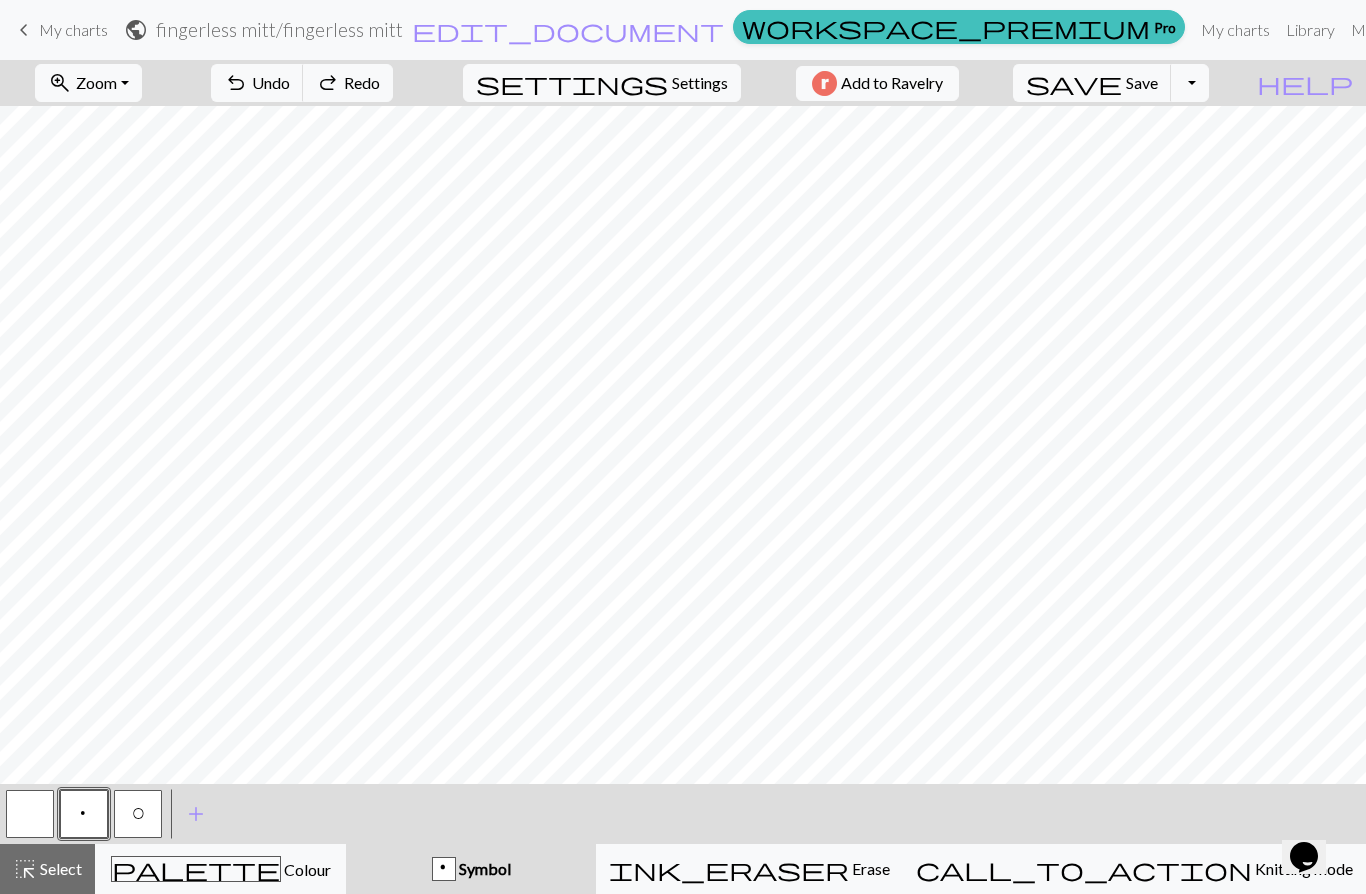 click on "Redo" at bounding box center [362, 82] 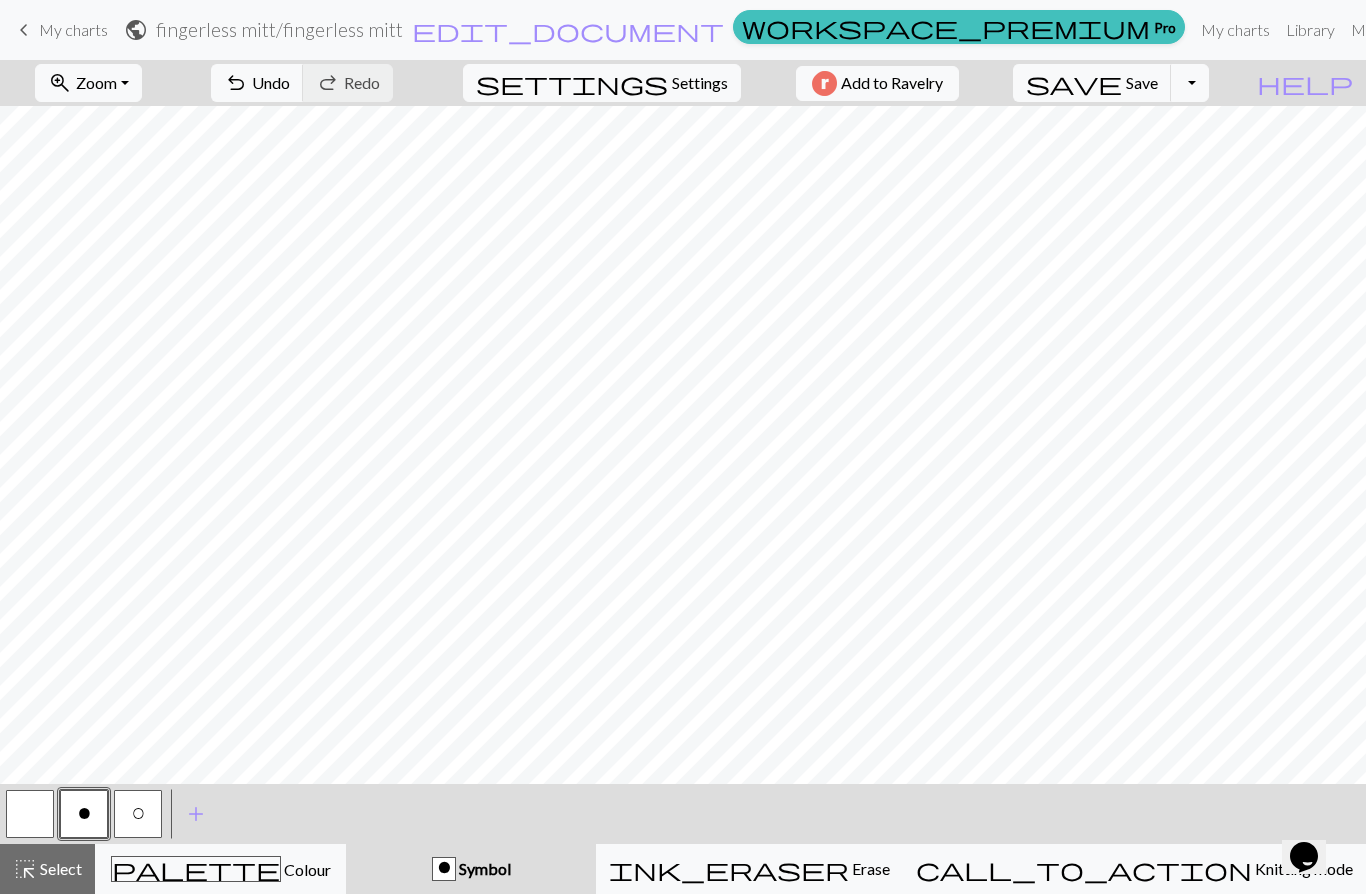 click on "undo Undo Undo redo Redo Redo" at bounding box center (302, 83) 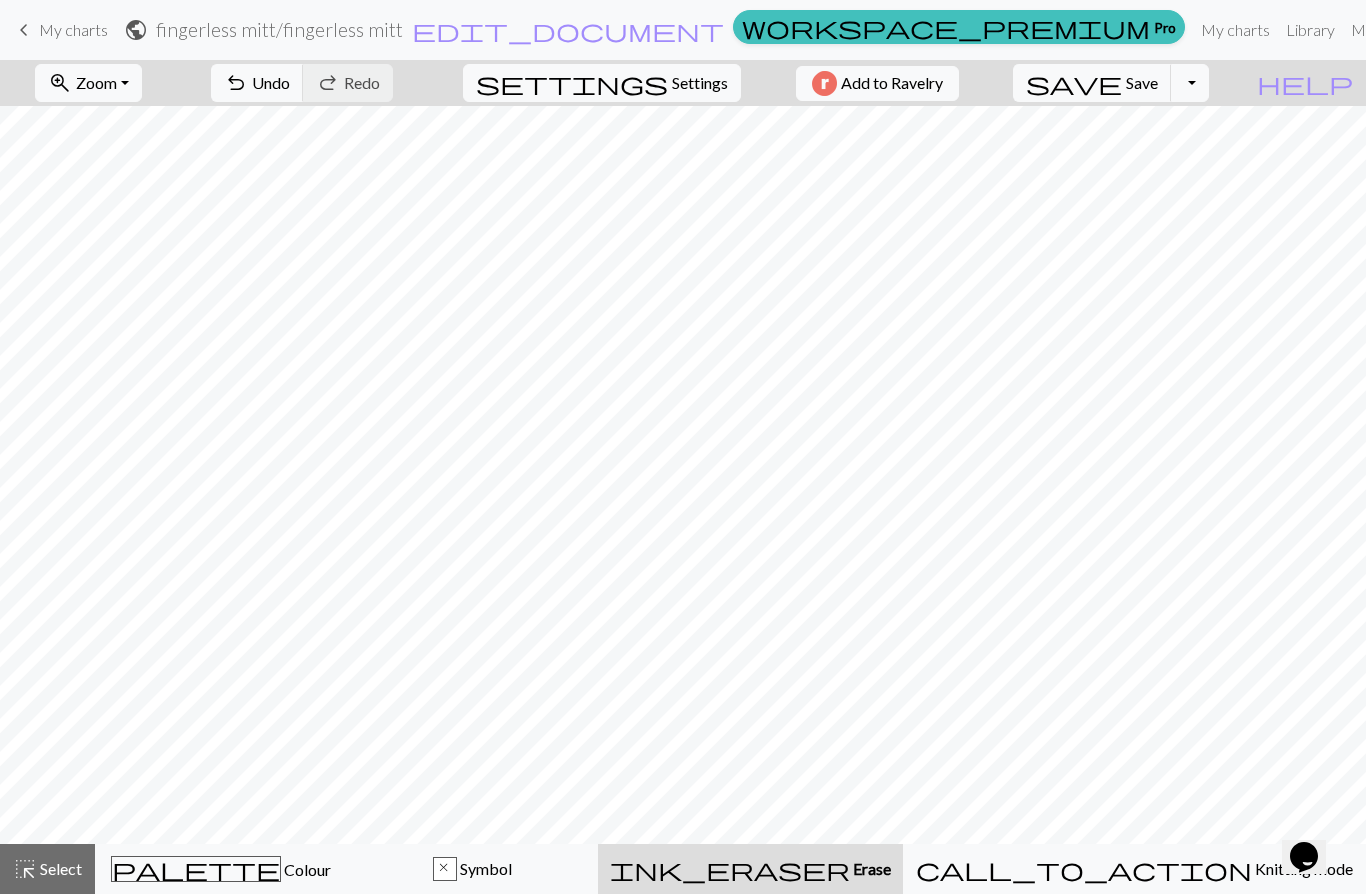 click on "Undo" at bounding box center [271, 82] 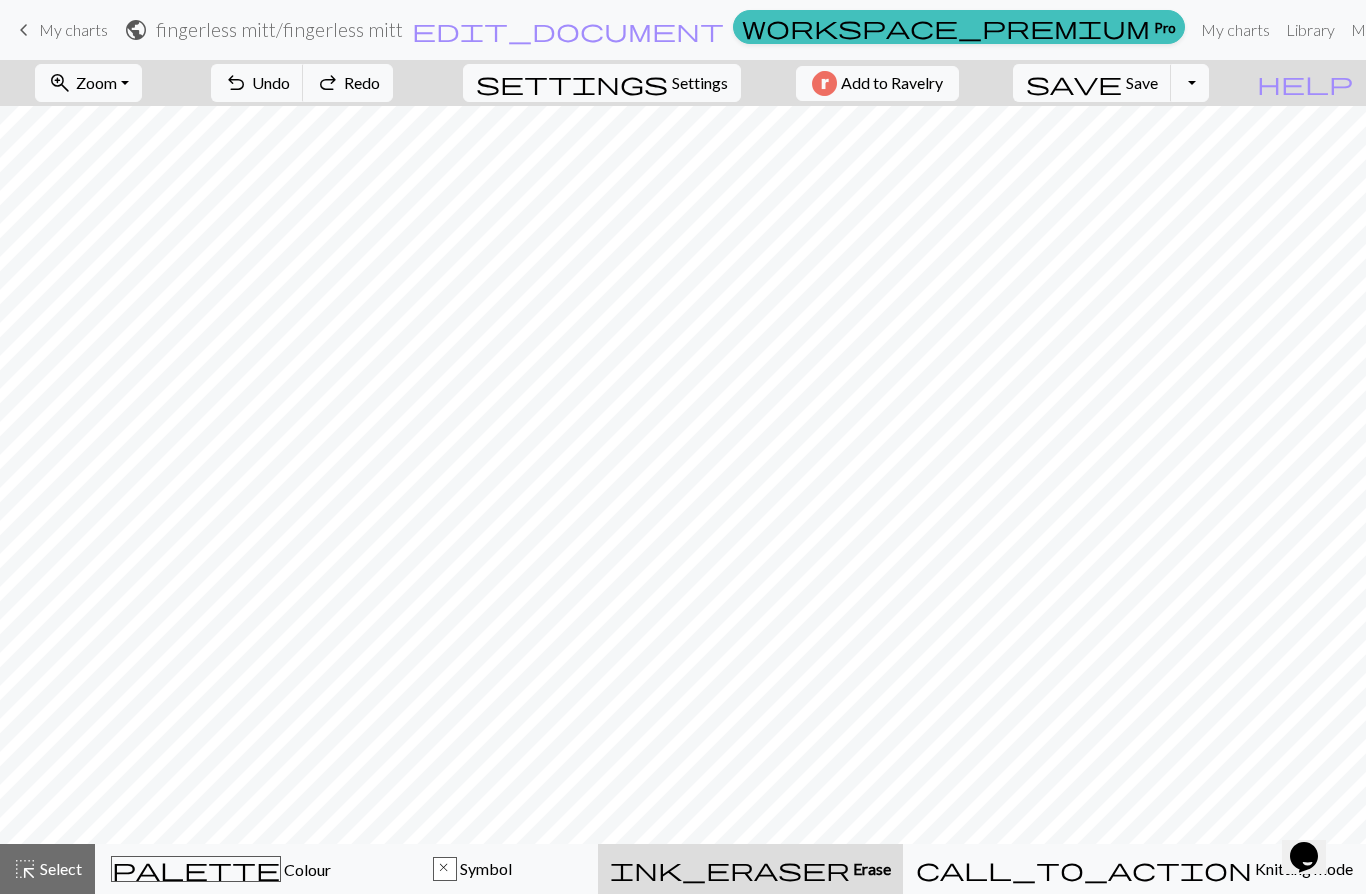 scroll, scrollTop: 448, scrollLeft: 102, axis: both 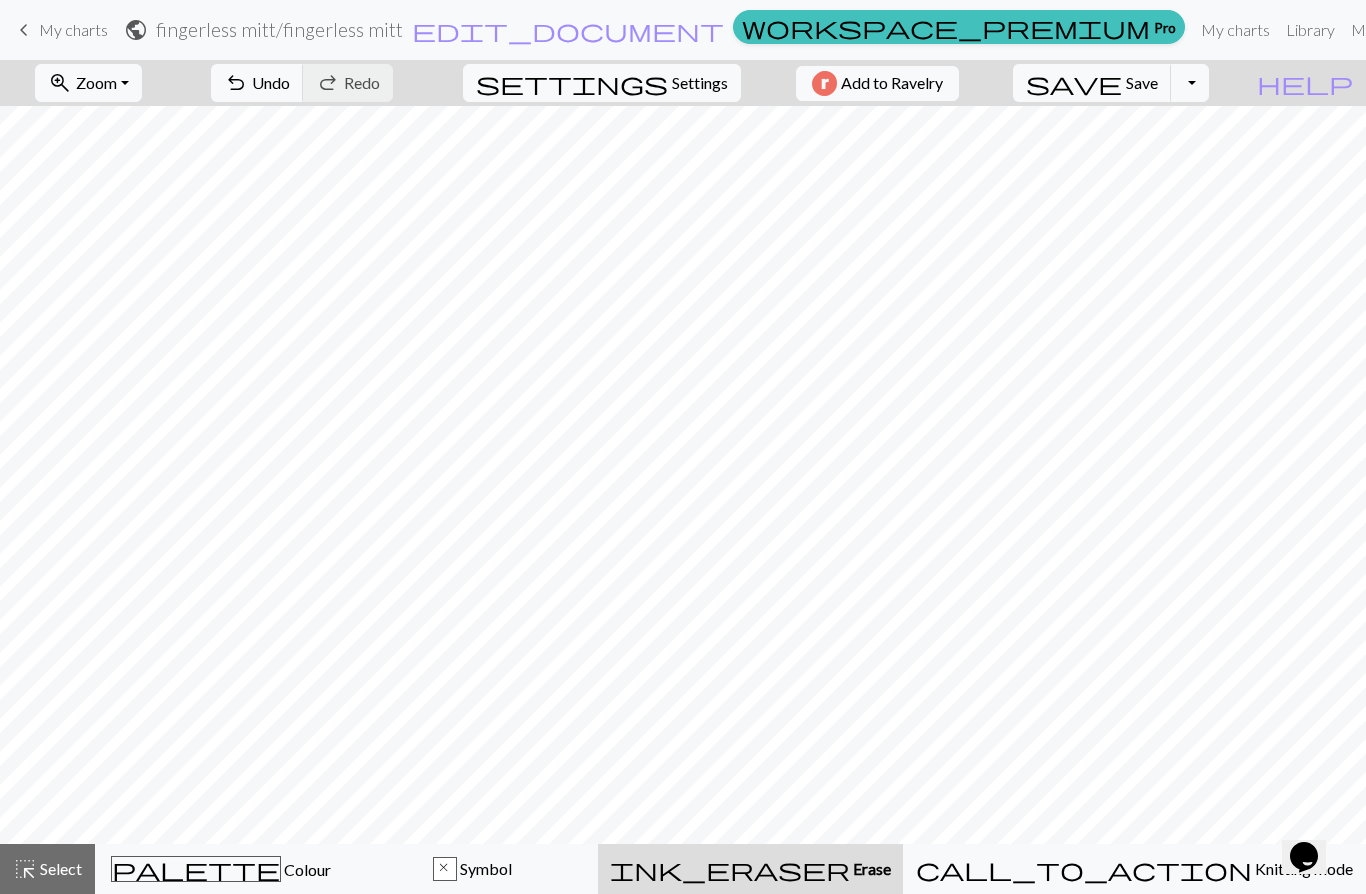 click on "palette   Colour   Colour" at bounding box center (221, 869) 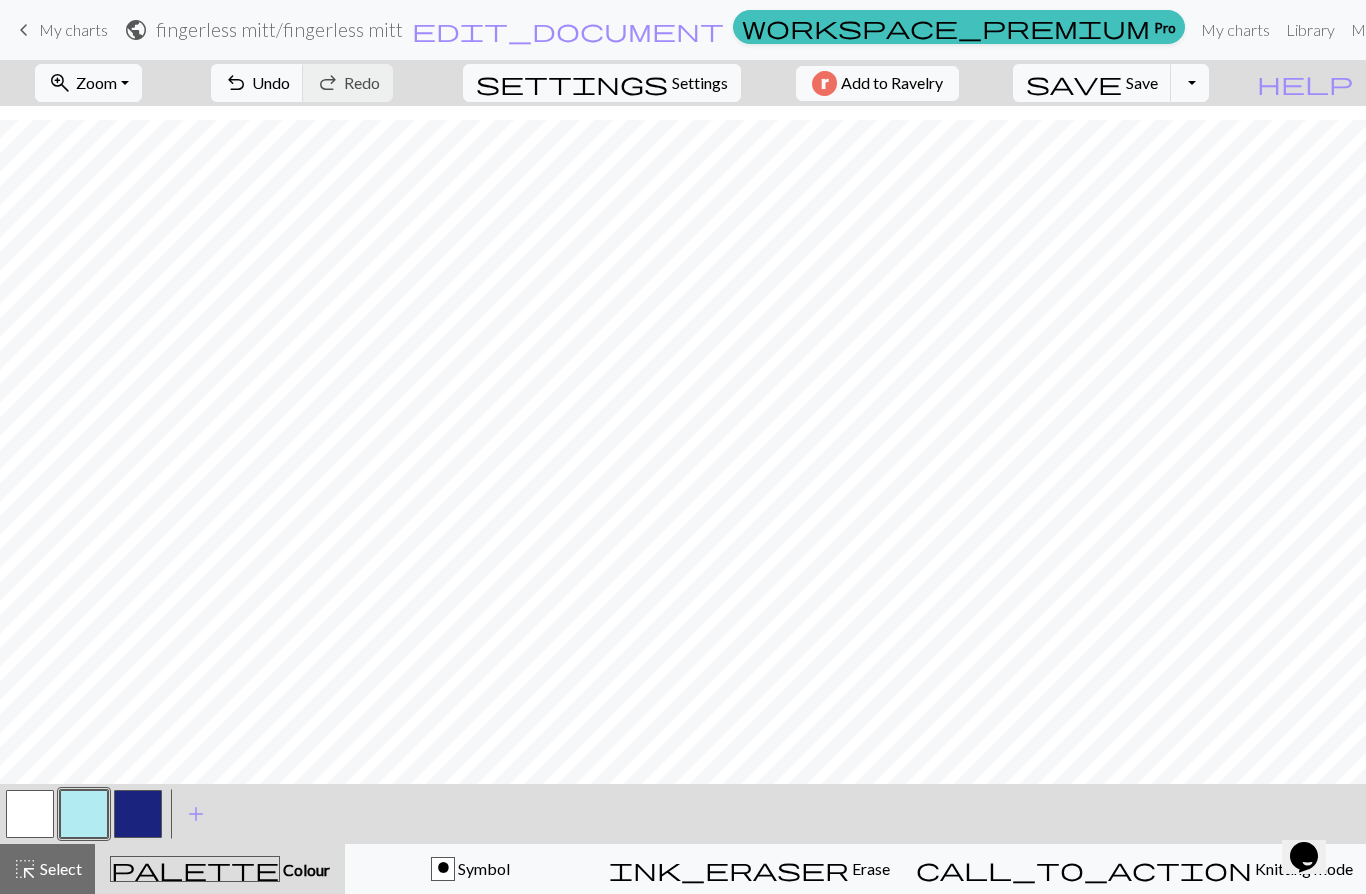 scroll, scrollTop: 14, scrollLeft: 0, axis: vertical 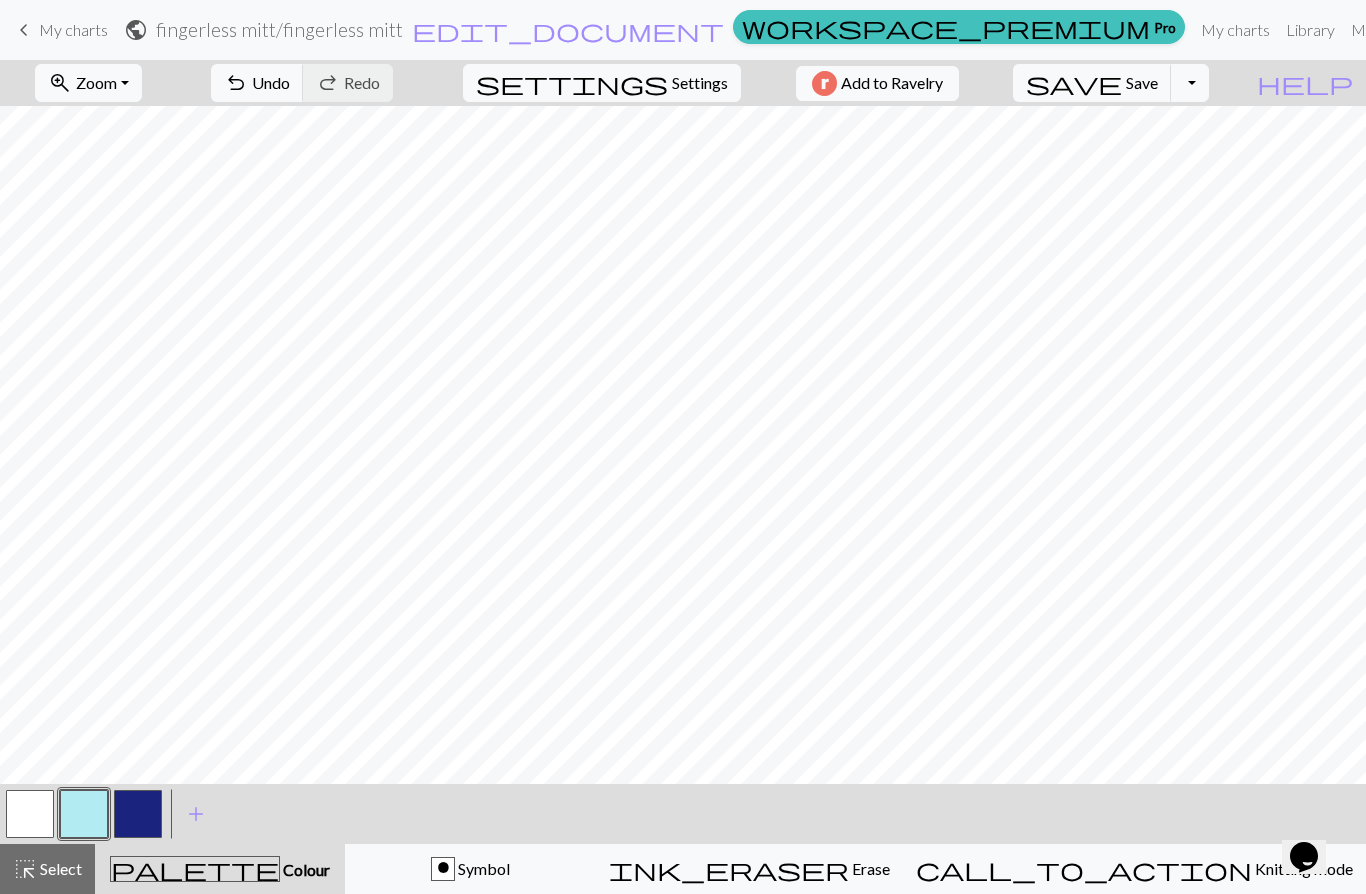 click on "Undo" at bounding box center (271, 82) 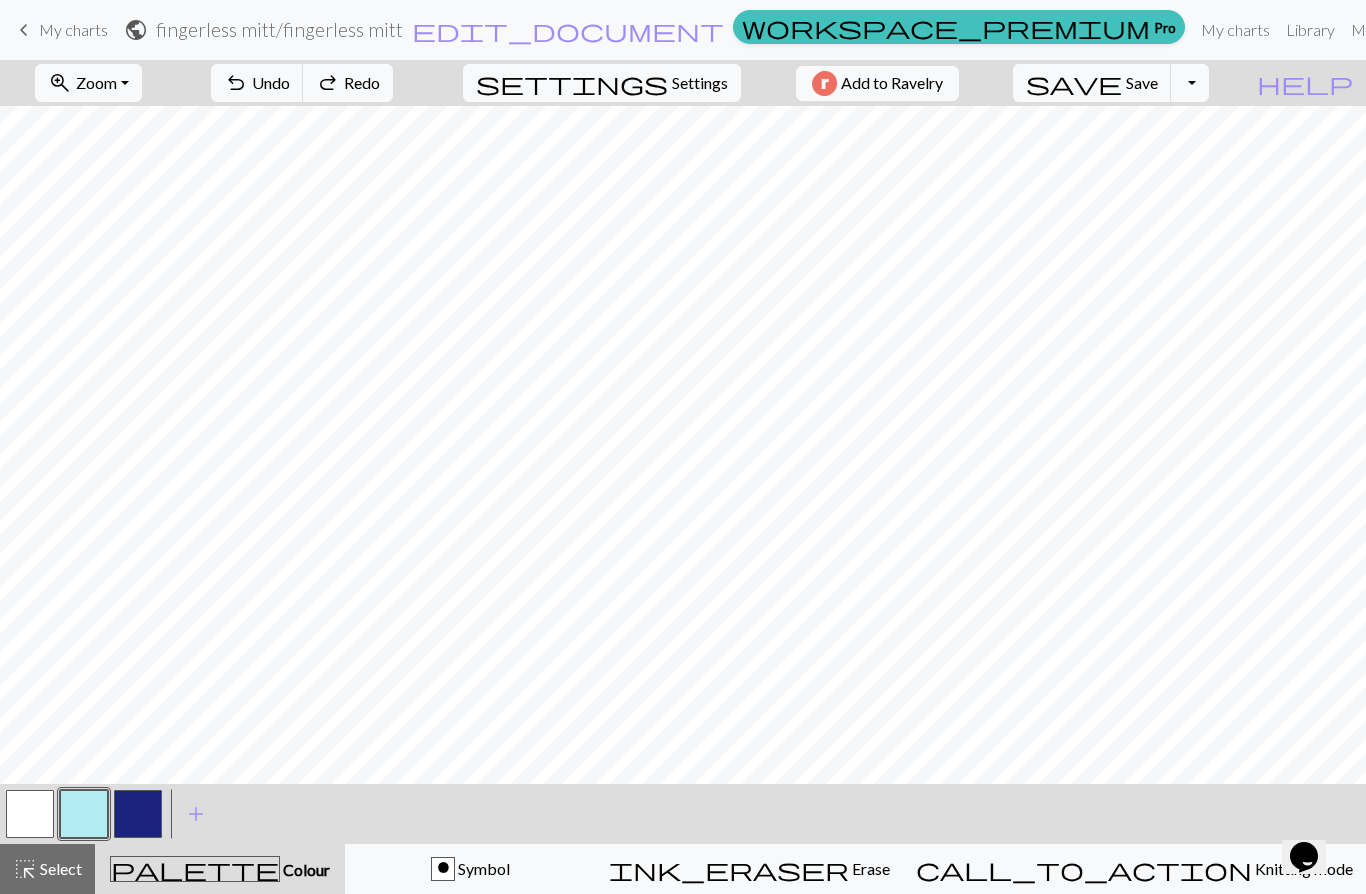 click on "Undo" at bounding box center [271, 82] 